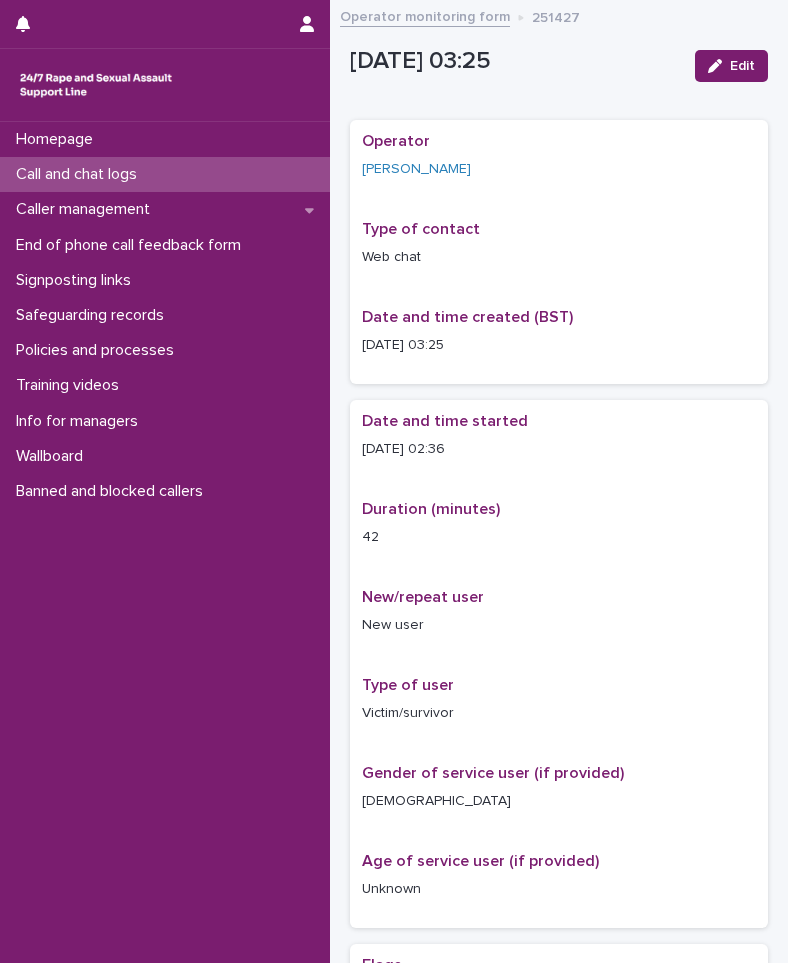 scroll, scrollTop: 0, scrollLeft: 0, axis: both 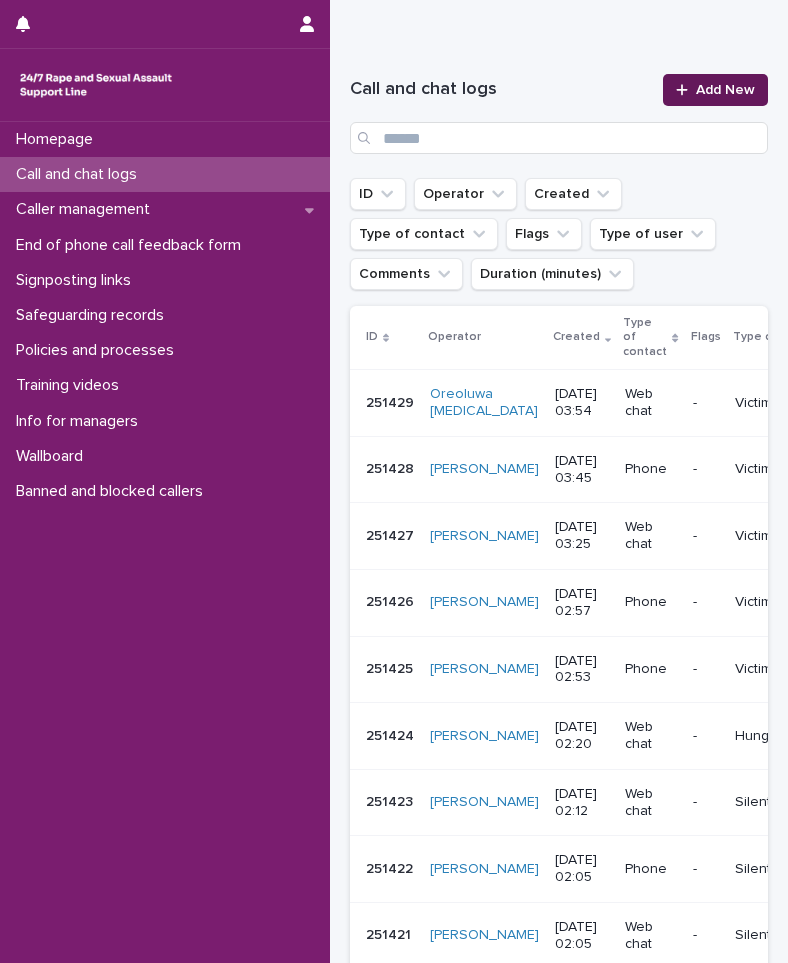 click on "Add New" at bounding box center [725, 90] 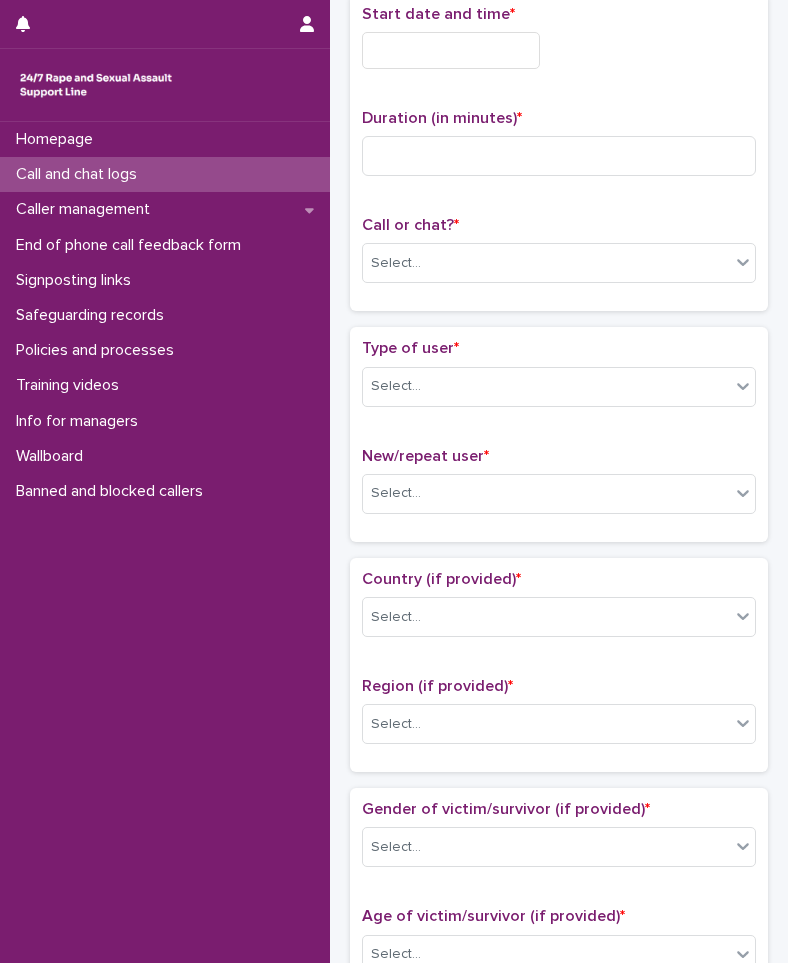 scroll, scrollTop: 0, scrollLeft: 0, axis: both 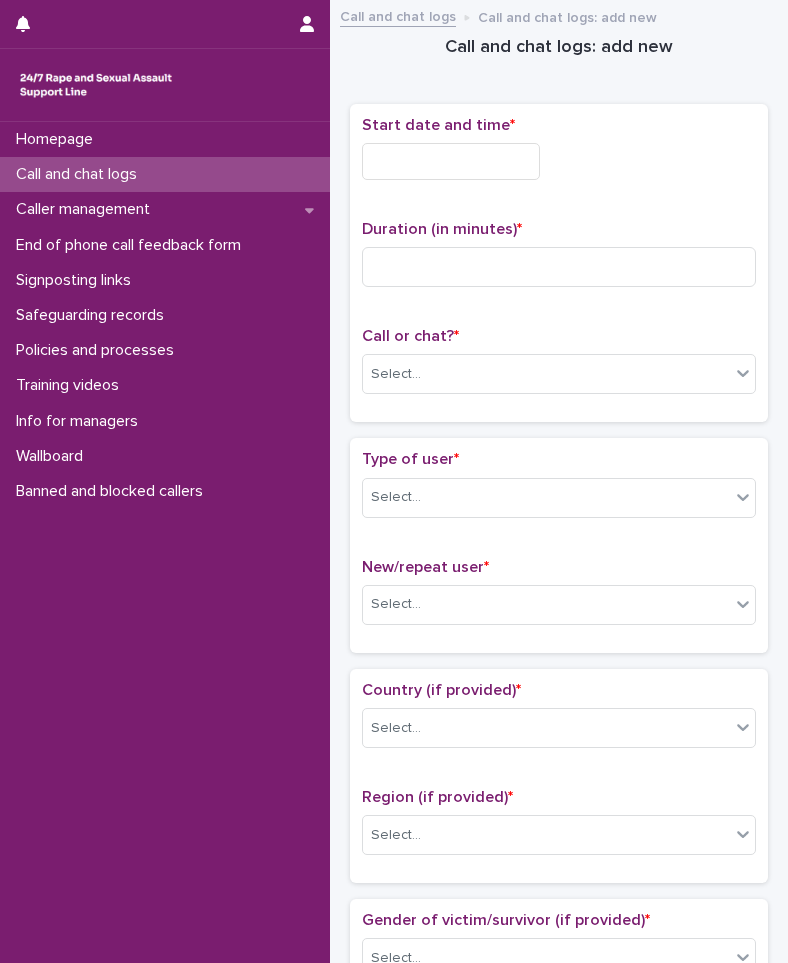 click at bounding box center (451, 161) 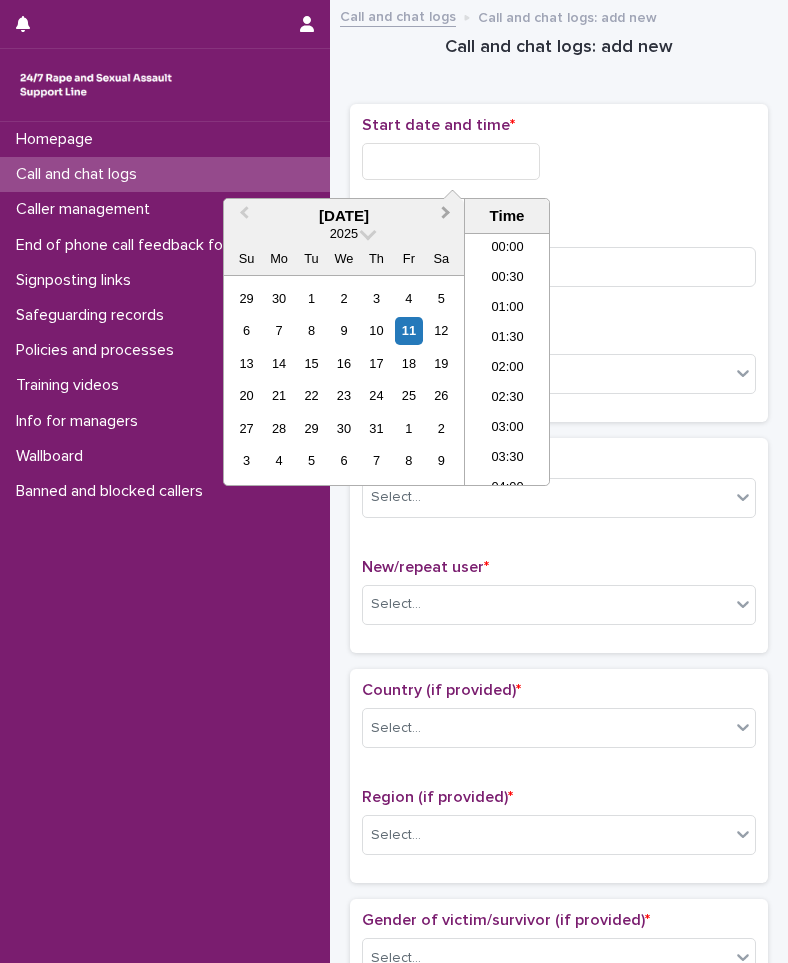 scroll, scrollTop: 130, scrollLeft: 0, axis: vertical 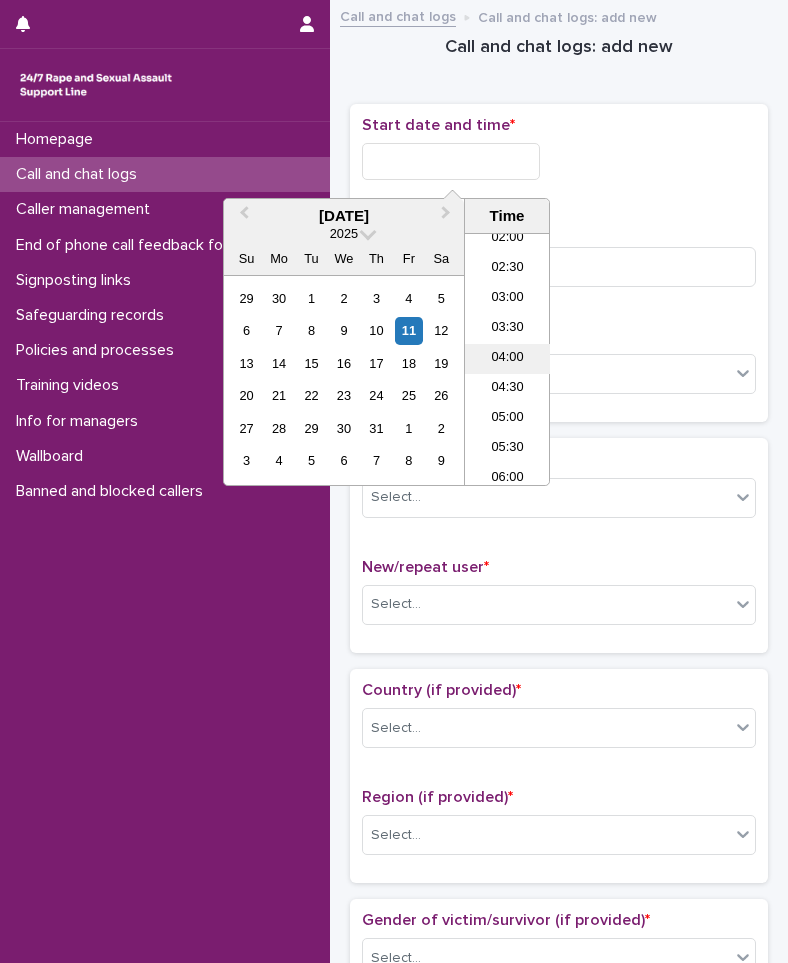 click on "04:00" at bounding box center [507, 359] 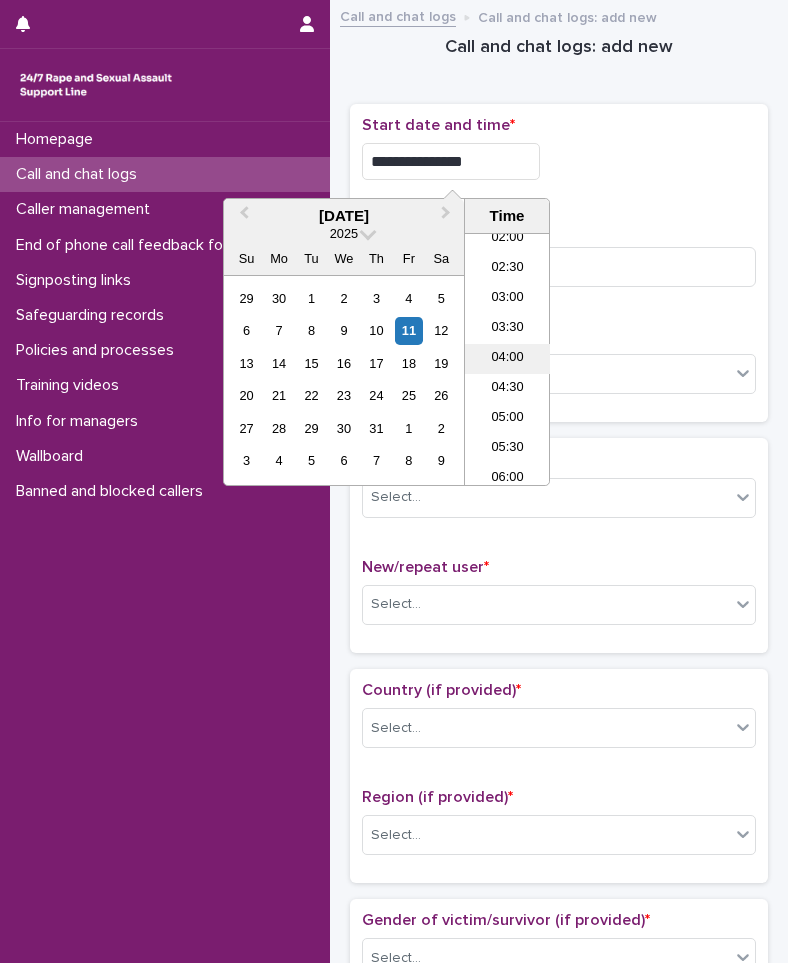 click on "Select..." at bounding box center (546, 374) 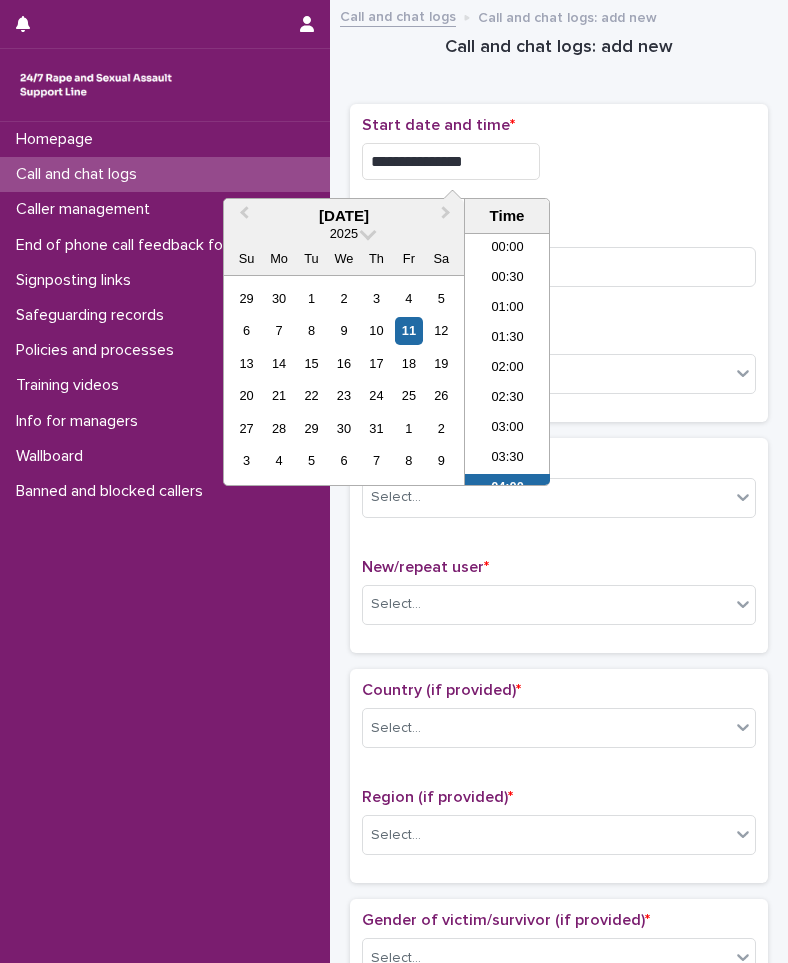 click on "**********" at bounding box center [451, 161] 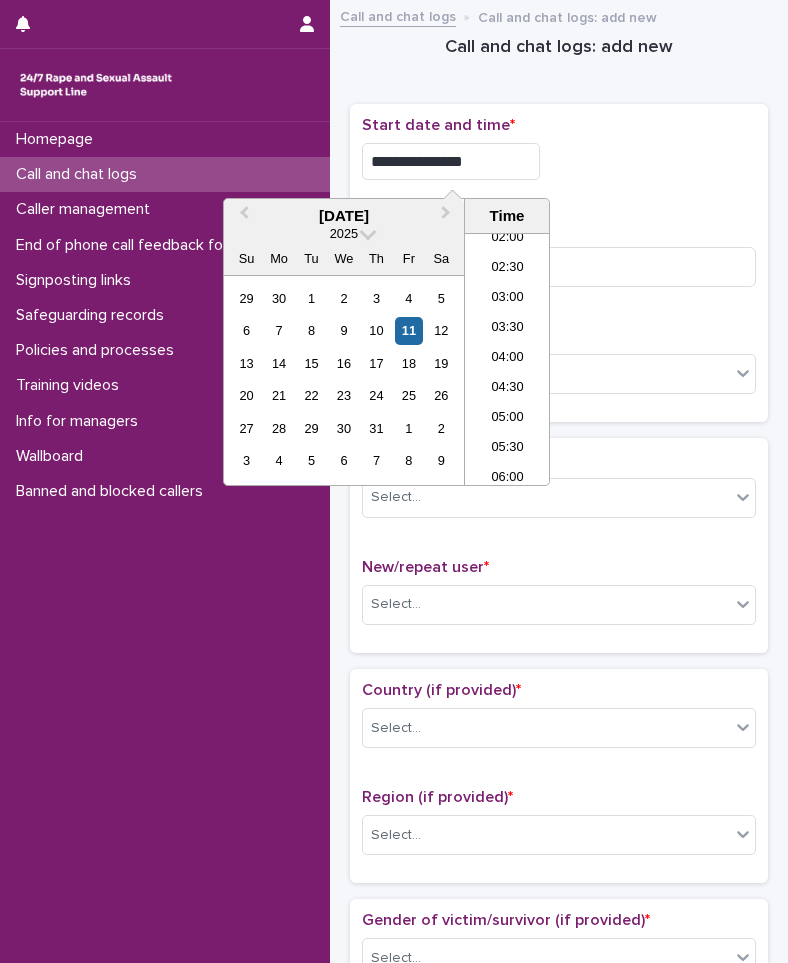 type on "**********" 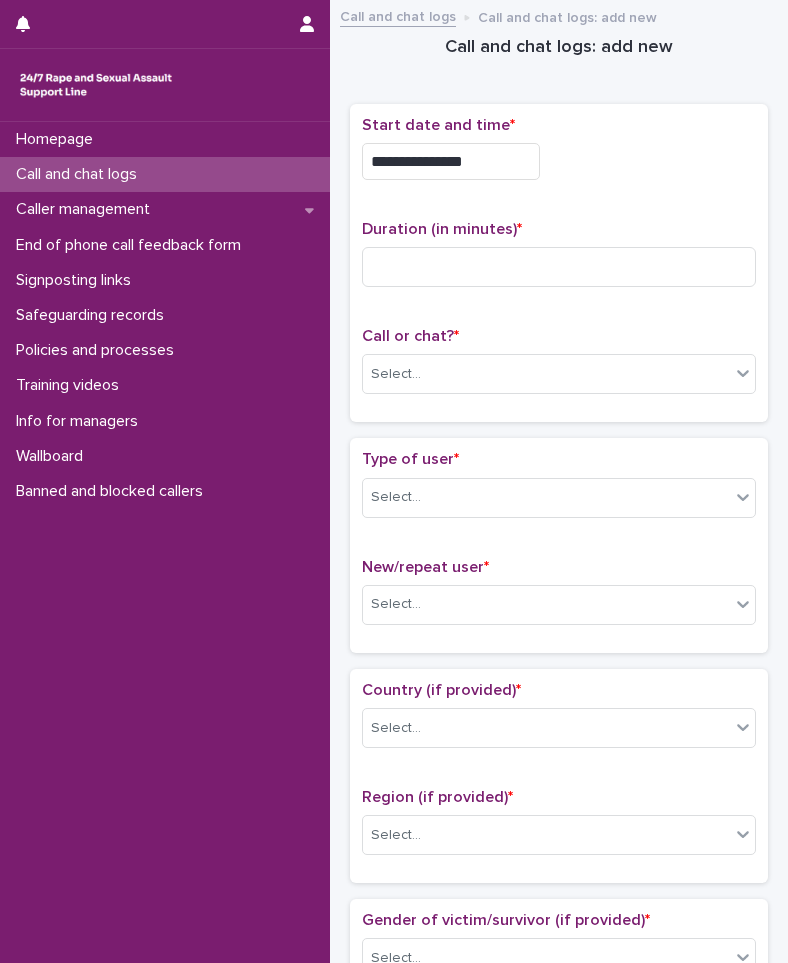 click on "**********" at bounding box center [559, 1035] 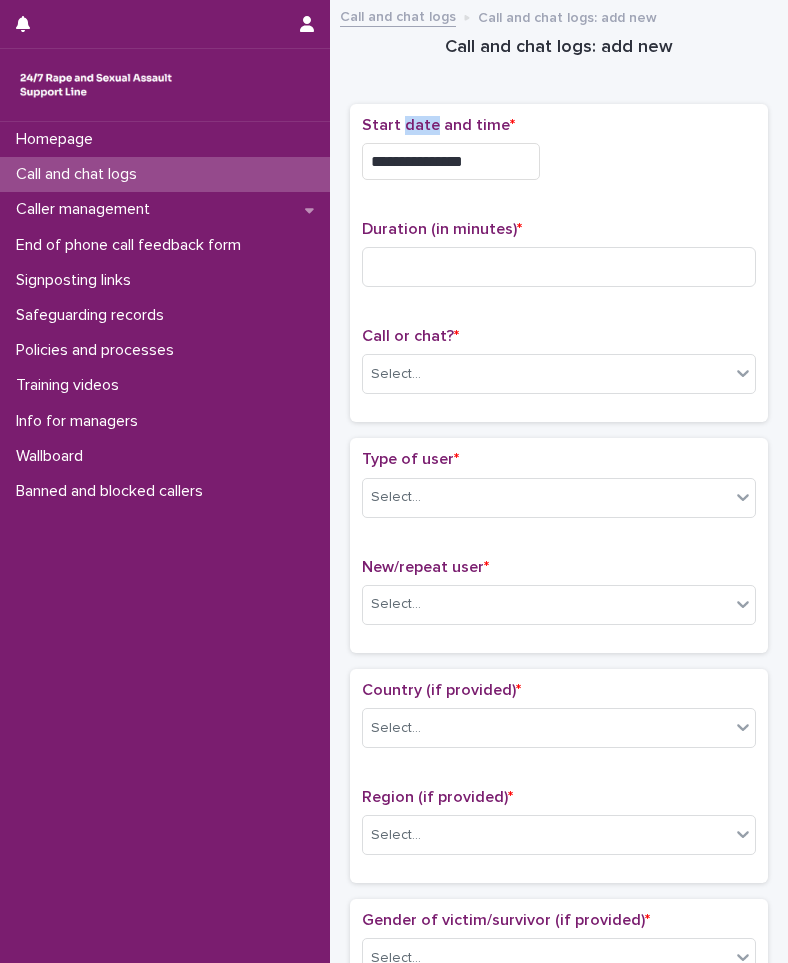 click on "**********" at bounding box center [559, 1035] 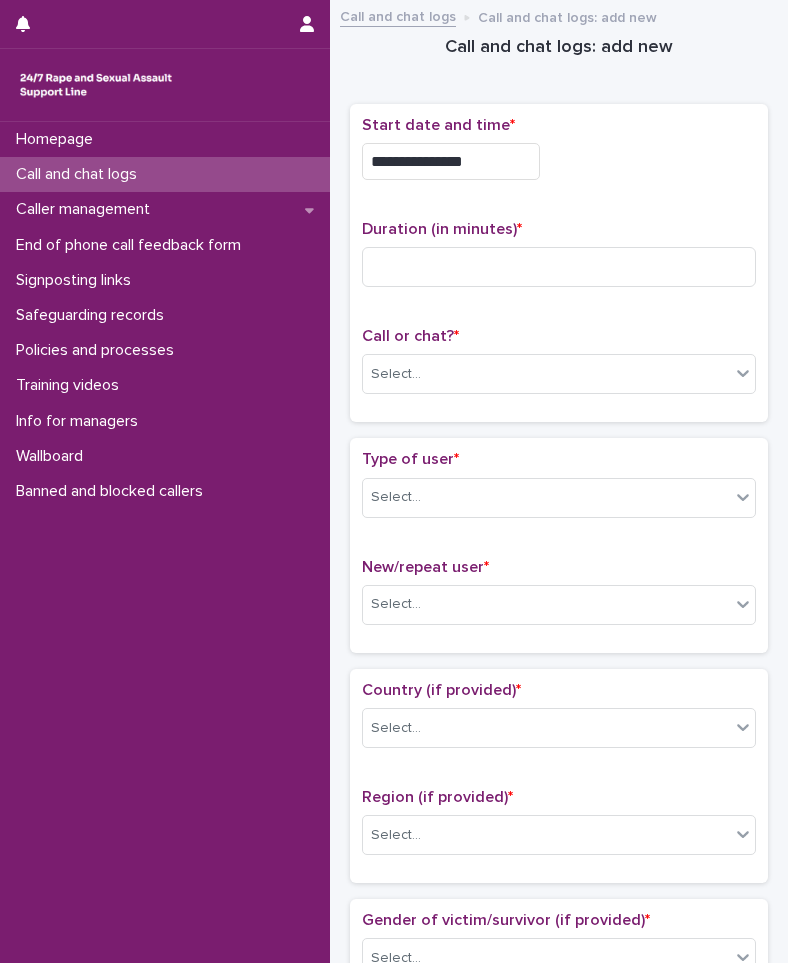 drag, startPoint x: 408, startPoint y: 62, endPoint x: 389, endPoint y: 89, distance: 33.01515 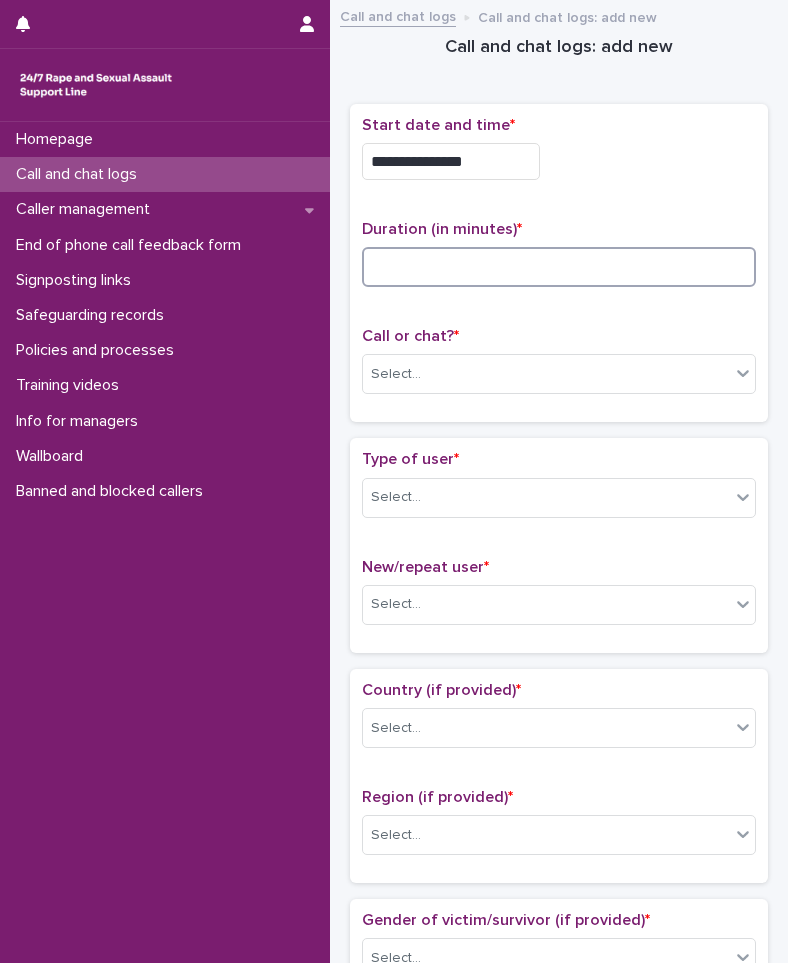 click at bounding box center [559, 267] 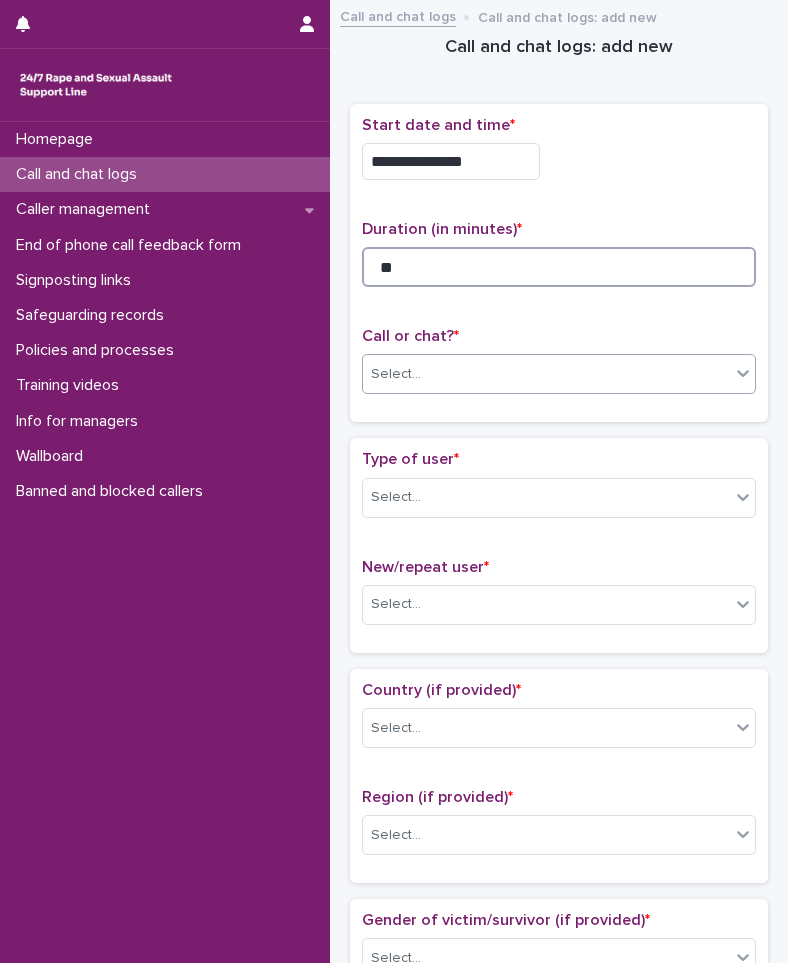 type on "**" 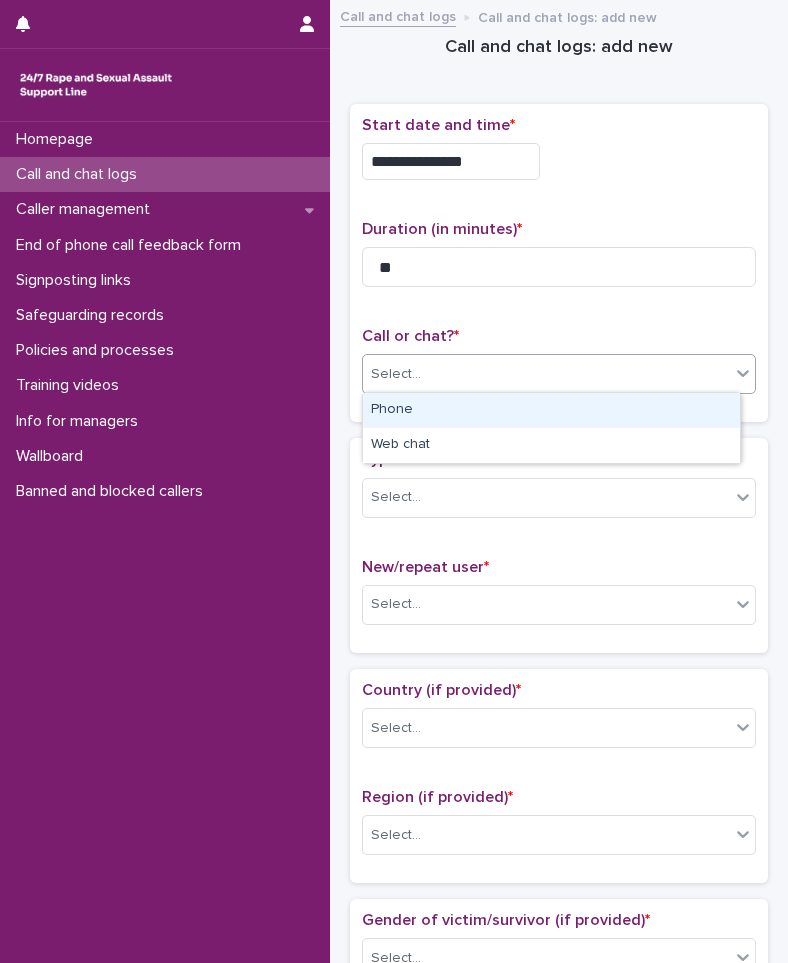 click on "Select..." at bounding box center [546, 374] 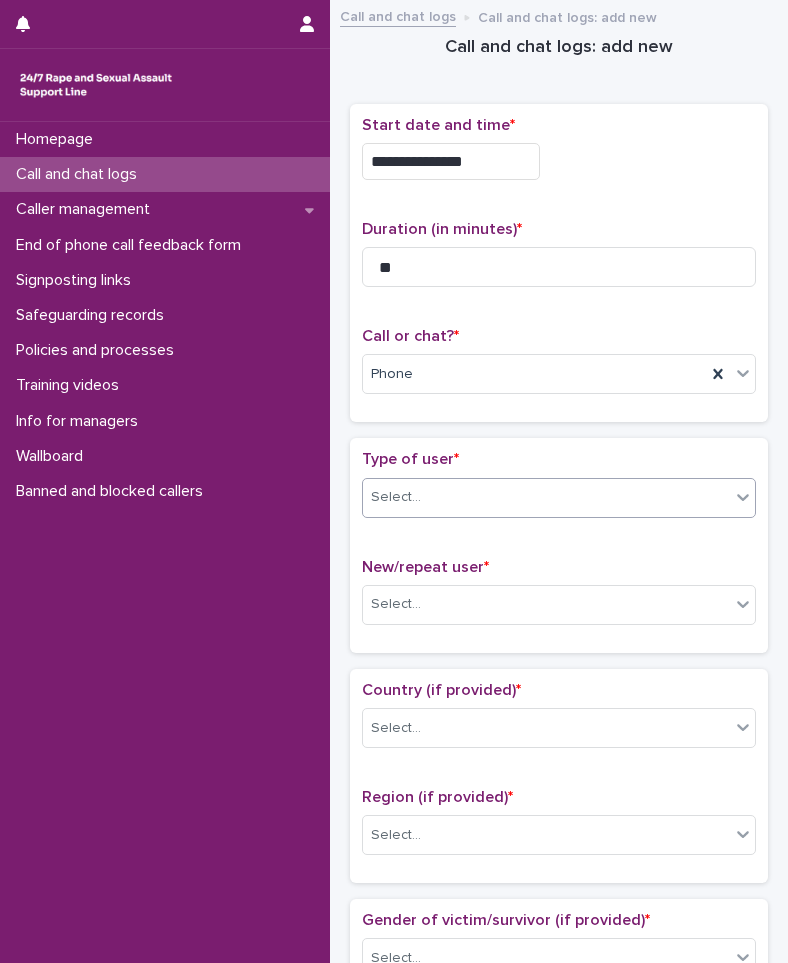 drag, startPoint x: 477, startPoint y: 416, endPoint x: 462, endPoint y: 489, distance: 74.52516 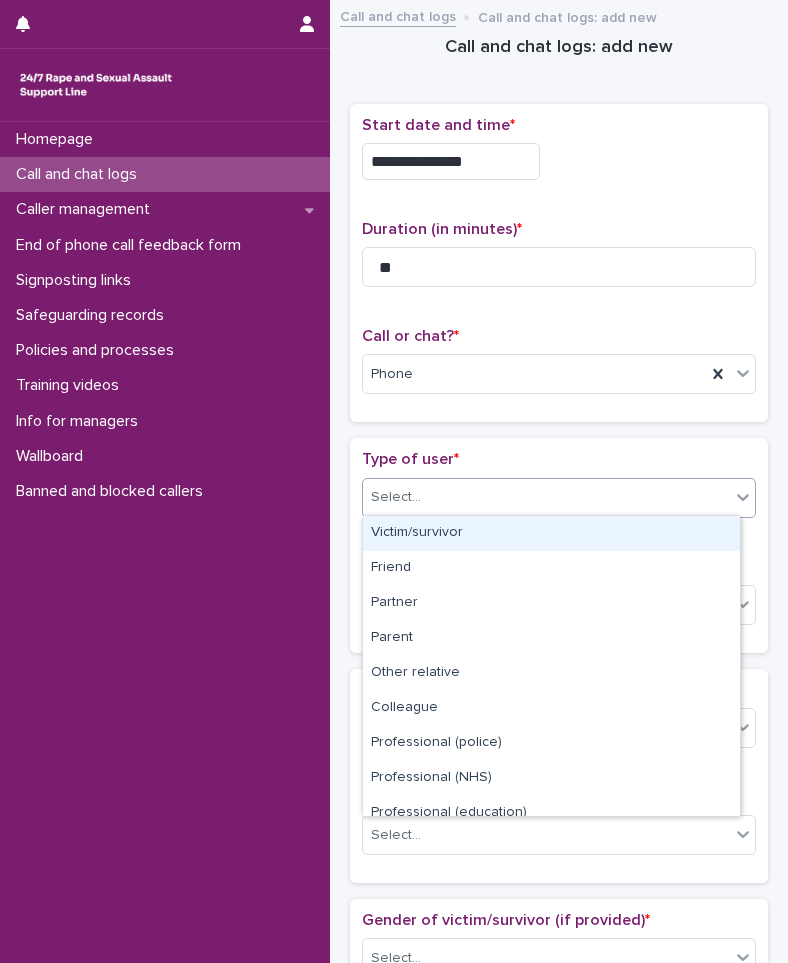 click on "Victim/survivor" at bounding box center (551, 533) 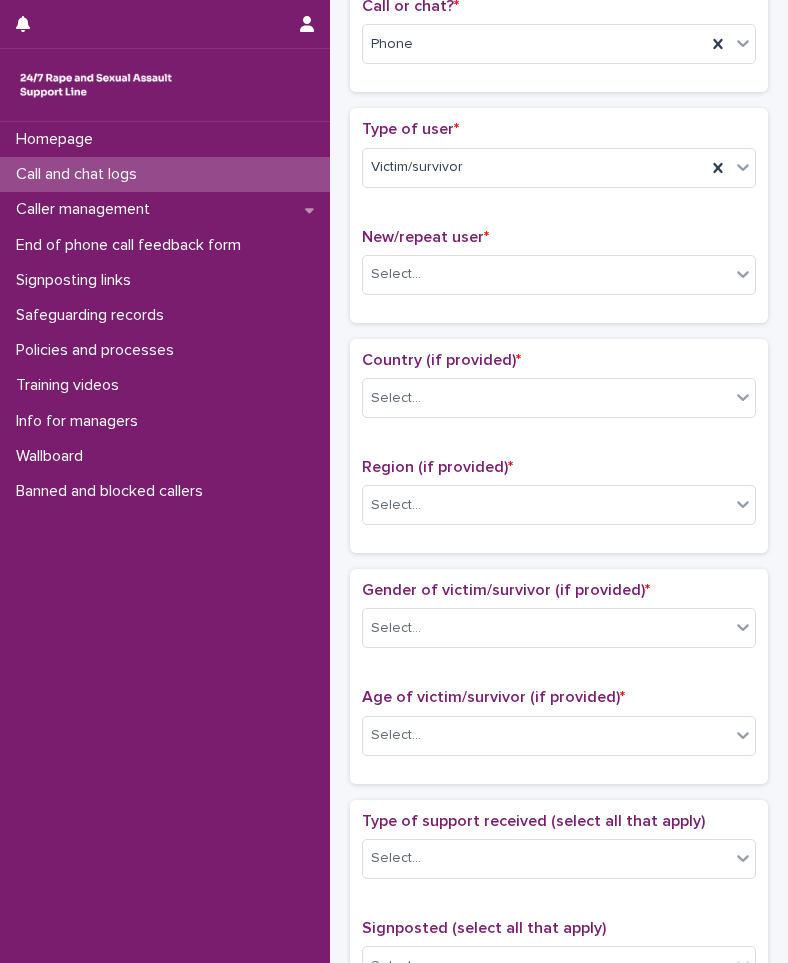 scroll, scrollTop: 400, scrollLeft: 0, axis: vertical 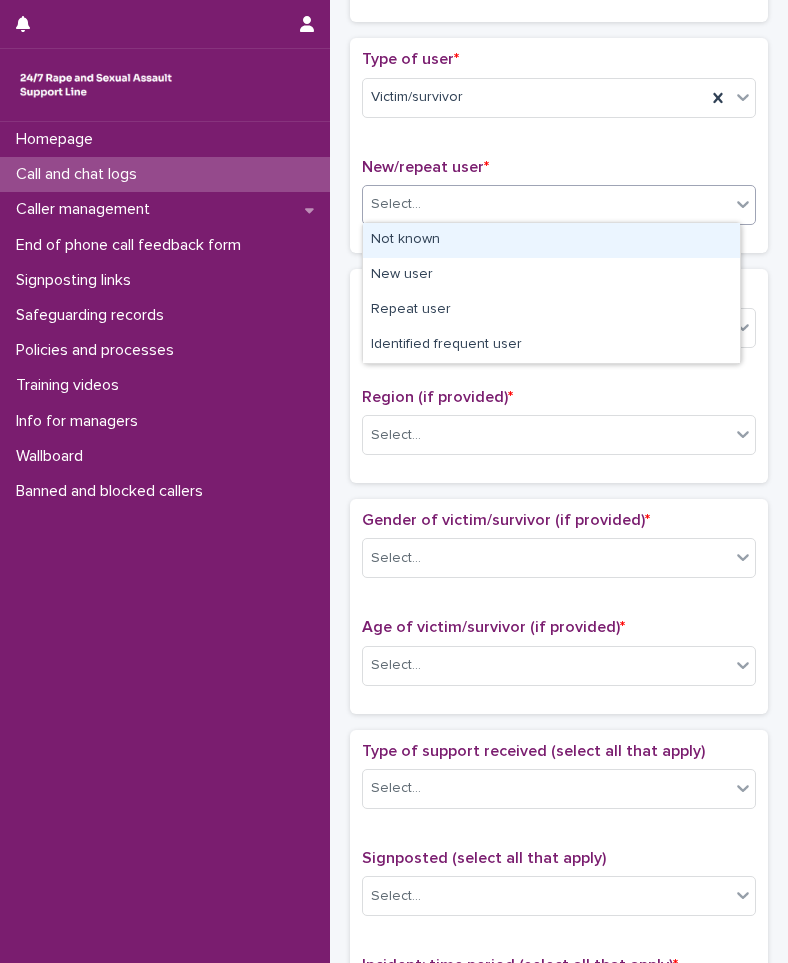 click on "Select..." at bounding box center [546, 204] 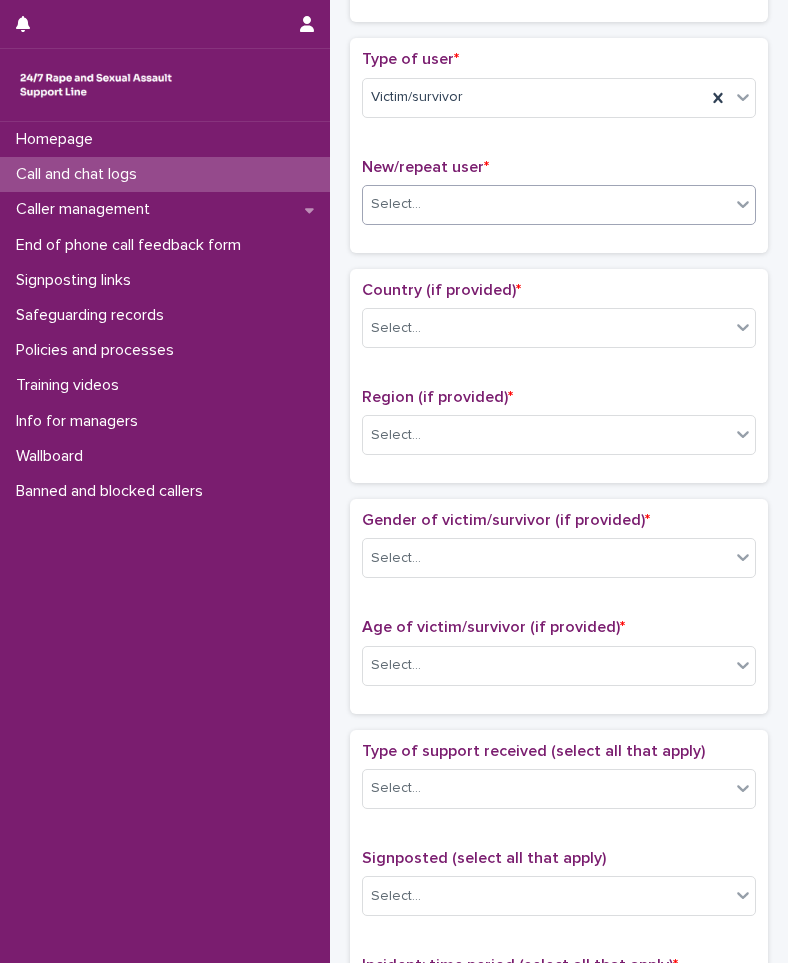 click on "Select..." at bounding box center (546, 204) 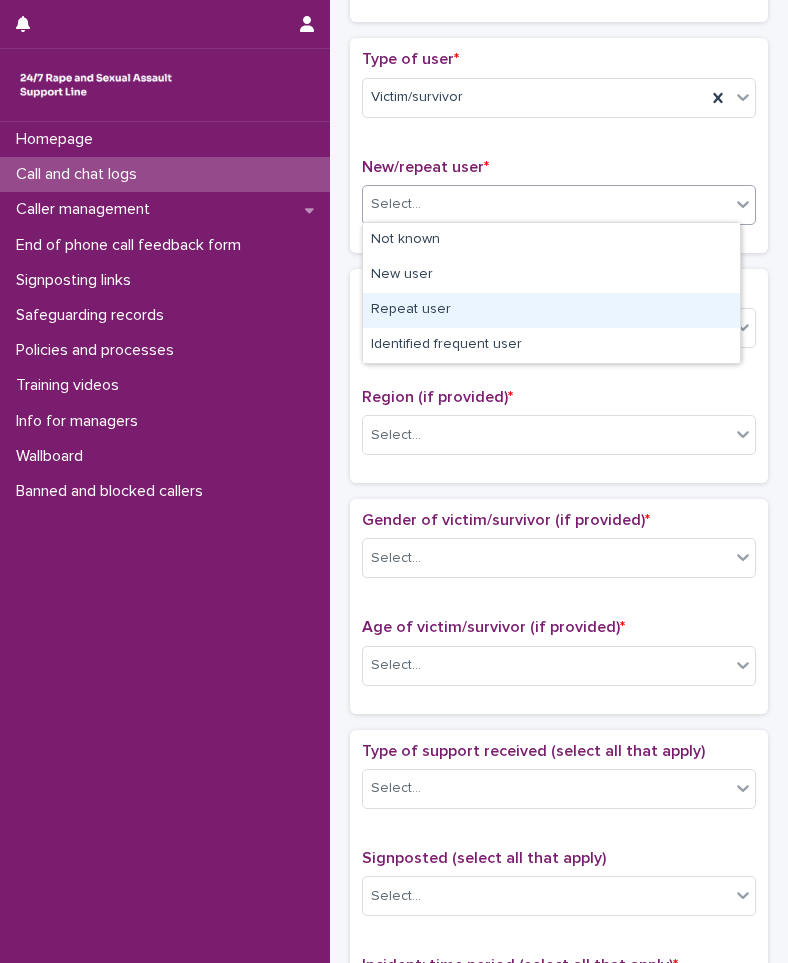 click on "Repeat user" at bounding box center (551, 310) 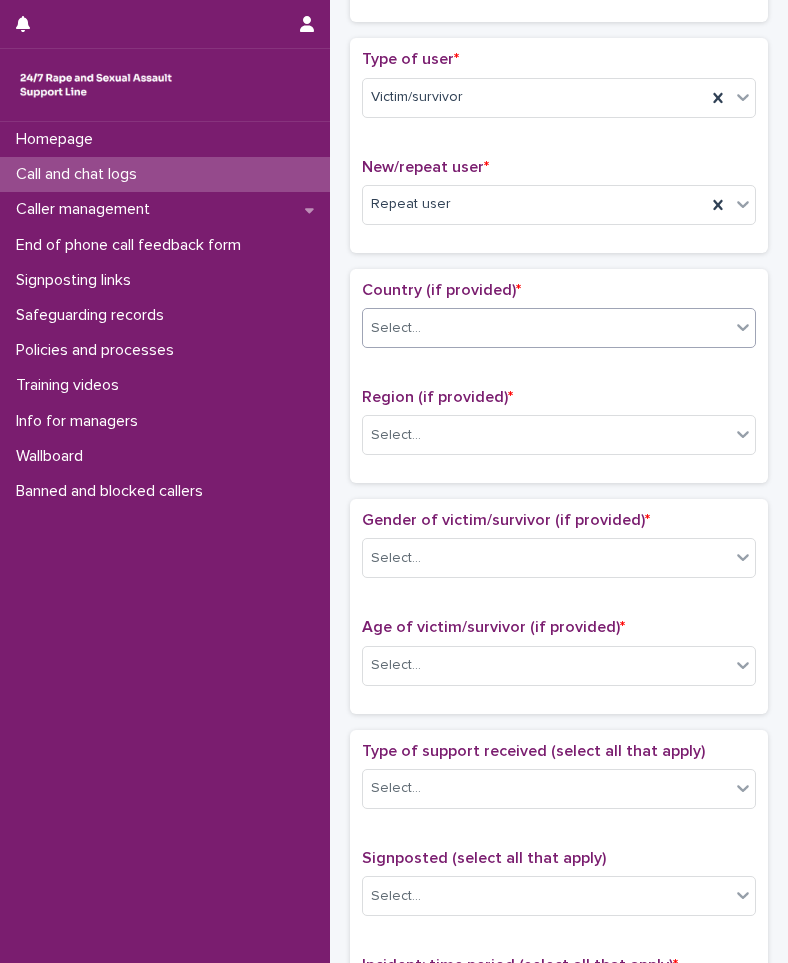 drag, startPoint x: 422, startPoint y: 299, endPoint x: 423, endPoint y: 334, distance: 35.014282 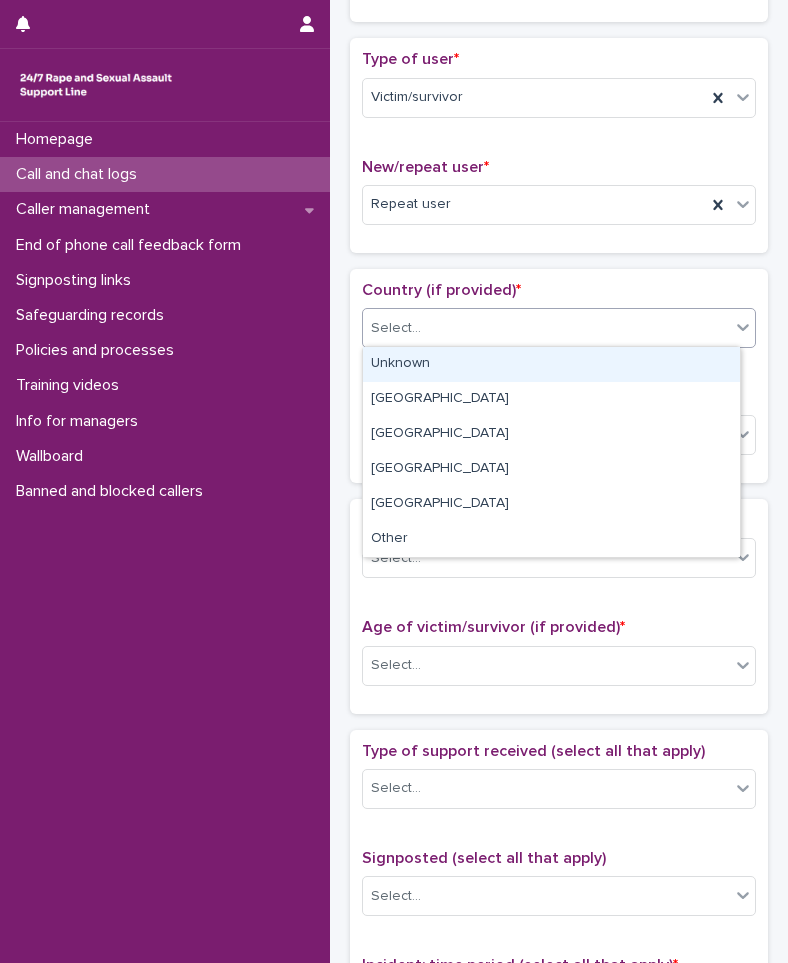 click on "Select..." at bounding box center (546, 328) 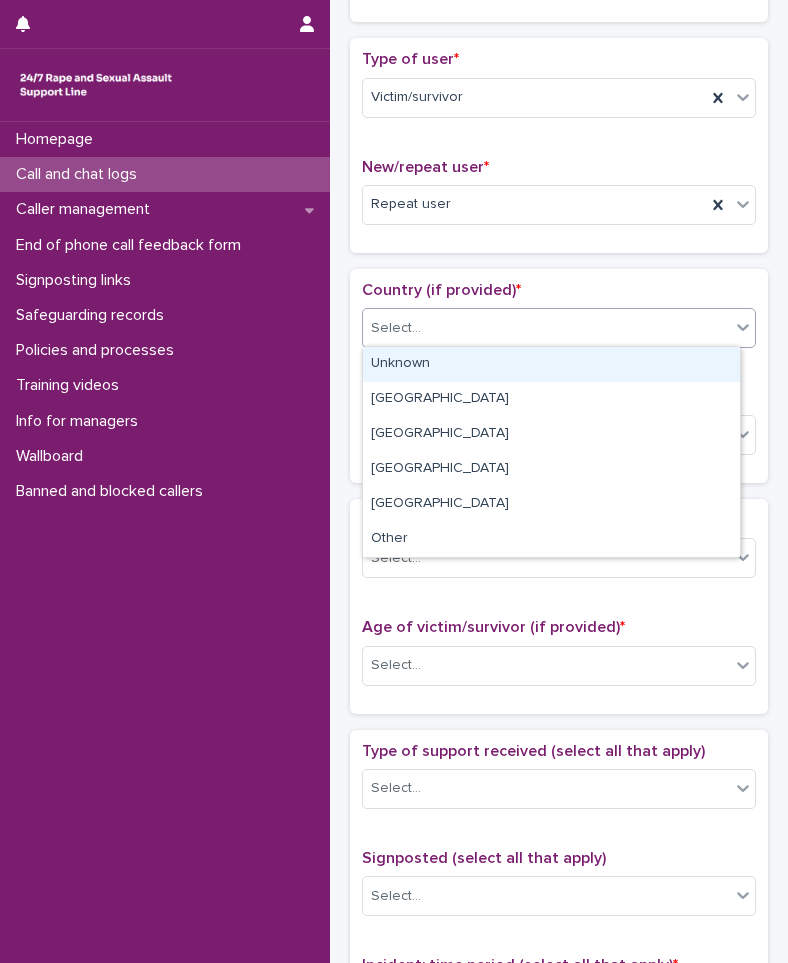 click on "Select..." at bounding box center [546, 328] 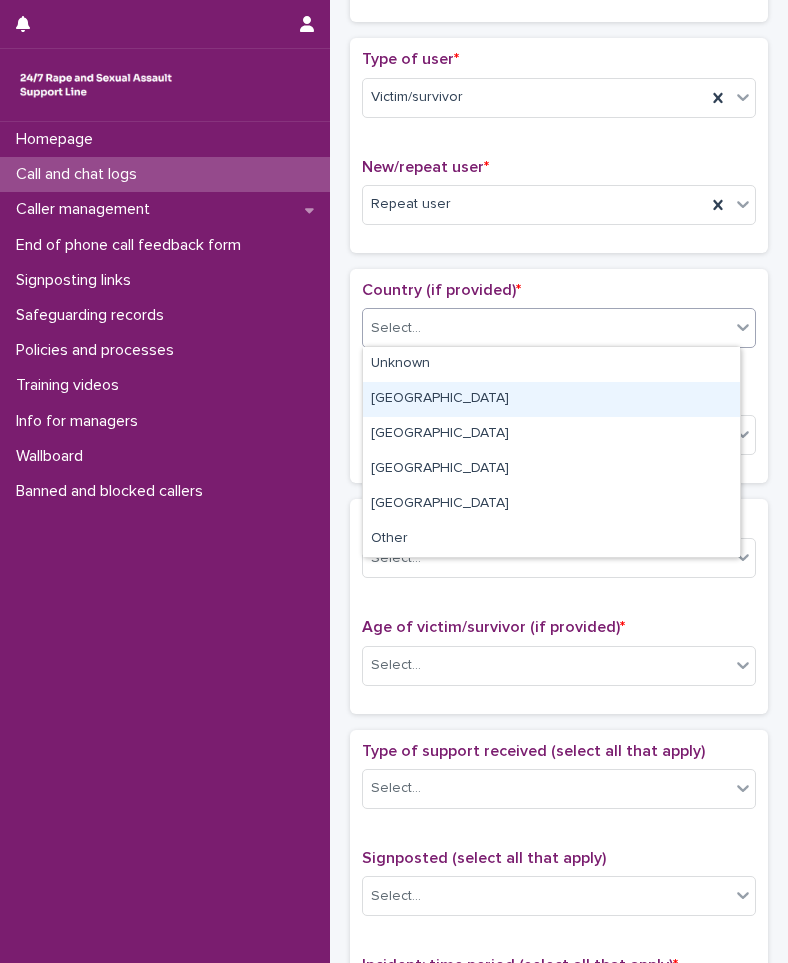 click on "[GEOGRAPHIC_DATA]" at bounding box center (551, 399) 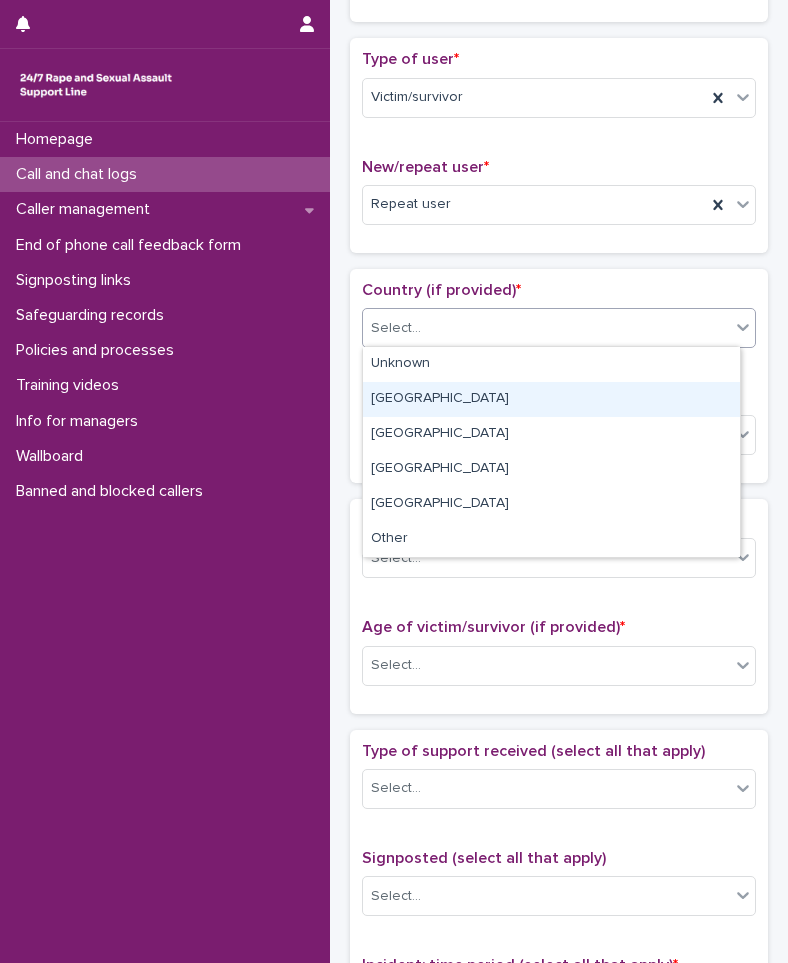 click on "Region (if provided) *" at bounding box center [437, 397] 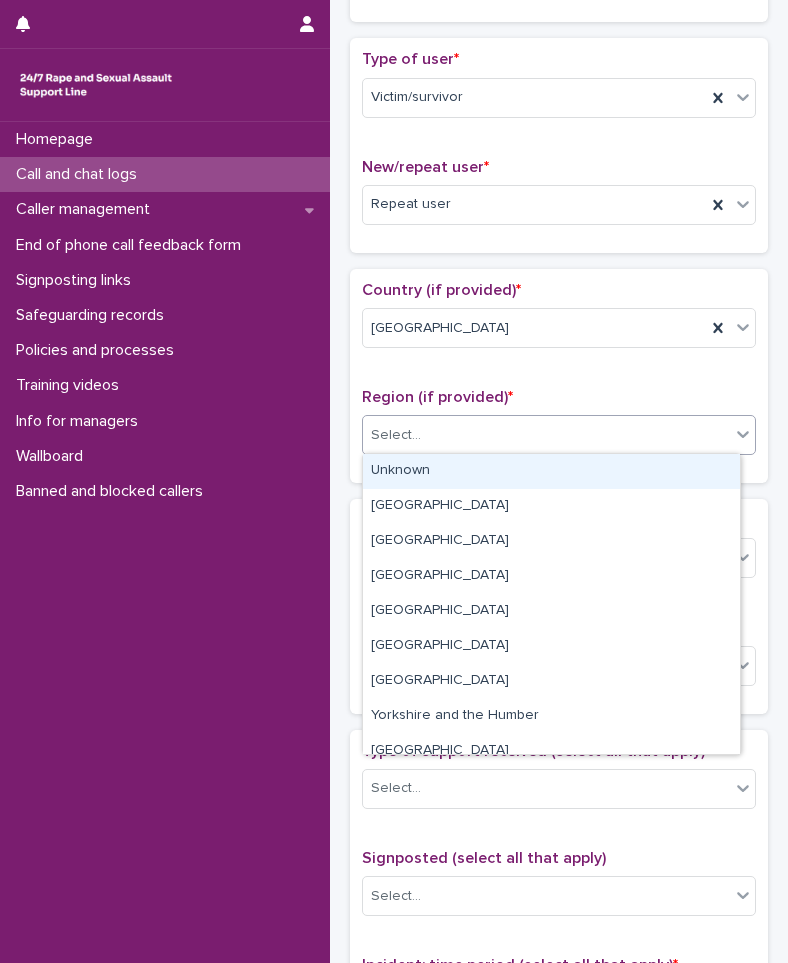 drag, startPoint x: 458, startPoint y: 401, endPoint x: 441, endPoint y: 434, distance: 37.12142 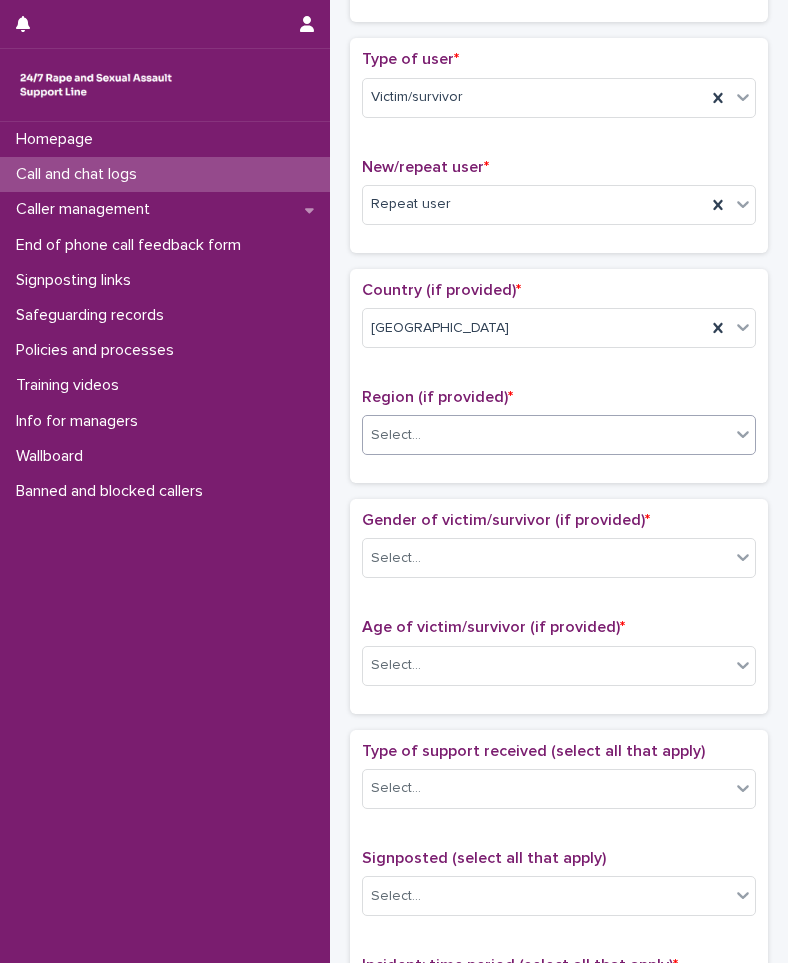 click on "Region (if provided) *       0 results available. Select is focused ,type to refine list, press Down to open the menu,  Select..." at bounding box center (559, 429) 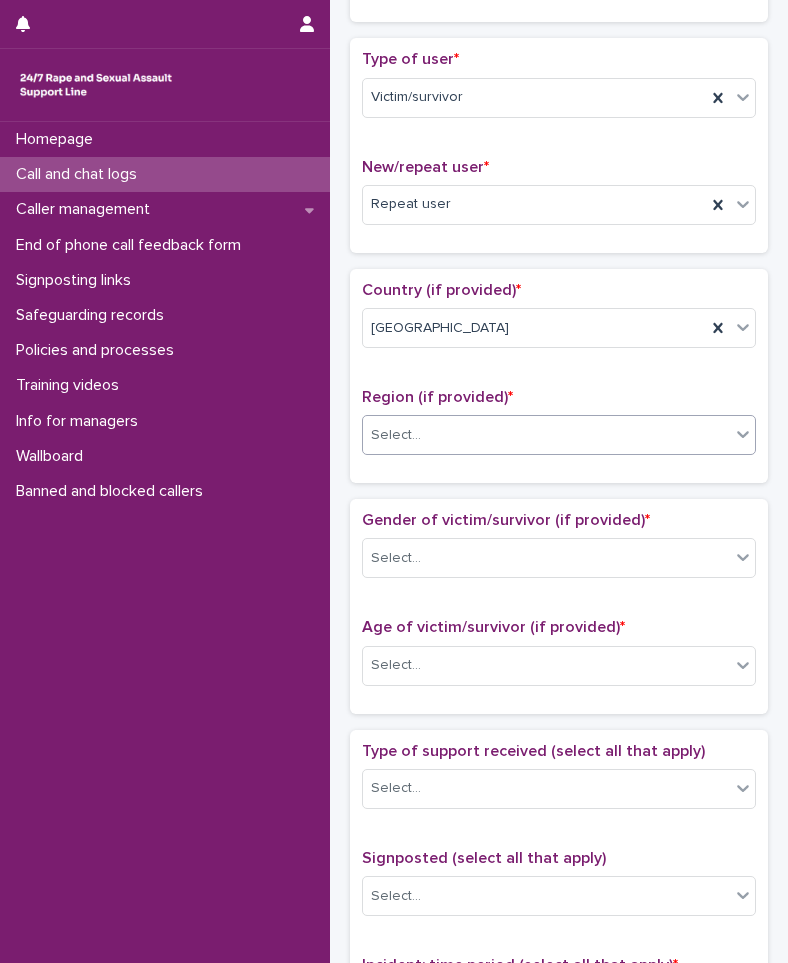 drag, startPoint x: 492, startPoint y: 455, endPoint x: 492, endPoint y: 441, distance: 14 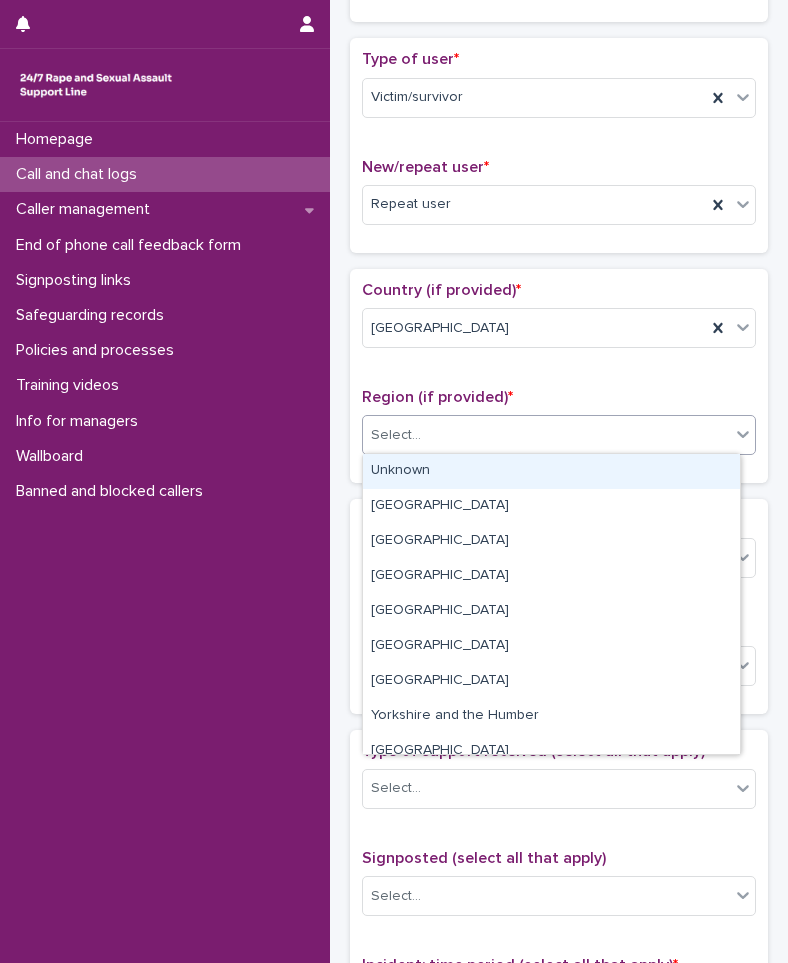 click on "Select..." at bounding box center (546, 435) 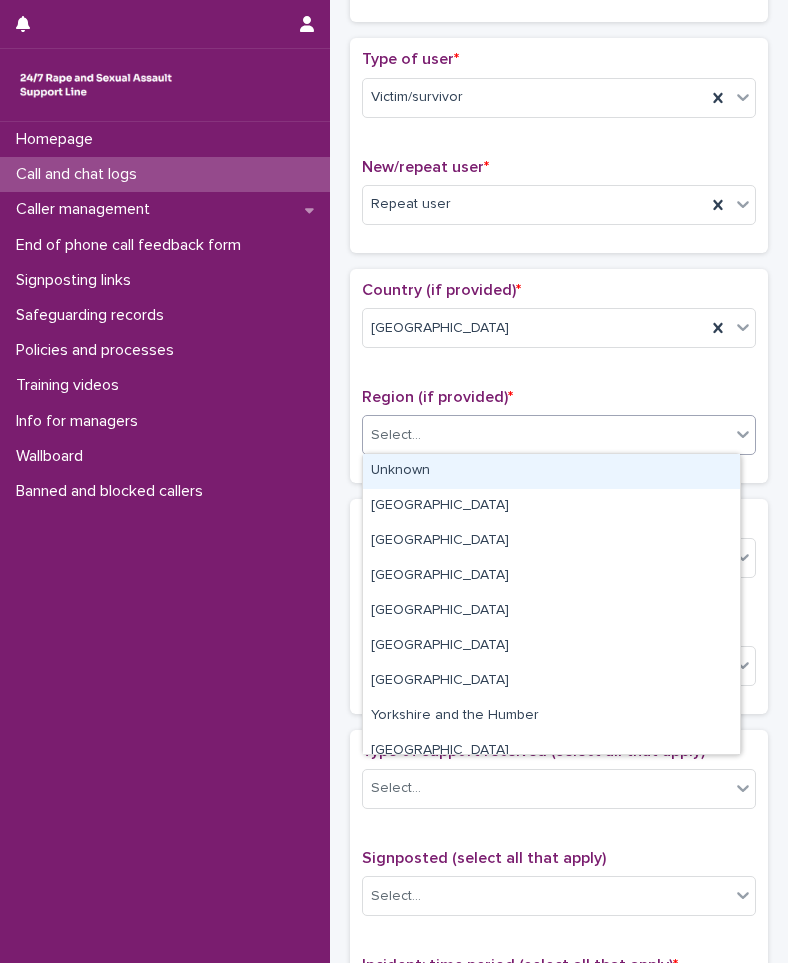 click on "Select..." at bounding box center [546, 435] 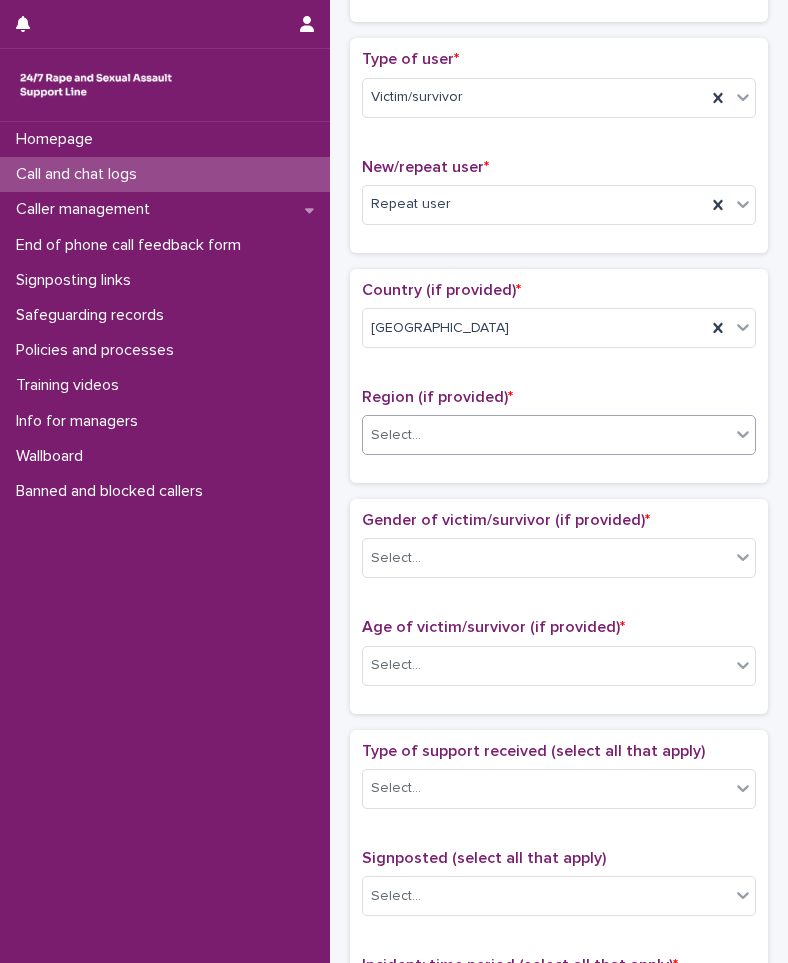 click on "Select..." at bounding box center (546, 435) 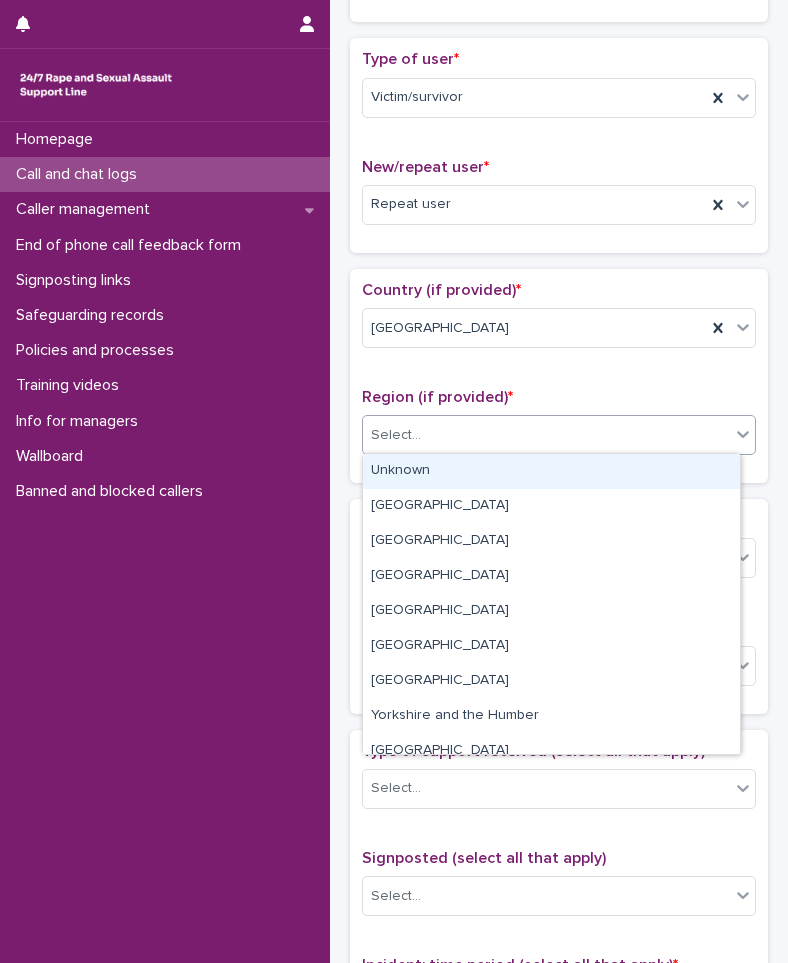 drag, startPoint x: 574, startPoint y: 438, endPoint x: 776, endPoint y: 373, distance: 212.20038 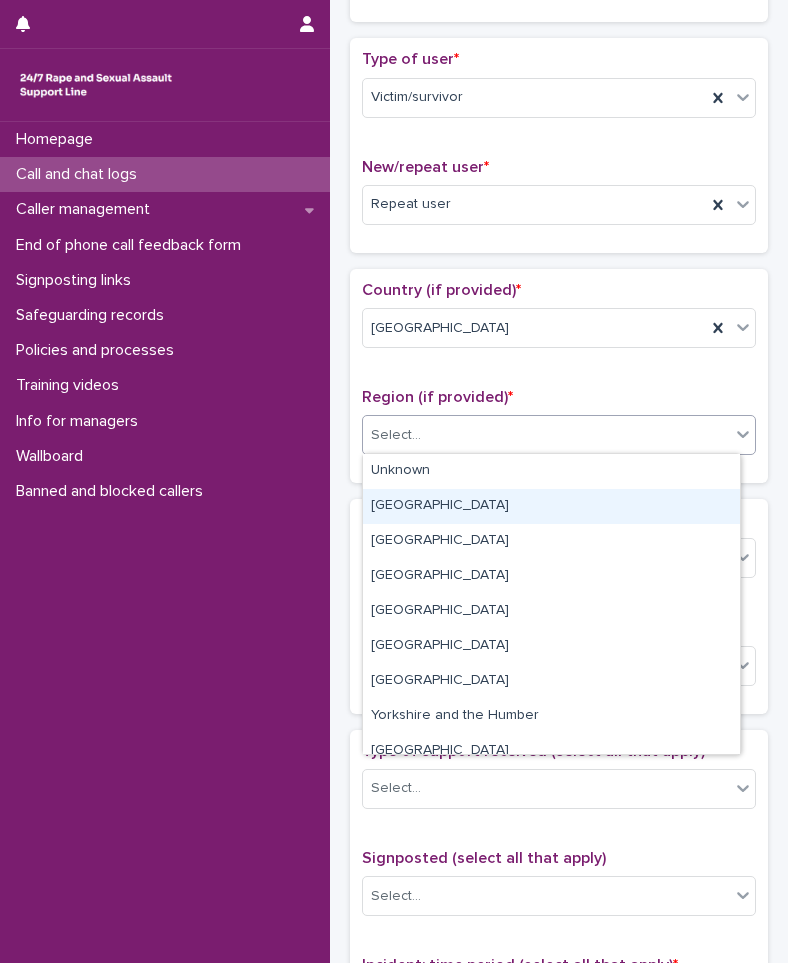 click on "[GEOGRAPHIC_DATA]" at bounding box center (551, 506) 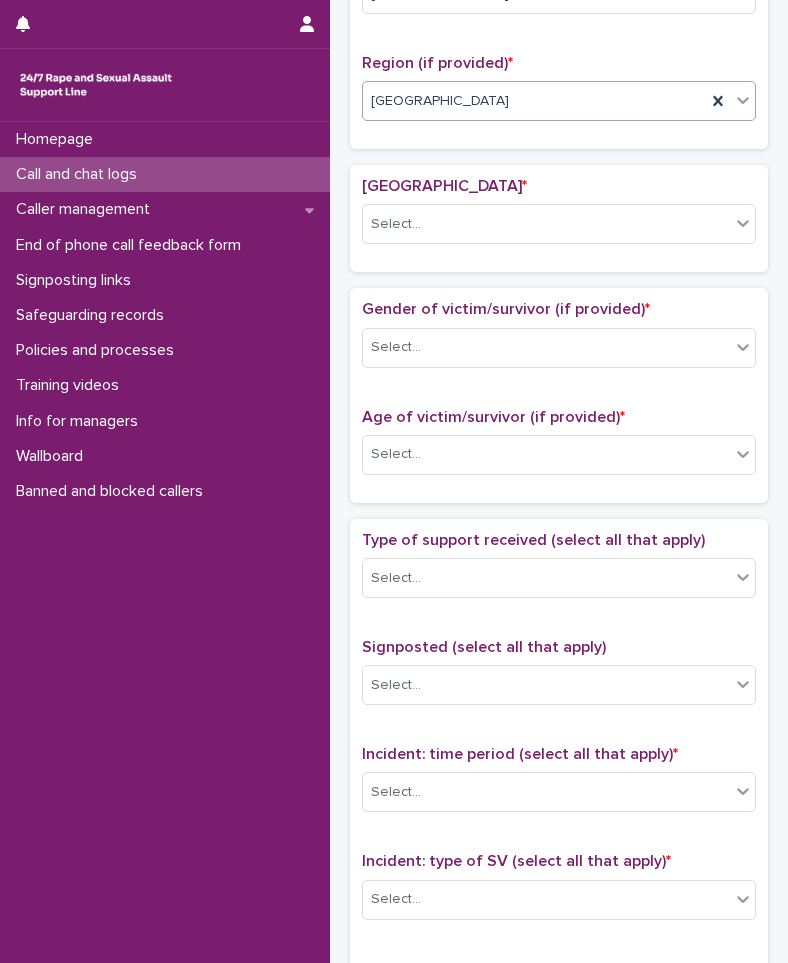 scroll, scrollTop: 762, scrollLeft: 0, axis: vertical 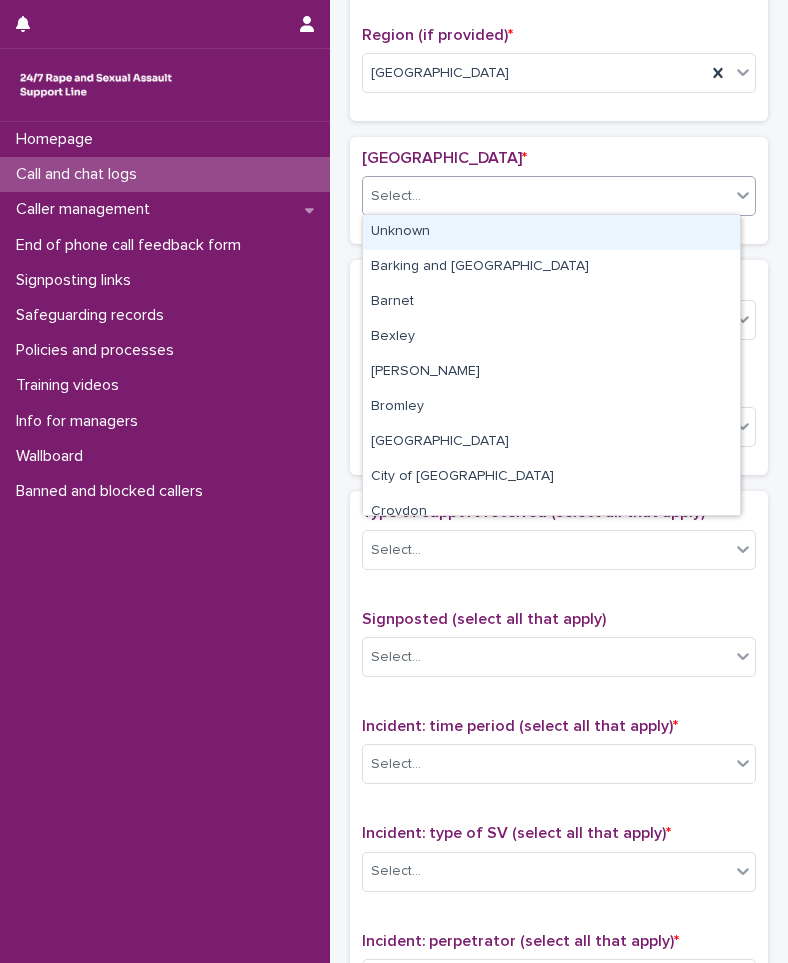 click on "Select..." at bounding box center [546, 196] 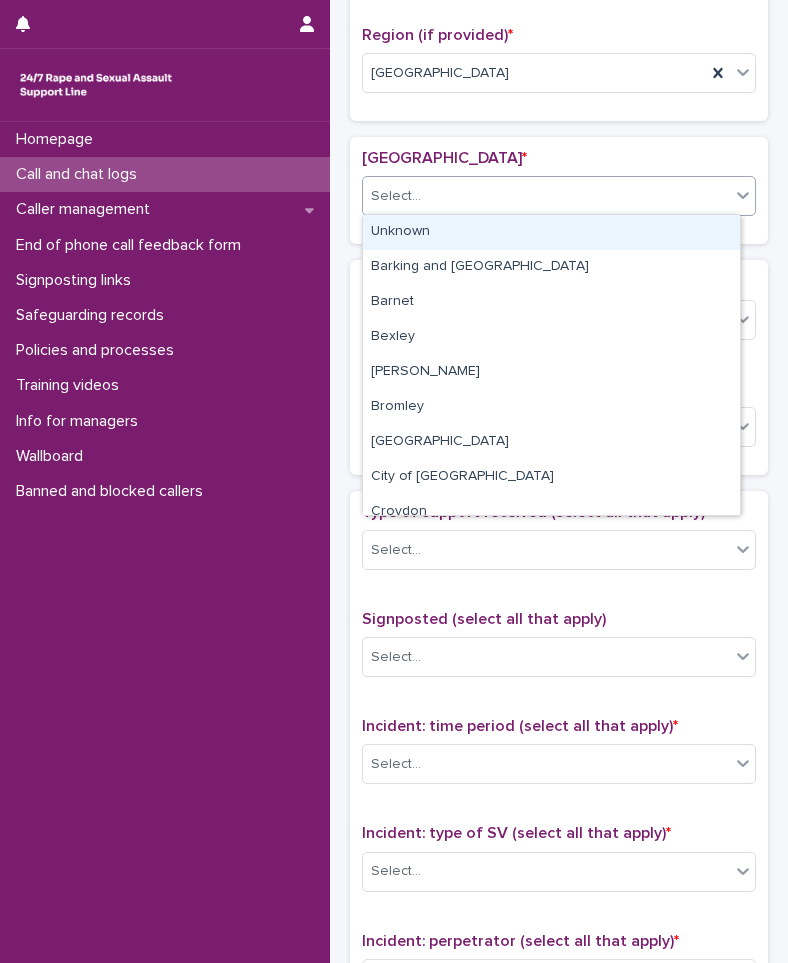 click on "Unknown" at bounding box center (551, 232) 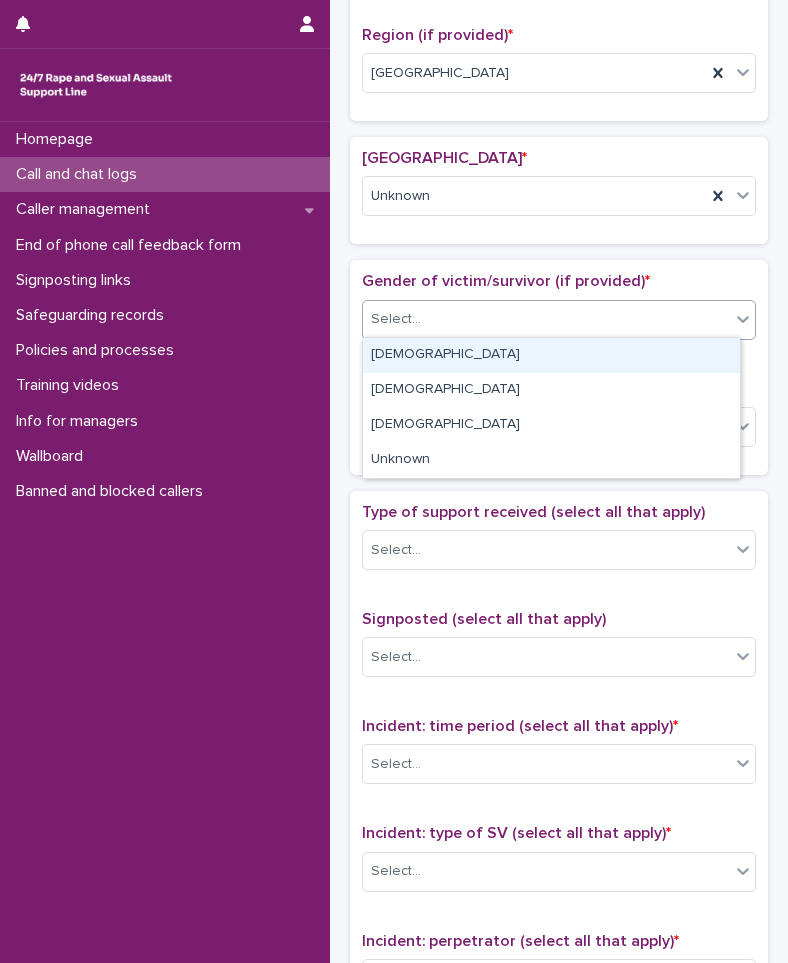 click on "Select..." at bounding box center [546, 319] 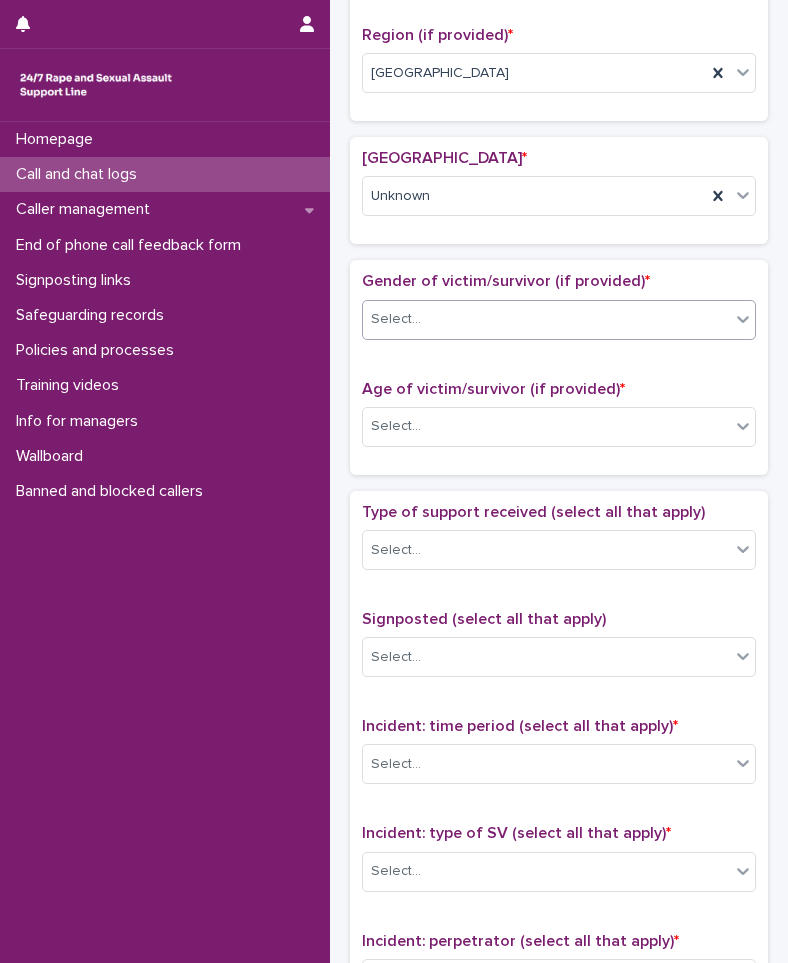 click on "Select..." at bounding box center (546, 319) 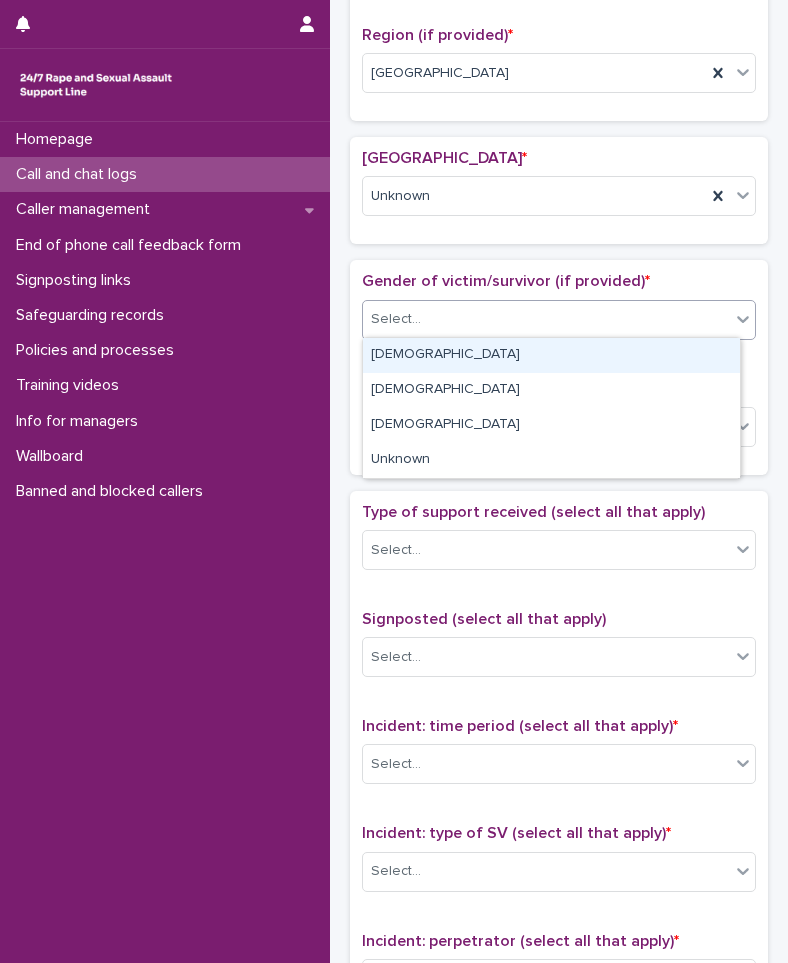 click on "Select..." at bounding box center [546, 319] 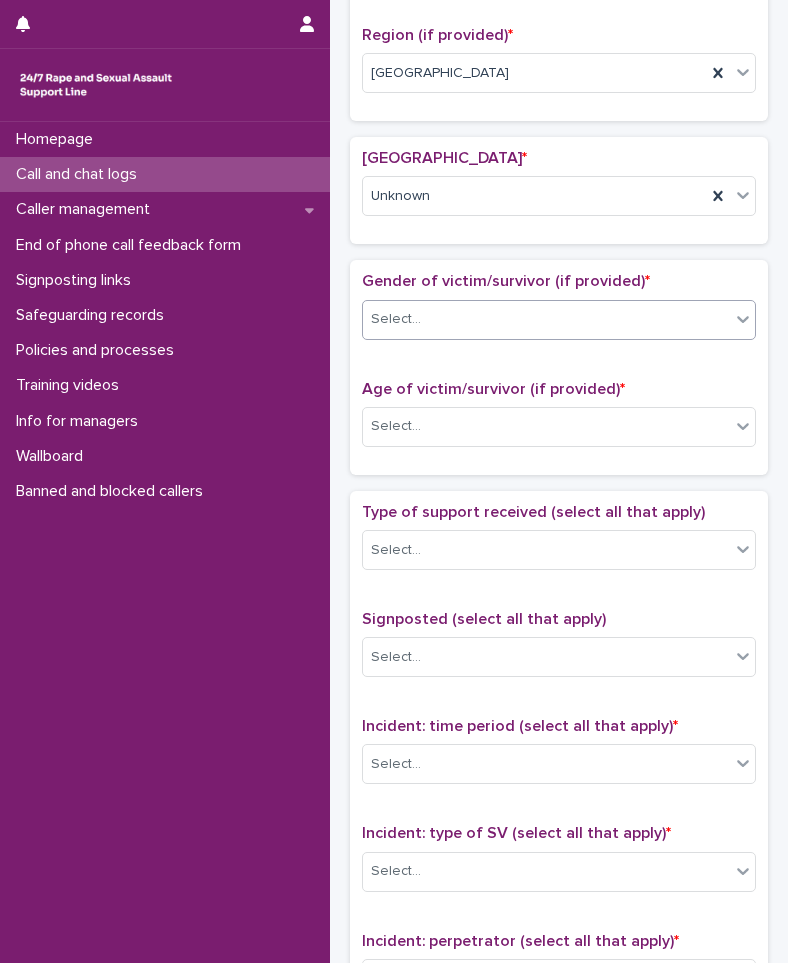 click on "Select..." at bounding box center [546, 319] 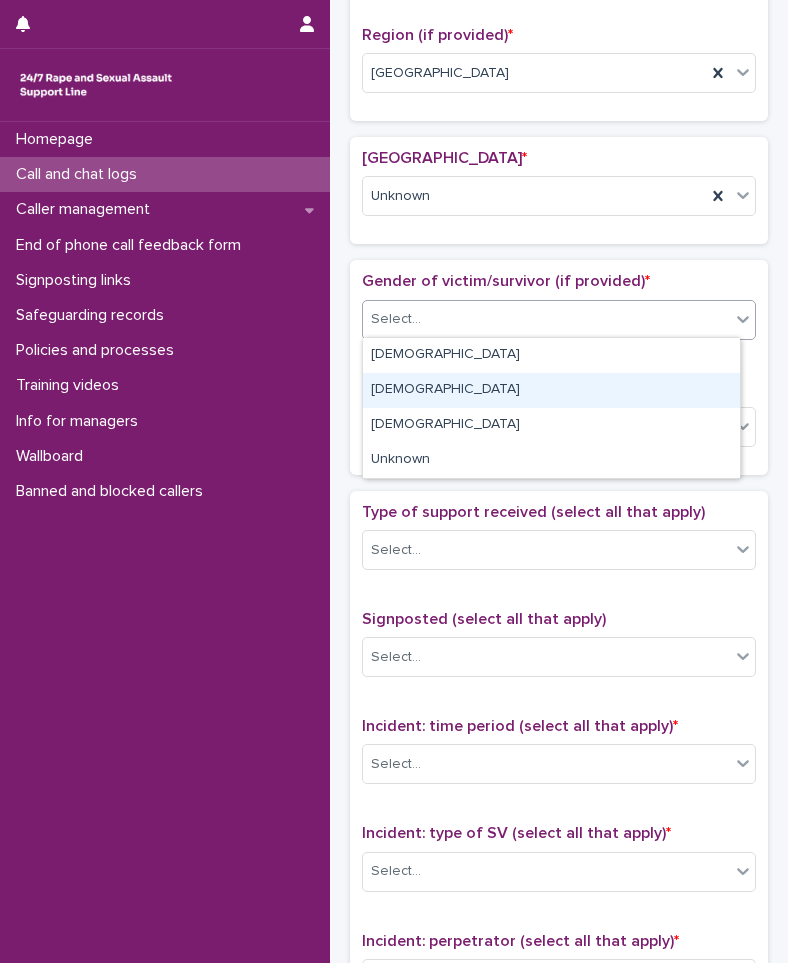 click on "[DEMOGRAPHIC_DATA]" at bounding box center [551, 390] 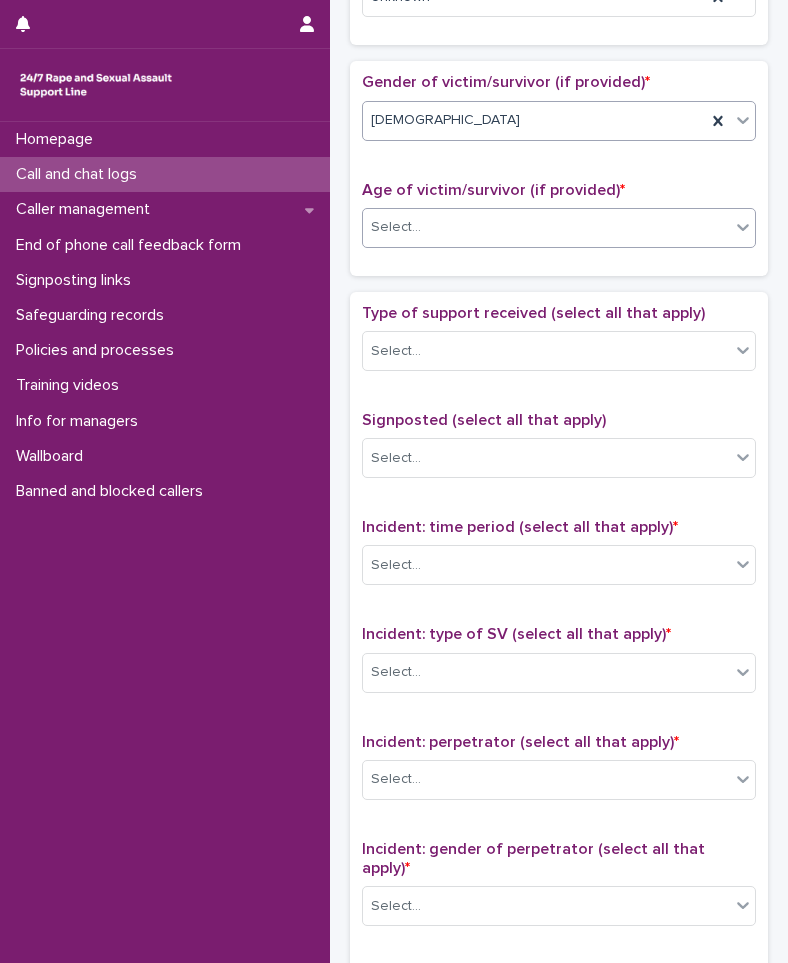 scroll, scrollTop: 962, scrollLeft: 0, axis: vertical 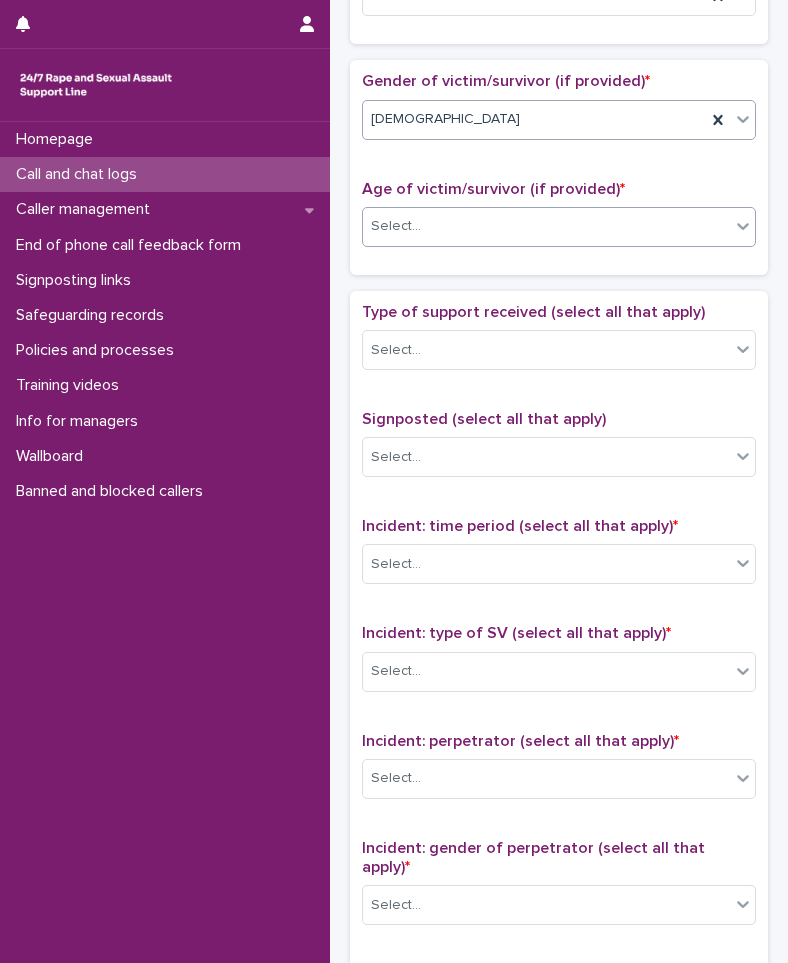 click on "Select..." at bounding box center [546, 226] 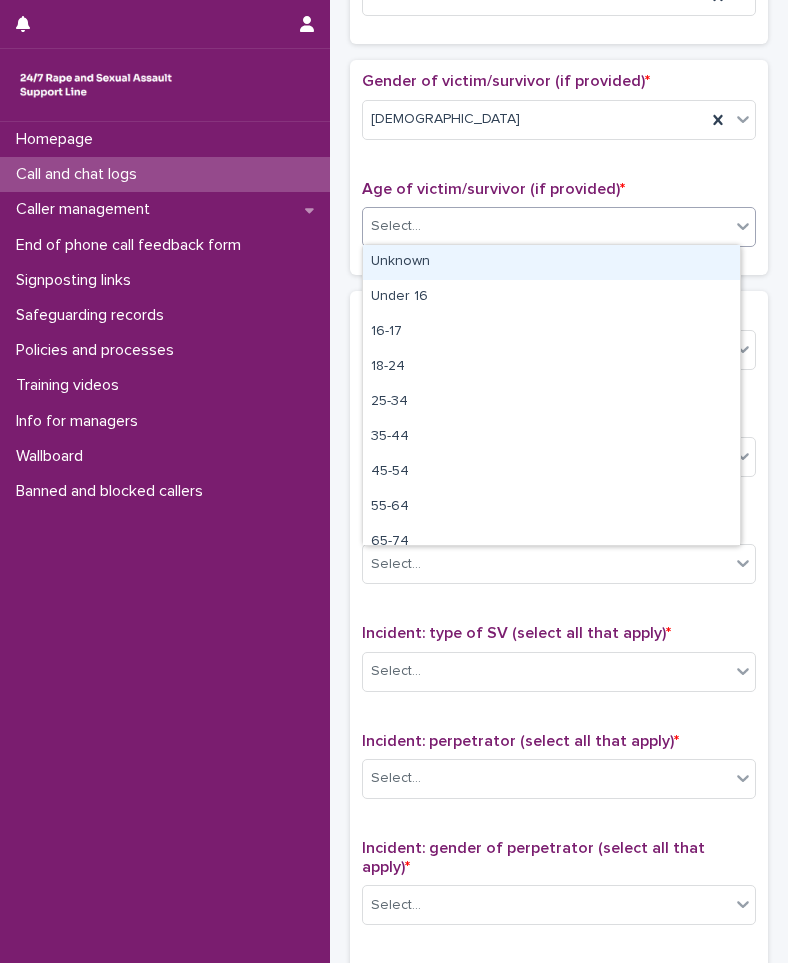 click on "Unknown" at bounding box center (551, 262) 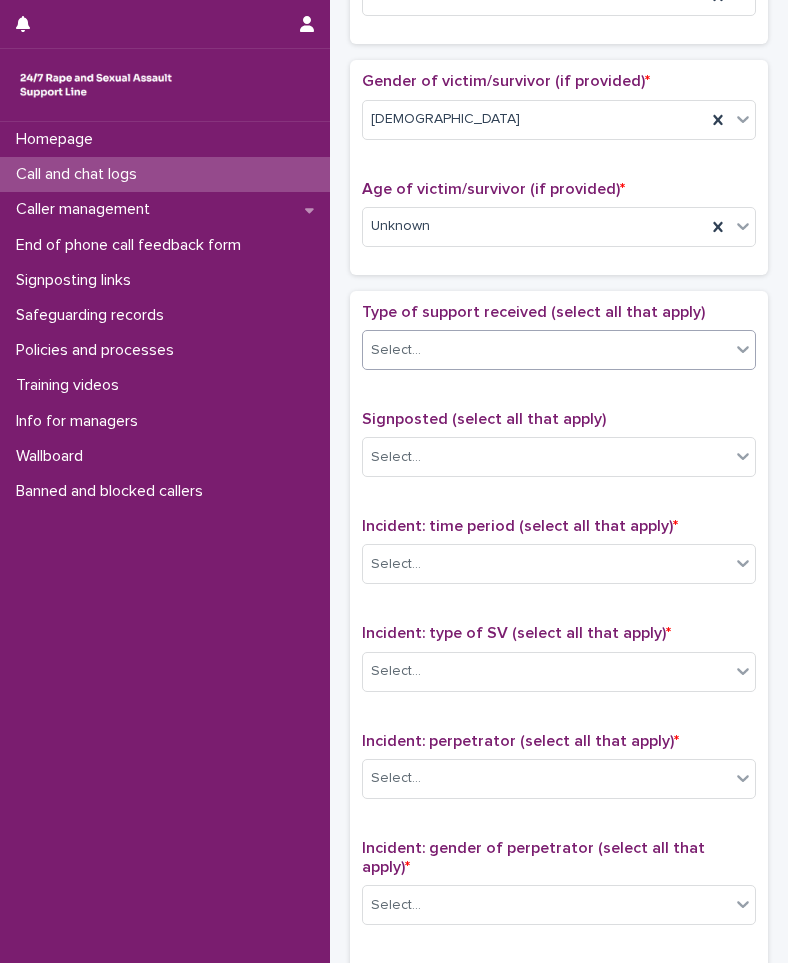 click on "Select..." at bounding box center (546, 350) 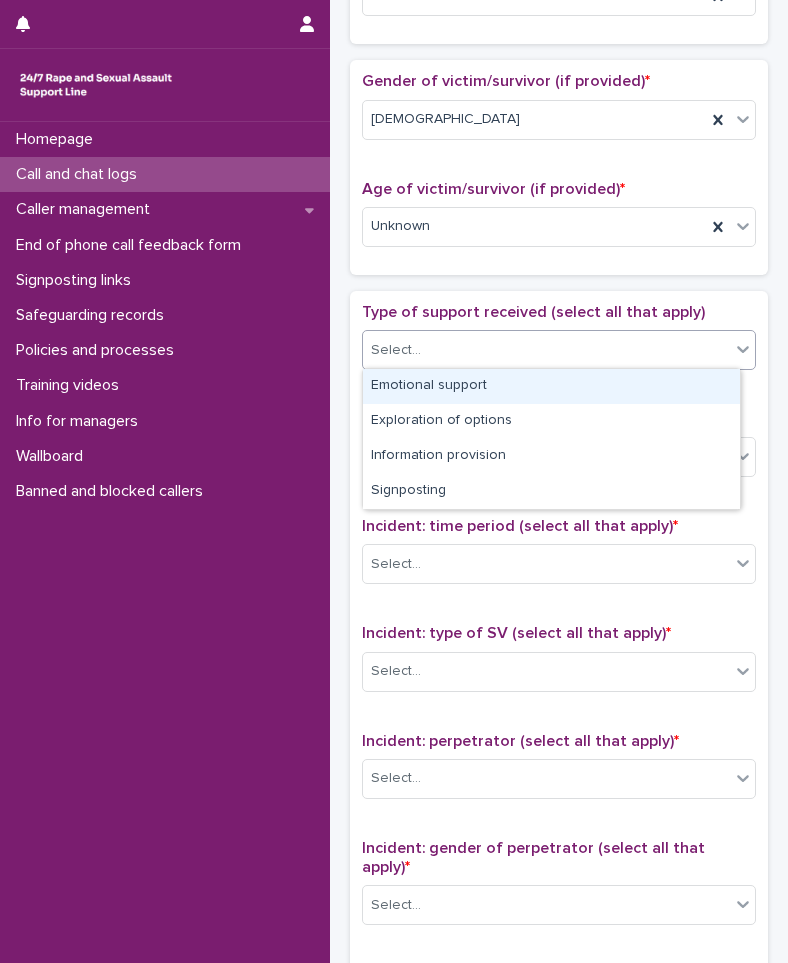 click on "Emotional support" at bounding box center [551, 386] 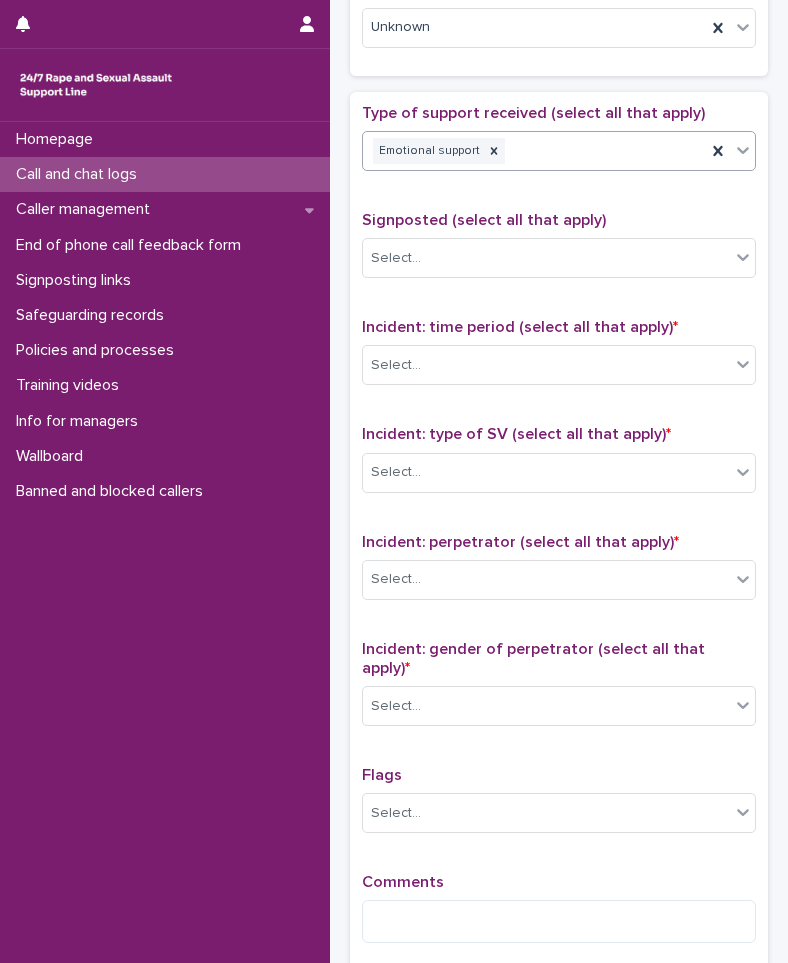 scroll, scrollTop: 1162, scrollLeft: 0, axis: vertical 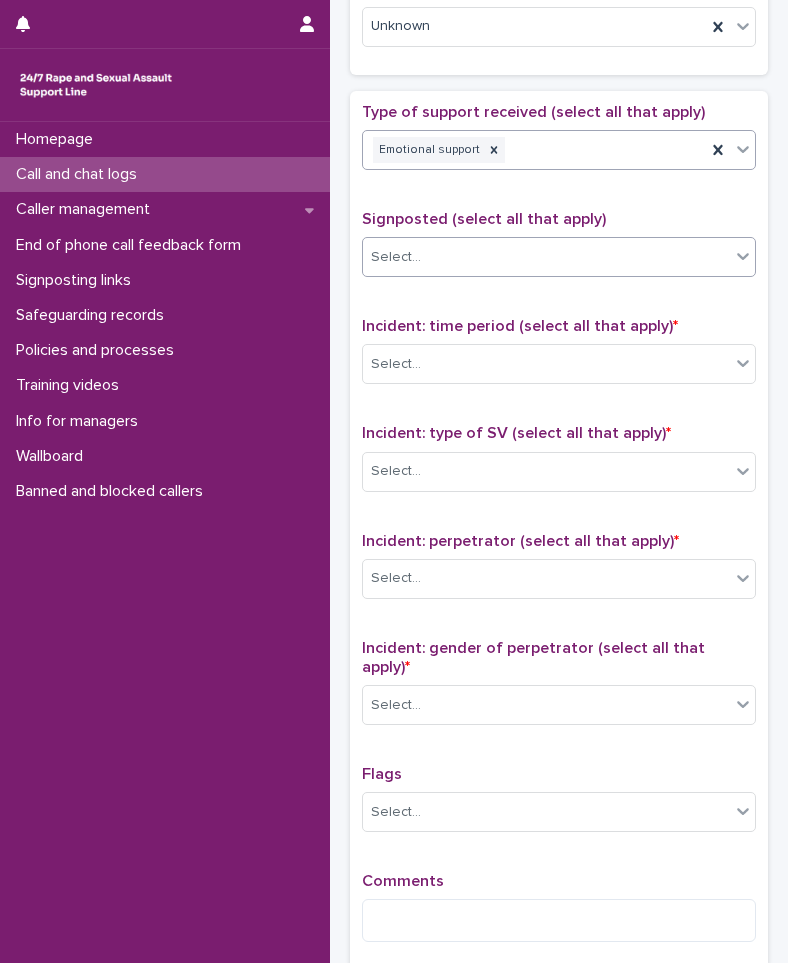 click on "Select..." at bounding box center (546, 257) 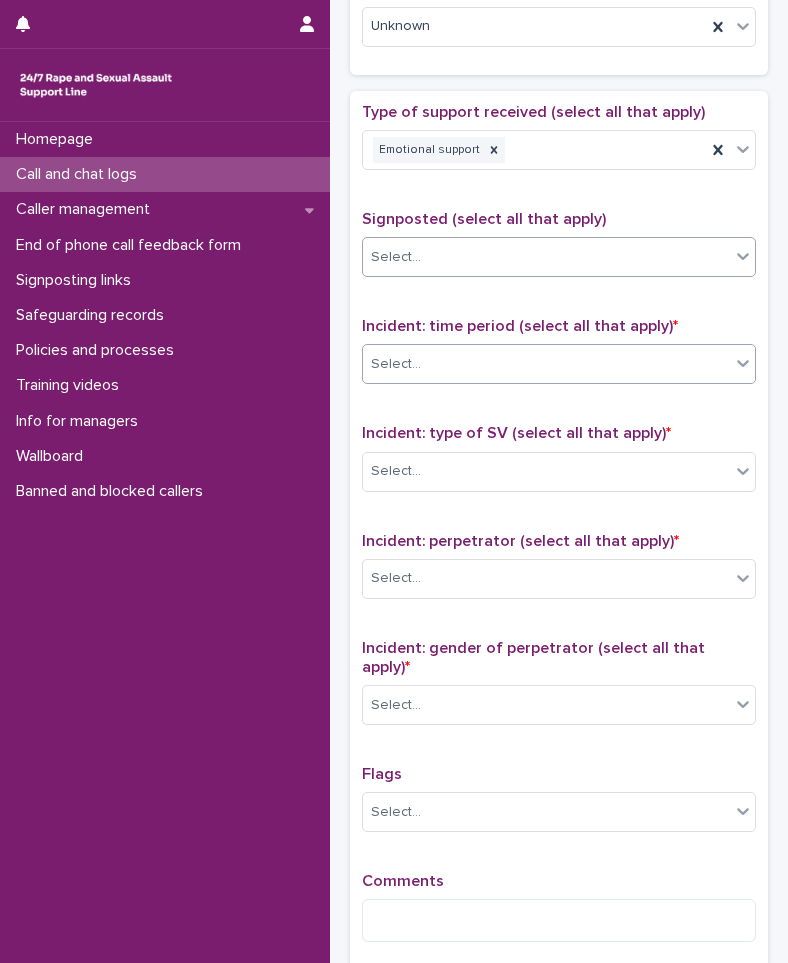 click on "Select..." at bounding box center [546, 364] 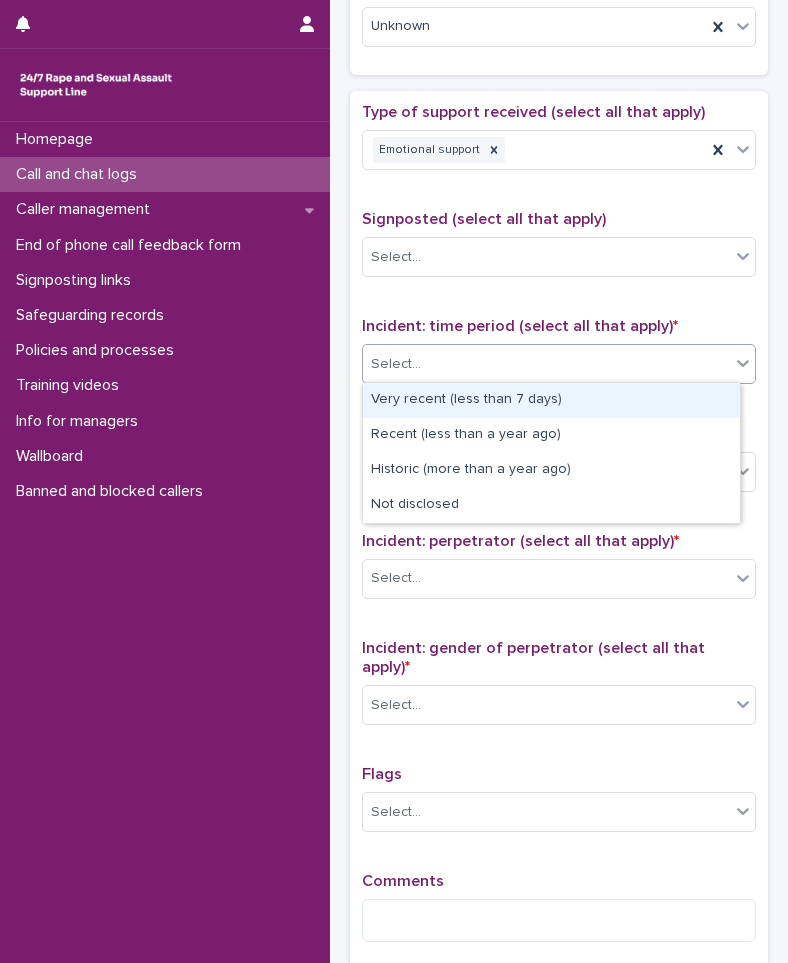 click on "Select..." at bounding box center [559, 364] 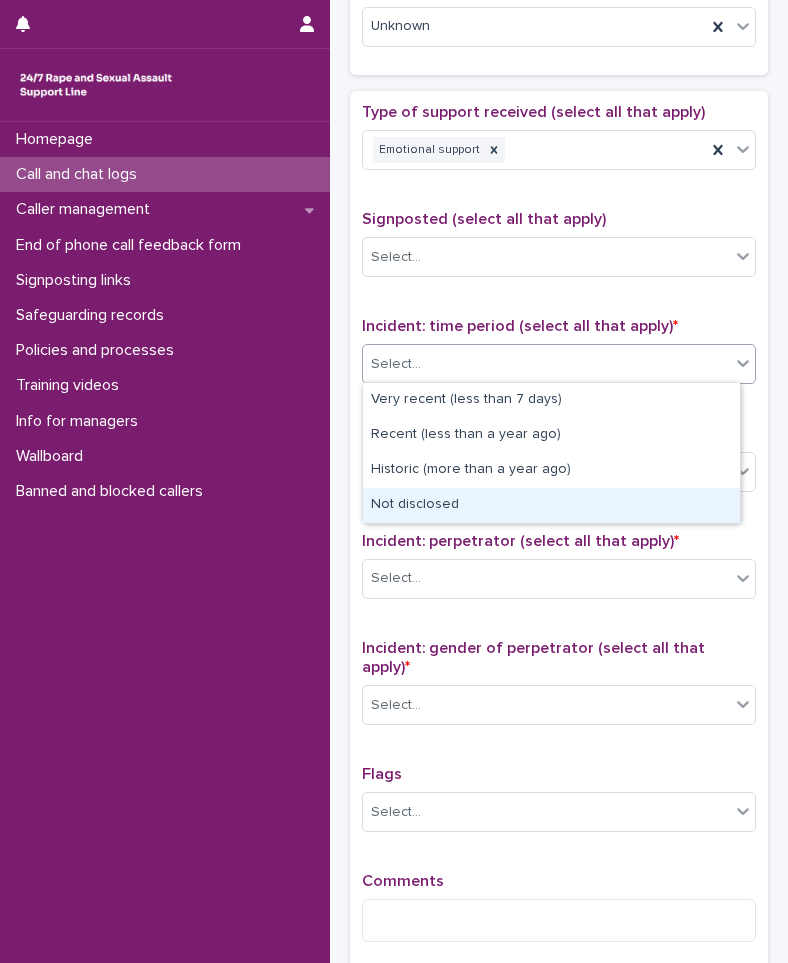 click on "Not disclosed" at bounding box center [551, 505] 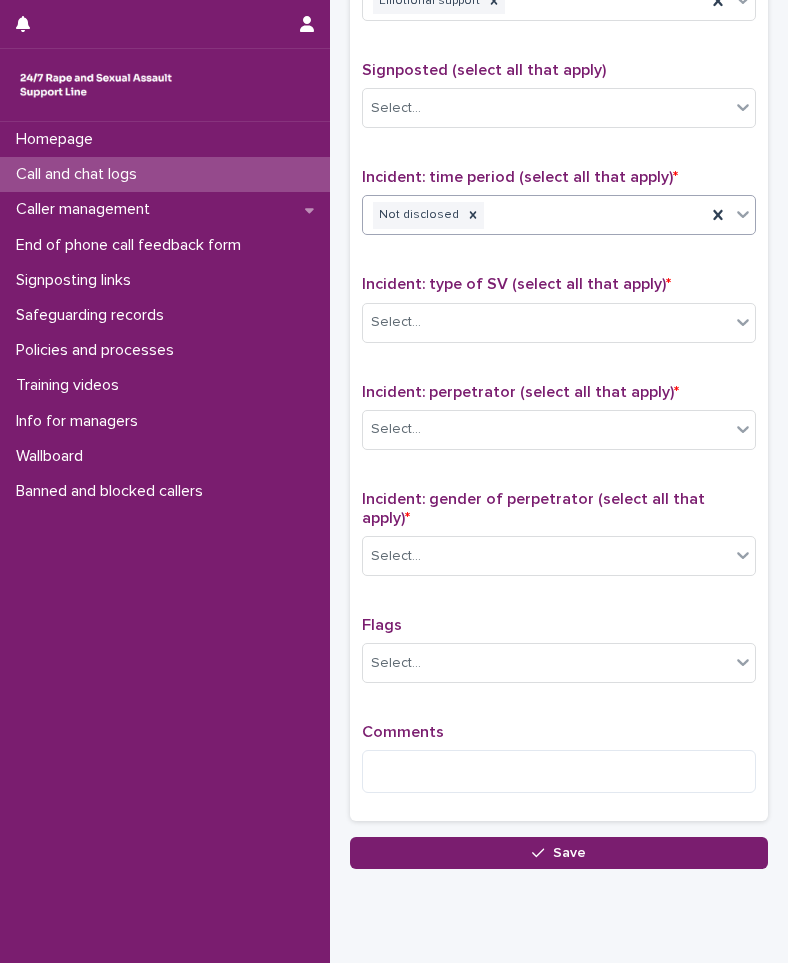 scroll, scrollTop: 1353, scrollLeft: 0, axis: vertical 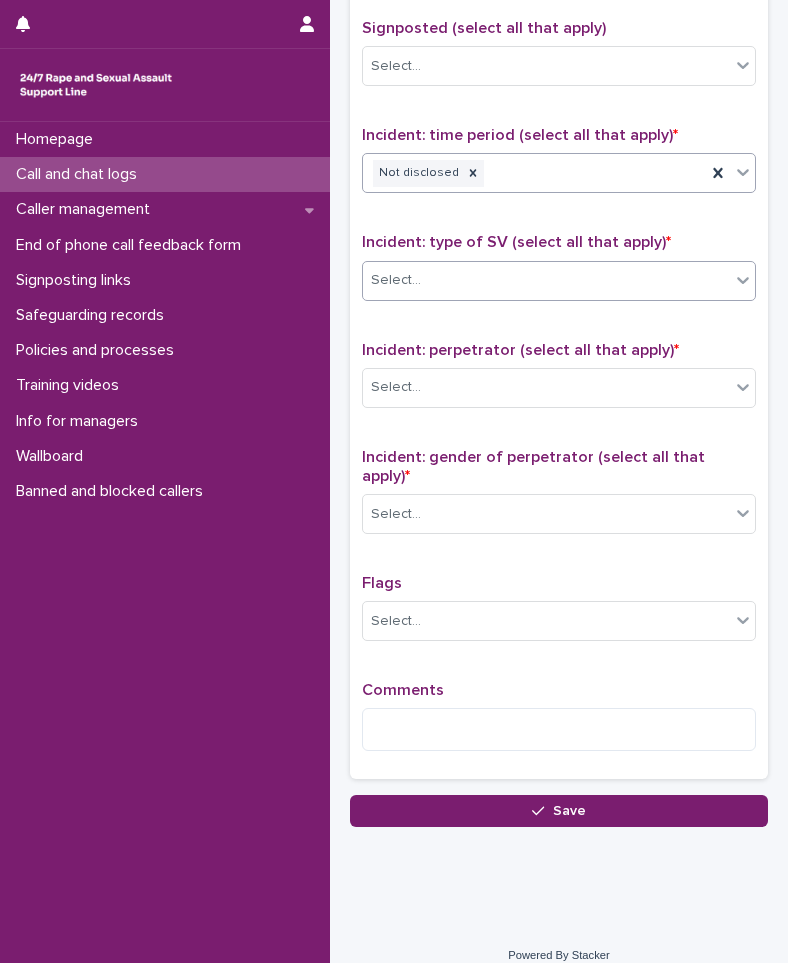 click on "Select..." at bounding box center [546, 280] 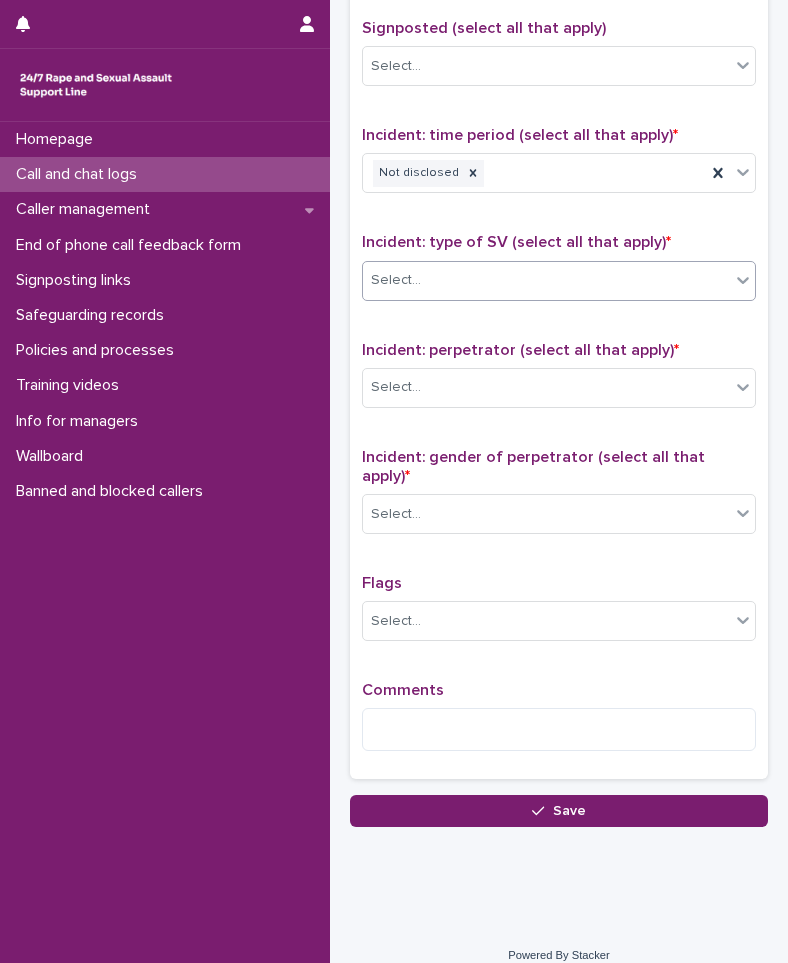 click on "Select..." at bounding box center [546, 280] 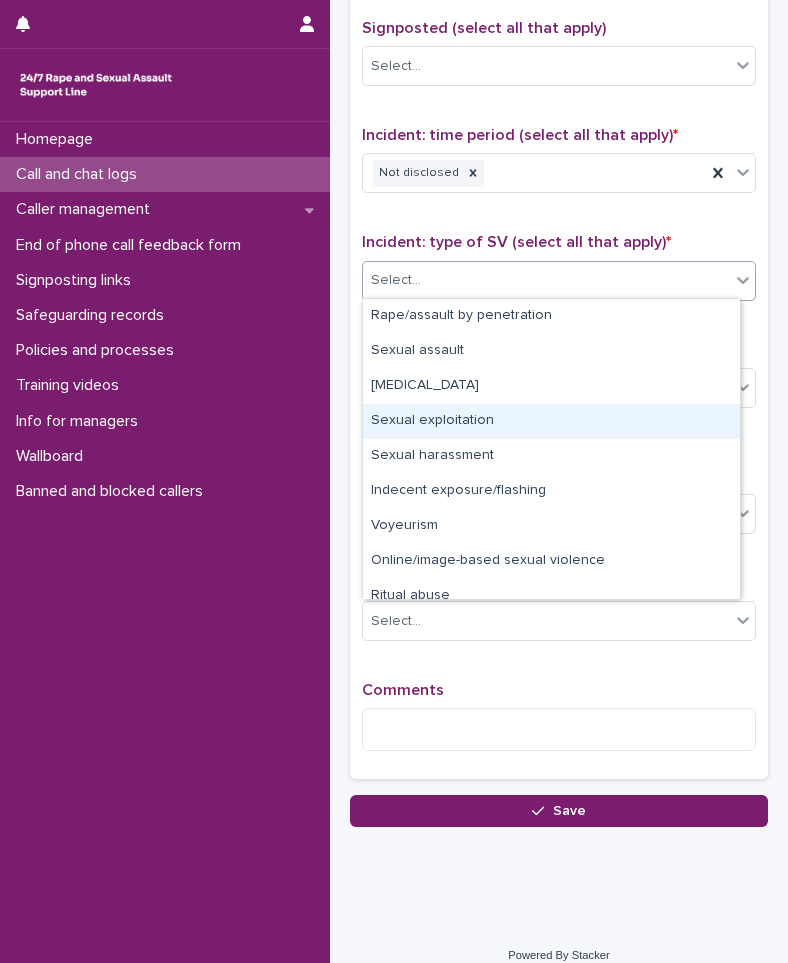 scroll, scrollTop: 50, scrollLeft: 0, axis: vertical 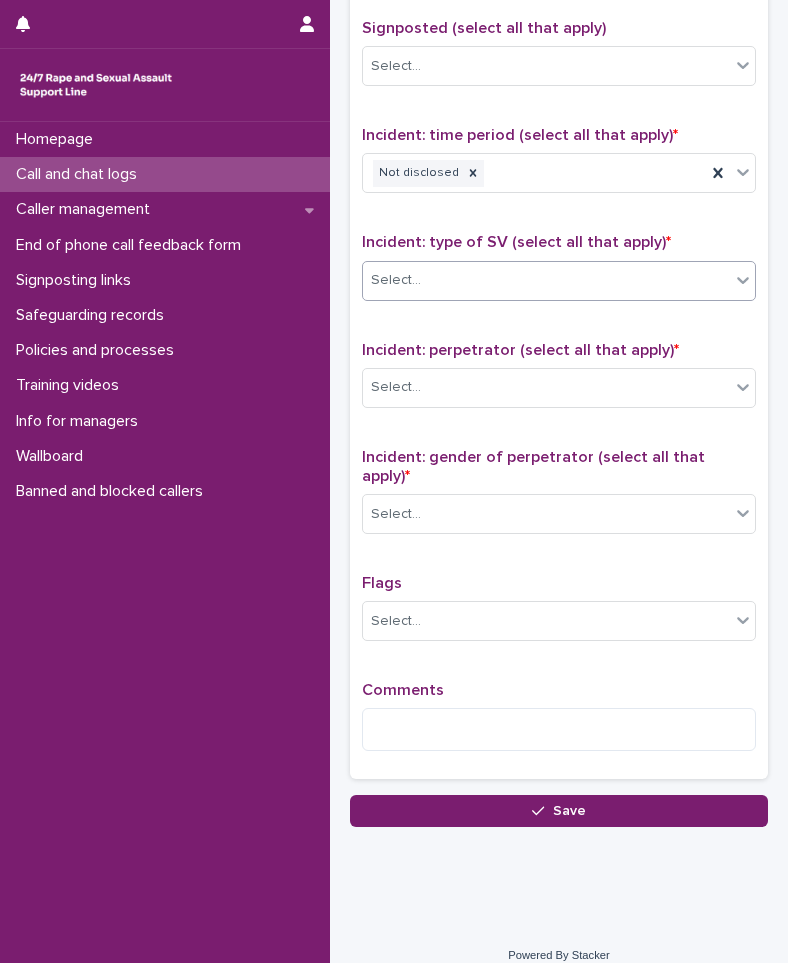 click on "Select..." at bounding box center [559, 281] 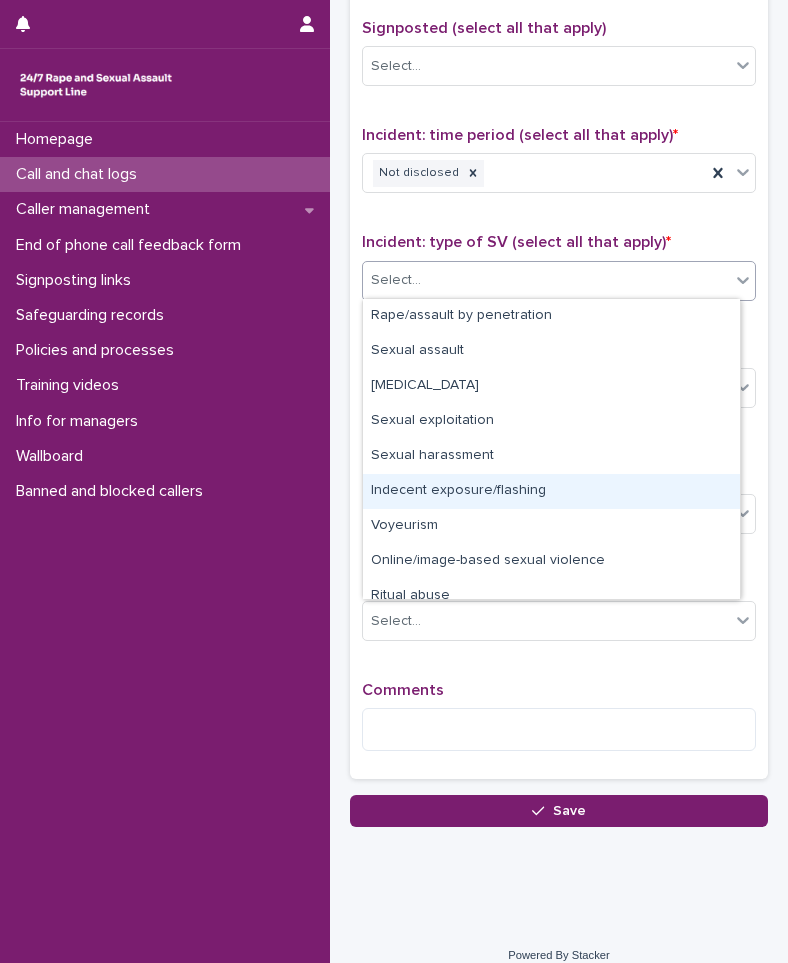 scroll, scrollTop: 50, scrollLeft: 0, axis: vertical 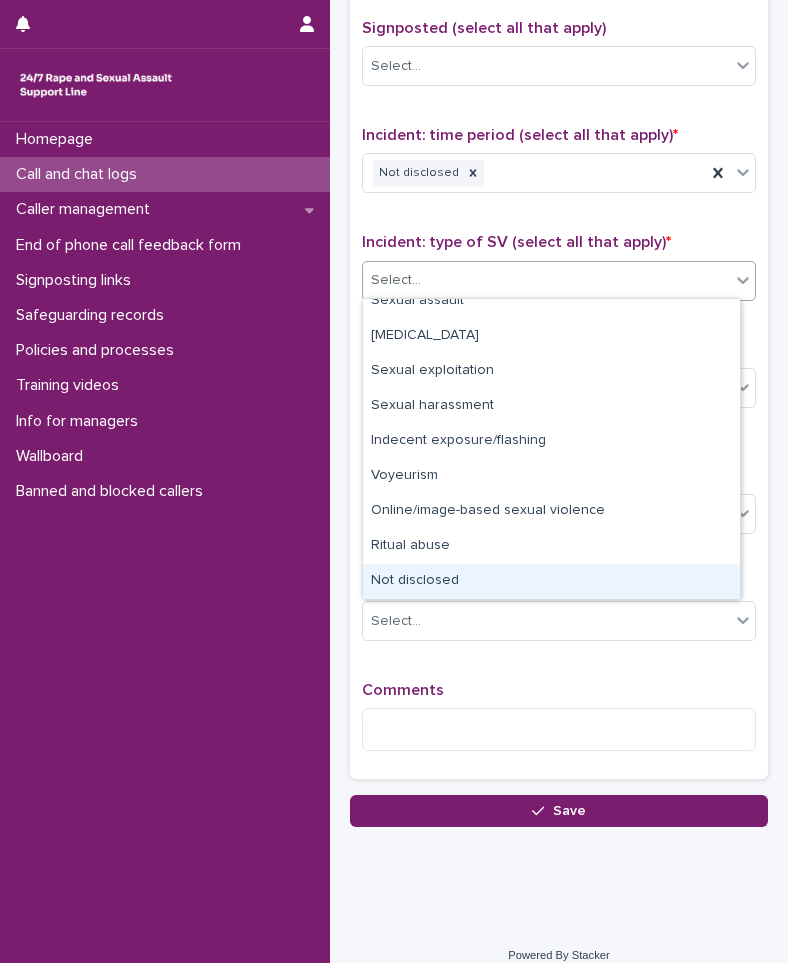 click on "Not disclosed" at bounding box center [551, 581] 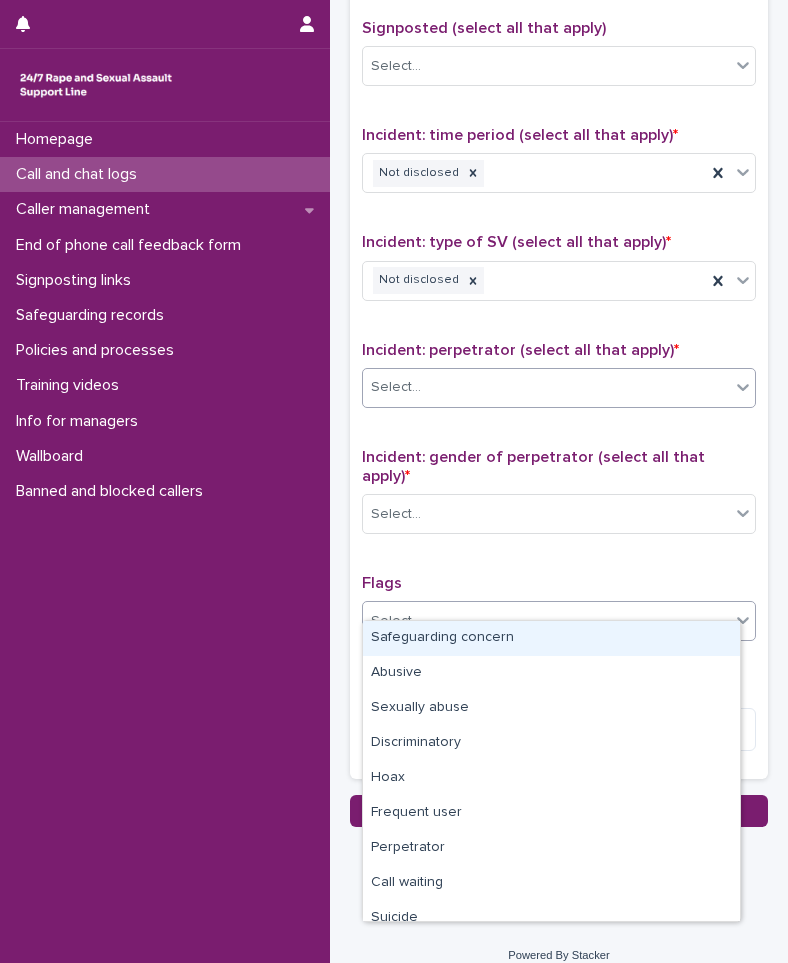click on "Select..." at bounding box center [546, 387] 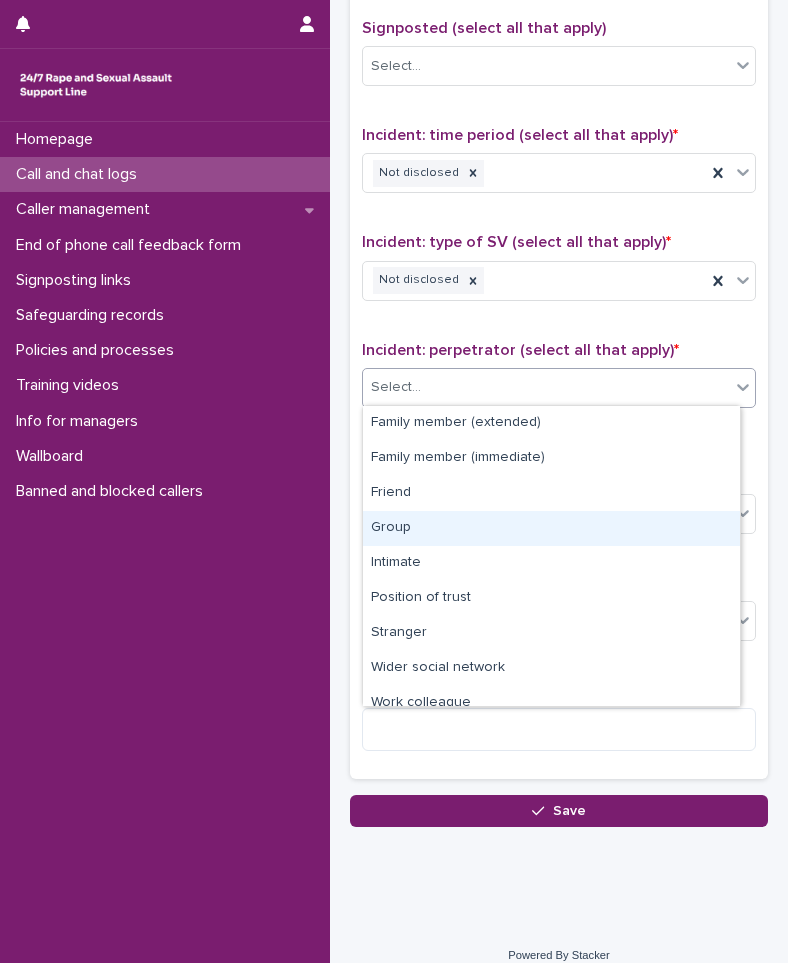 scroll, scrollTop: 85, scrollLeft: 0, axis: vertical 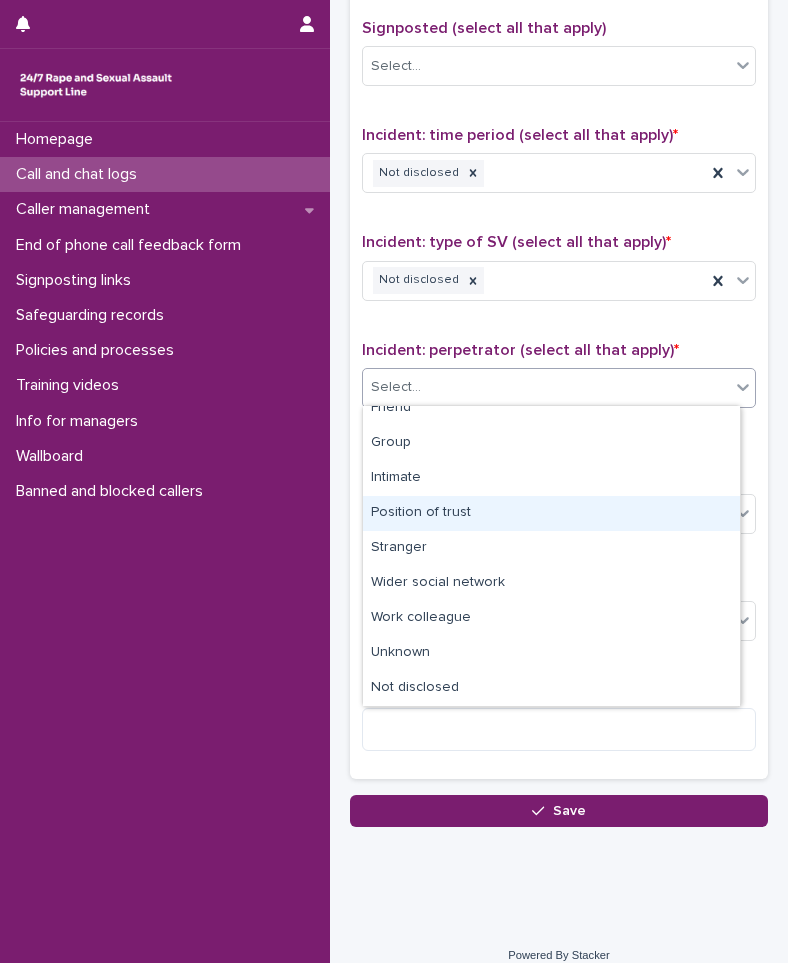 click on "Position of trust" at bounding box center [551, 513] 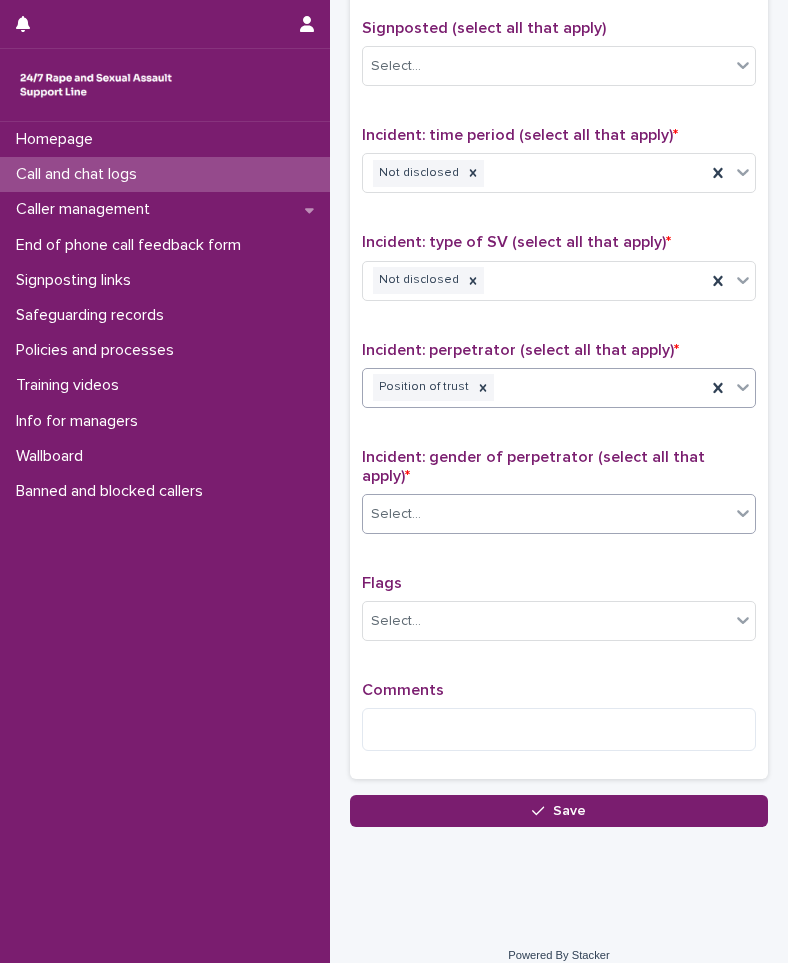 click on "Select..." at bounding box center [546, 514] 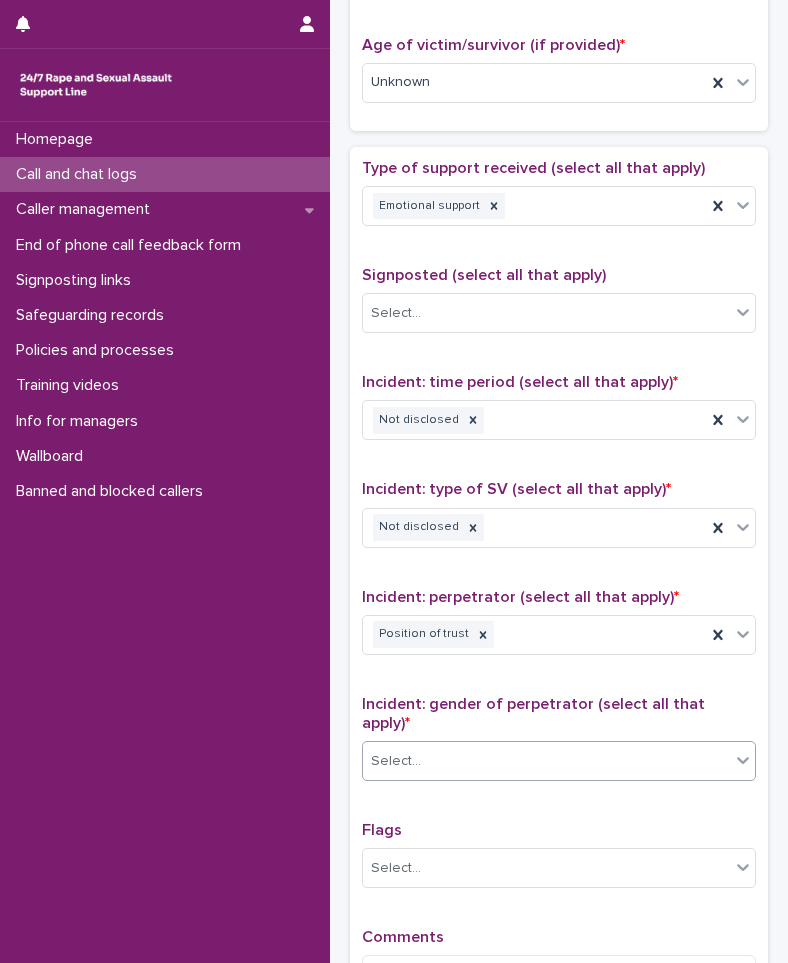 scroll, scrollTop: 1153, scrollLeft: 0, axis: vertical 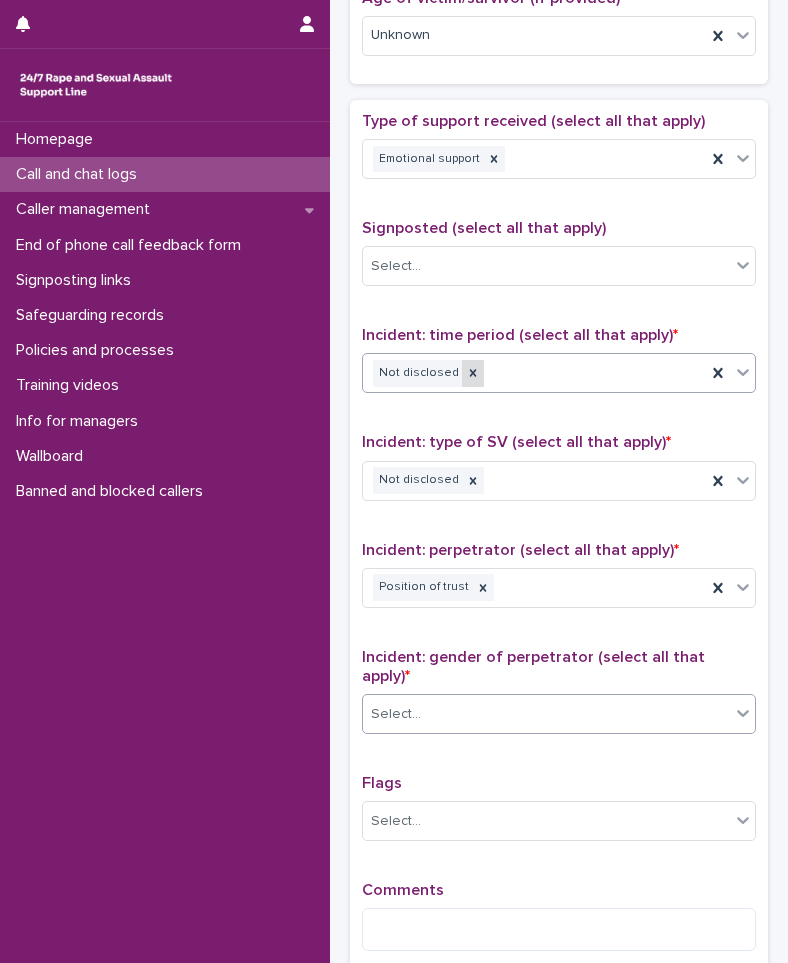 click 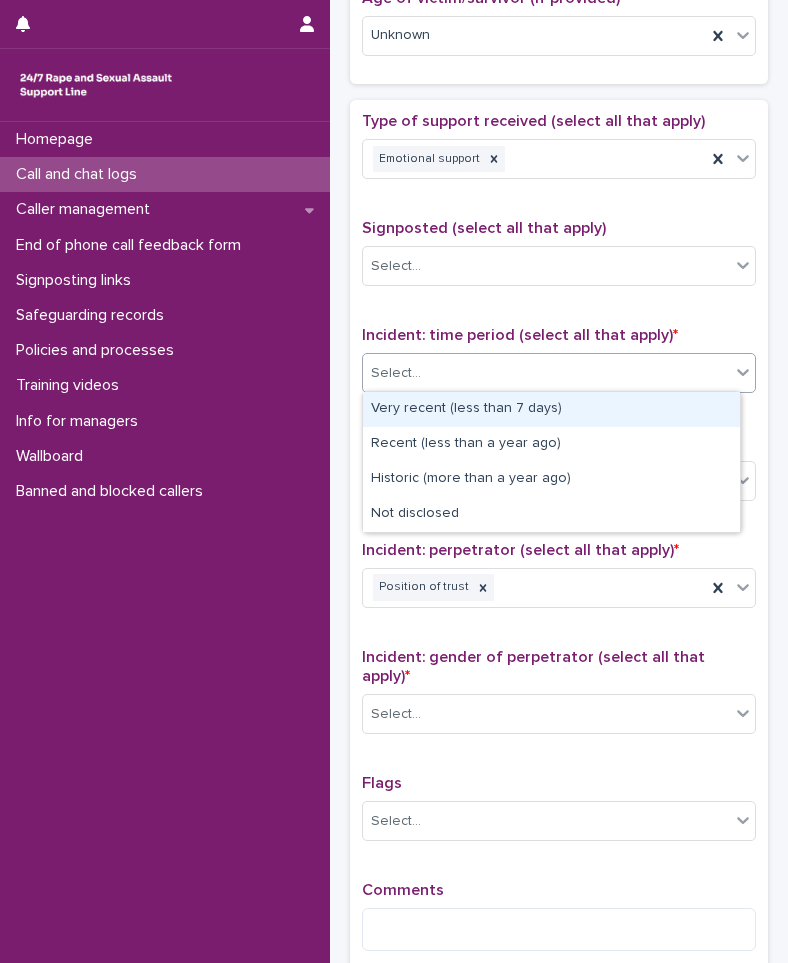 click on "Select..." at bounding box center [546, 373] 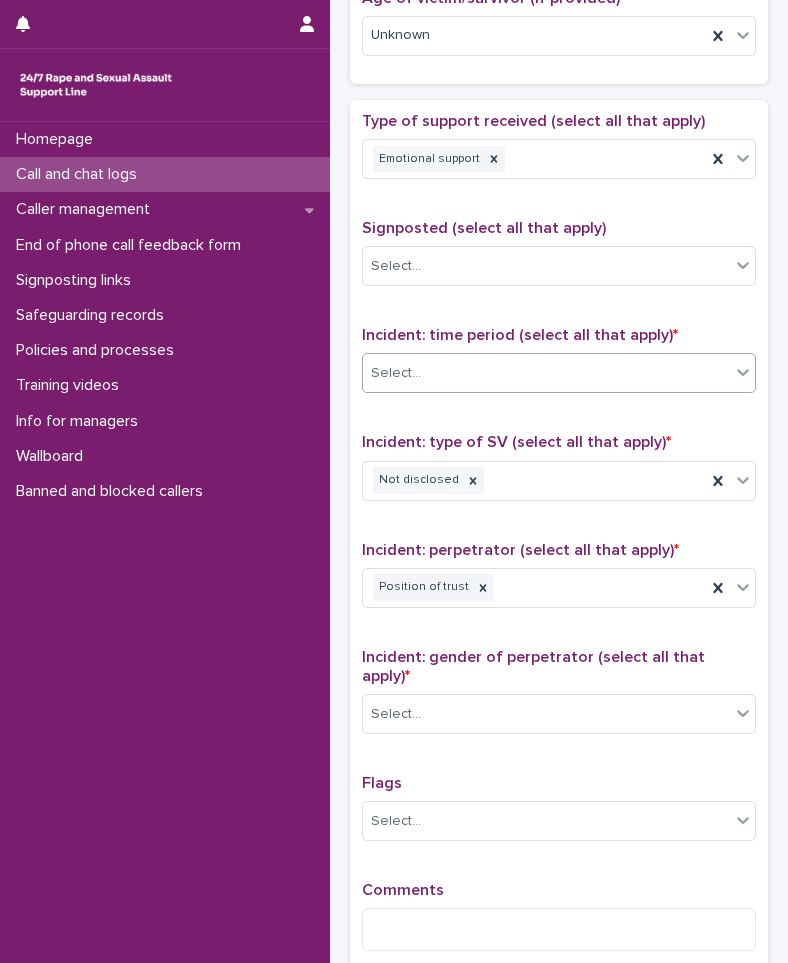 click on "Select..." at bounding box center [546, 373] 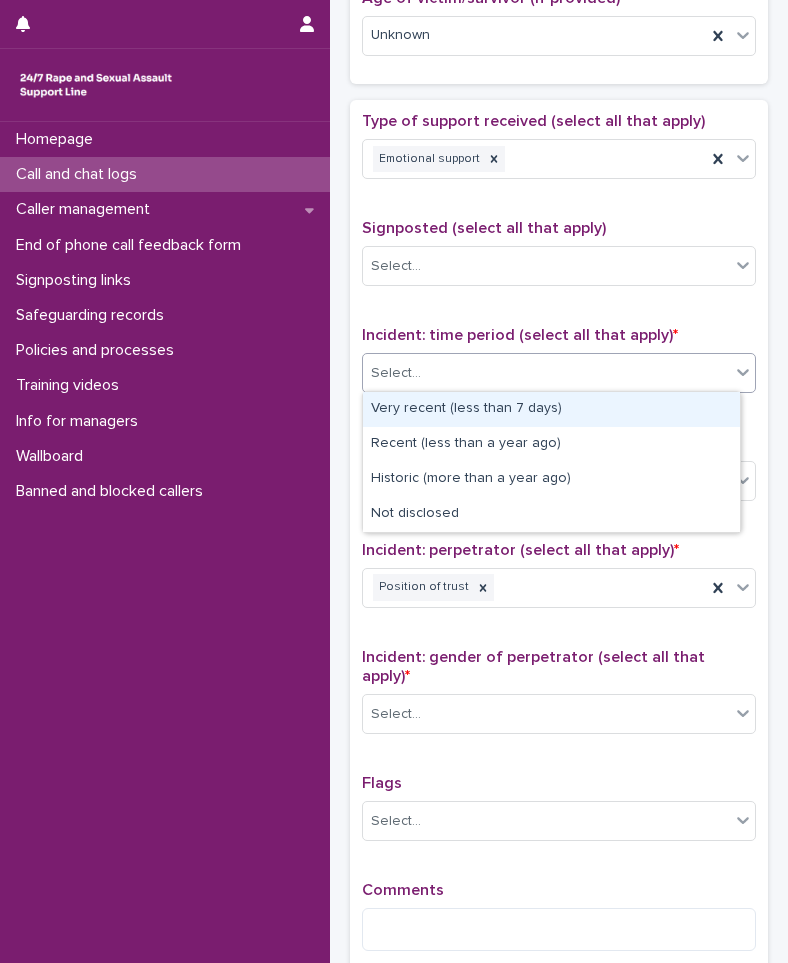 click on "Select..." at bounding box center (546, 373) 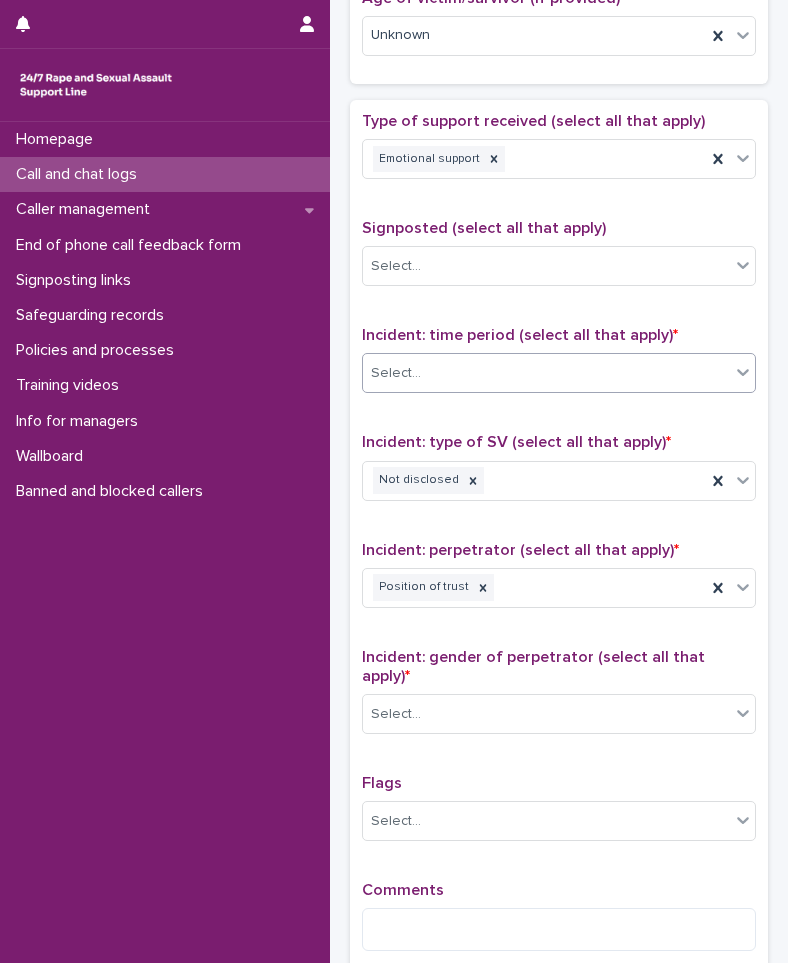 click on "**********" at bounding box center (394, 481) 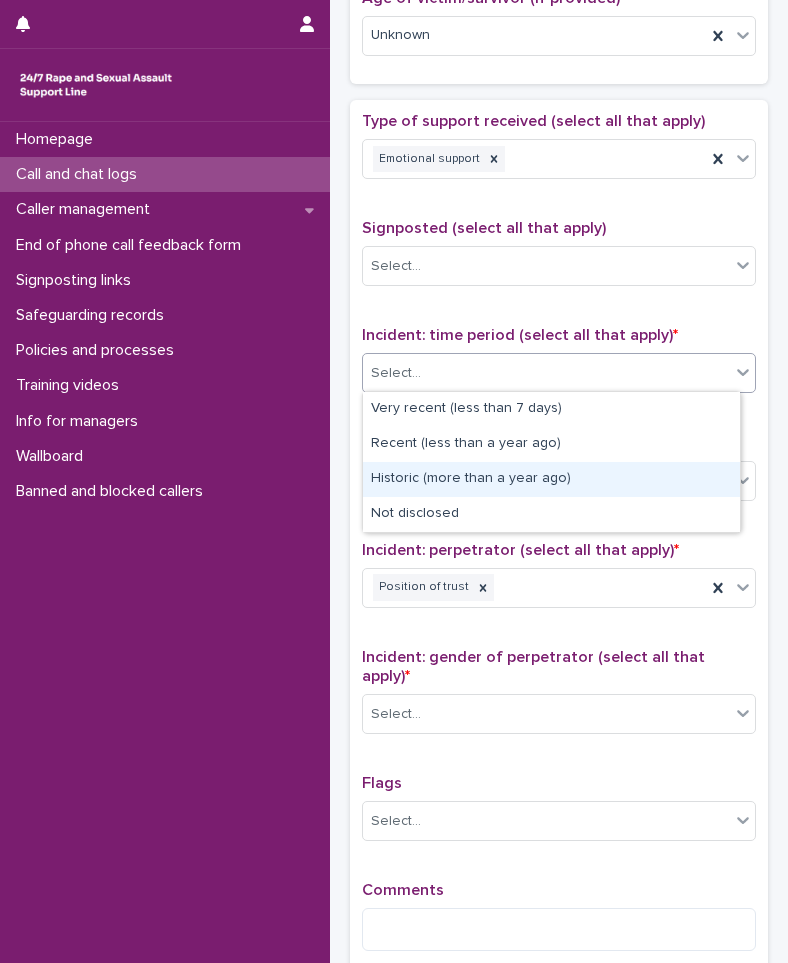 click on "Historic (more than a year ago)" at bounding box center [551, 479] 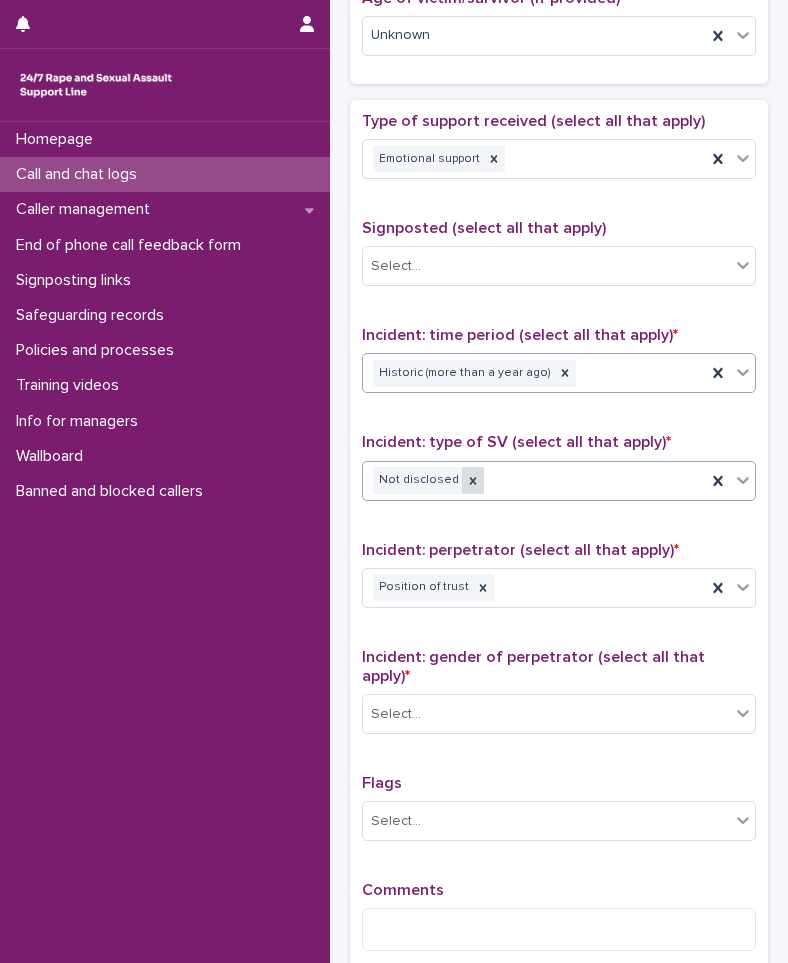 click 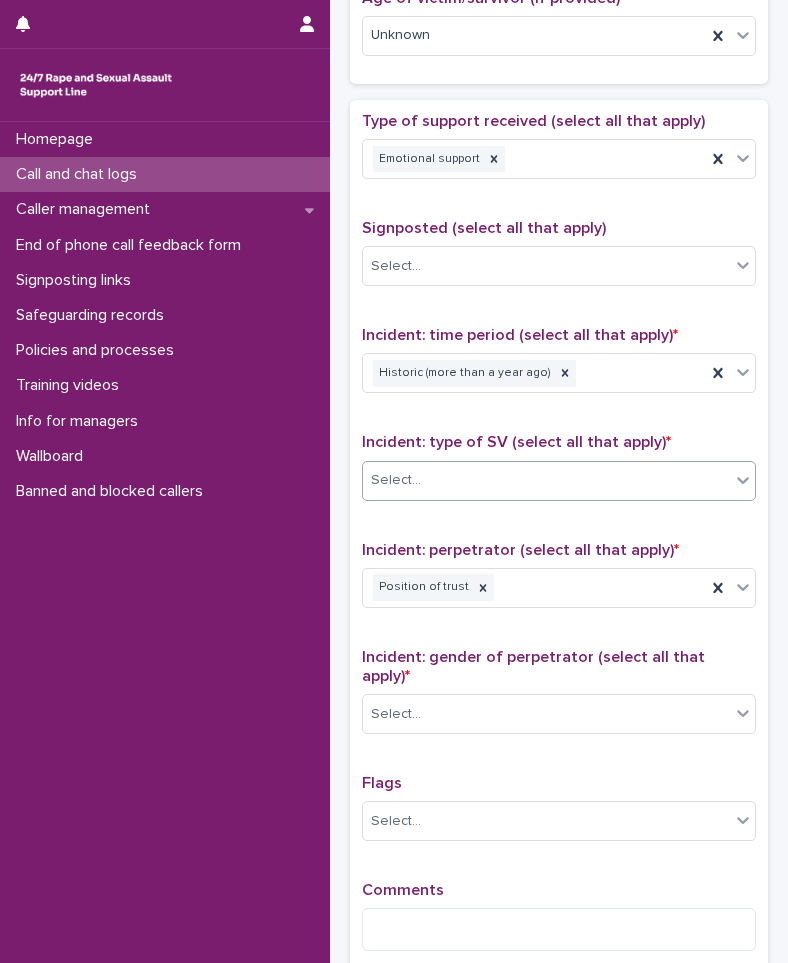 click on "Select..." at bounding box center [546, 480] 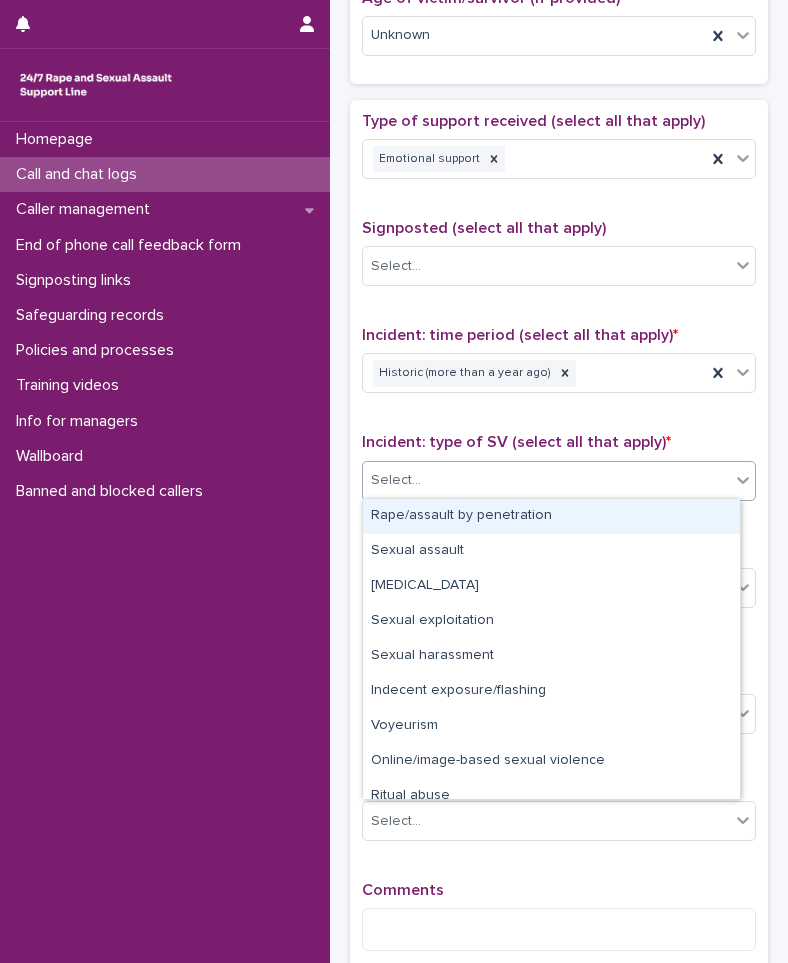 click on "Rape/assault by penetration" at bounding box center (551, 516) 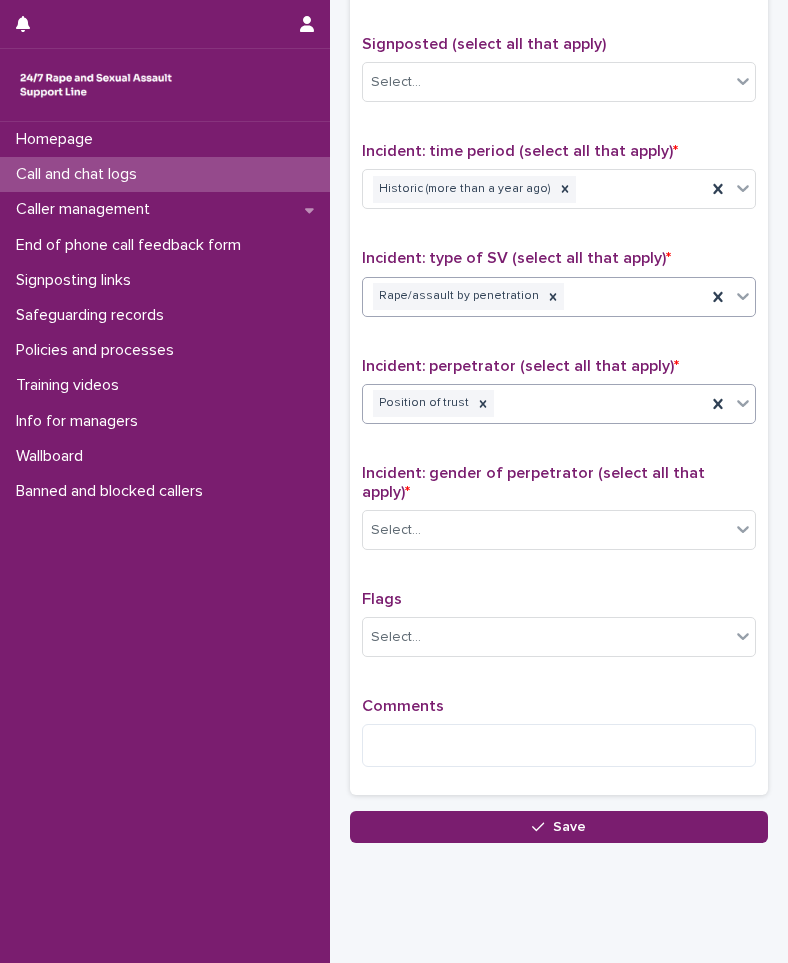 scroll, scrollTop: 1353, scrollLeft: 0, axis: vertical 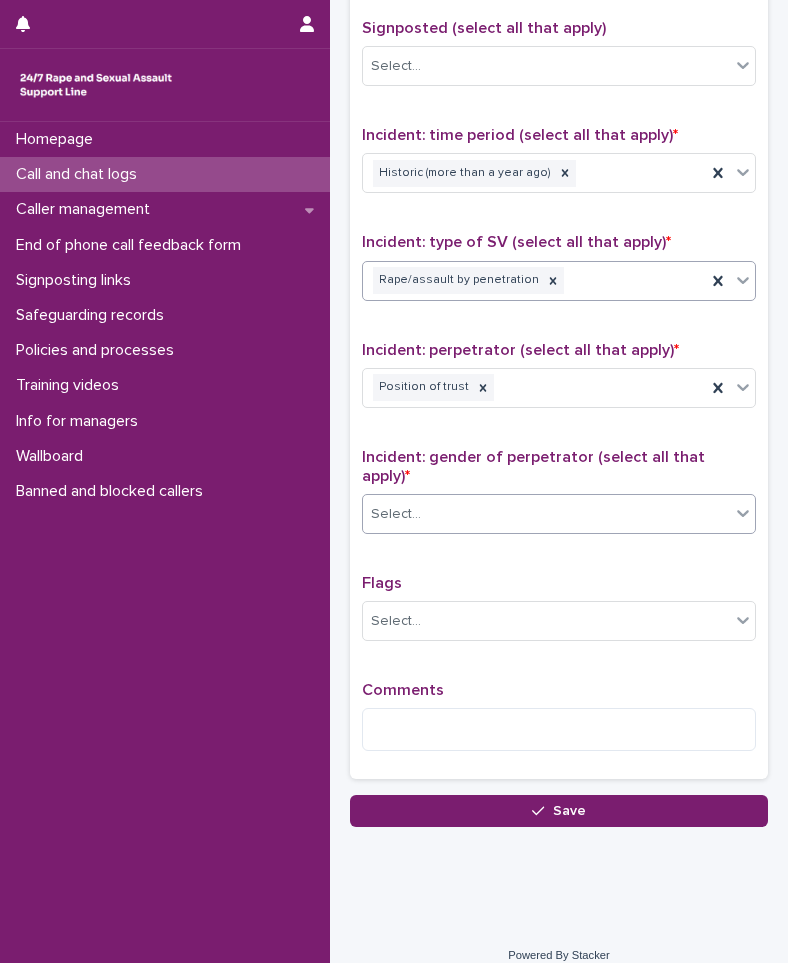 click on "Select..." at bounding box center (546, 514) 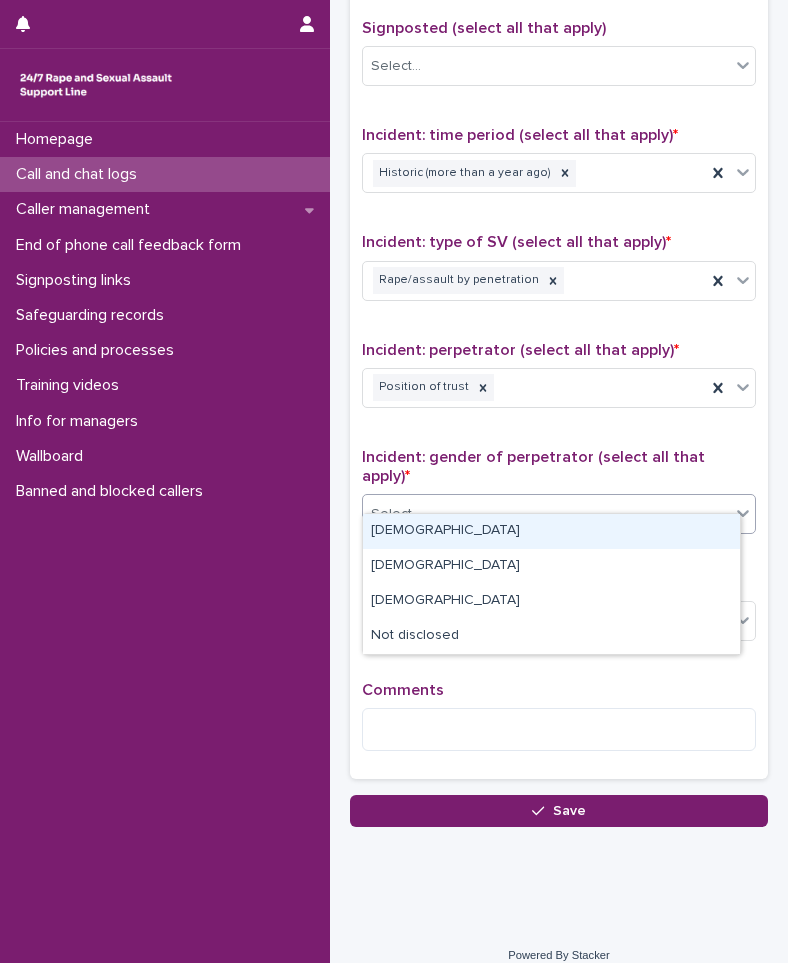 click on "[DEMOGRAPHIC_DATA]" at bounding box center (551, 531) 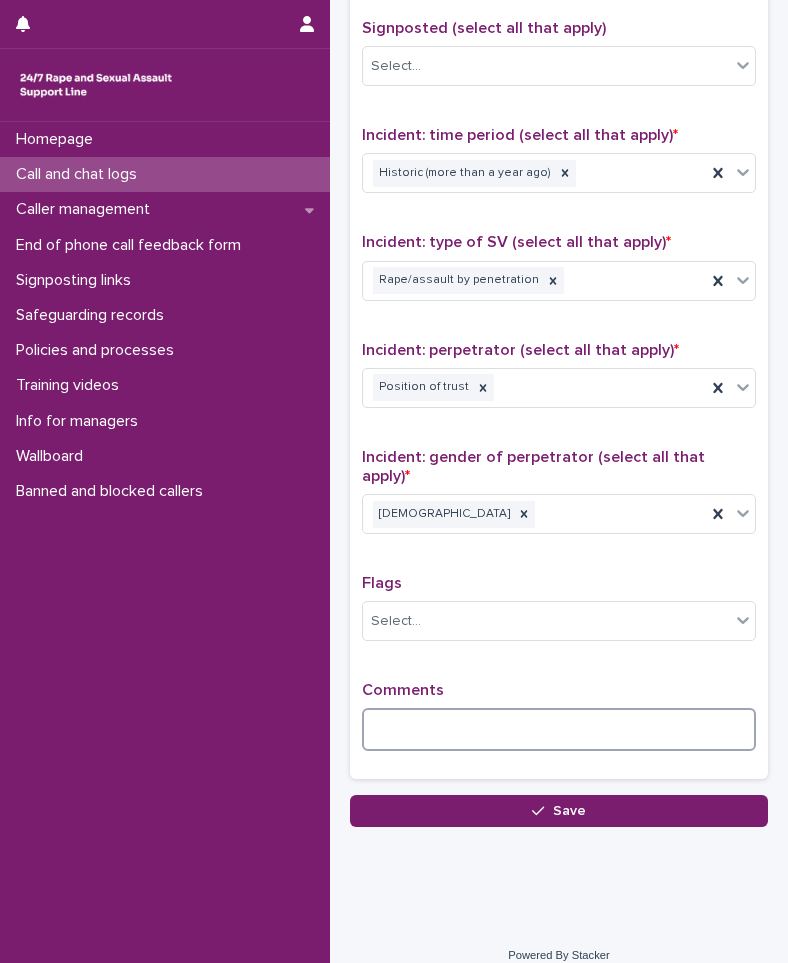 click at bounding box center (559, 729) 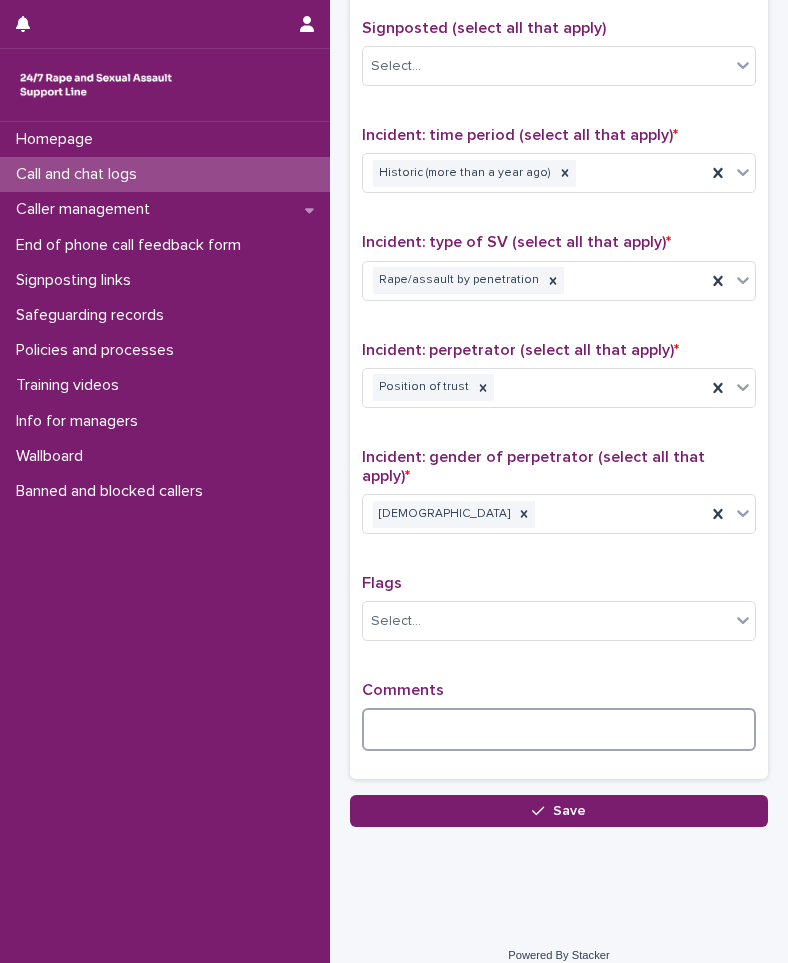 paste on "**********" 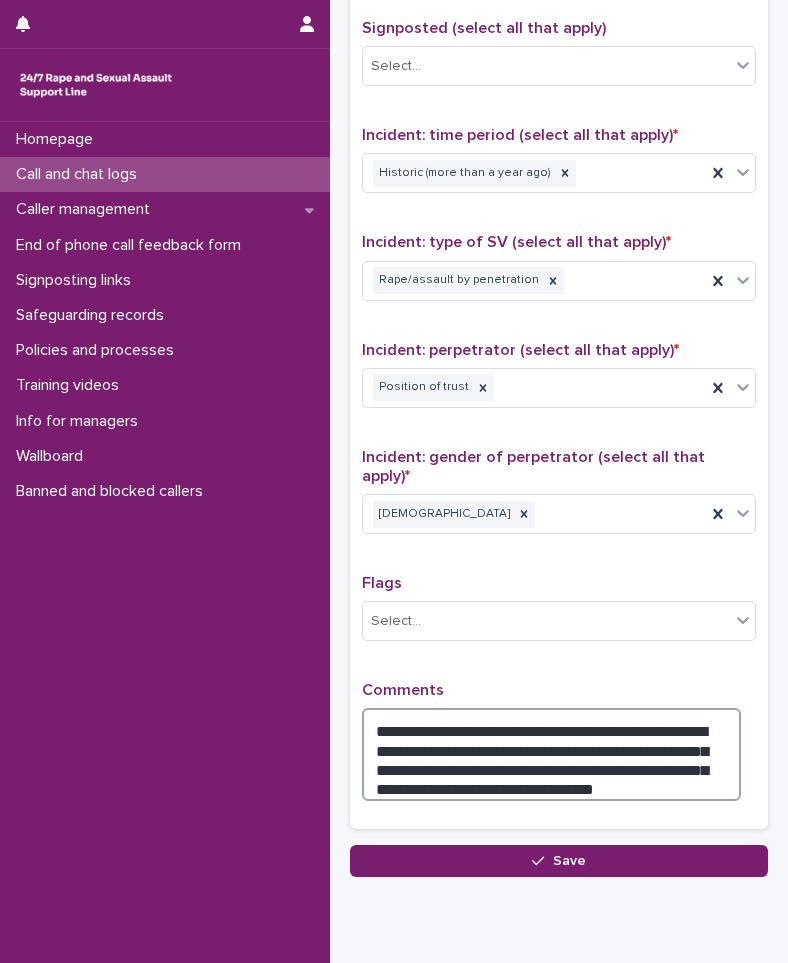 paste on "**********" 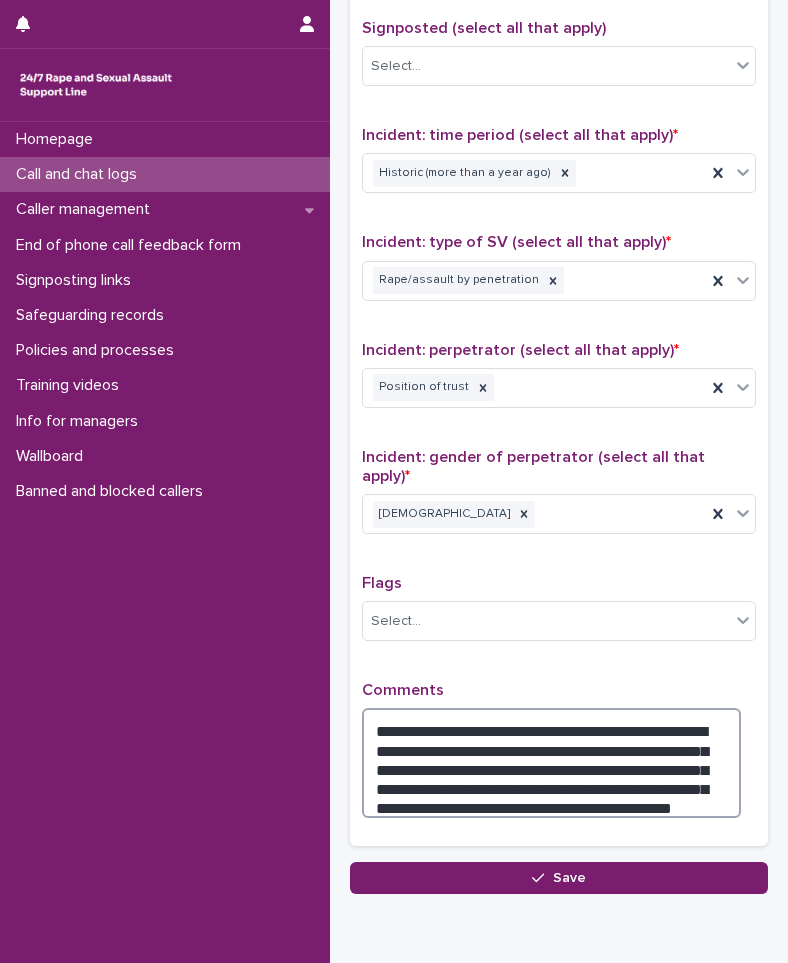 paste on "**********" 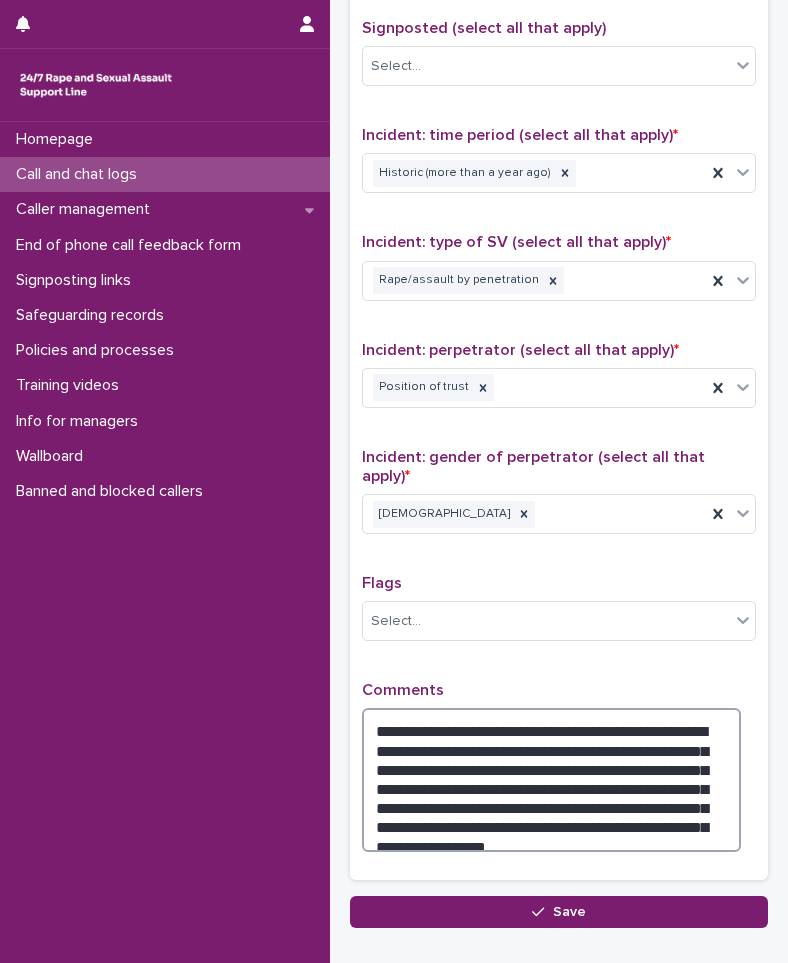 click on "**********" at bounding box center [551, 780] 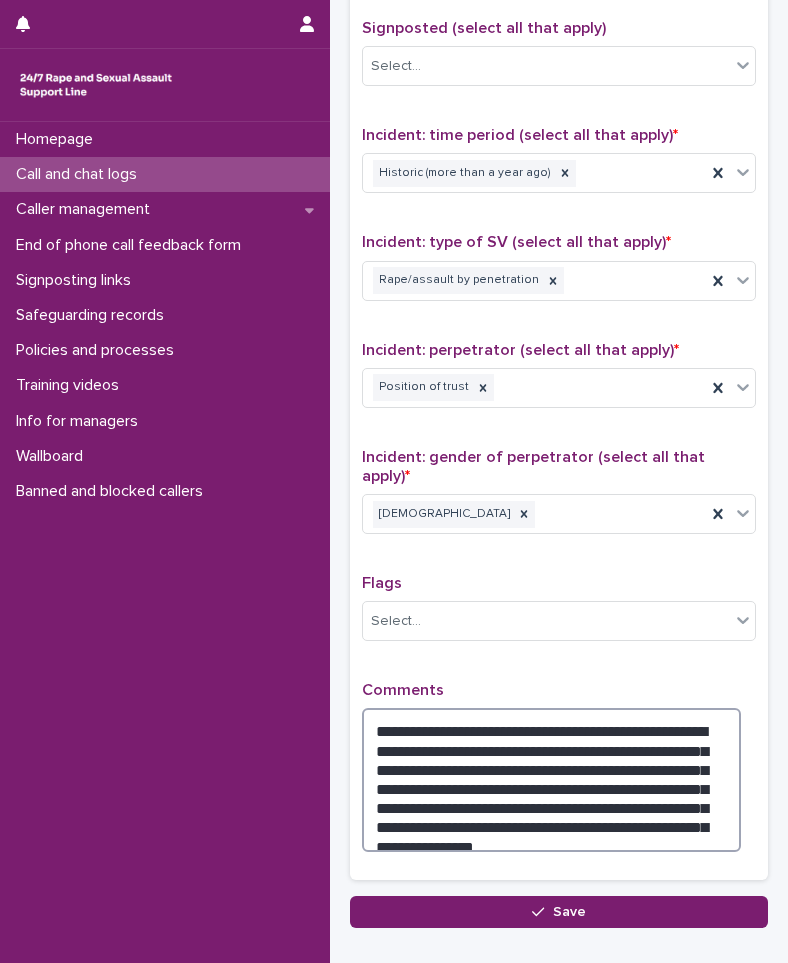 click on "**********" at bounding box center (551, 780) 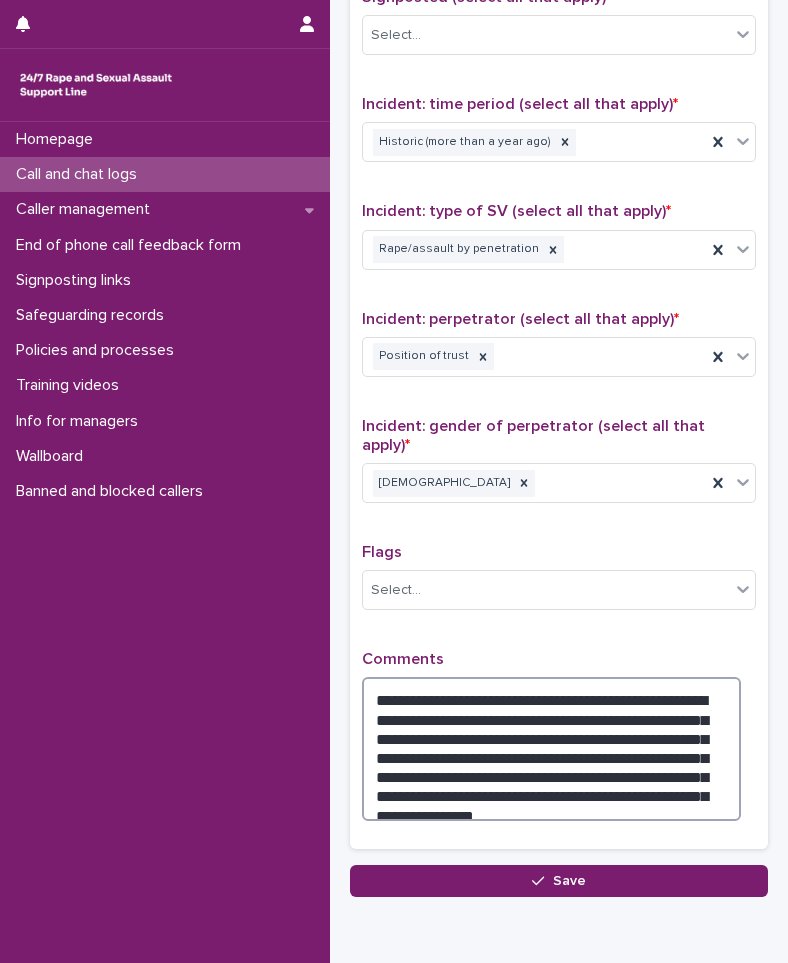 scroll, scrollTop: 1454, scrollLeft: 0, axis: vertical 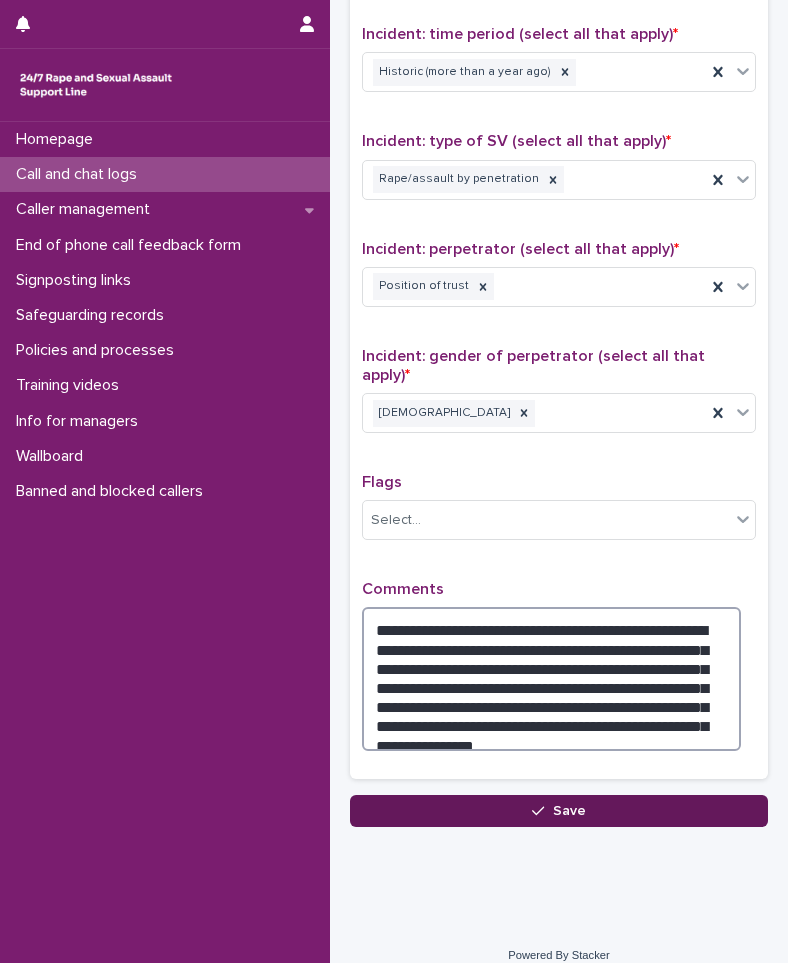type on "**********" 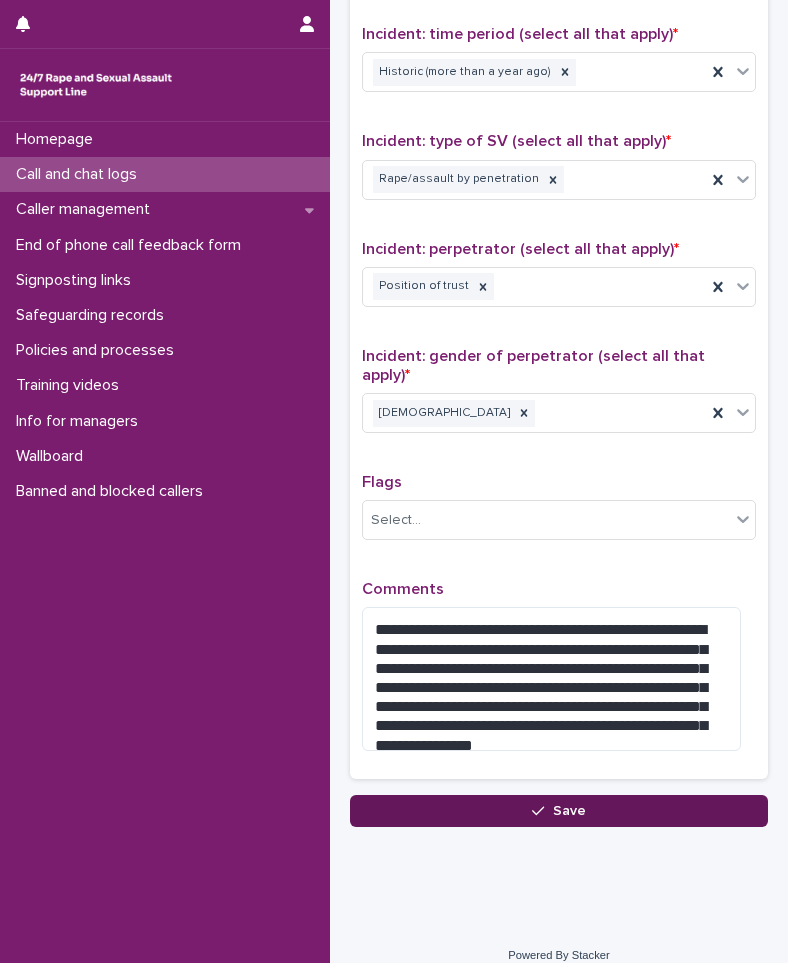 click on "Save" at bounding box center [559, 811] 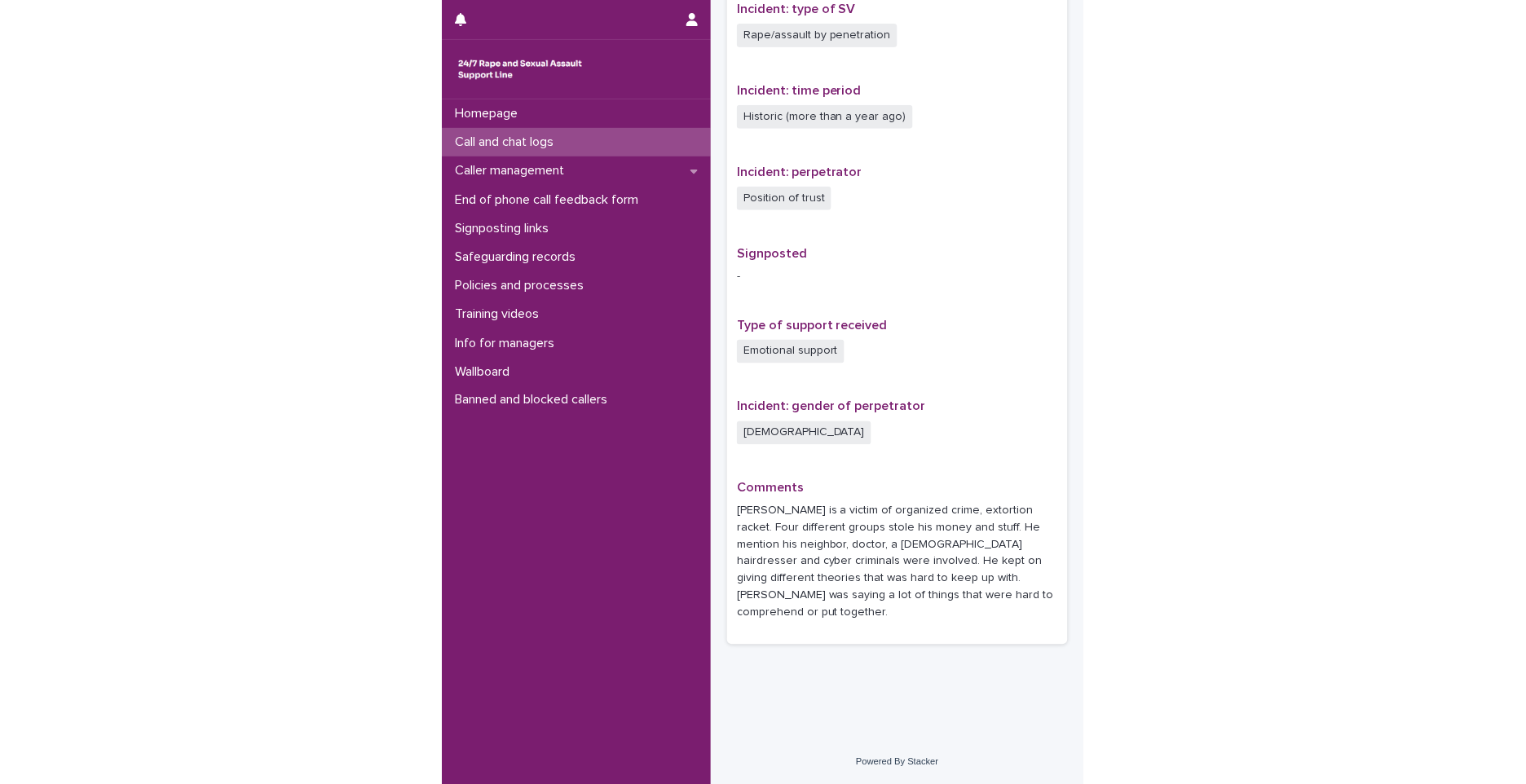 scroll, scrollTop: 0, scrollLeft: 0, axis: both 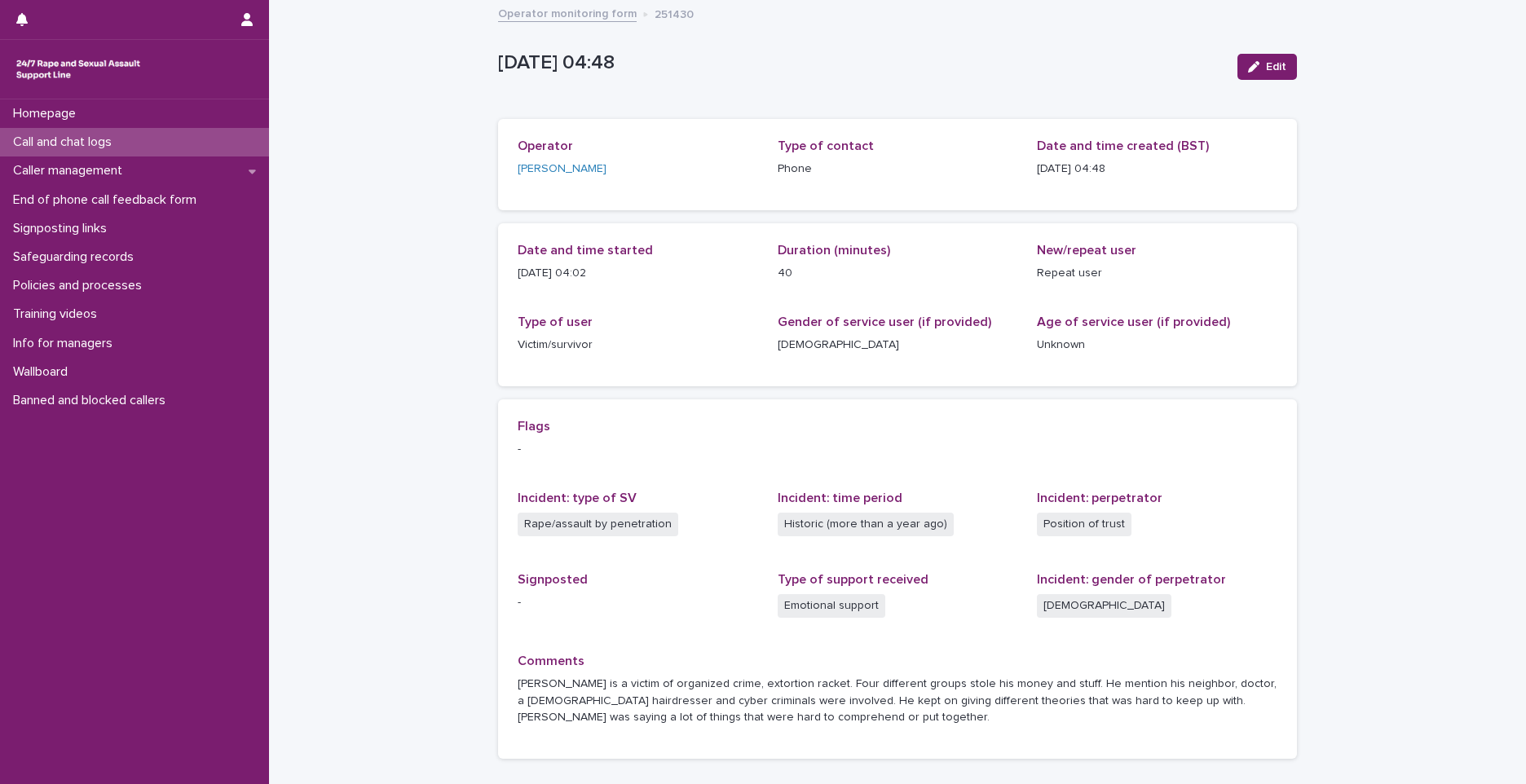 click on "Call and chat logs" at bounding box center (135, 142) 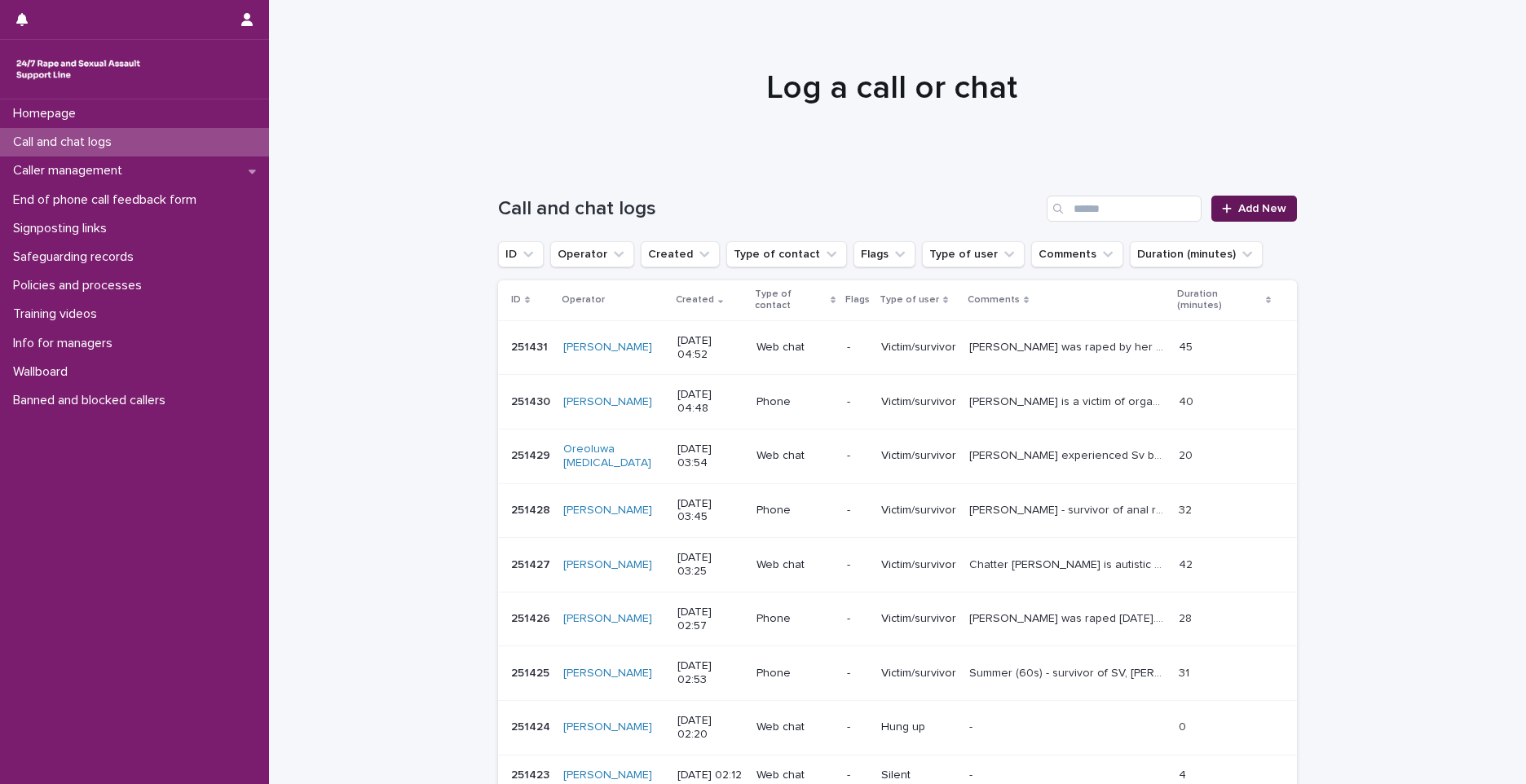 click on "Add New" at bounding box center (1254, 209) 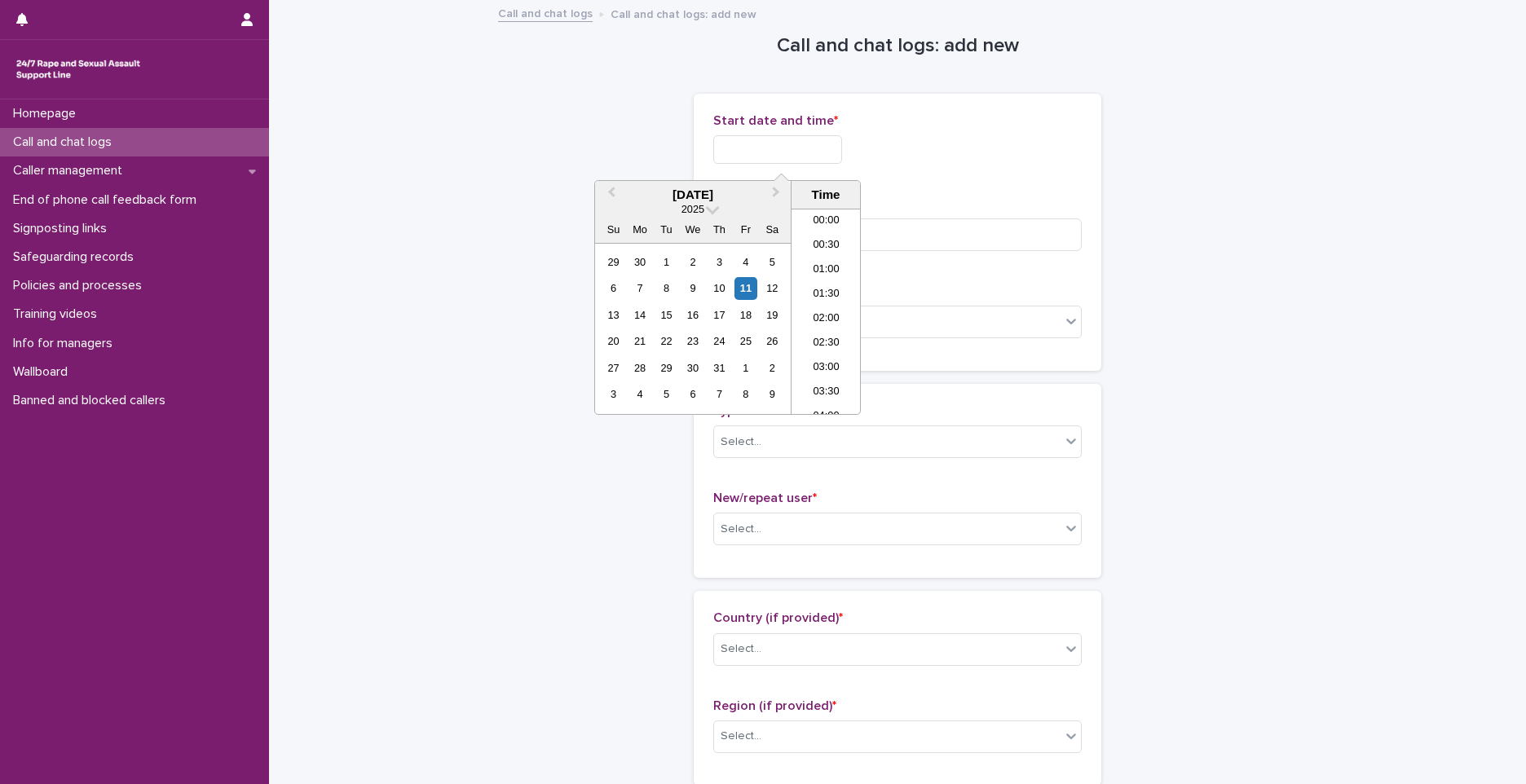 click at bounding box center [778, 149] 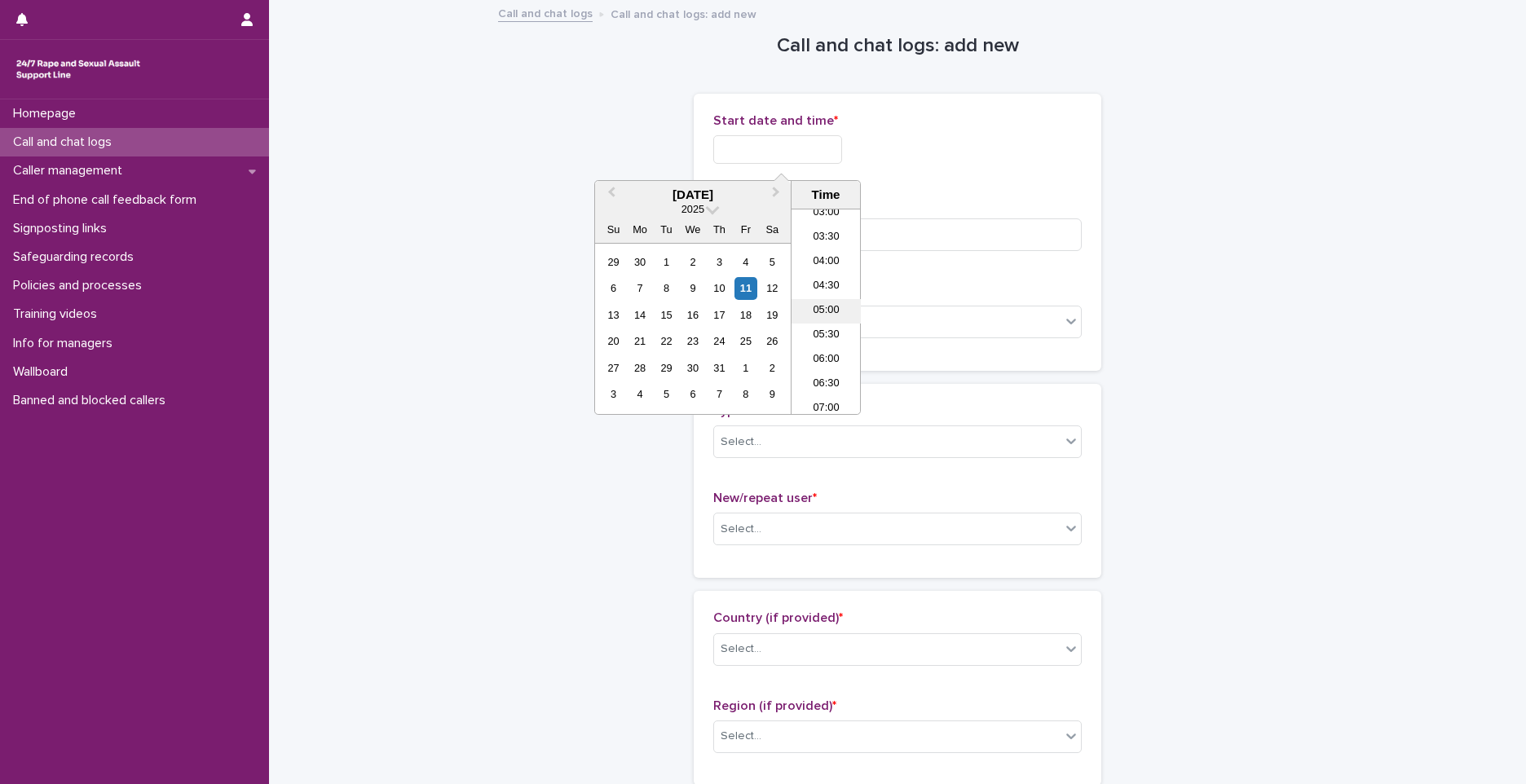 click on "05:00" at bounding box center (826, 311) 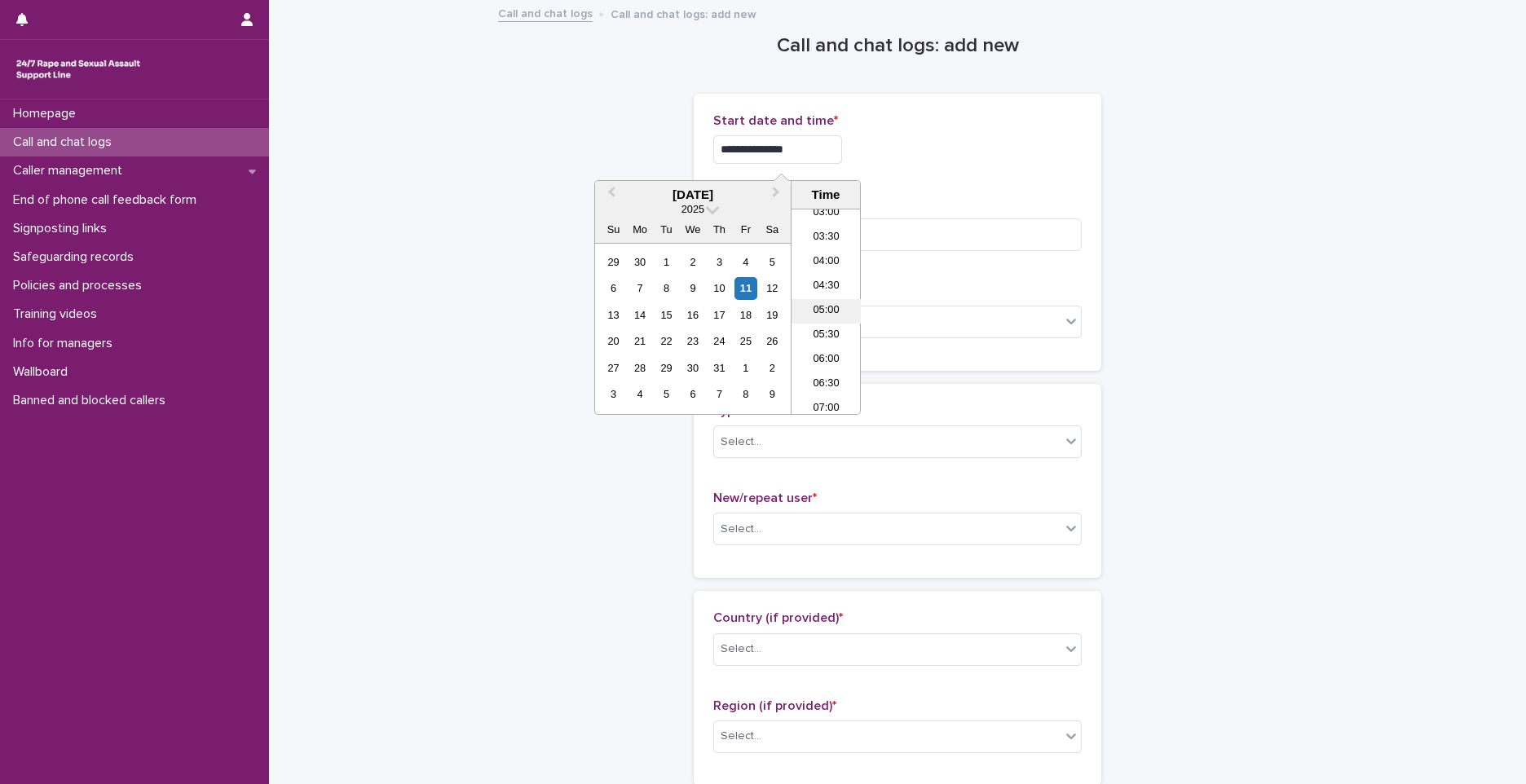 click on "Select..." at bounding box center (887, 322) 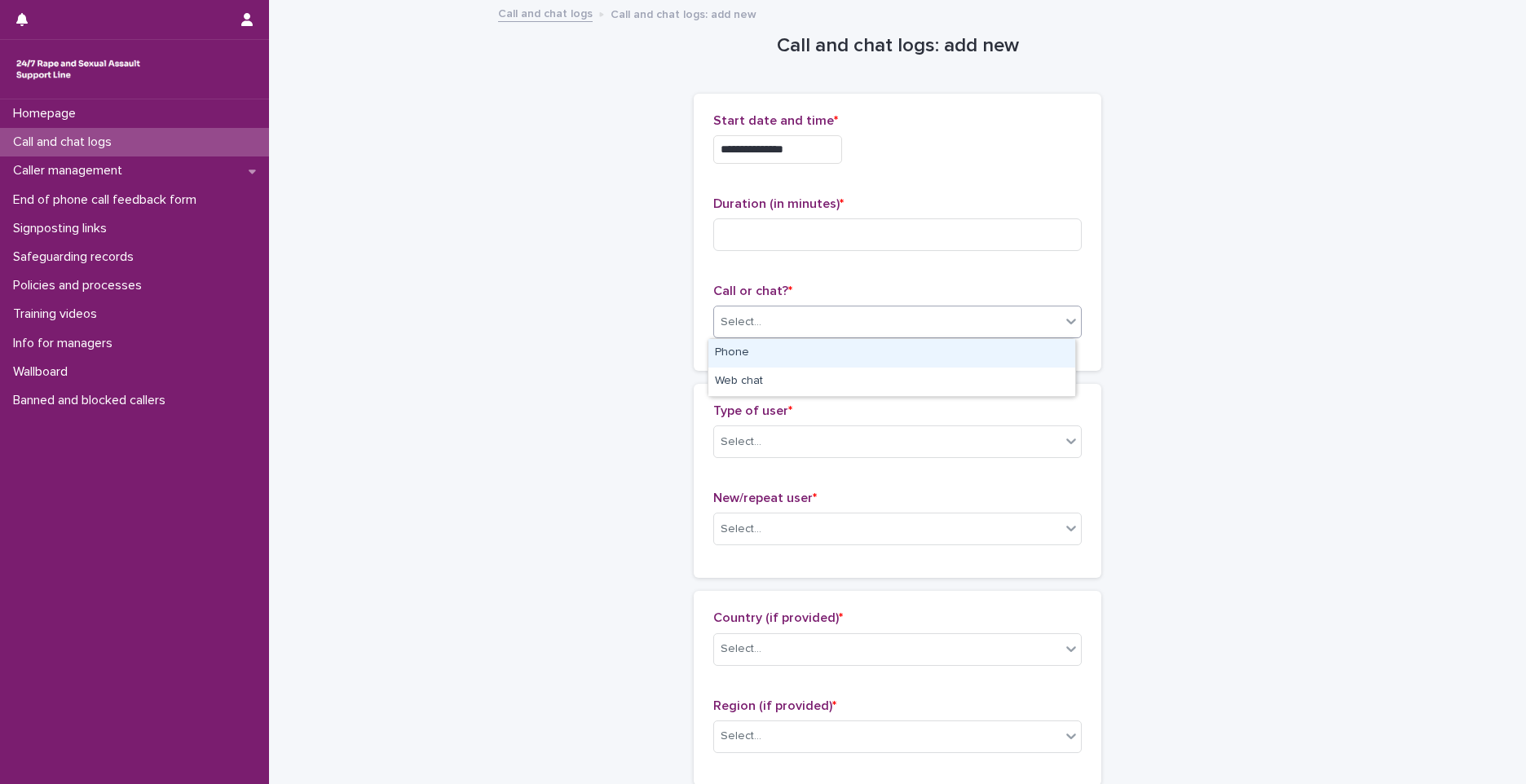 click on "**********" at bounding box center (778, 149) 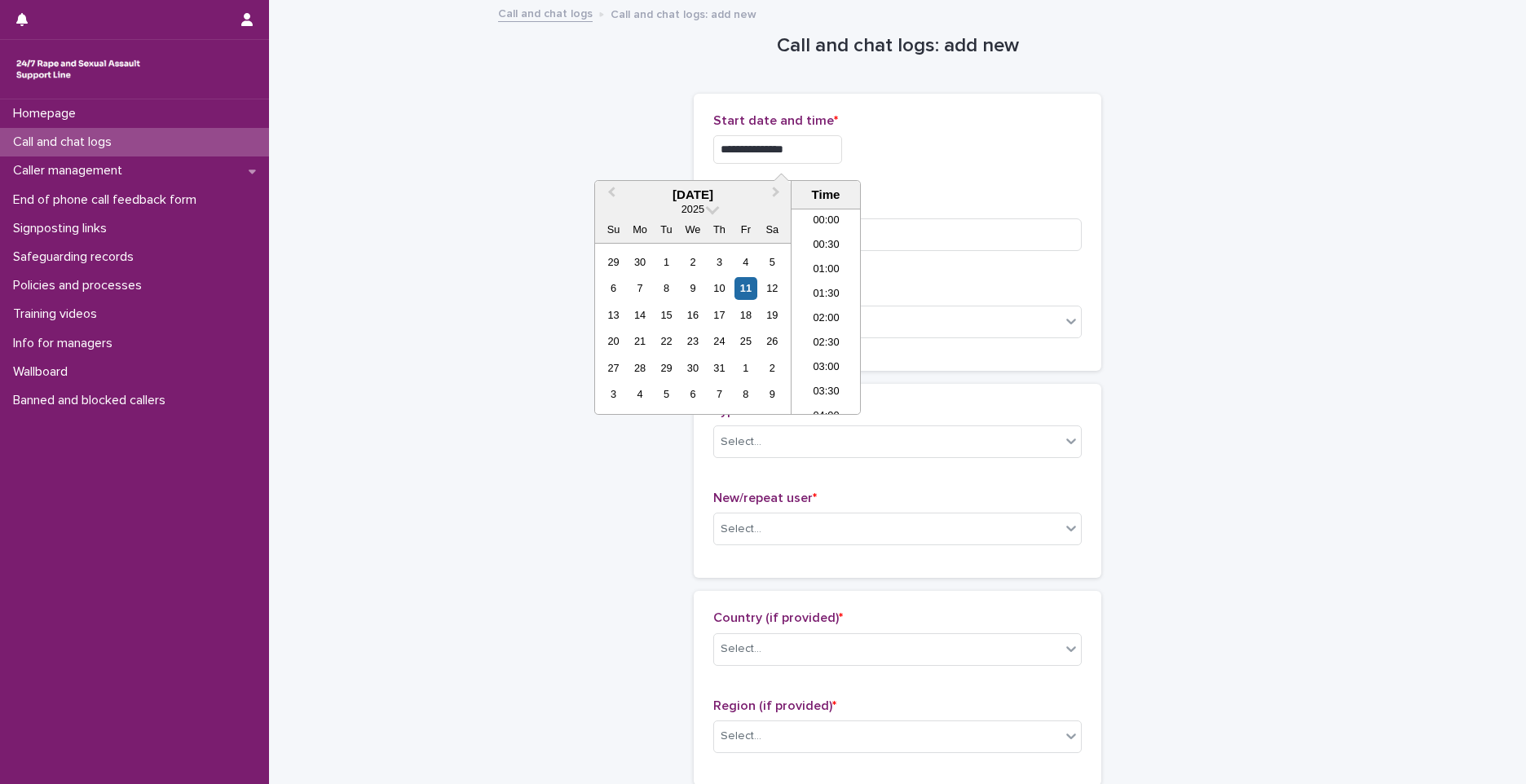 scroll, scrollTop: 155, scrollLeft: 0, axis: vertical 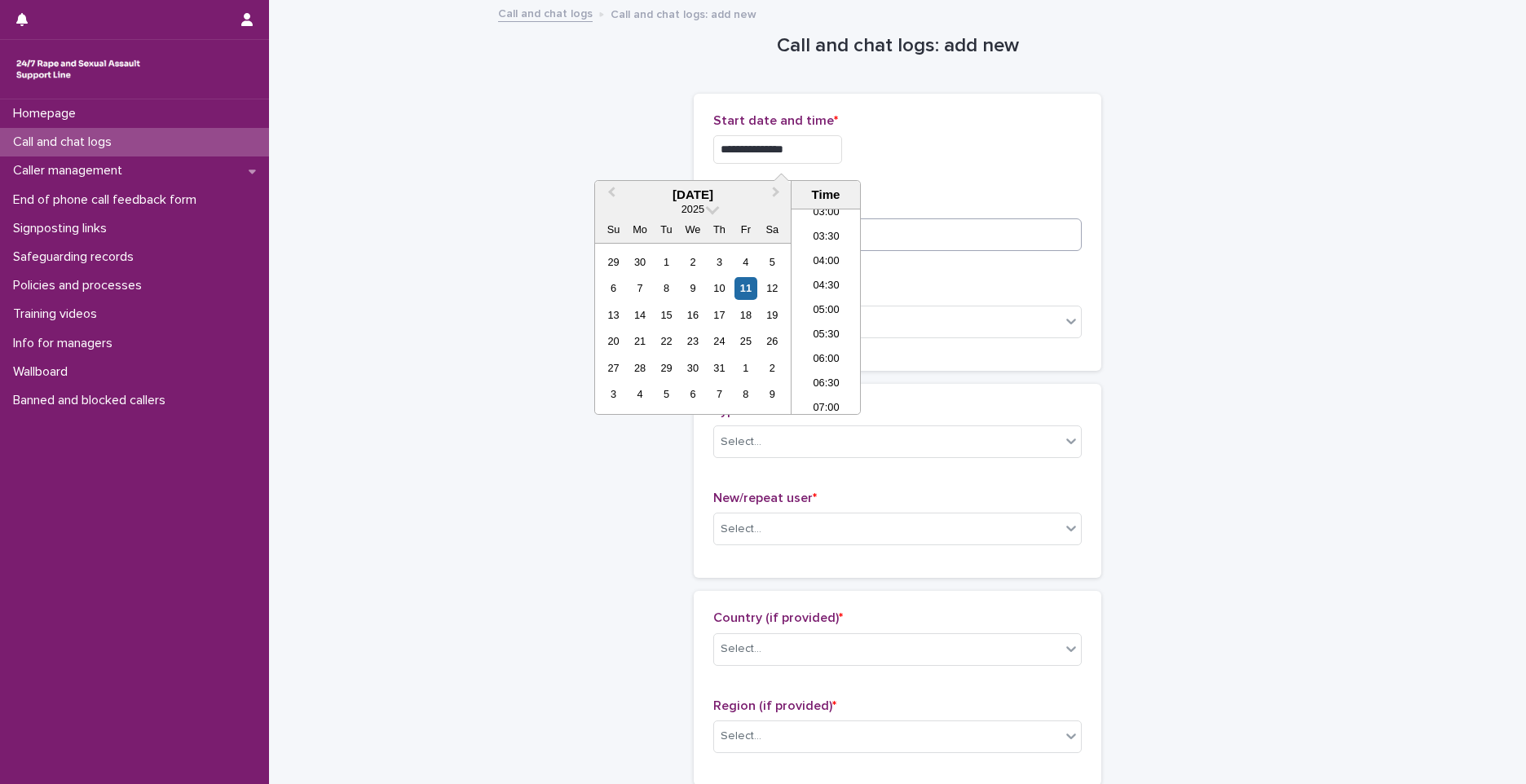 type on "**********" 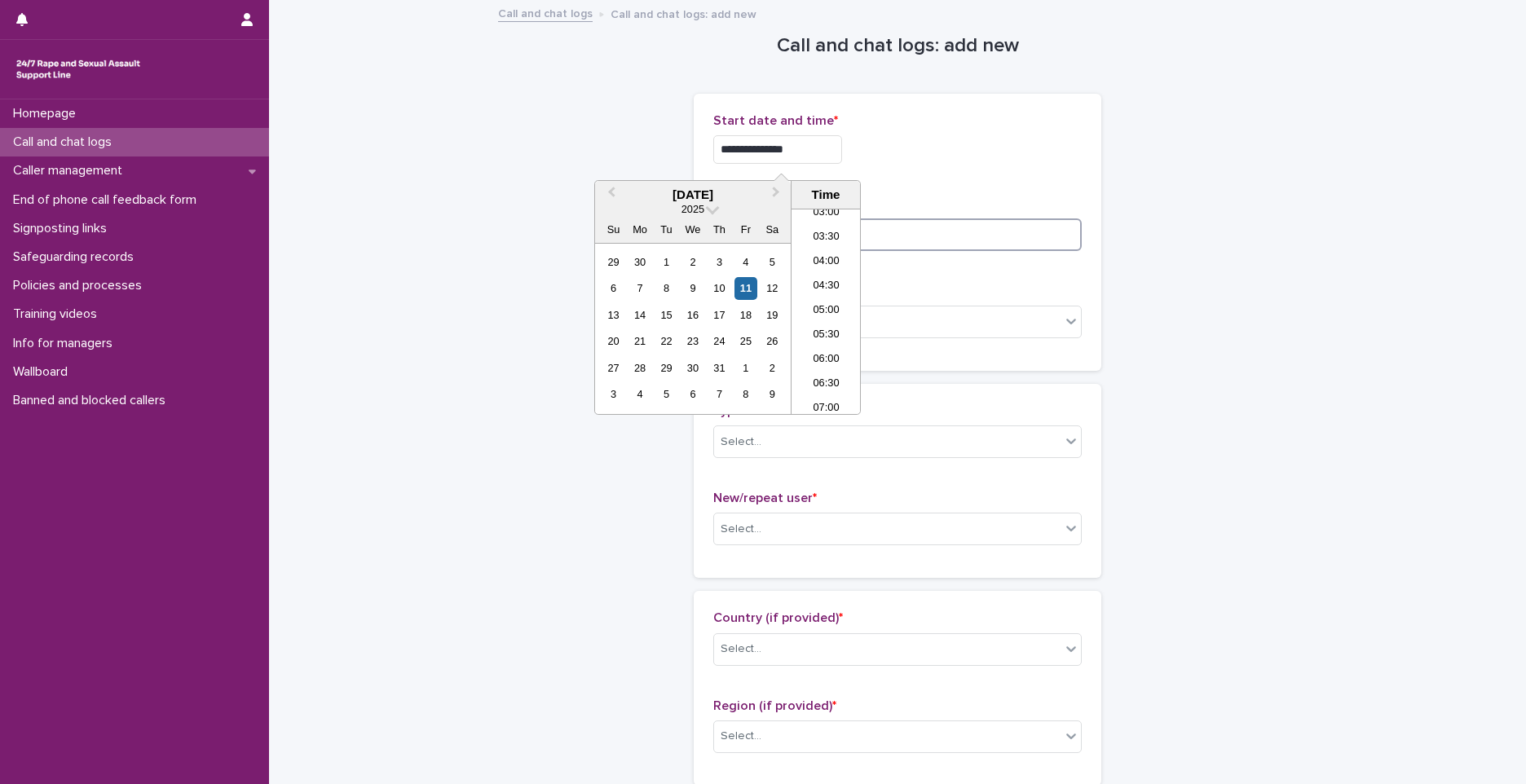 click at bounding box center (898, 235) 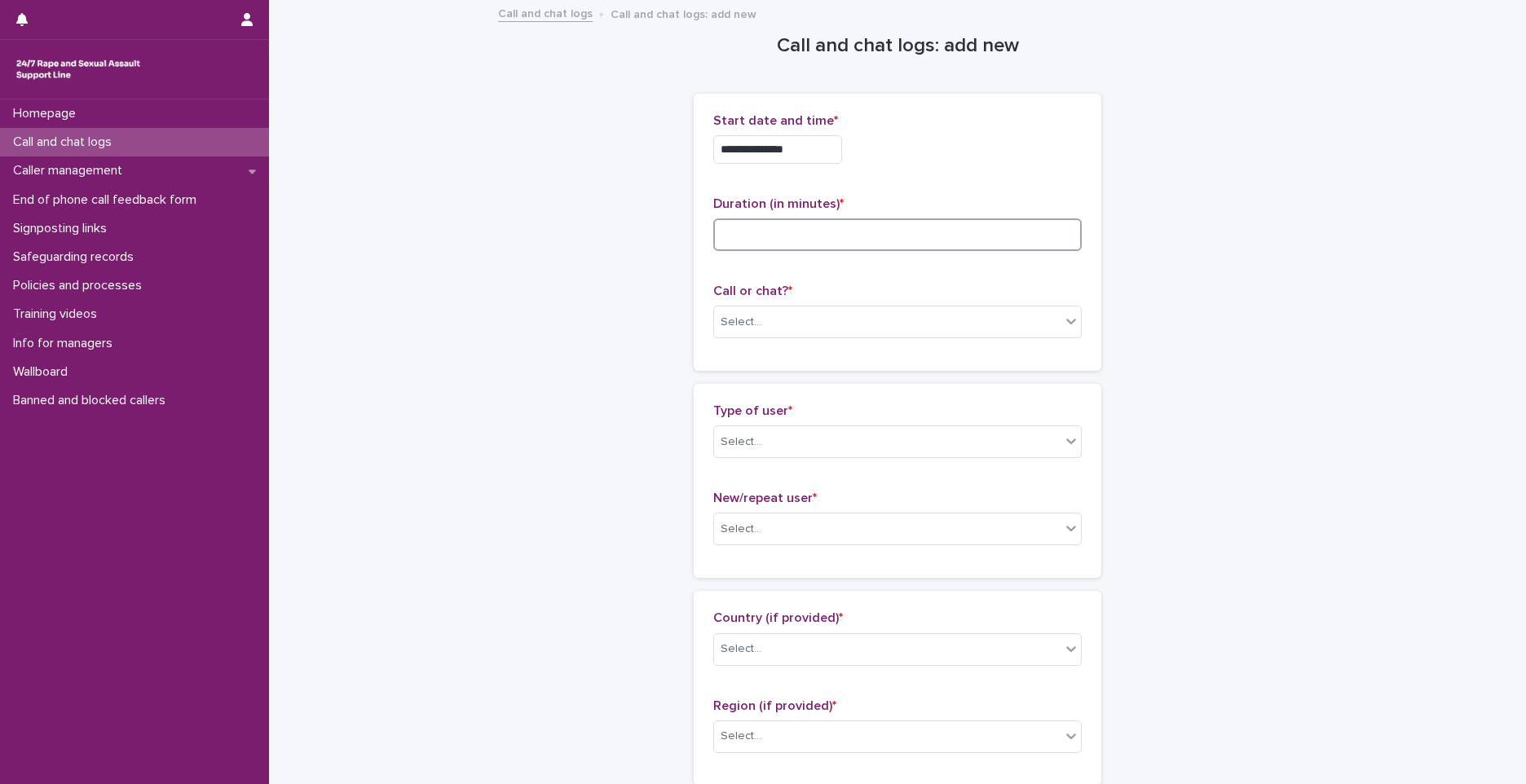 click at bounding box center [898, 235] 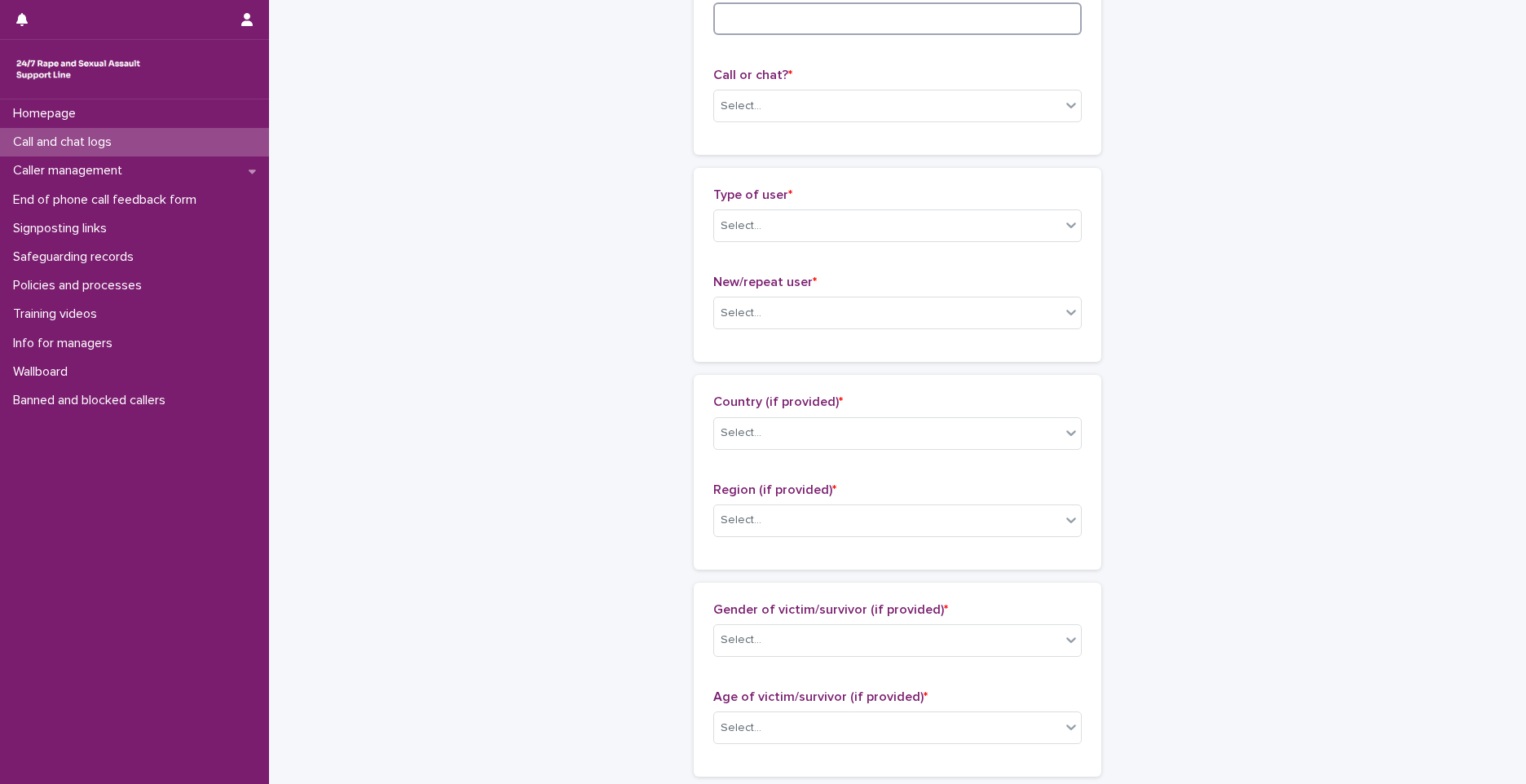 scroll, scrollTop: 163, scrollLeft: 0, axis: vertical 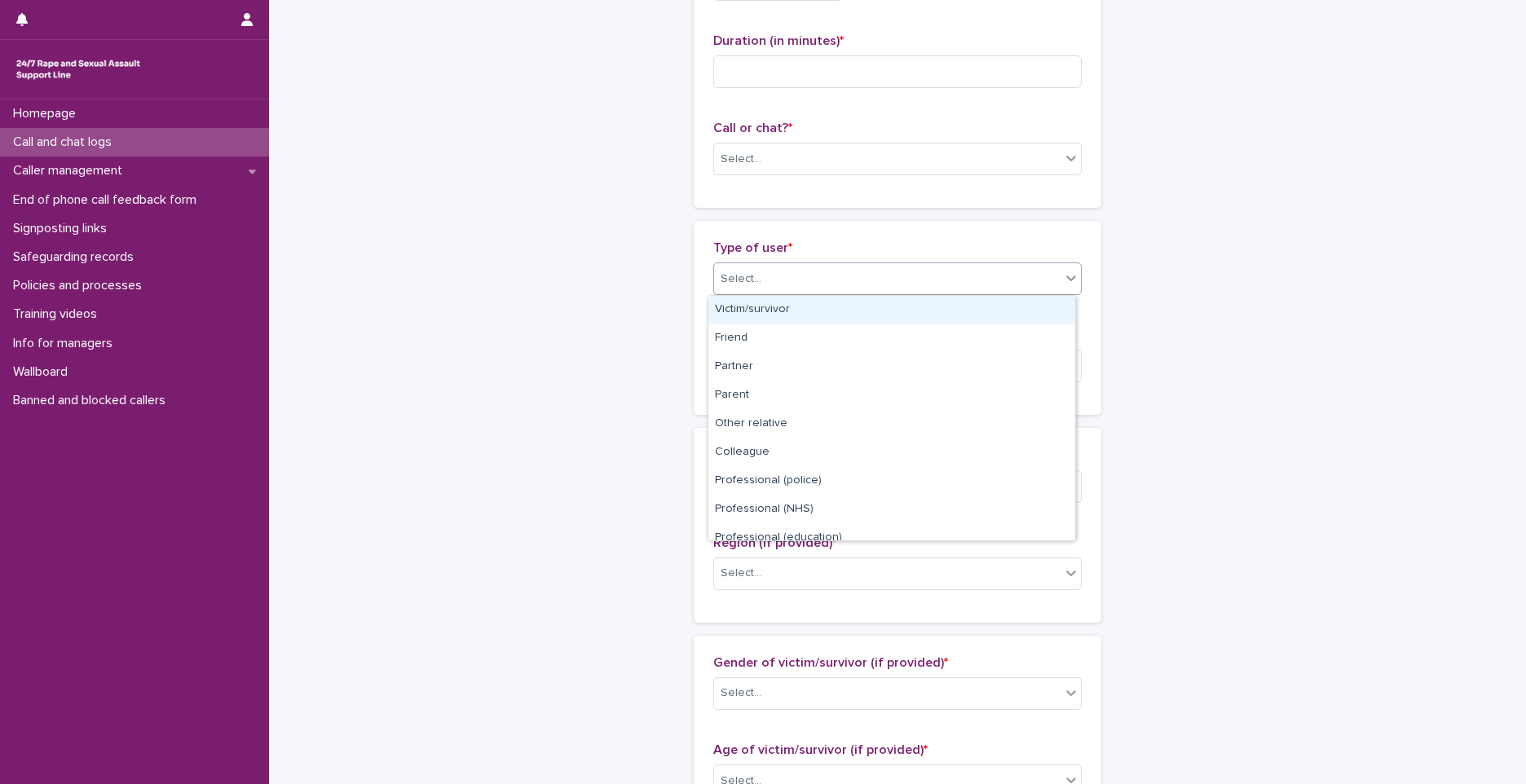 click on "Select..." at bounding box center [887, 279] 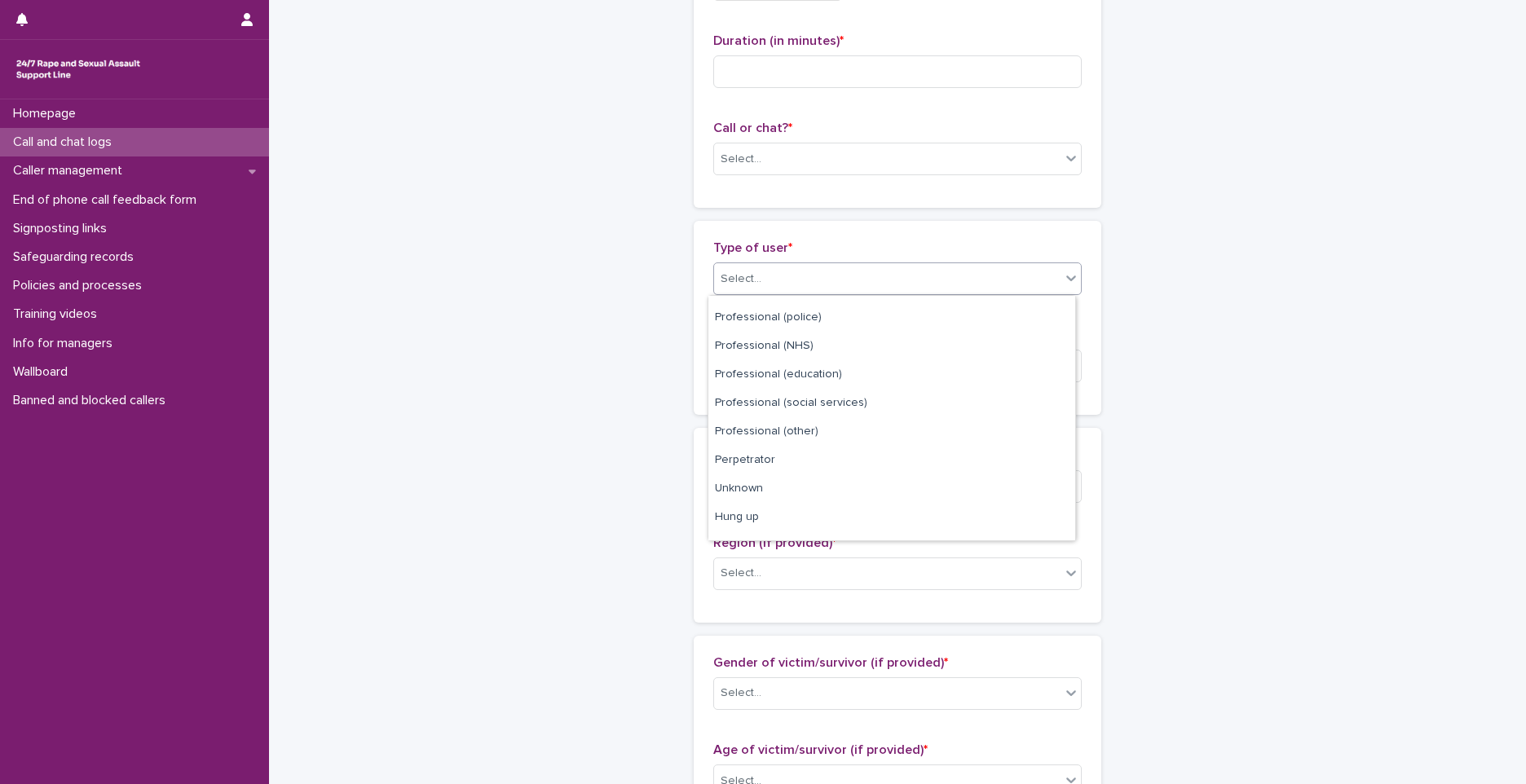 scroll, scrollTop: 183, scrollLeft: 0, axis: vertical 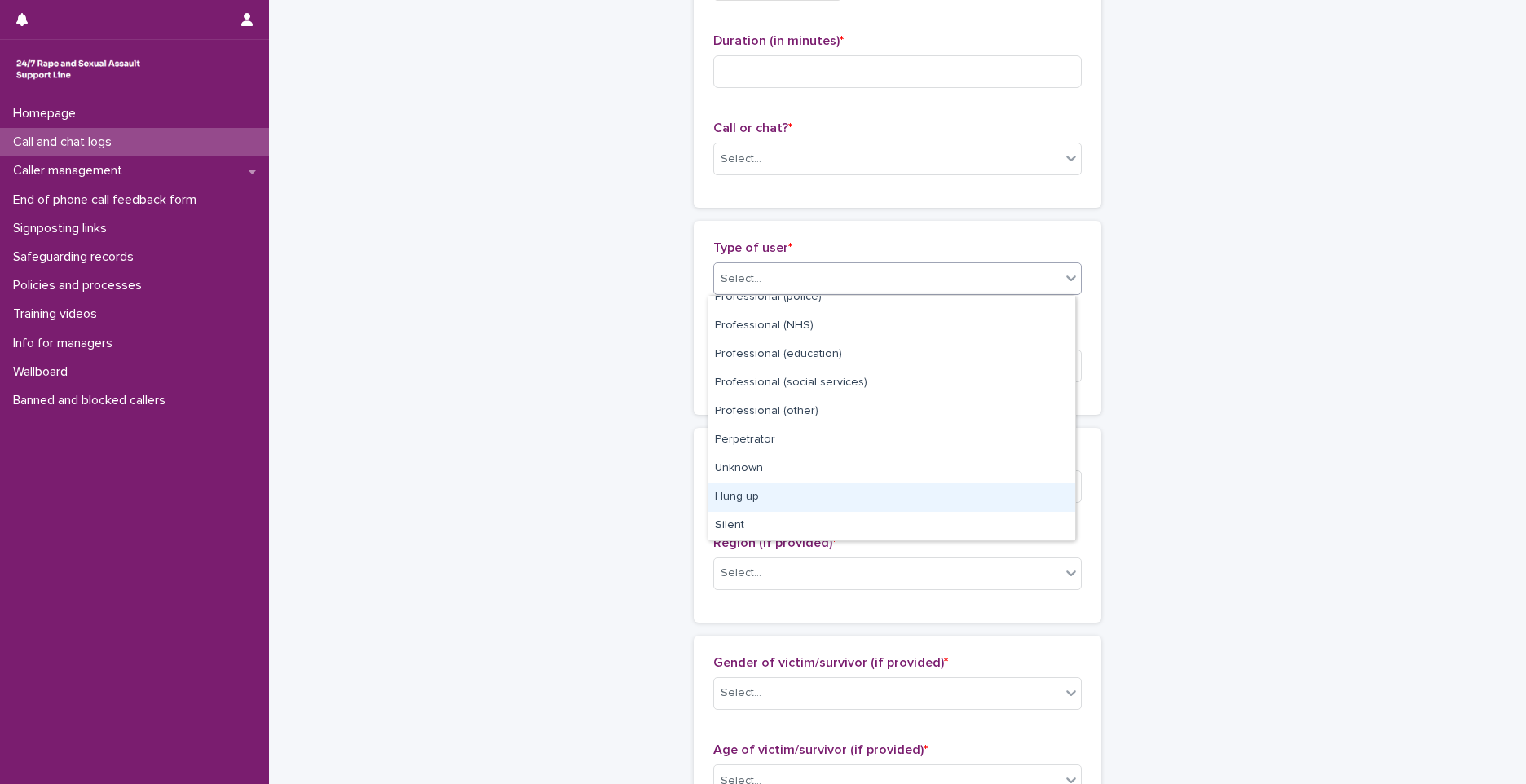 click on "Hung up" at bounding box center (892, 497) 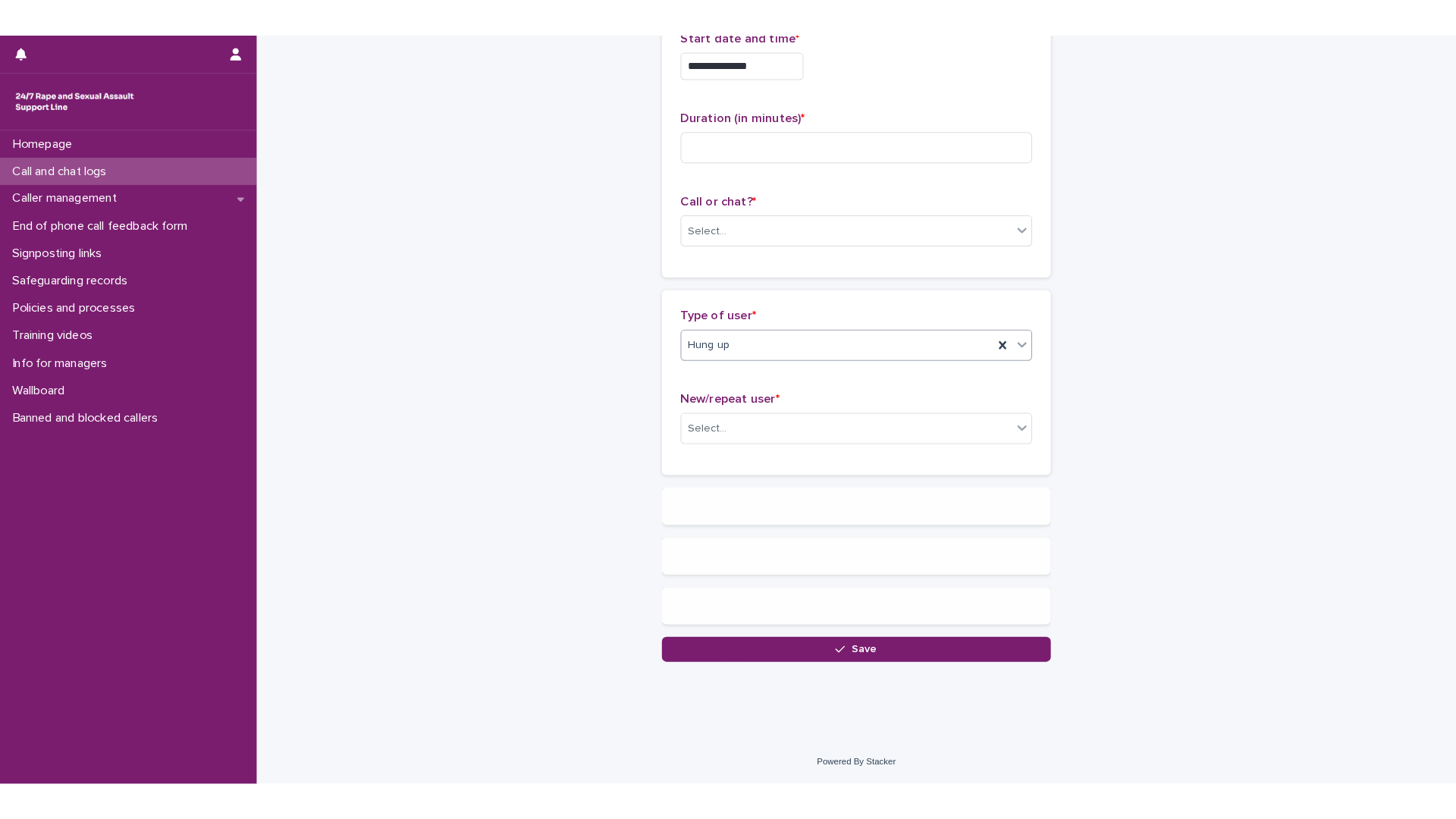 scroll, scrollTop: 0, scrollLeft: 0, axis: both 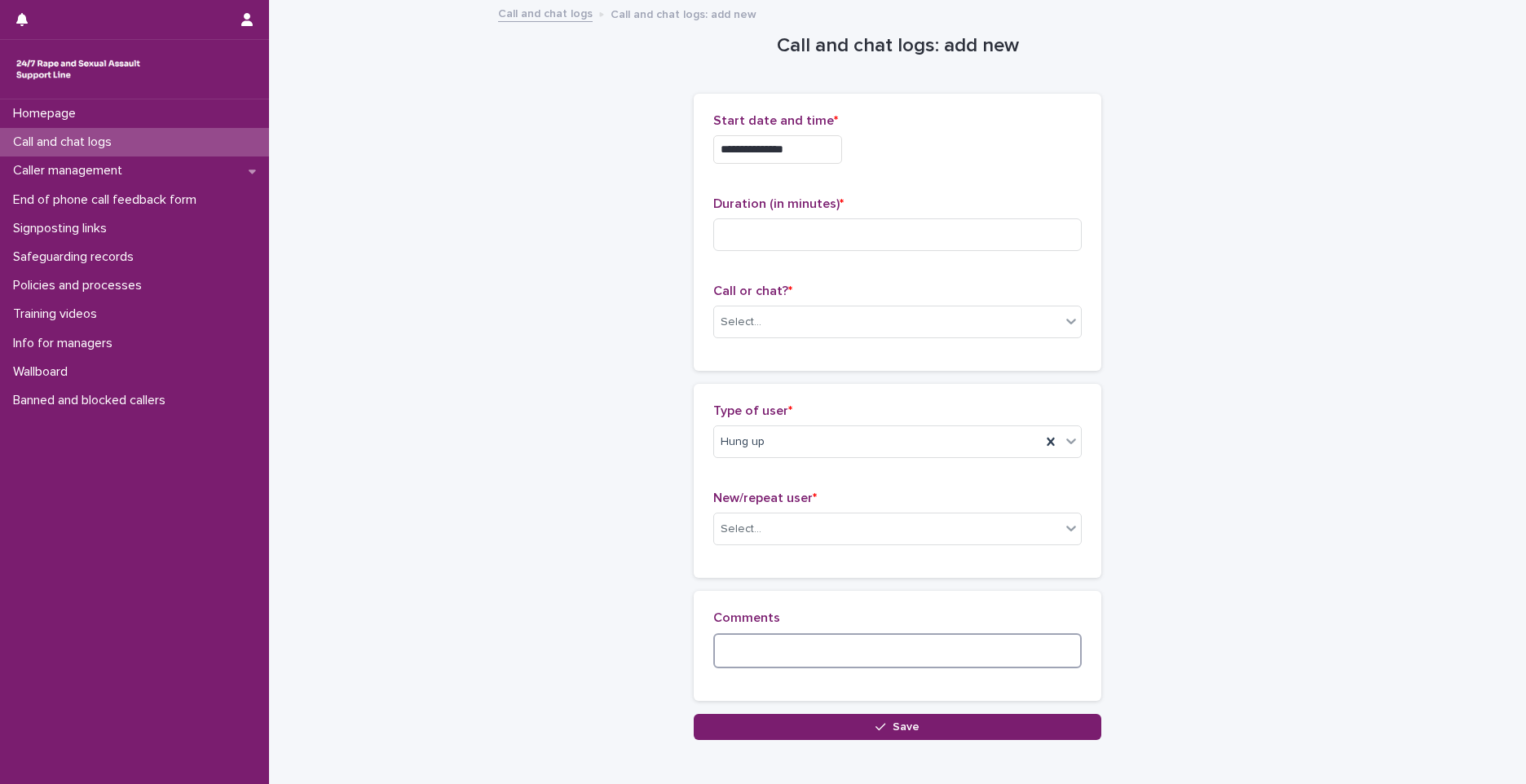 click at bounding box center (898, 650) 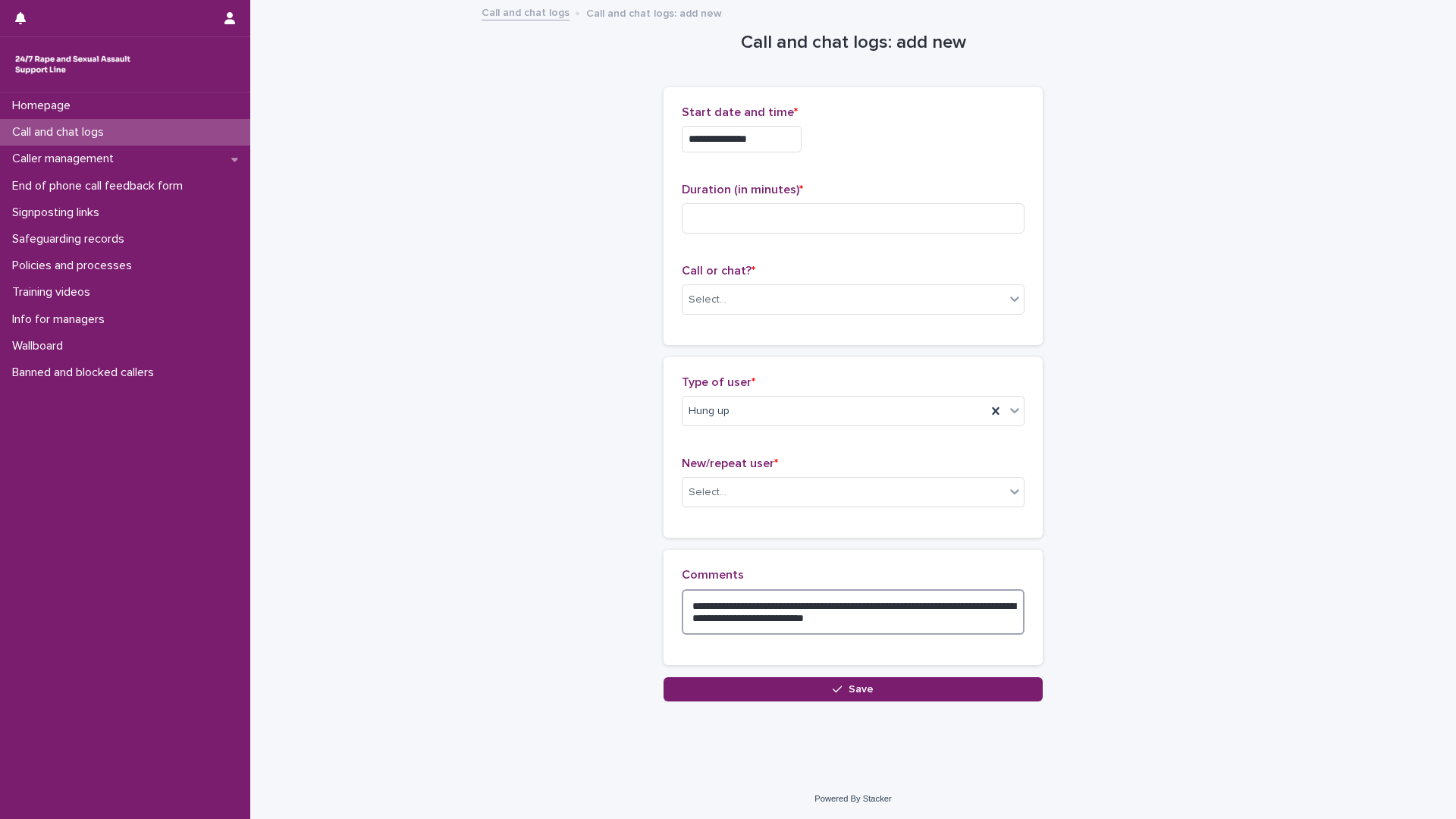 drag, startPoint x: 903, startPoint y: 617, endPoint x: 927, endPoint y: 620, distance: 24.186773 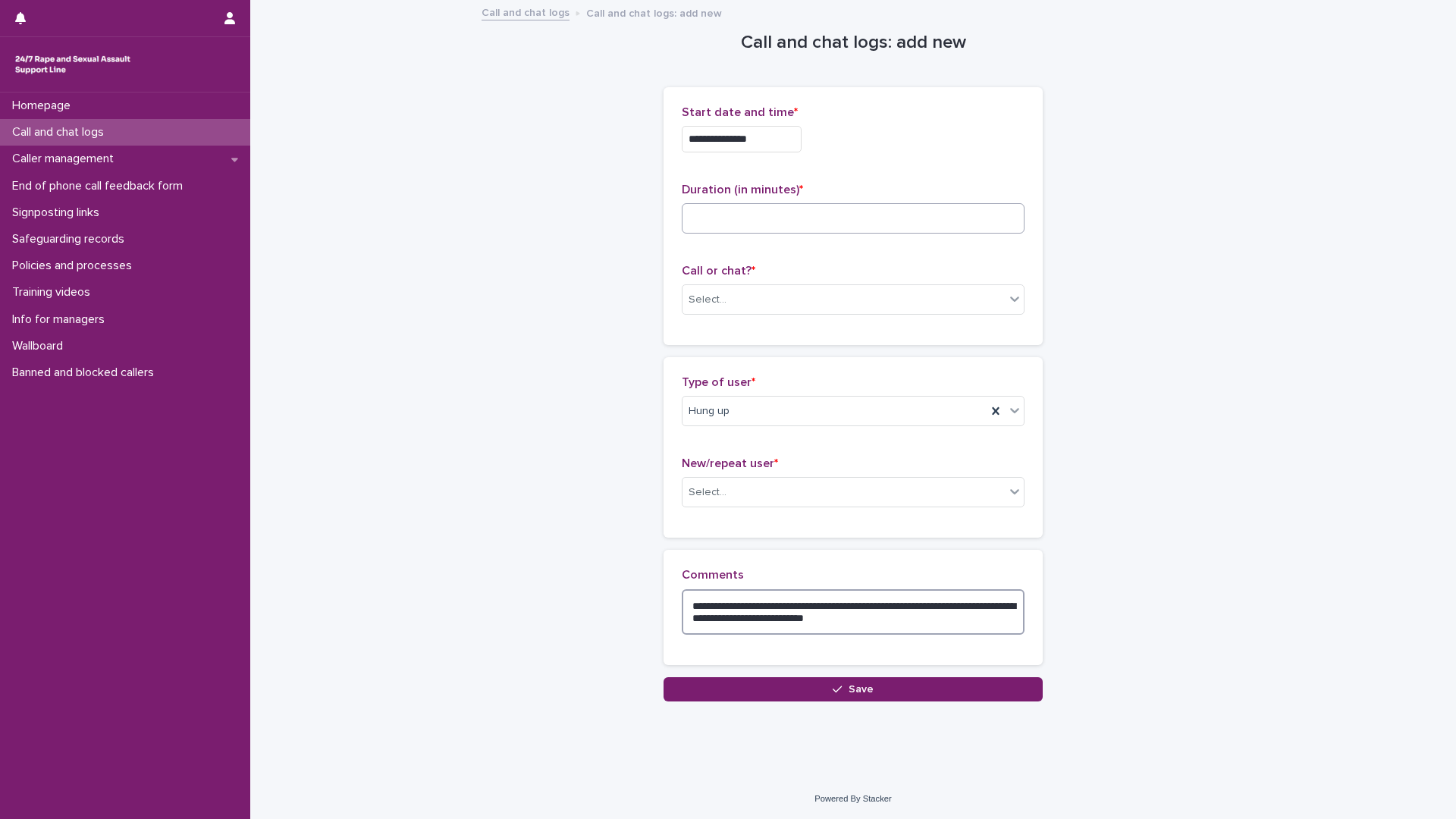 type on "**********" 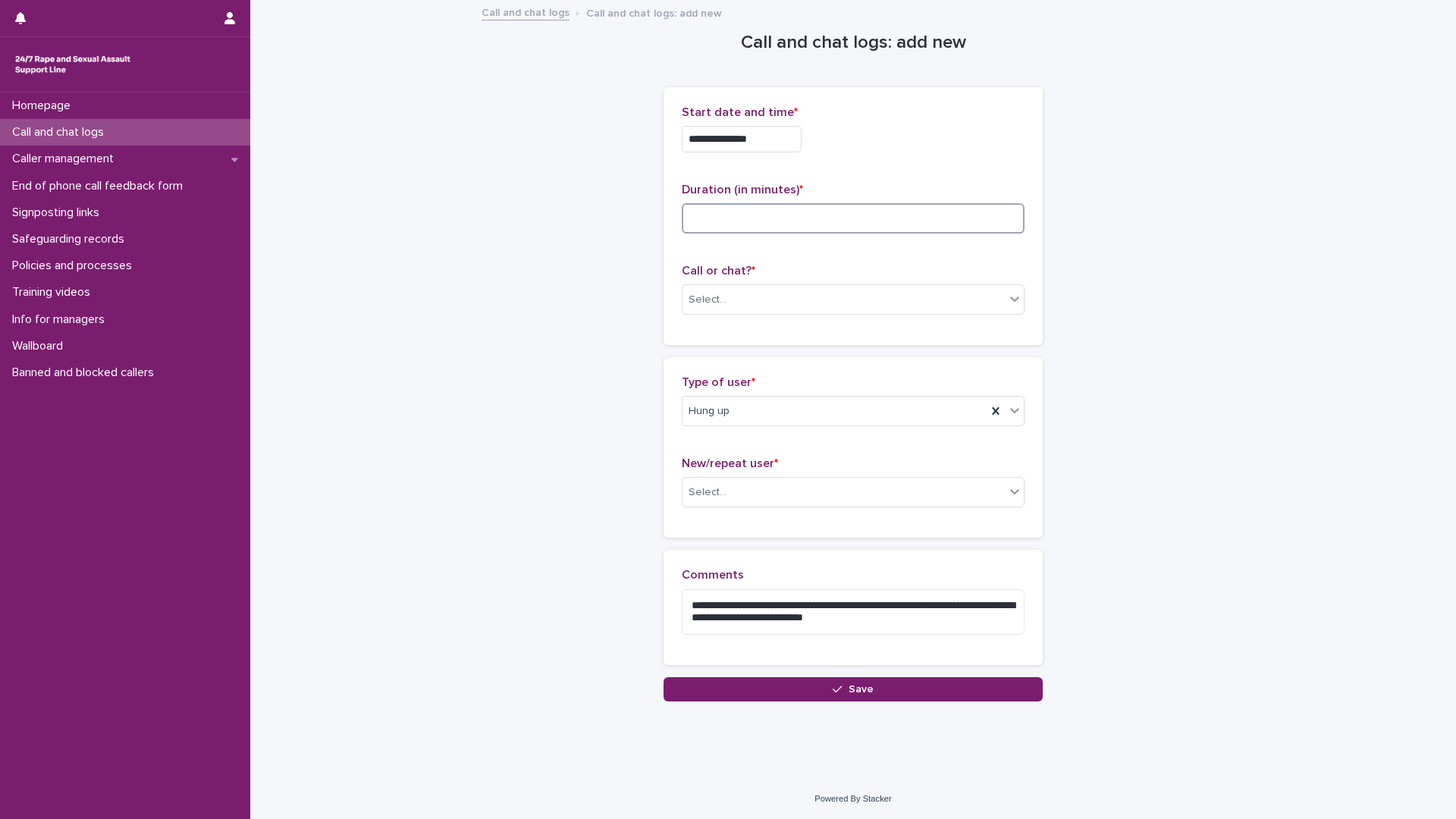 click at bounding box center [853, 218] 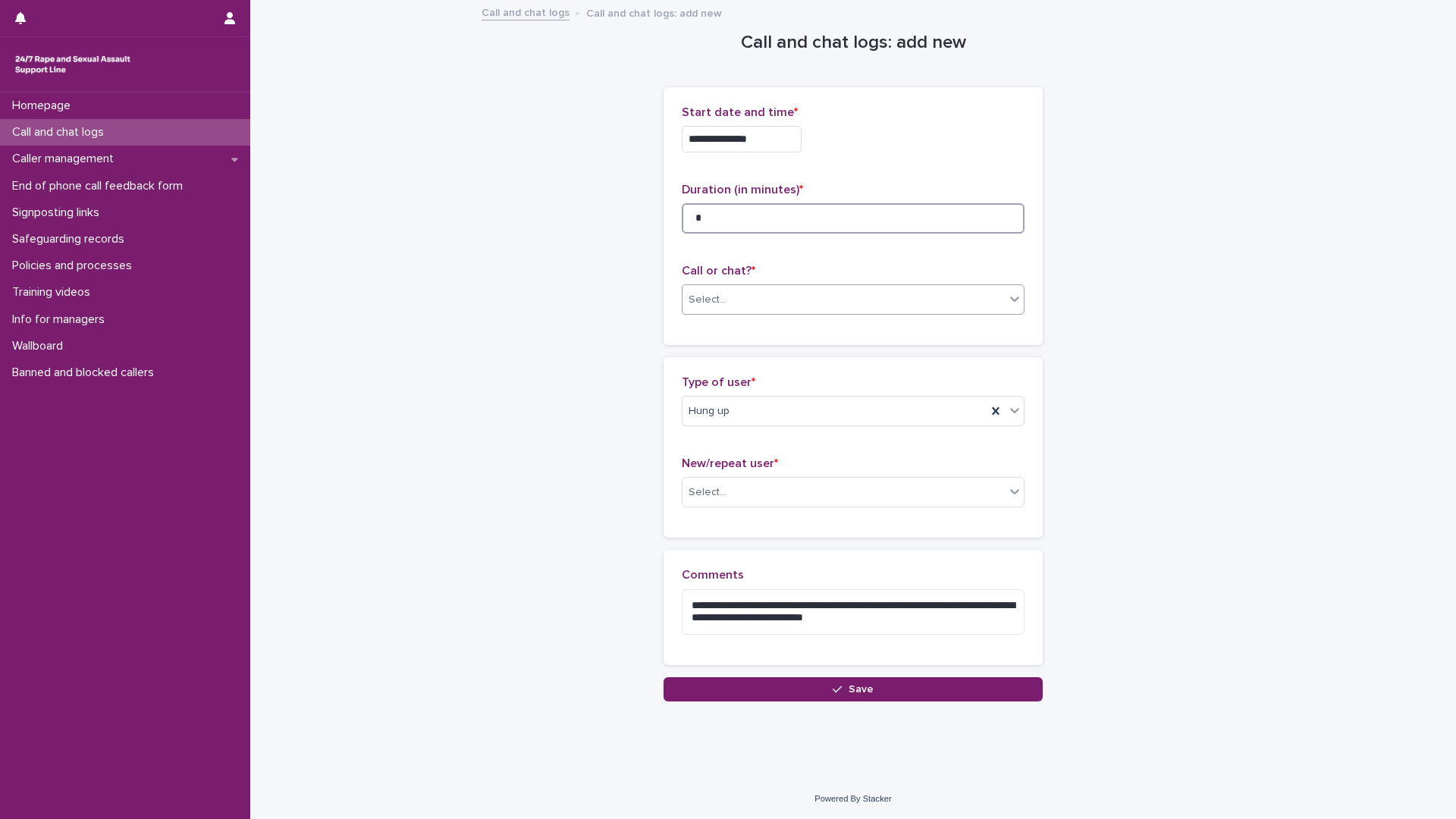 type on "*" 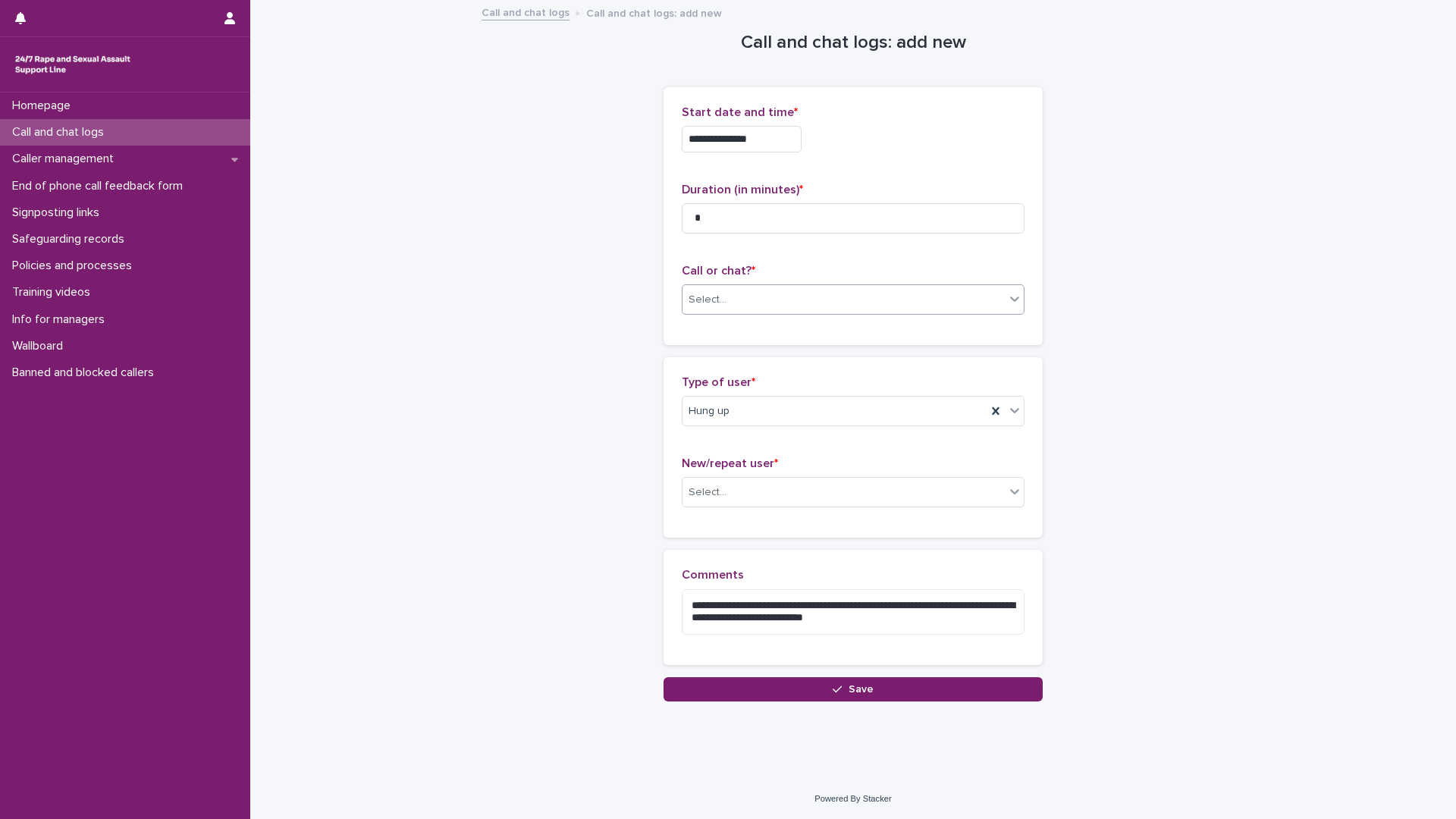 click on "Select..." at bounding box center (708, 300) 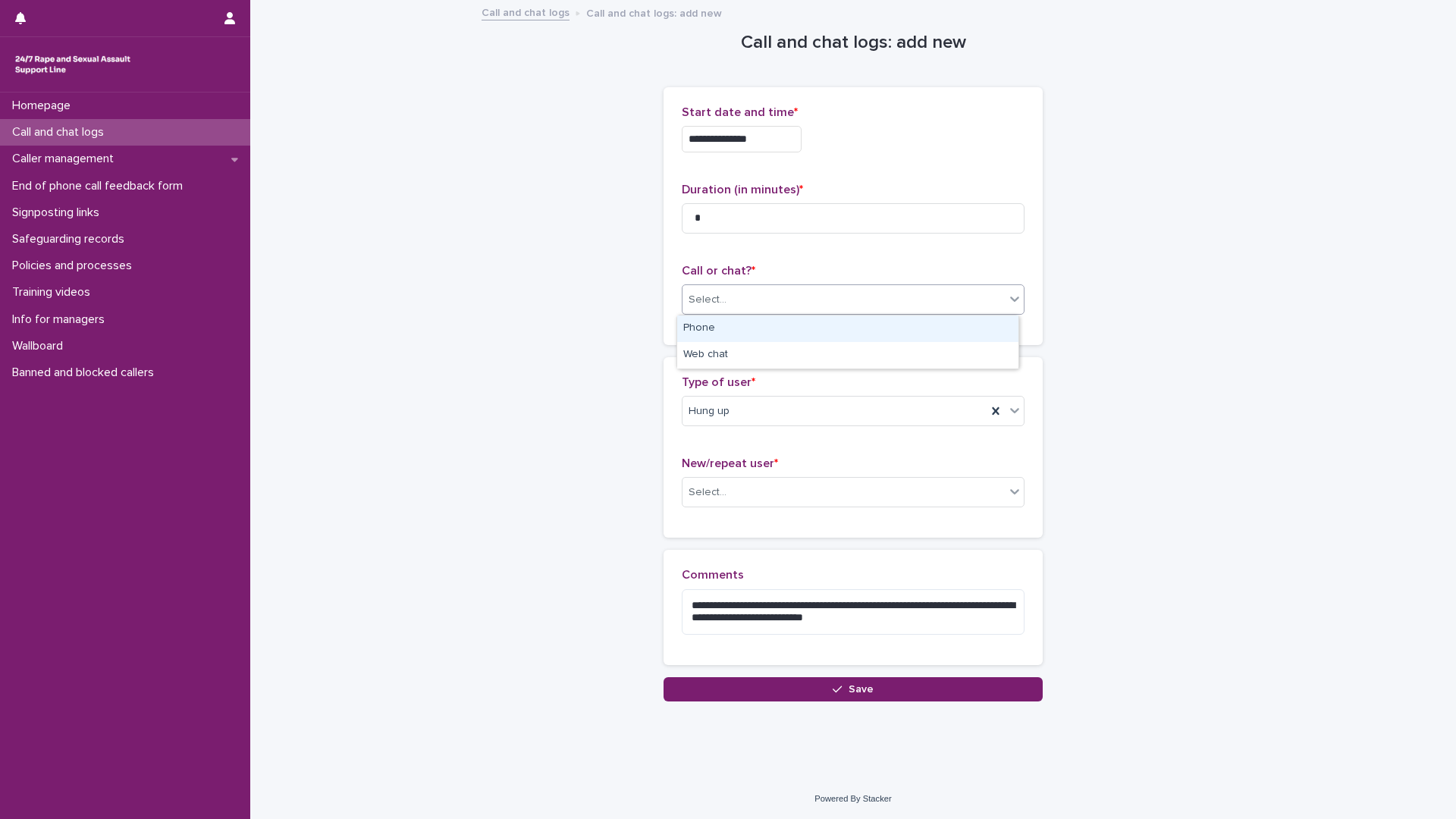click on "Phone" at bounding box center (848, 328) 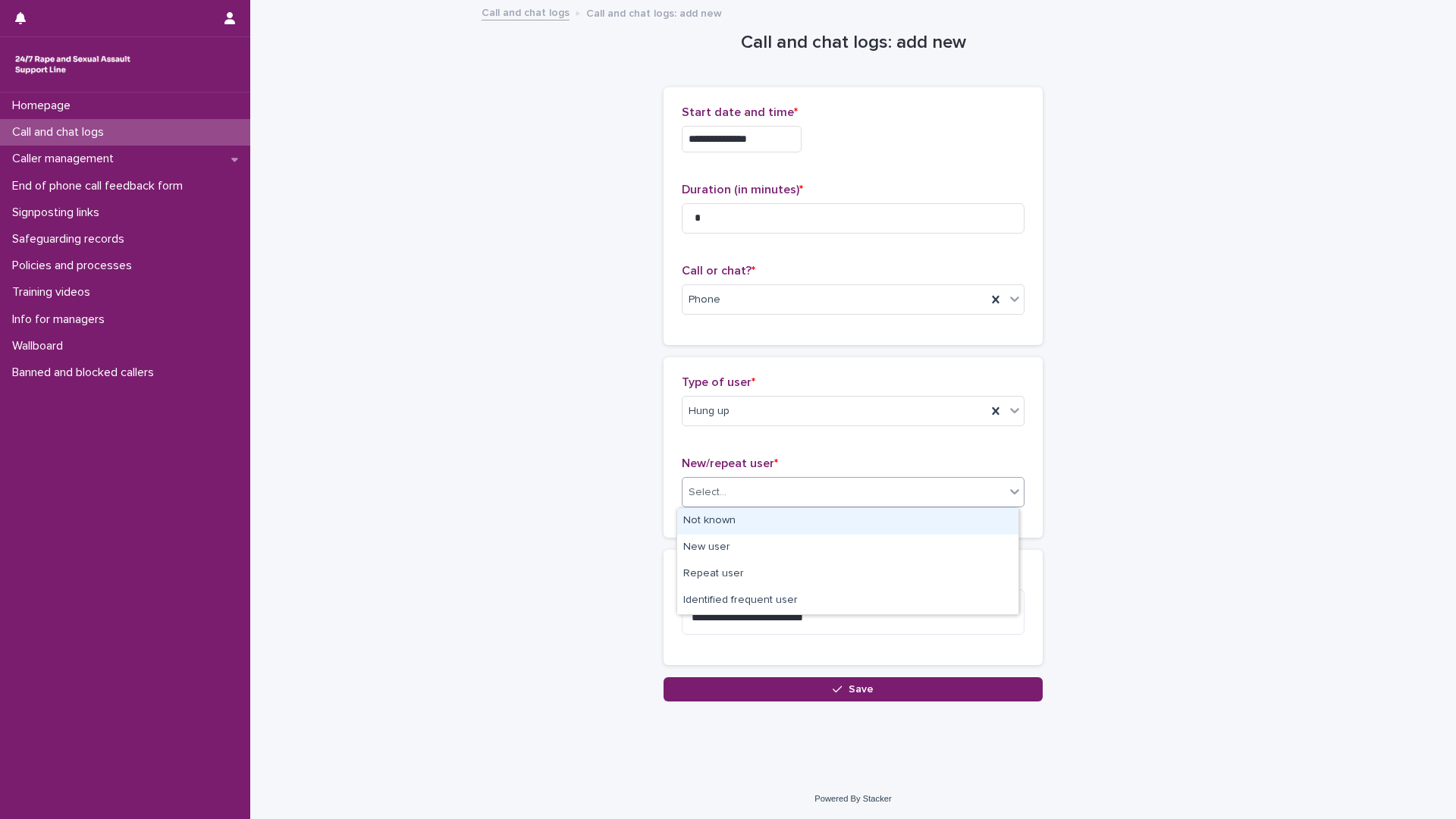 click on "Select..." at bounding box center [843, 492] 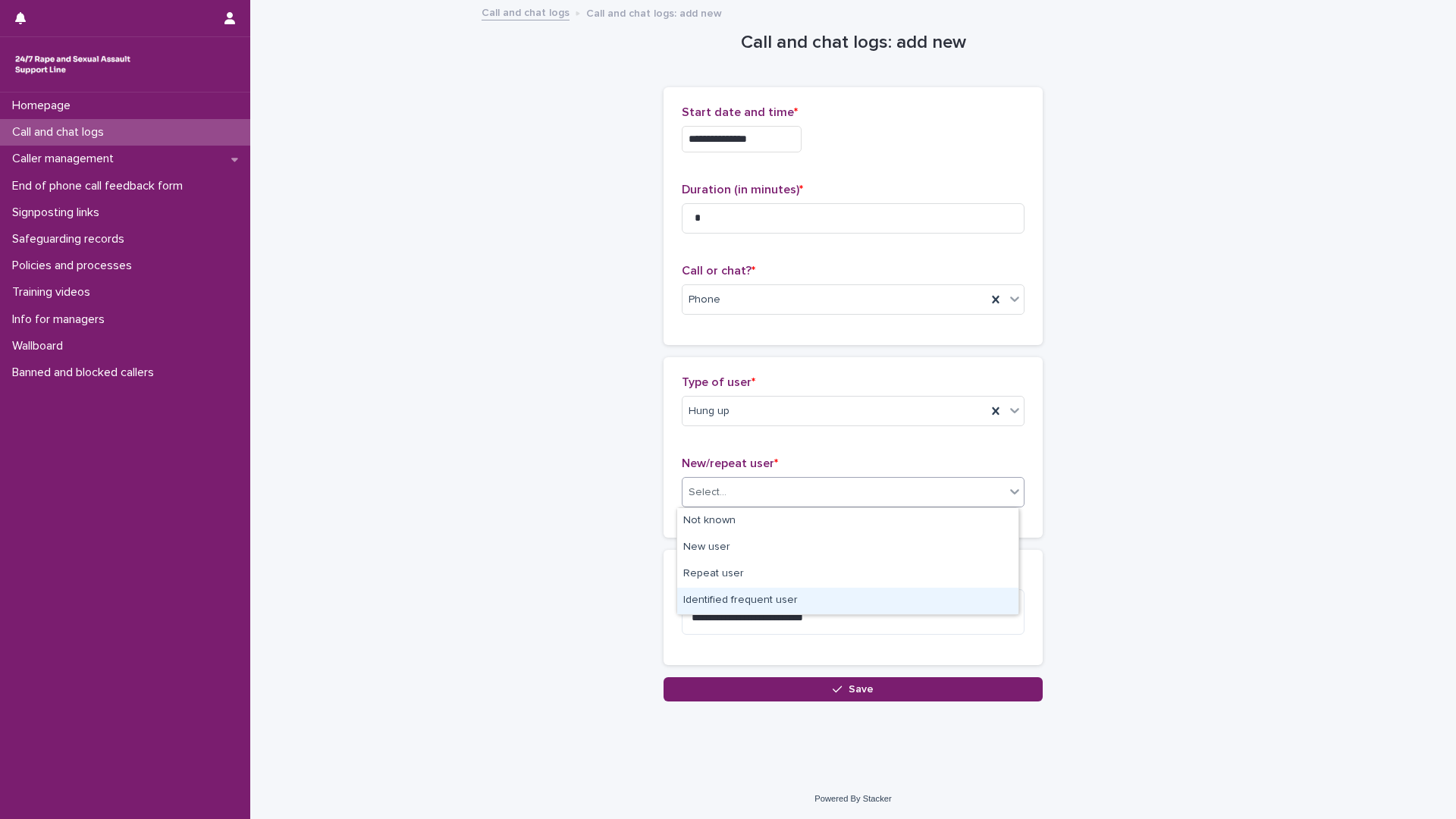 click on "Identified frequent user" at bounding box center [848, 601] 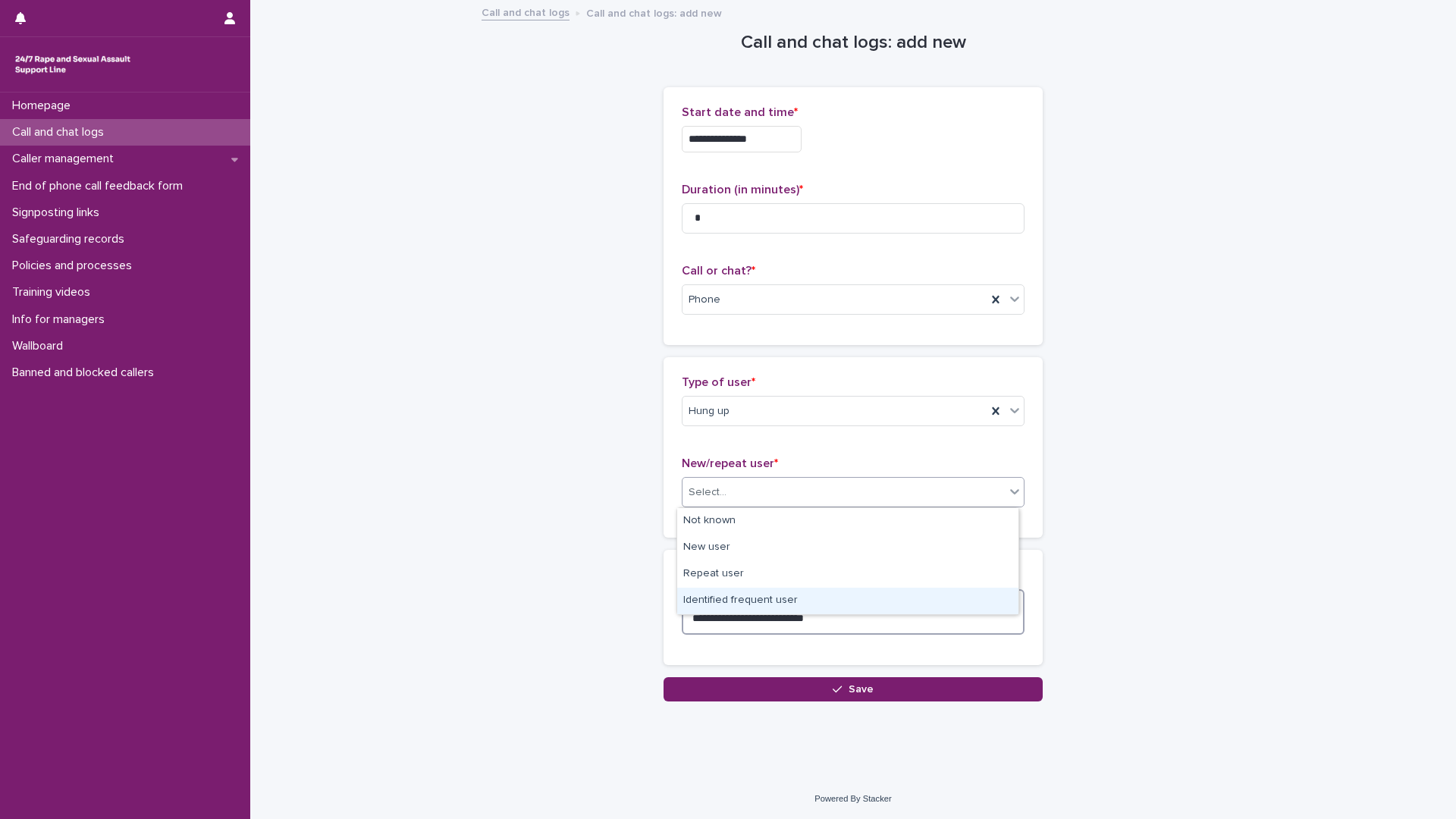 drag, startPoint x: 730, startPoint y: 585, endPoint x: 730, endPoint y: 594, distance: 9 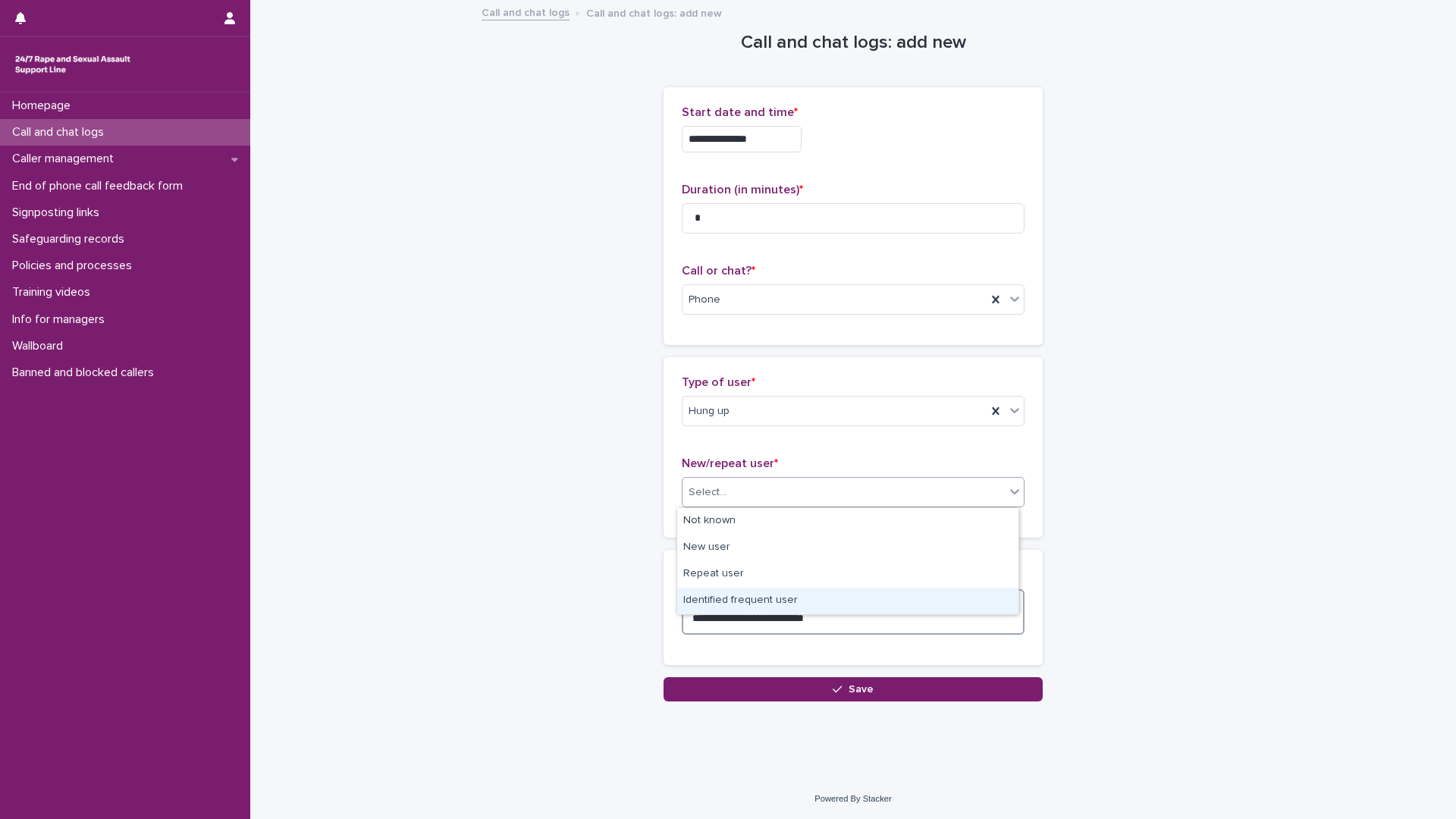click on "**********" at bounding box center [853, 612] 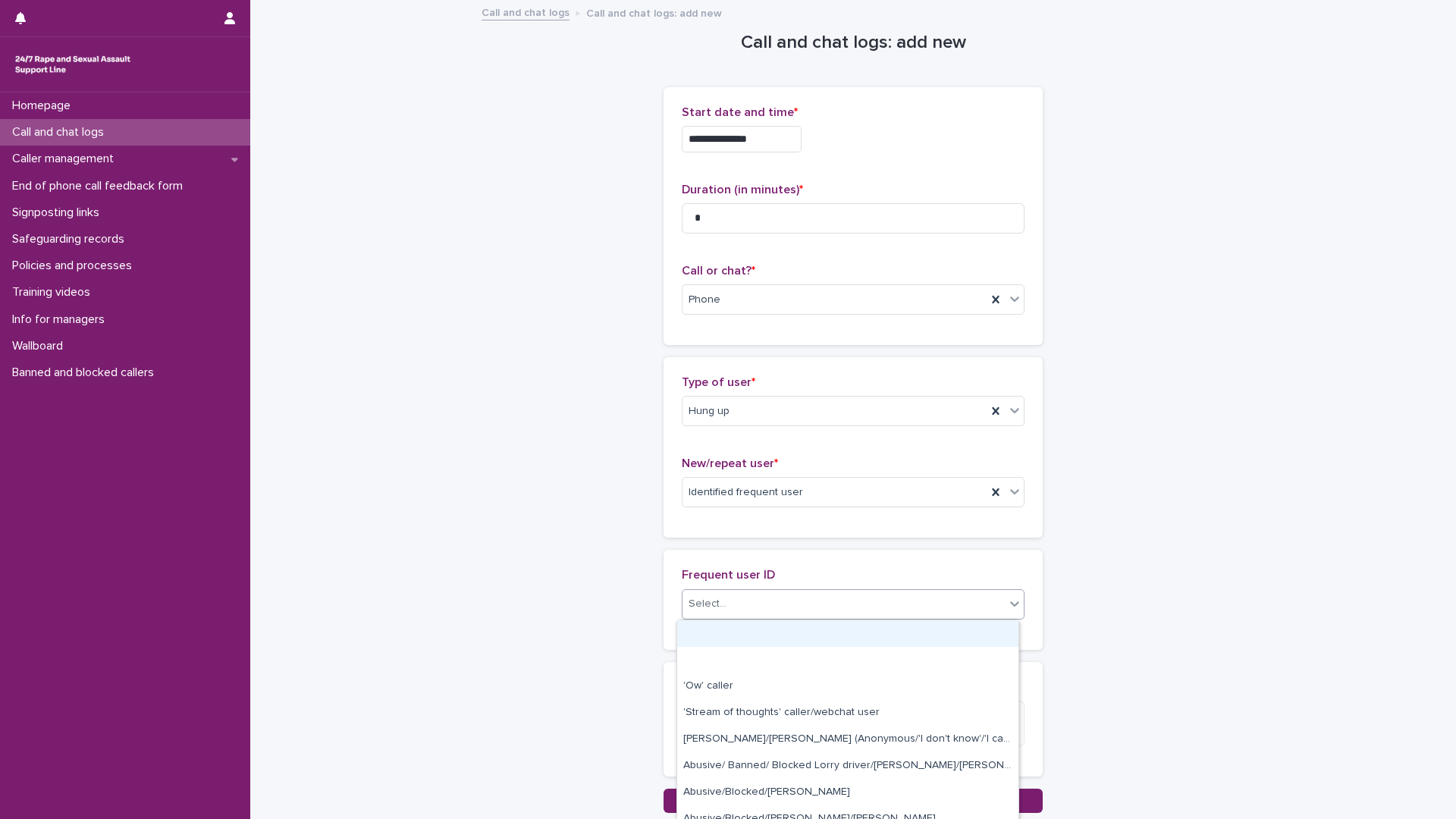 click on "Select..." at bounding box center (708, 604) 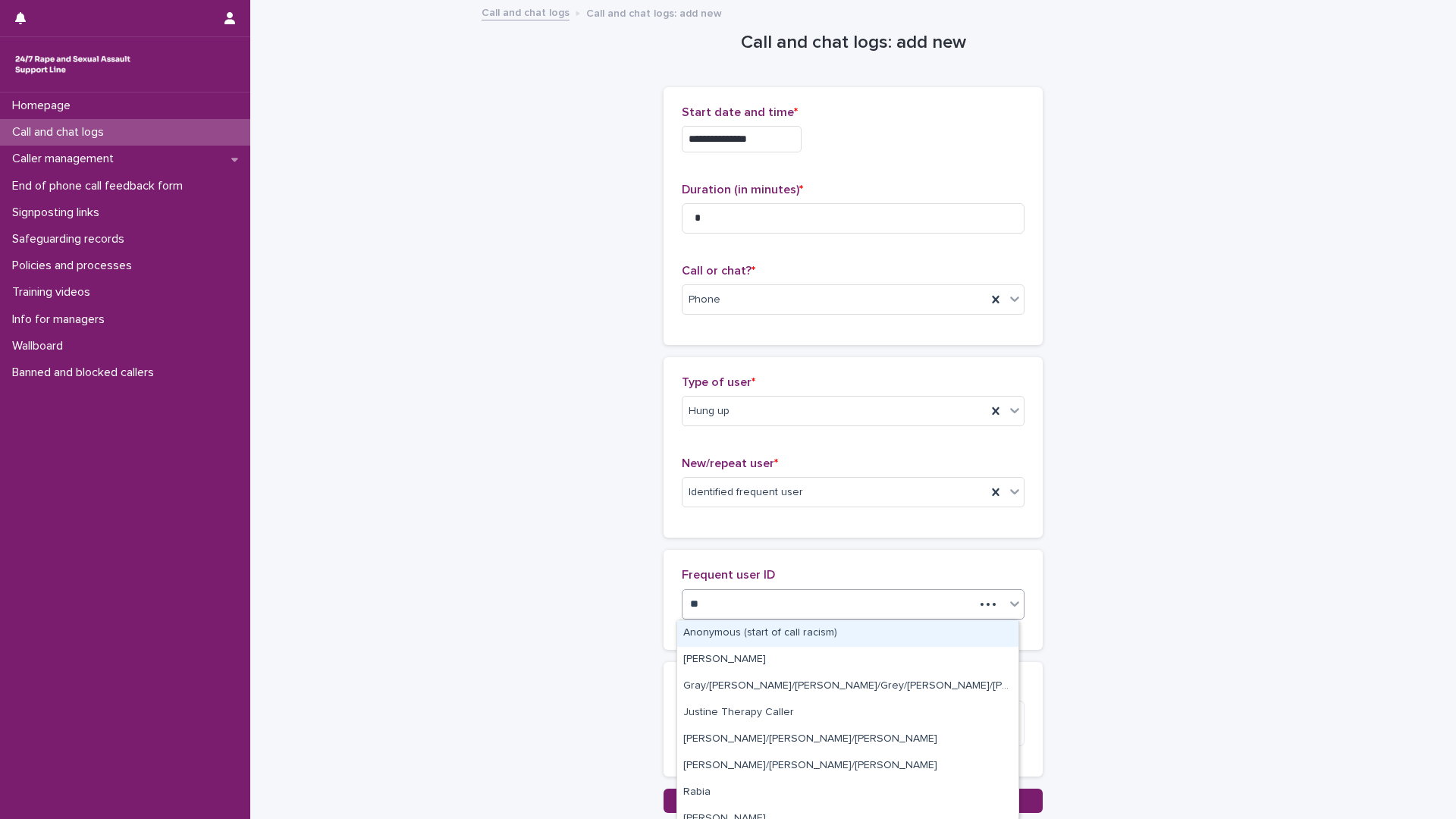type on "***" 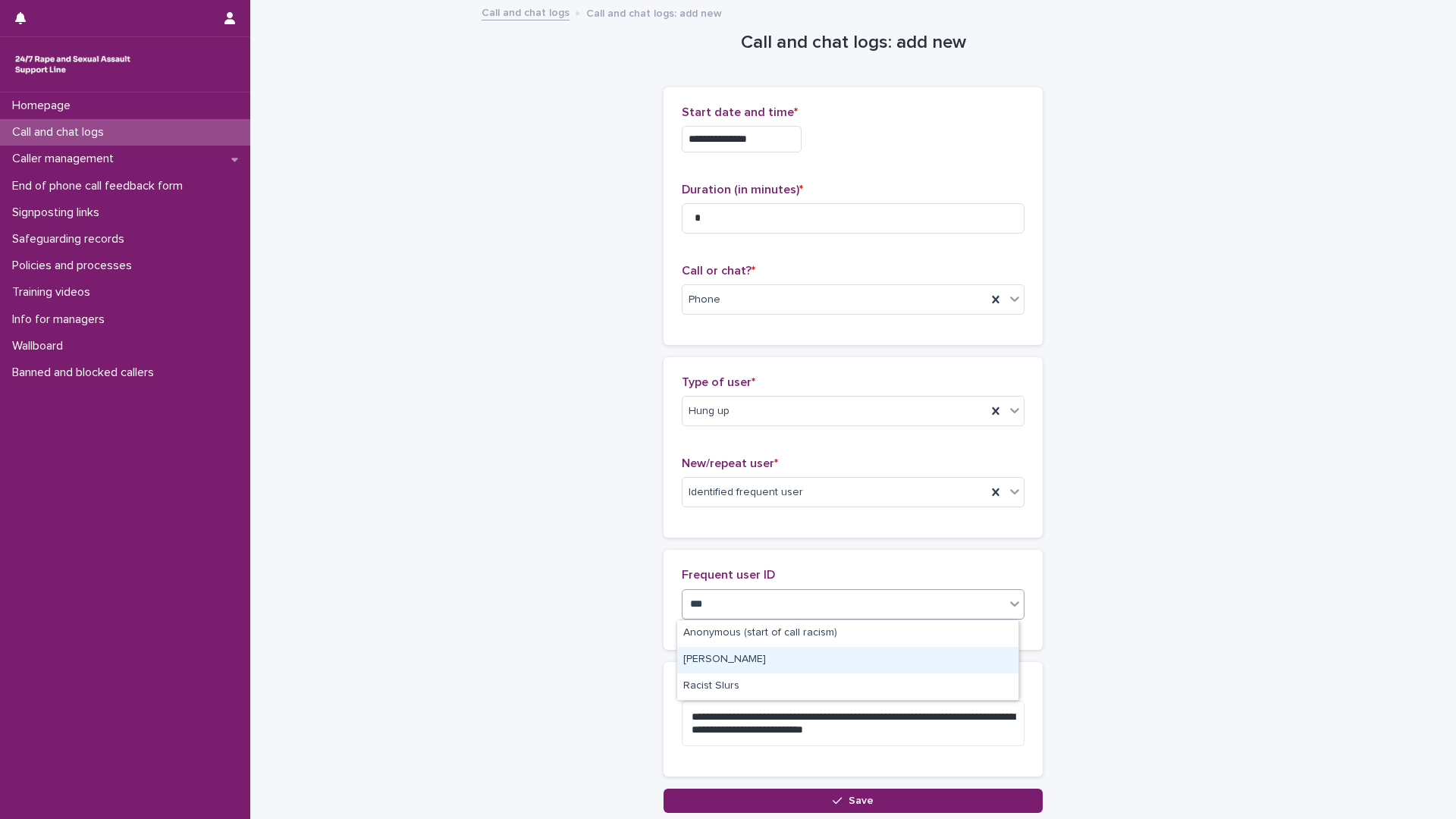click on "[PERSON_NAME]" at bounding box center (848, 660) 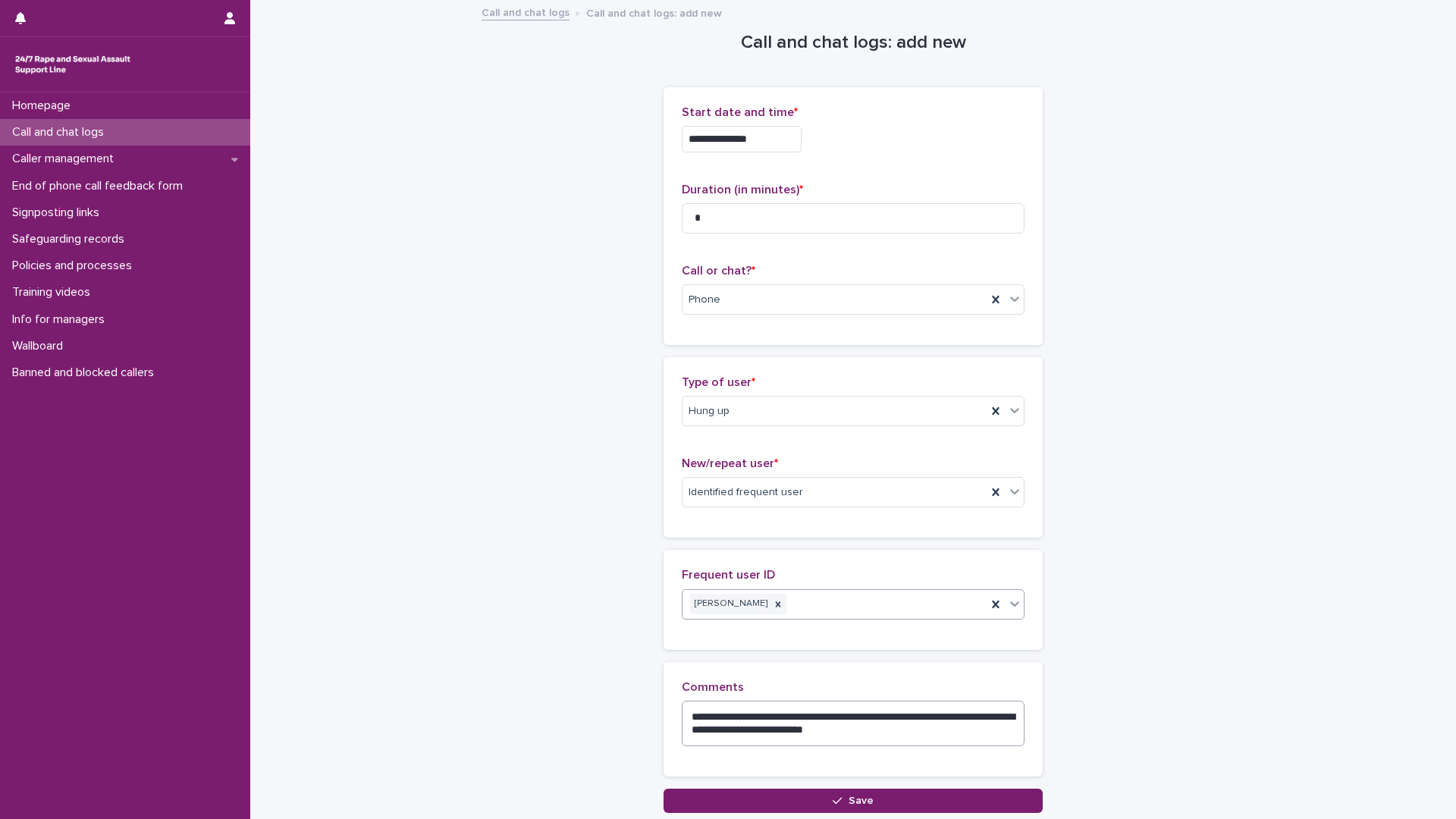 scroll, scrollTop: 113, scrollLeft: 0, axis: vertical 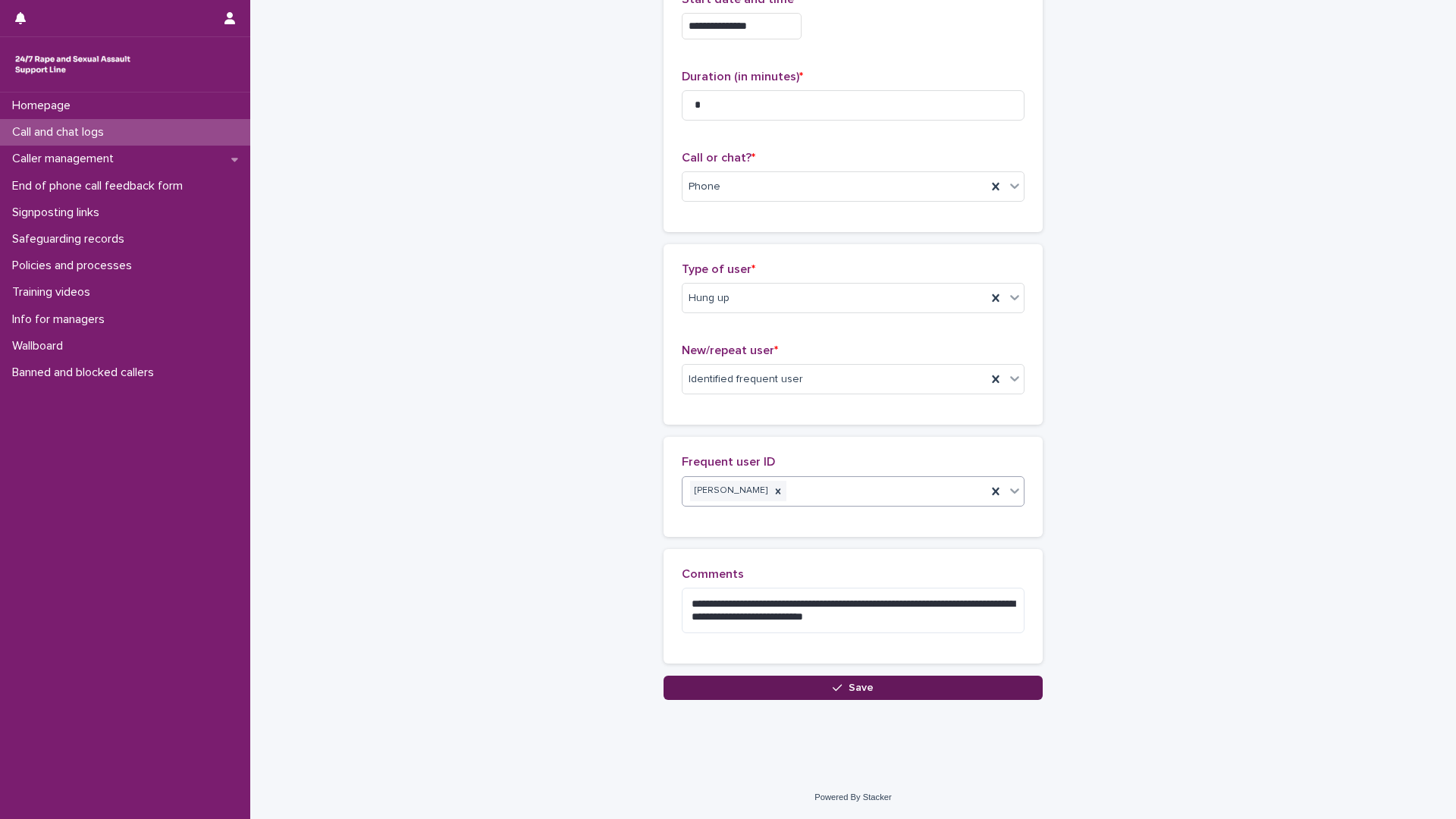 click on "Save" at bounding box center [853, 688] 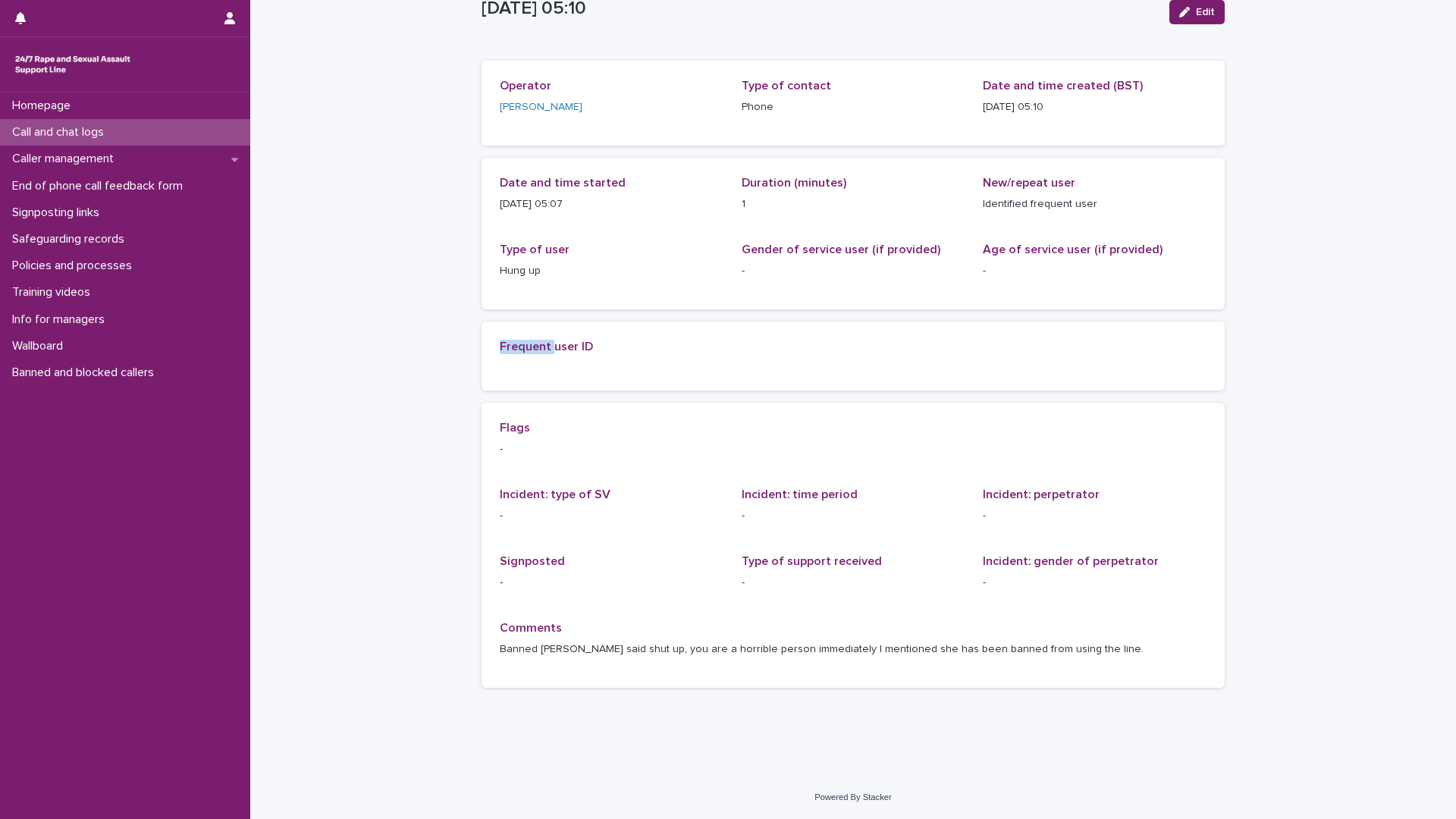 scroll, scrollTop: 0, scrollLeft: 0, axis: both 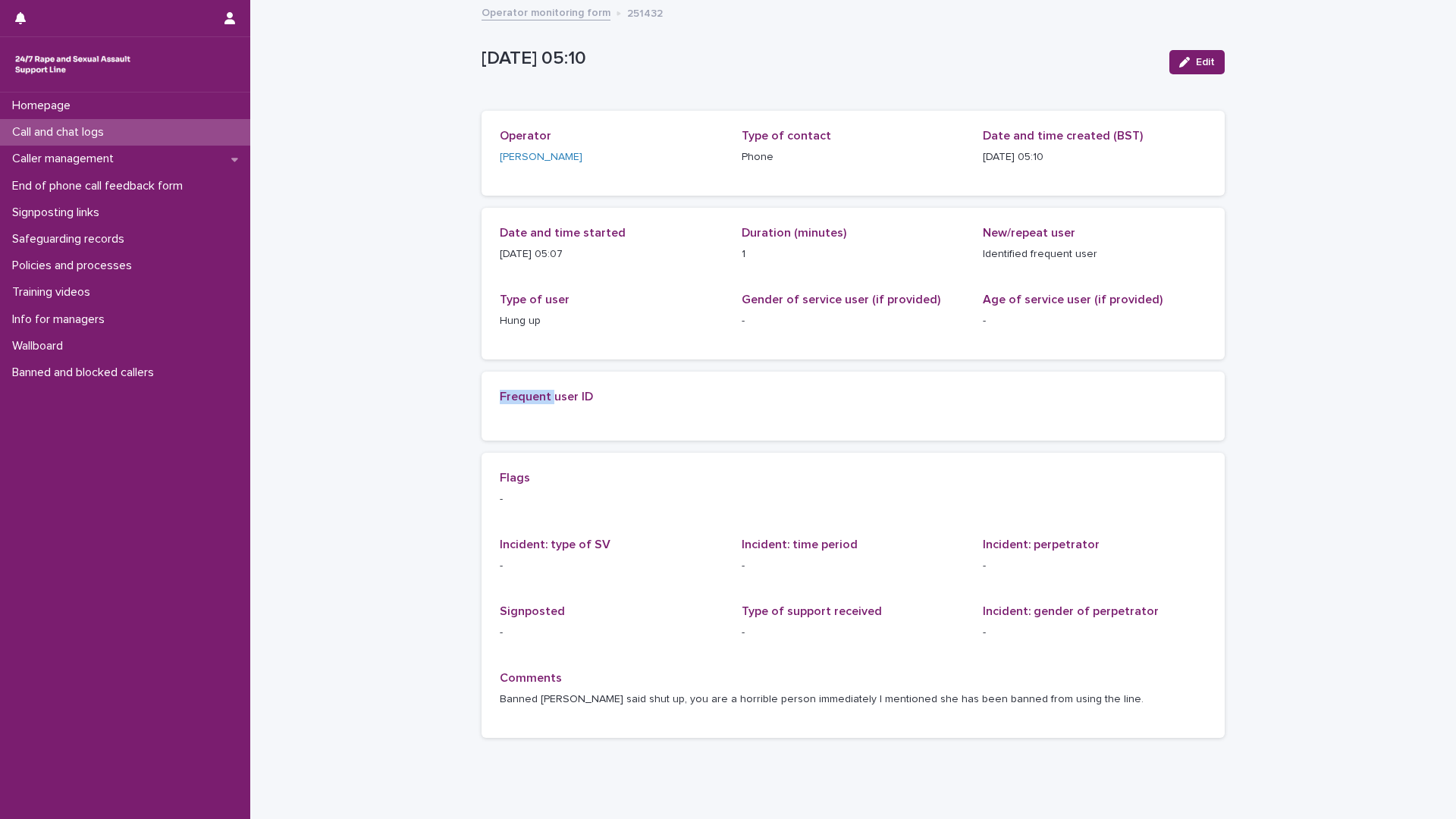 click on "Frequent user ID" at bounding box center [853, 406] 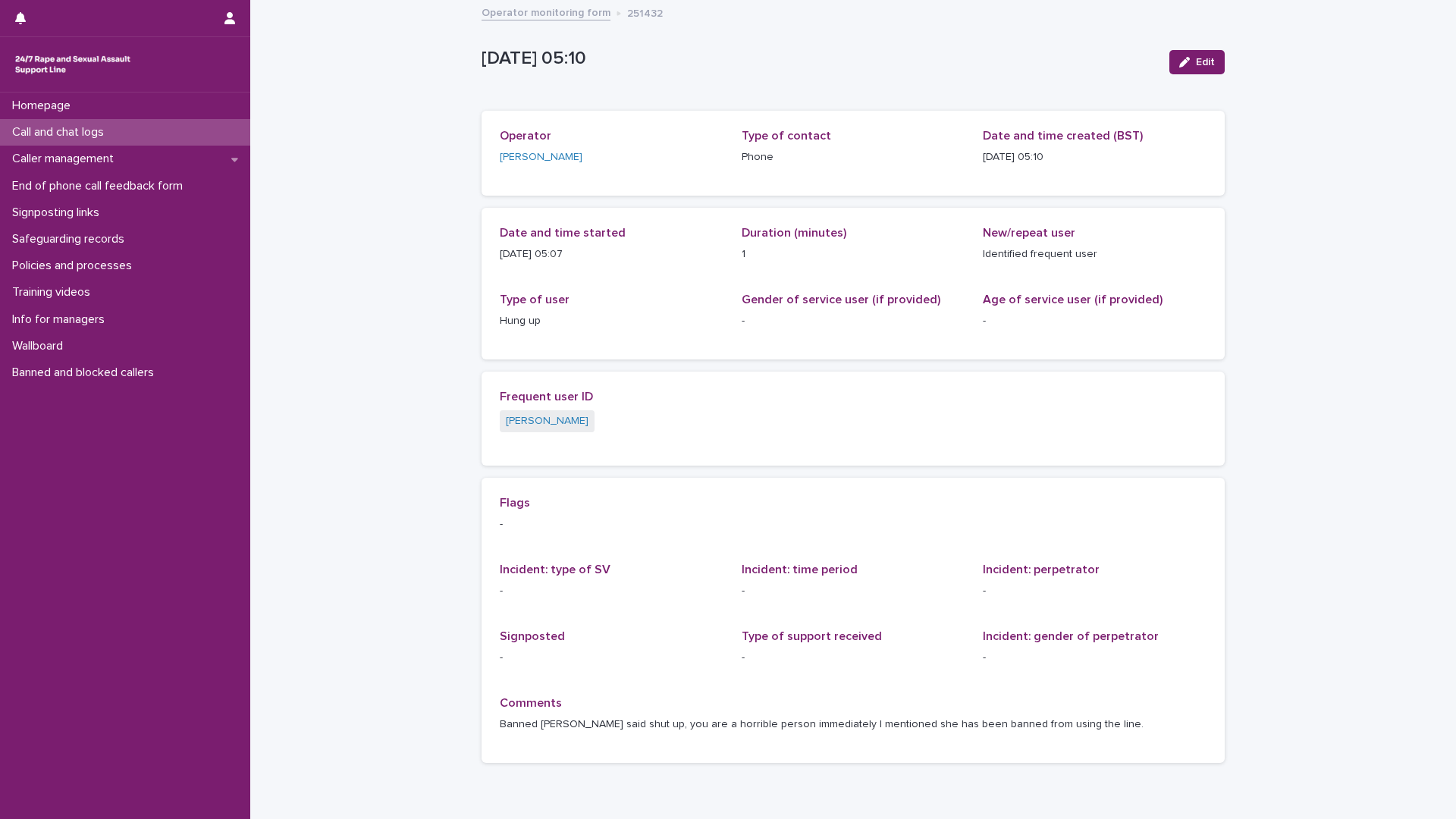 click on "Loading... Saving… Loading... Saving… [DATE] 04:10:01+00:00 Edit [DATE] 05:10 Edit Sorry, there was an error saving your record. Please try again. Please fill out the required fields below. Loading... Saving… Loading... Saving… Loading... Saving… Operator [PERSON_NAME]   Type of contact Phone Date and time created (BST) [DATE] 05:10 Loading... Saving… Date and time started [DATE] 05:07 Duration (minutes) 1 New/repeat user Identified frequent user Type of user Hung up Gender of service user (if provided) - Age of service user (if provided) - Loading... Saving… Frequent user ID [PERSON_NAME]   Loading... Saving… Flags - Incident: type of SV - Incident: time period - Incident: perpetrator - Signposted - Type of support received - Incident: gender of perpetrator - Comments Banned [PERSON_NAME] said shut up, you are a horrible person immediately I mentioned she has been banned from using the line." at bounding box center (853, 426) 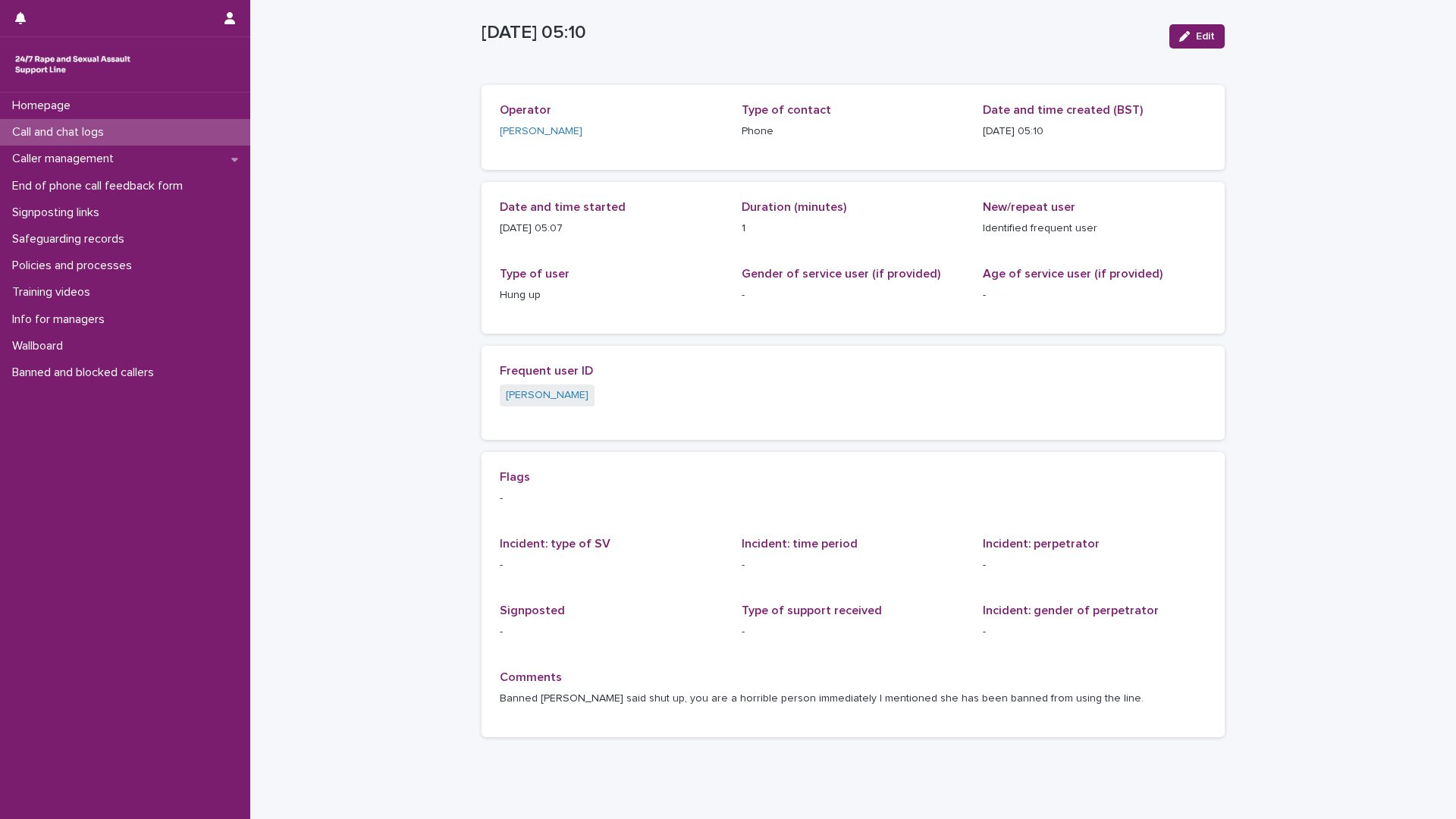 scroll, scrollTop: 0, scrollLeft: 0, axis: both 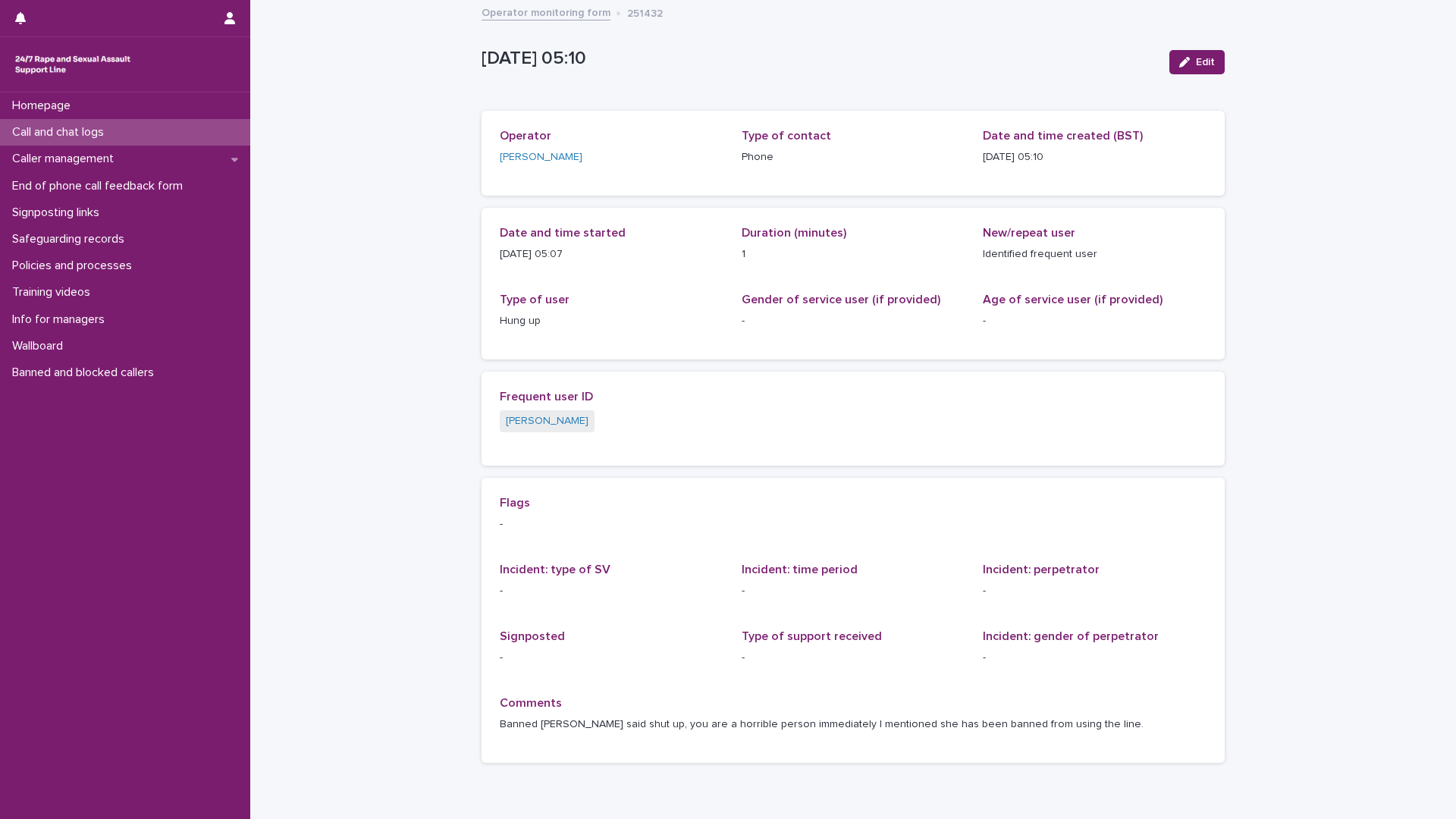 click on "Loading... Saving… Loading... Saving… [DATE] 04:10:01+00:00 Edit [DATE] 05:10 Edit Sorry, there was an error saving your record. Please try again. Please fill out the required fields below. Loading... Saving… Loading... Saving… Loading... Saving… Operator [PERSON_NAME]   Type of contact Phone Date and time created (BST) [DATE] 05:10 Loading... Saving… Date and time started [DATE] 05:07 Duration (minutes) 1 New/repeat user Identified frequent user Type of user Hung up Gender of service user (if provided) - Age of service user (if provided) - Loading... Saving… Frequent user ID [PERSON_NAME]   Loading... Saving… Flags - Incident: type of SV - Incident: time period - Incident: perpetrator - Signposted - Type of support received - Incident: gender of perpetrator - Comments Banned [PERSON_NAME] said shut up, you are a horrible person immediately I mentioned she has been banned from using the line." at bounding box center (853, 426) 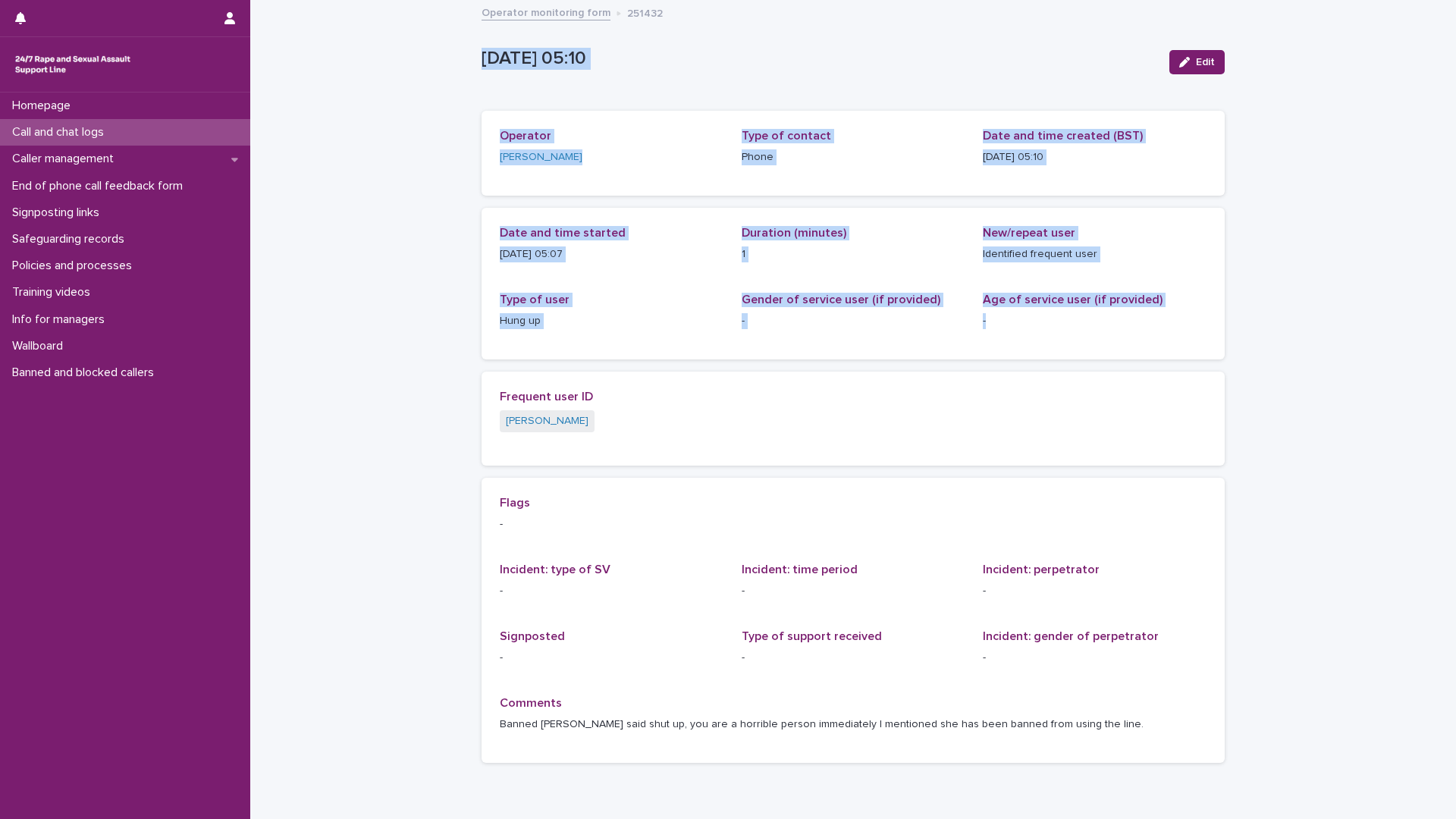 drag, startPoint x: 1248, startPoint y: 24, endPoint x: 1271, endPoint y: 596, distance: 572.46223 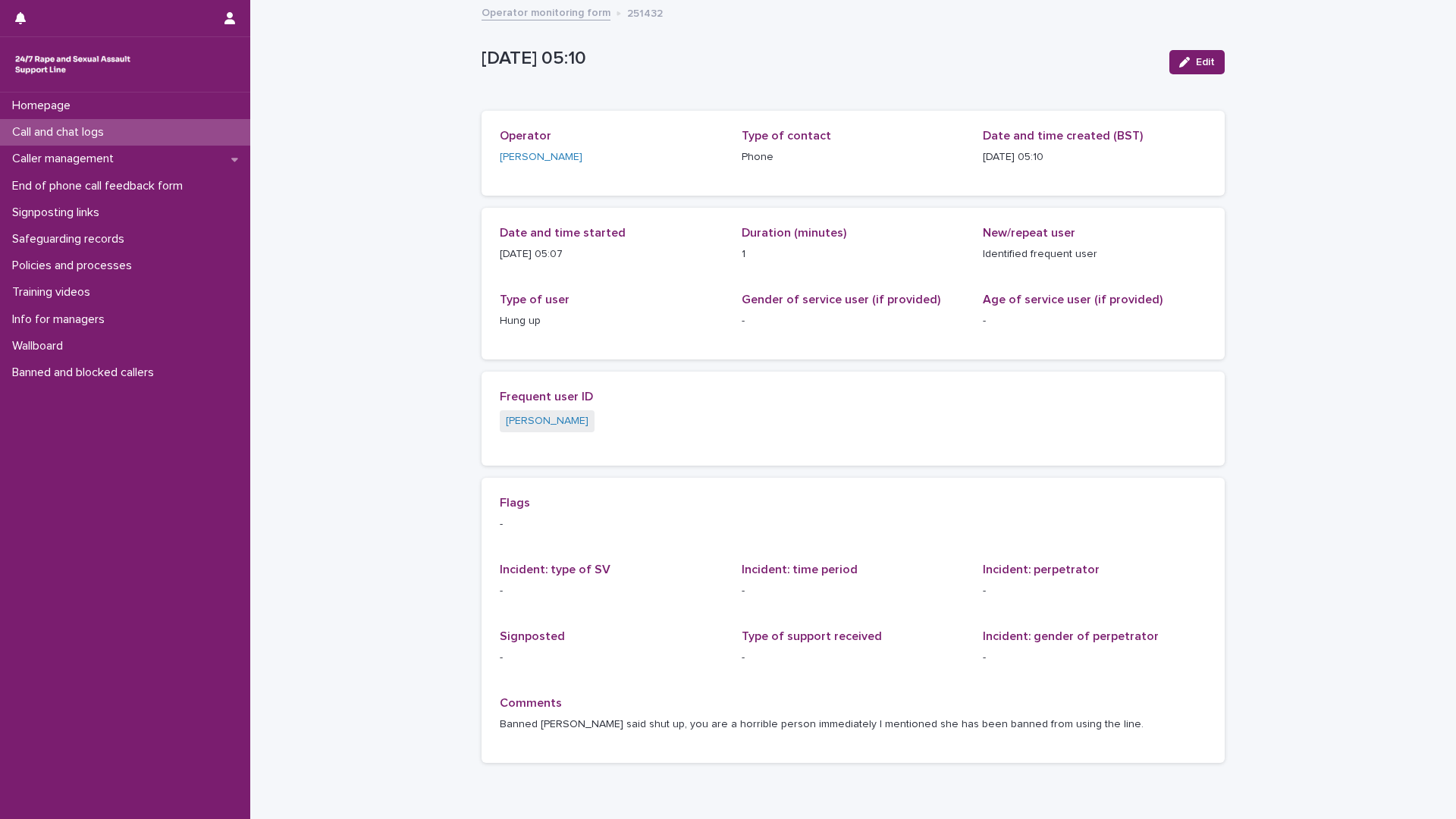 click at bounding box center (112, 18) 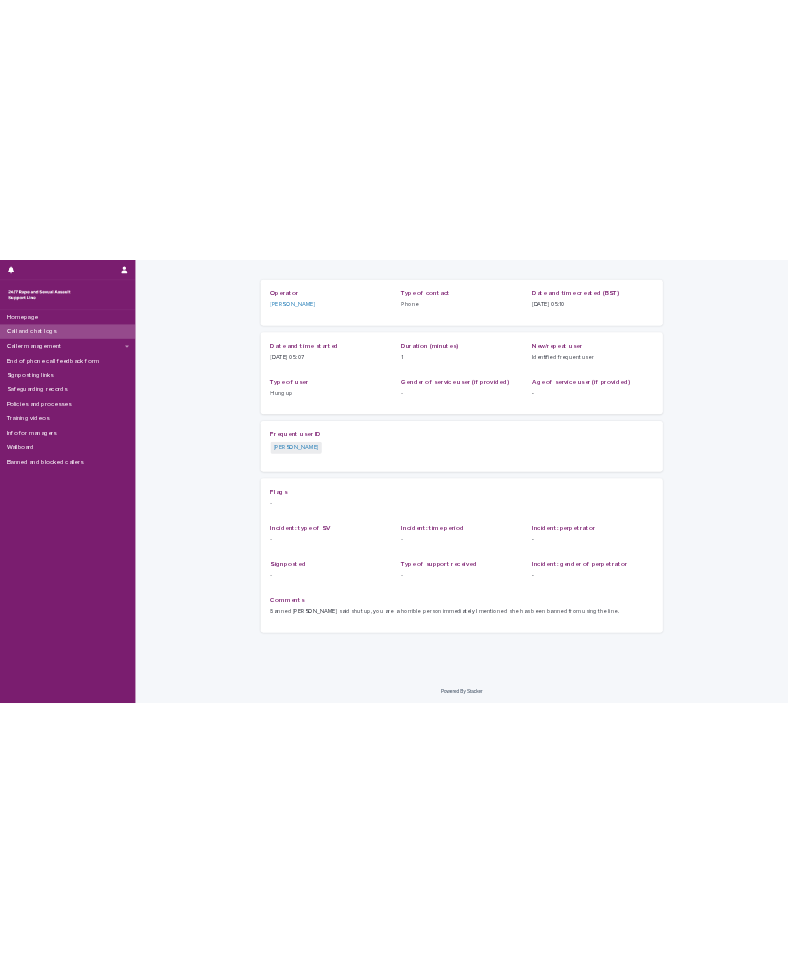 scroll, scrollTop: 0, scrollLeft: 0, axis: both 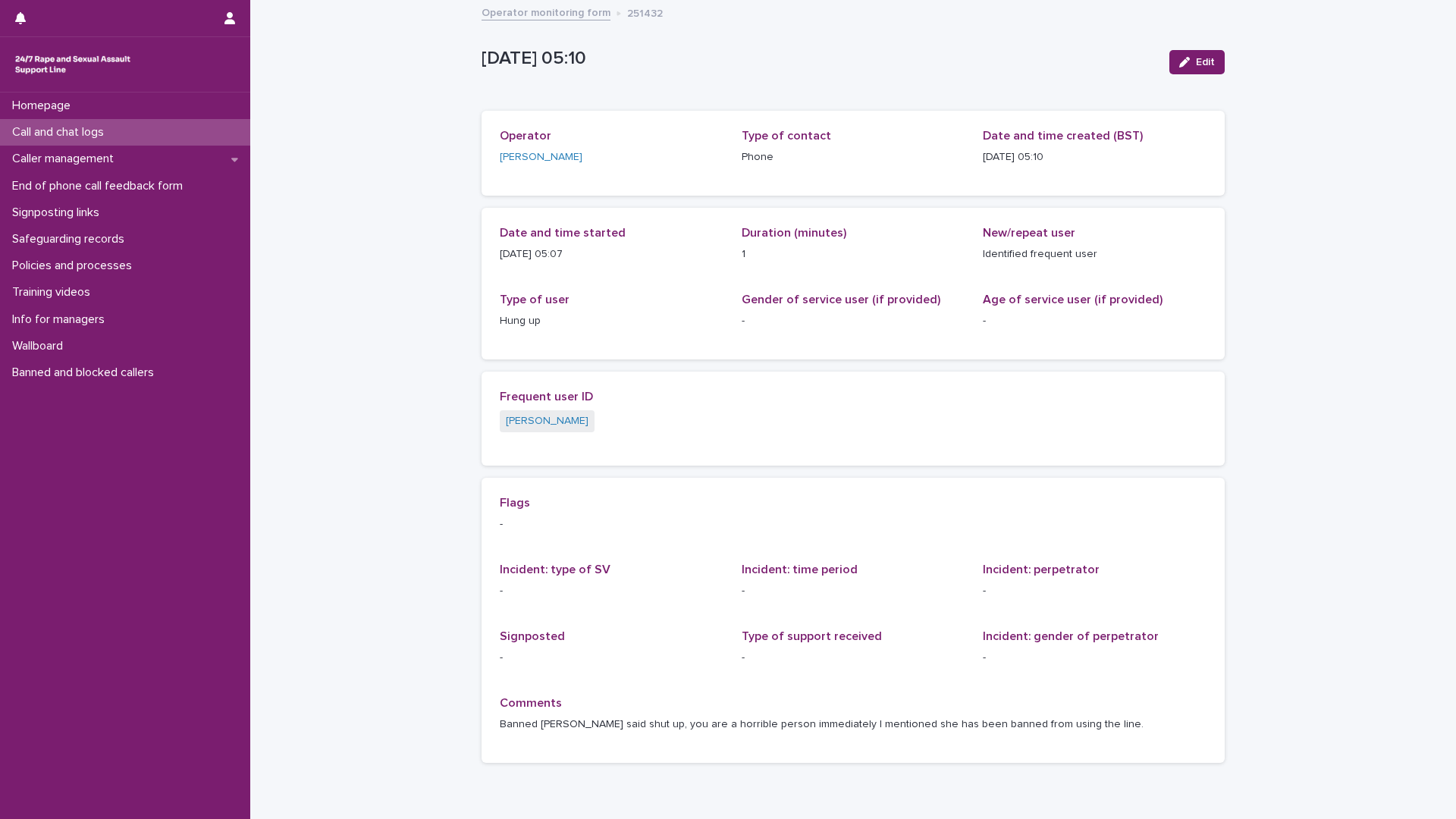 drag, startPoint x: 488, startPoint y: 254, endPoint x: 579, endPoint y: 245, distance: 91.44397 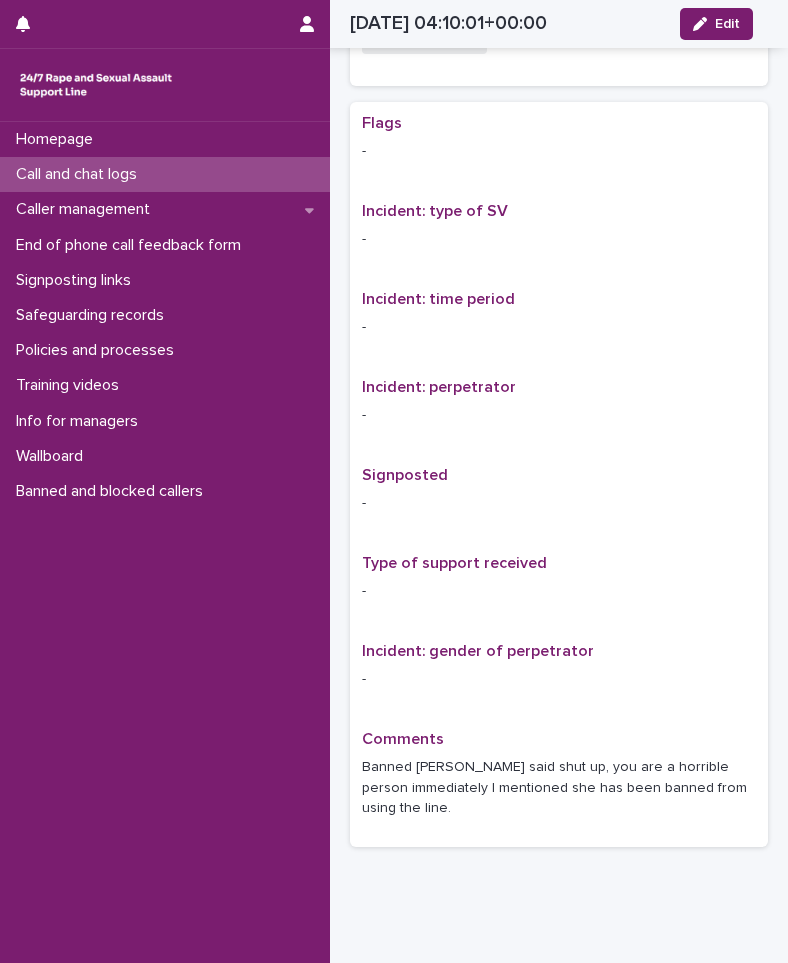 scroll, scrollTop: 1015, scrollLeft: 0, axis: vertical 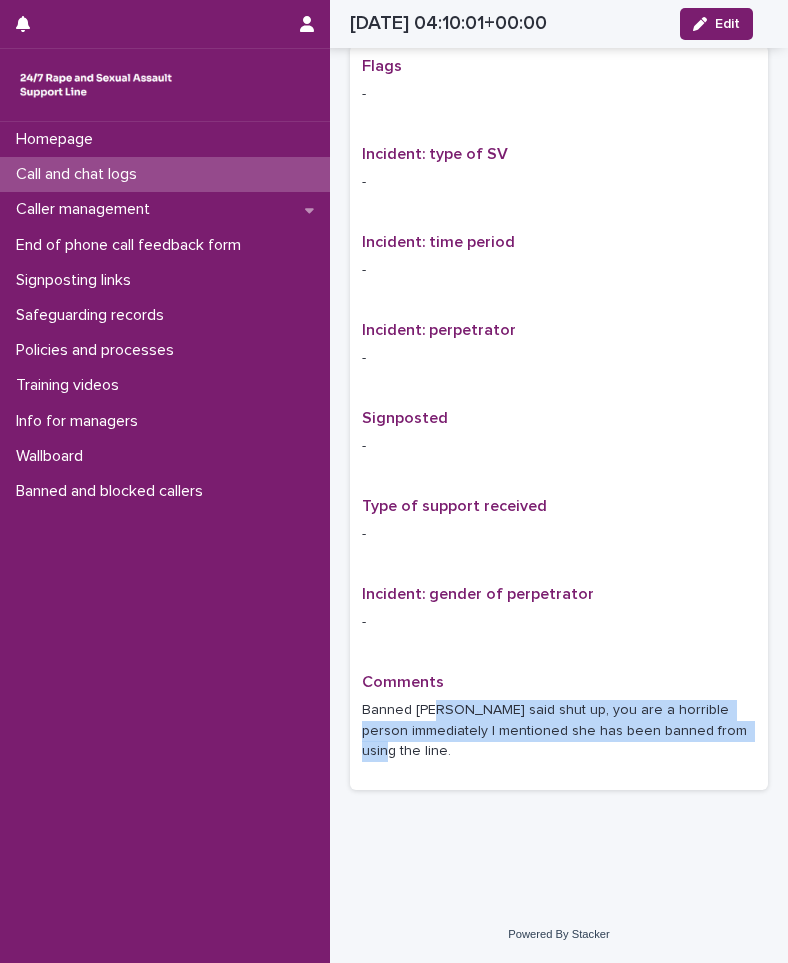 drag, startPoint x: 433, startPoint y: 707, endPoint x: 664, endPoint y: 755, distance: 235.93431 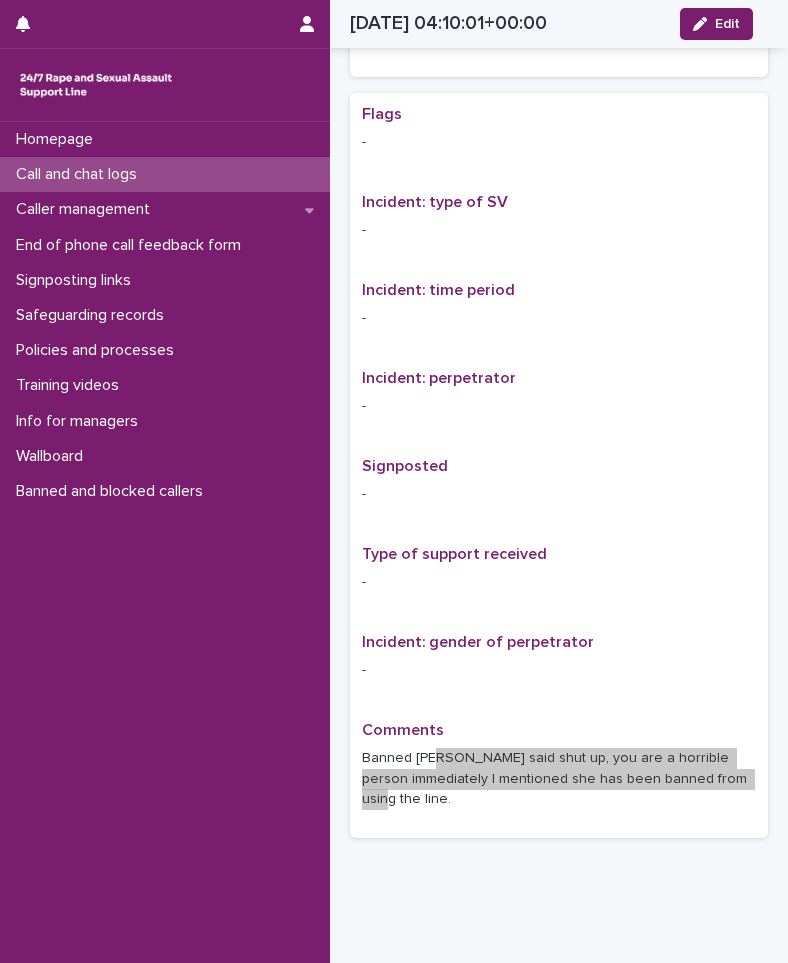 scroll, scrollTop: 1015, scrollLeft: 0, axis: vertical 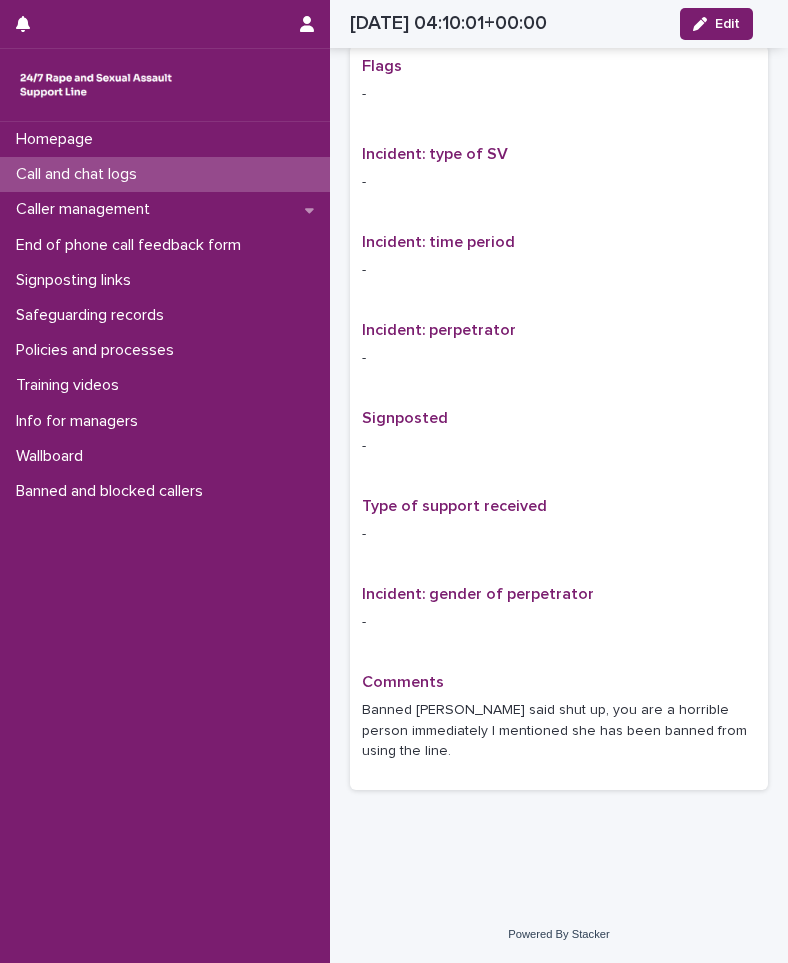 click on "Incident: gender of perpetrator -" at bounding box center [559, 617] 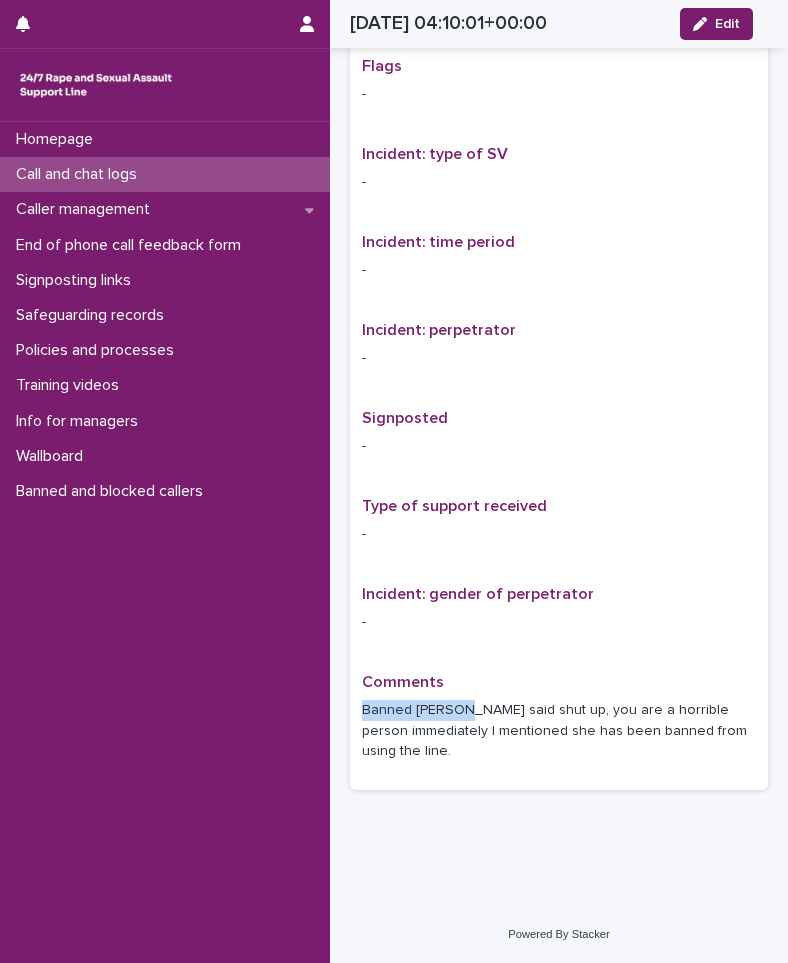 drag, startPoint x: 366, startPoint y: 708, endPoint x: 455, endPoint y: 707, distance: 89.005615 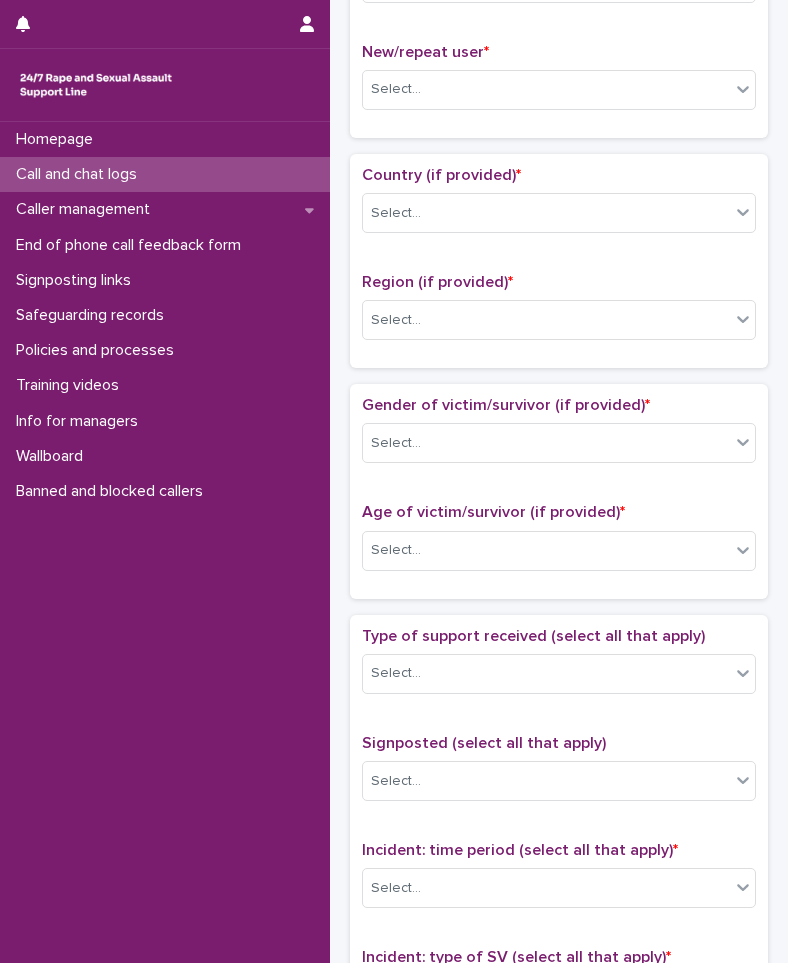 scroll, scrollTop: 0, scrollLeft: 0, axis: both 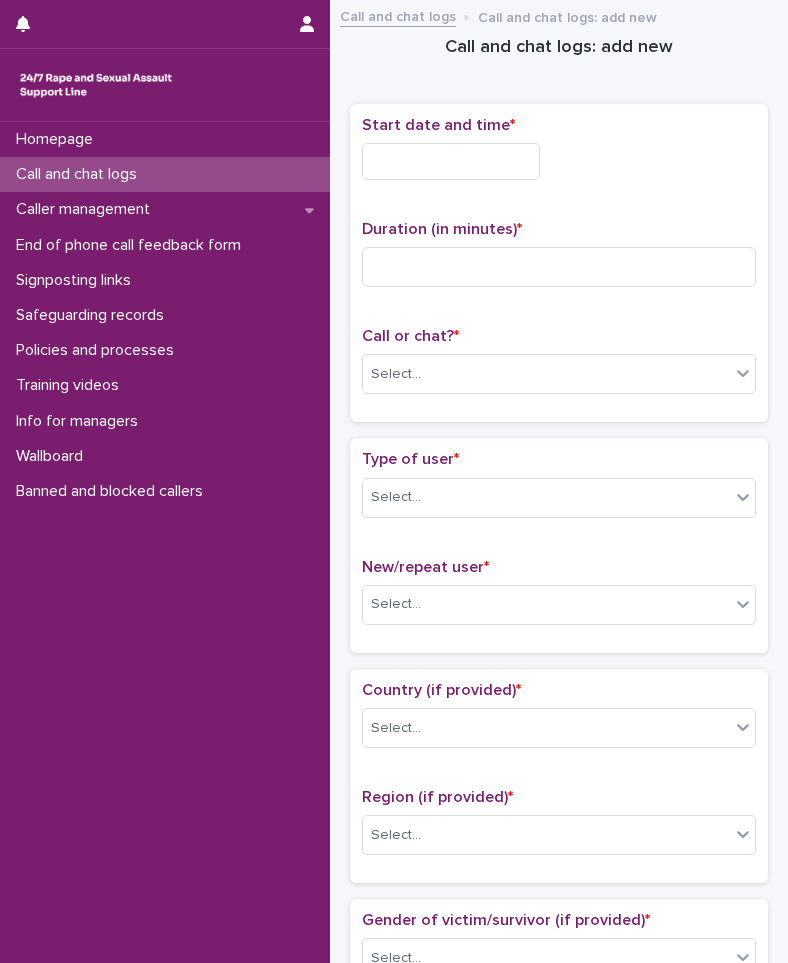 click on "Call and chat logs" at bounding box center (165, 174) 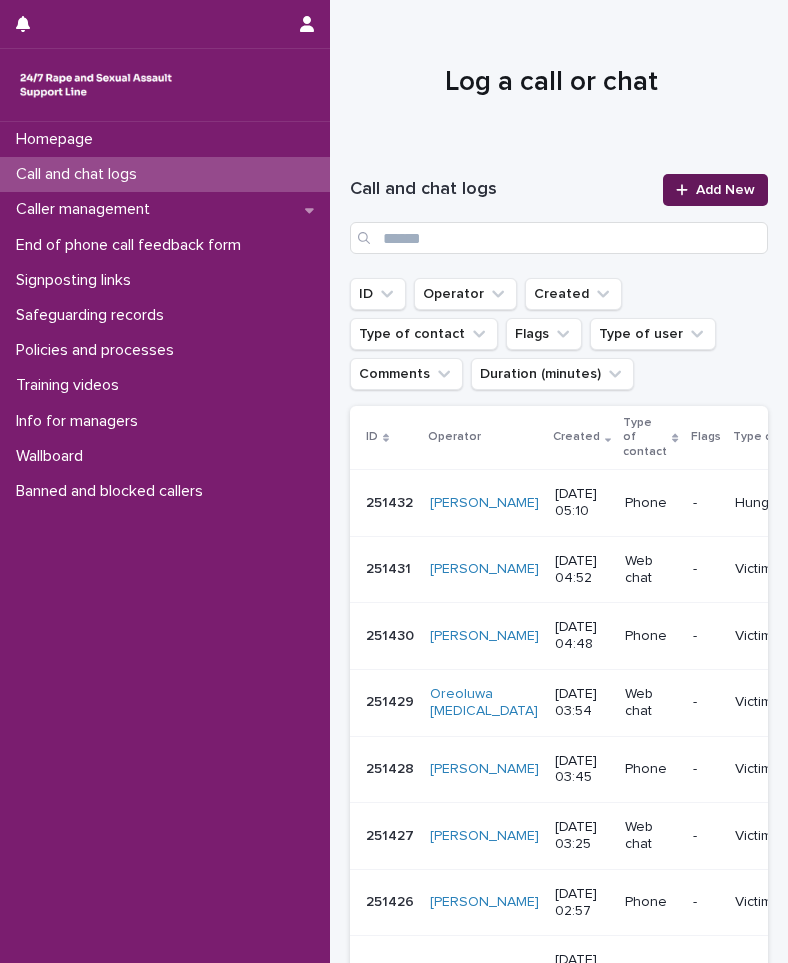 click on "Add New" at bounding box center (725, 190) 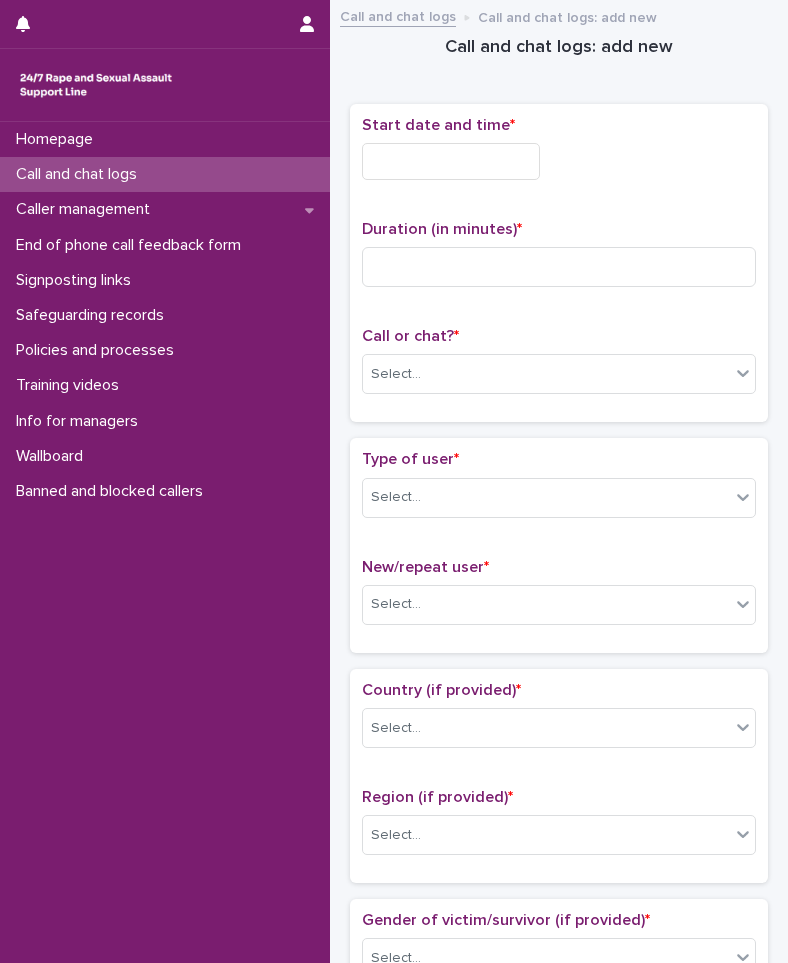 click at bounding box center [451, 161] 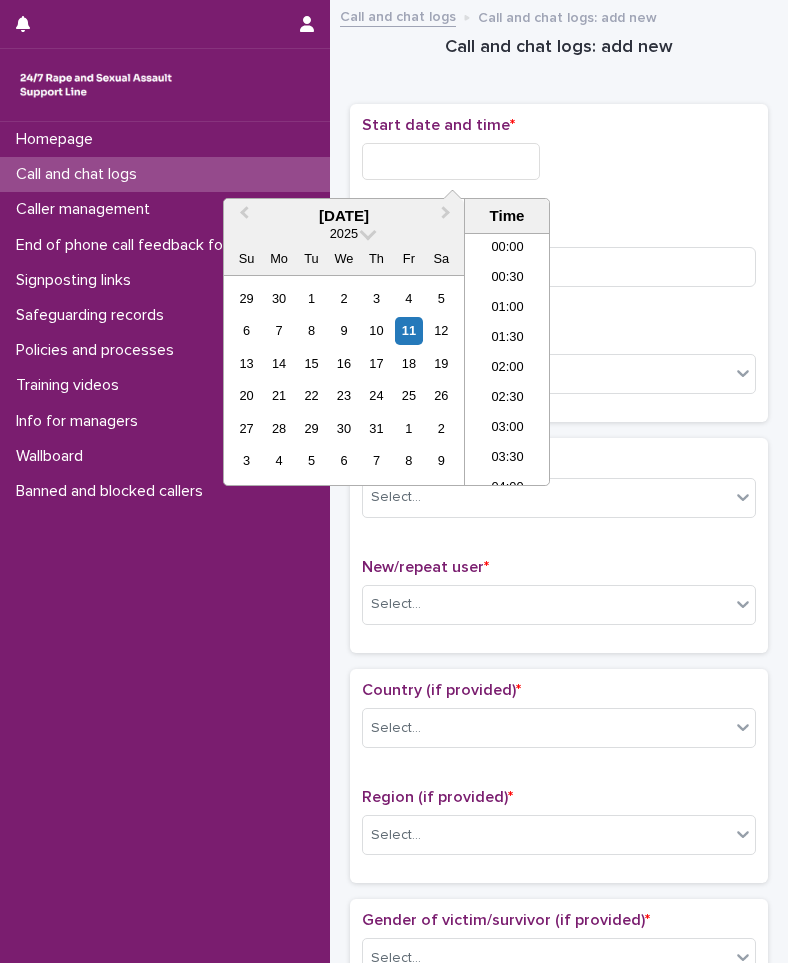 scroll, scrollTop: 190, scrollLeft: 0, axis: vertical 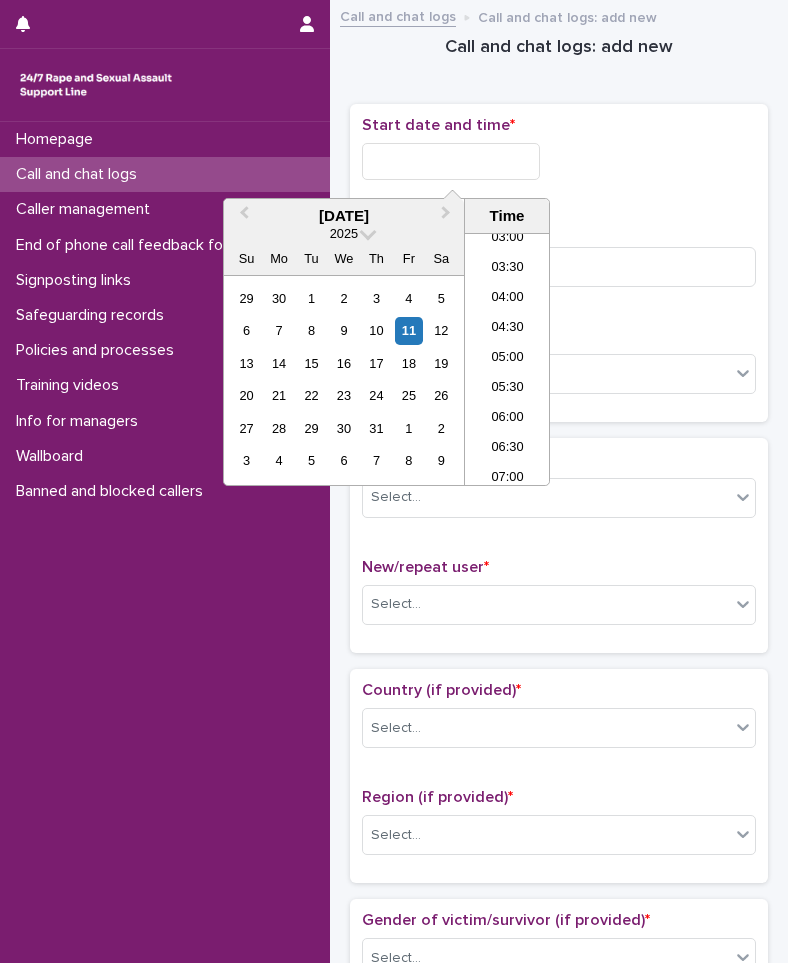 drag, startPoint x: 511, startPoint y: 357, endPoint x: 426, endPoint y: 203, distance: 175.90054 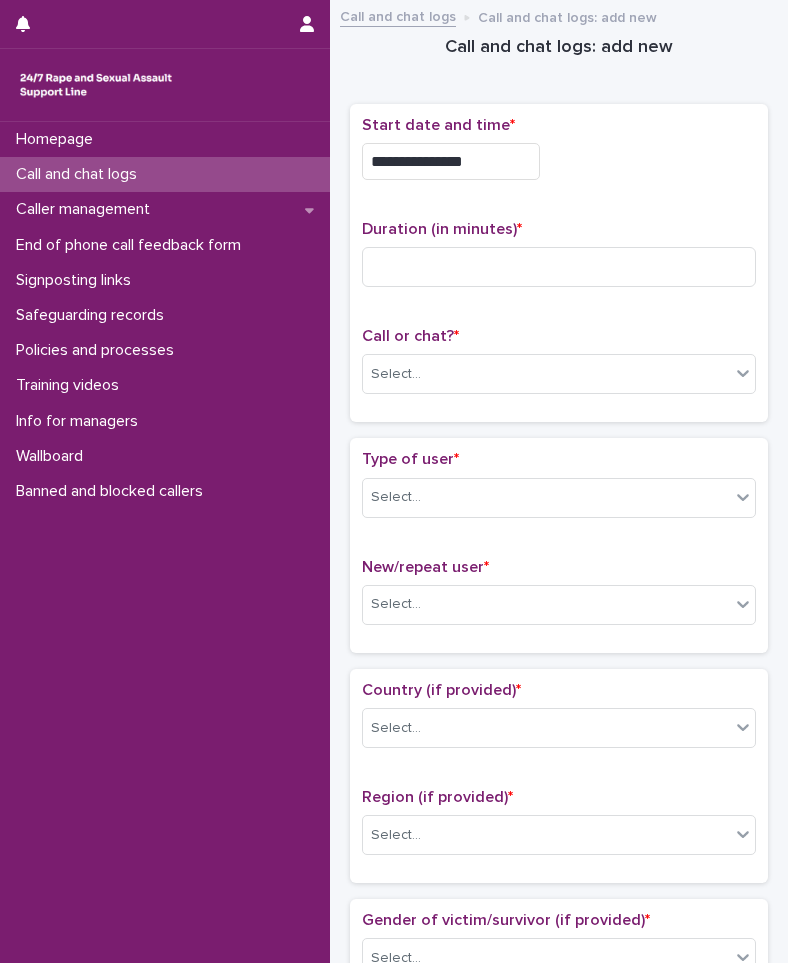 click on "**********" at bounding box center [451, 161] 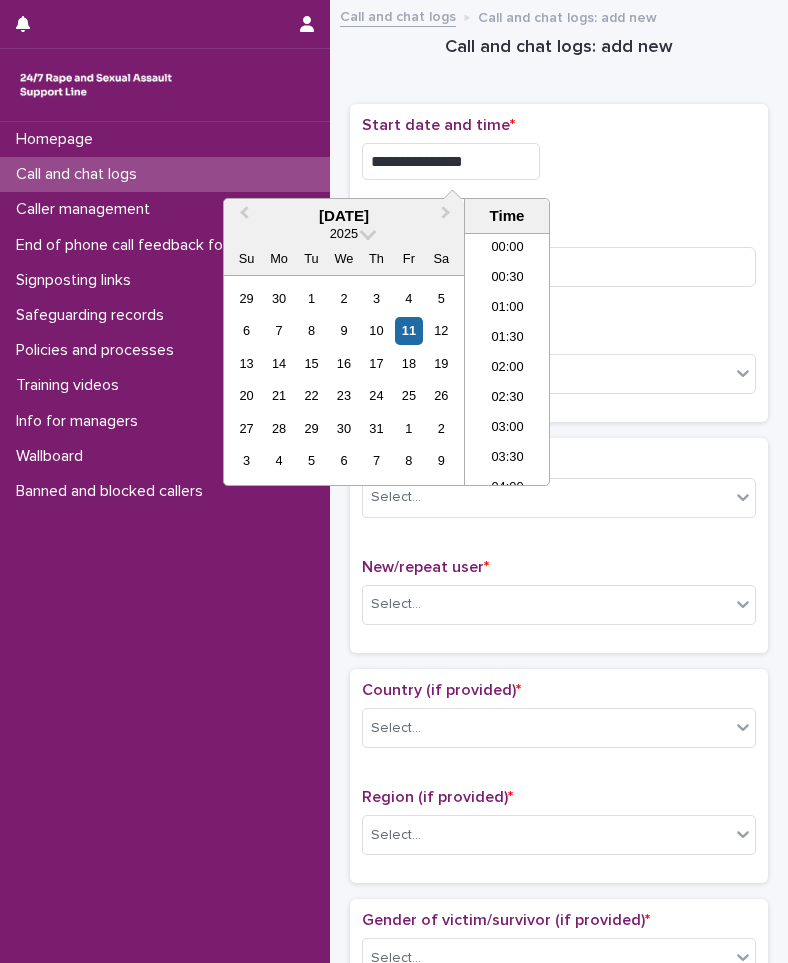 scroll, scrollTop: 190, scrollLeft: 0, axis: vertical 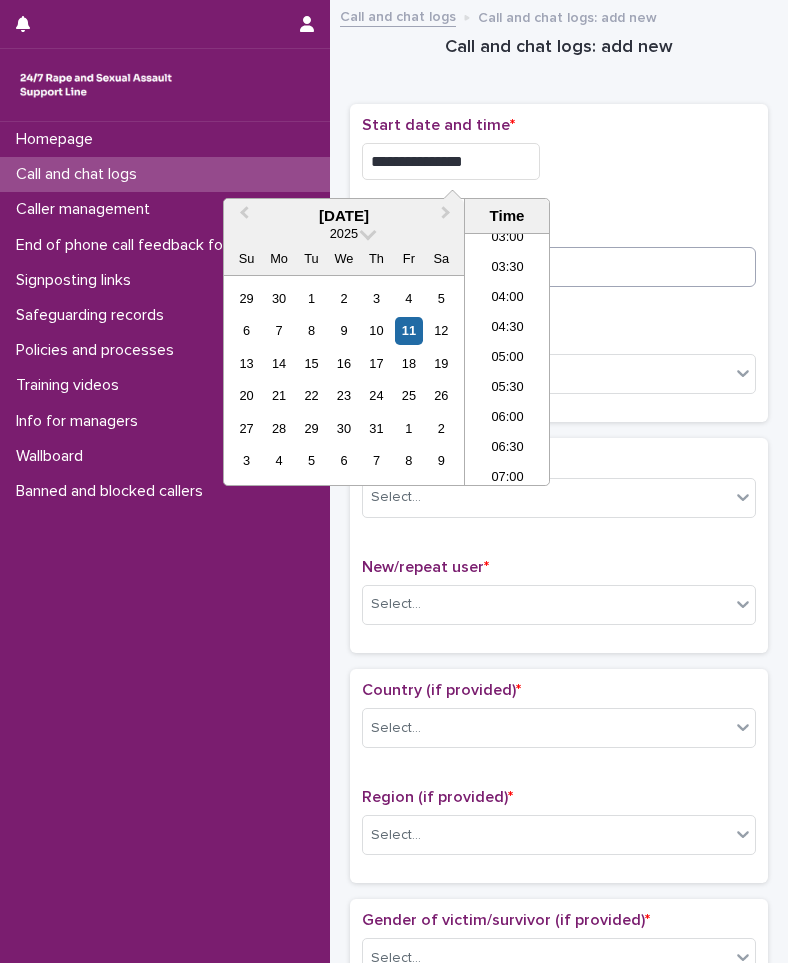 type on "**********" 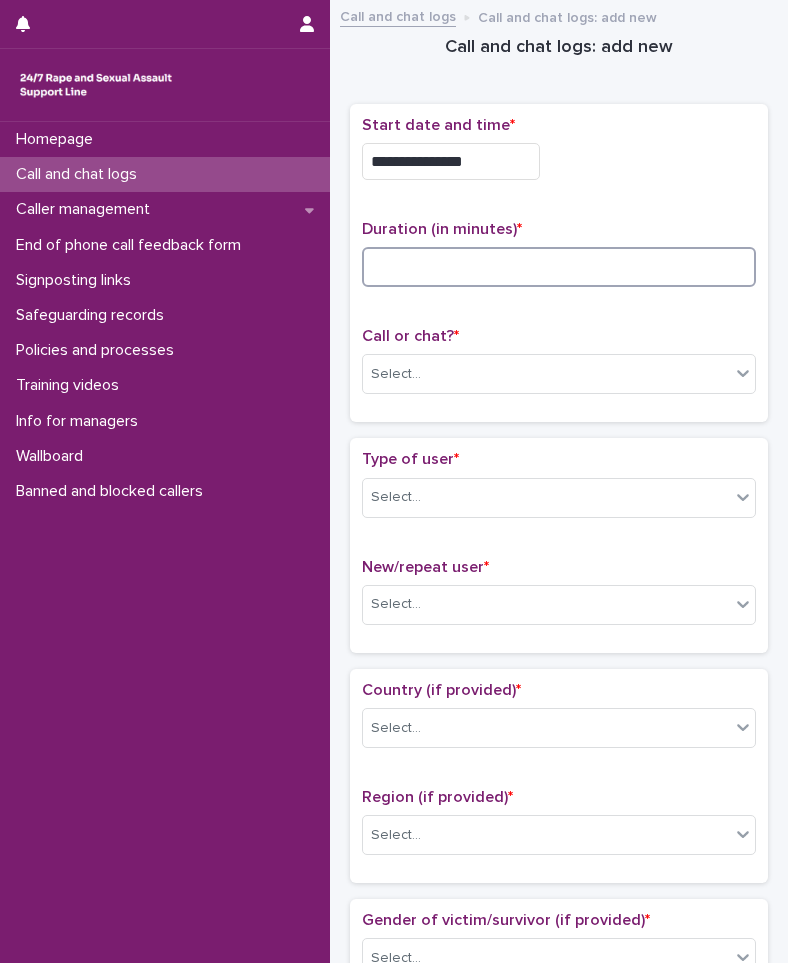 click at bounding box center [559, 267] 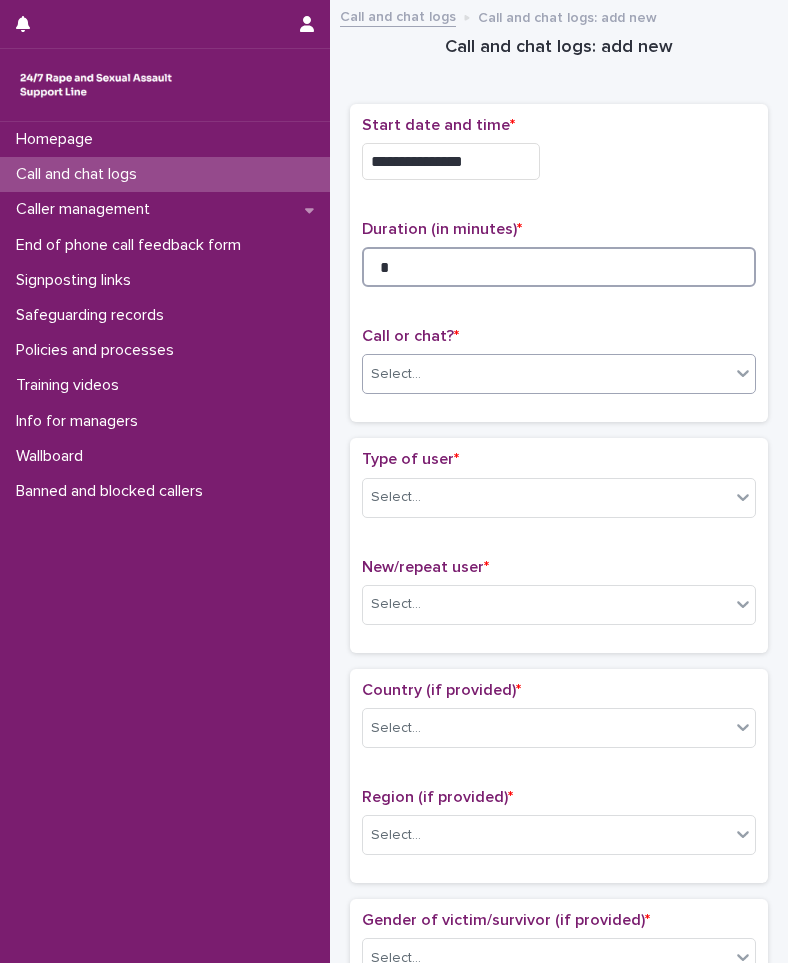 type on "*" 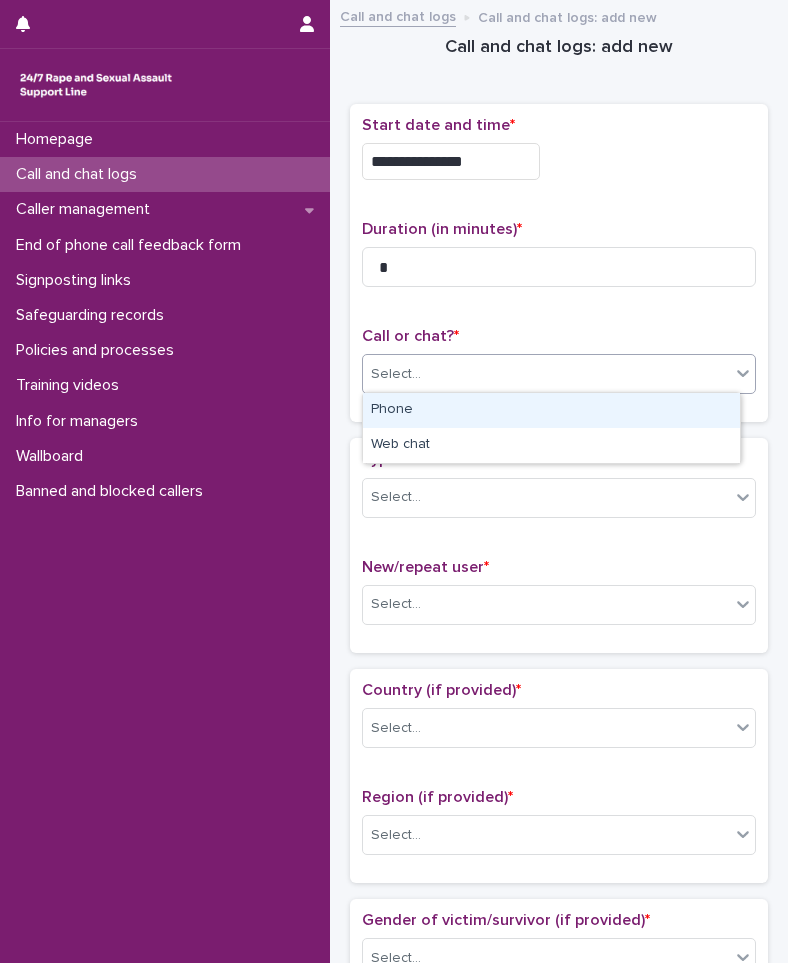 click on "Select..." at bounding box center [546, 374] 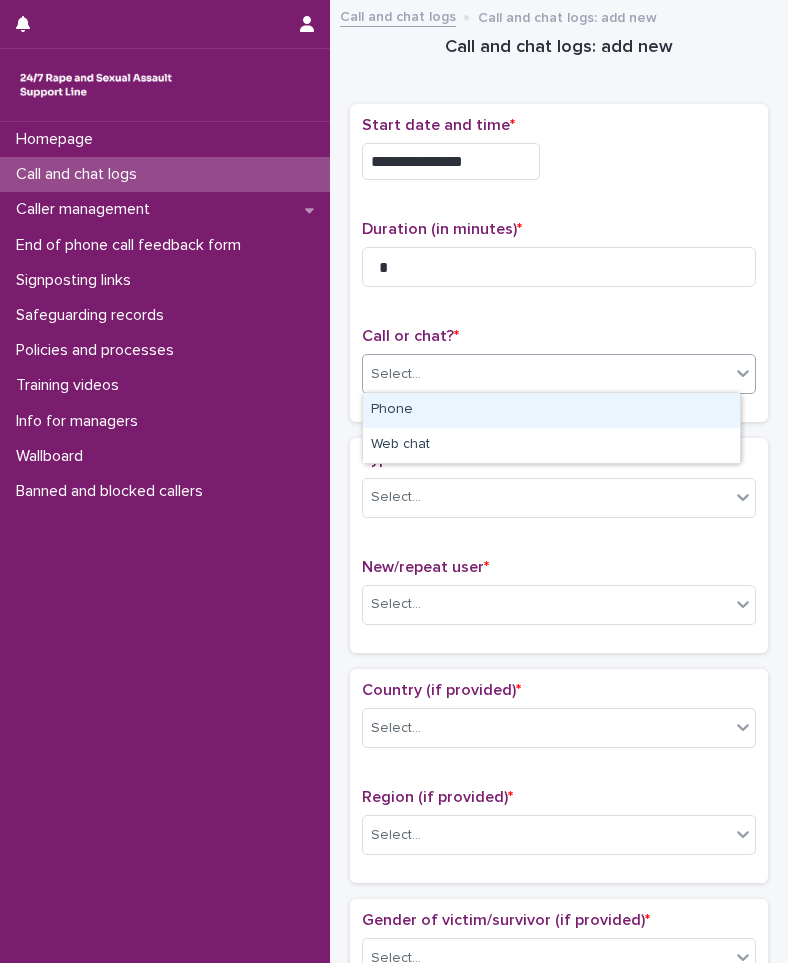 click on "Phone" at bounding box center (551, 410) 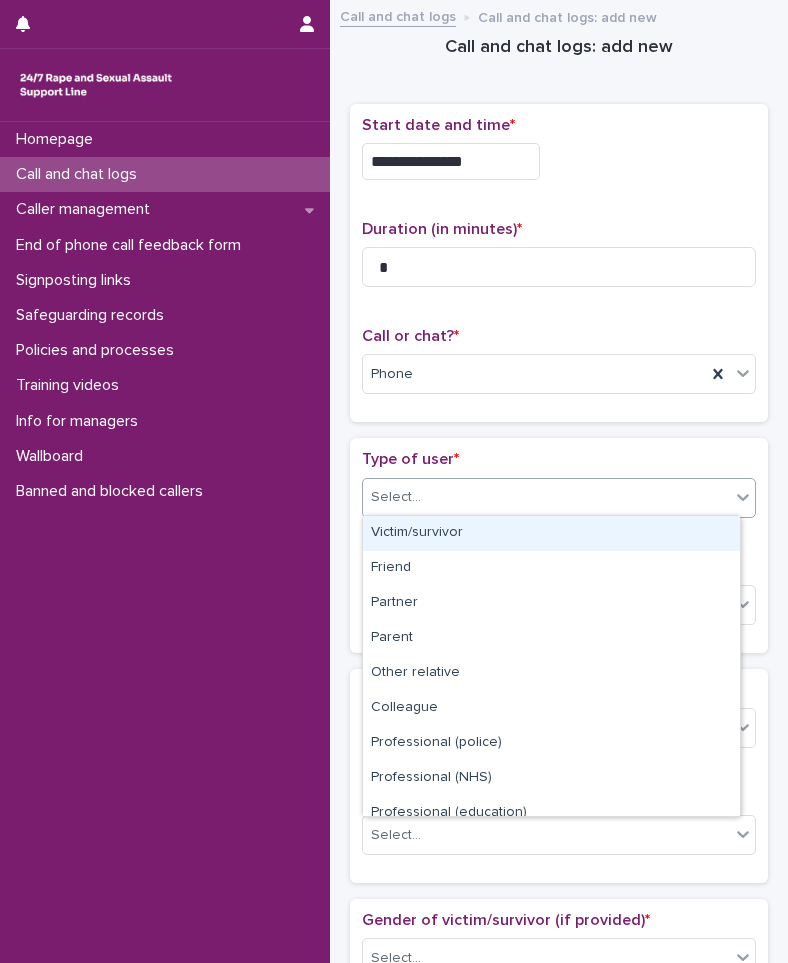 click on "Select..." at bounding box center [546, 497] 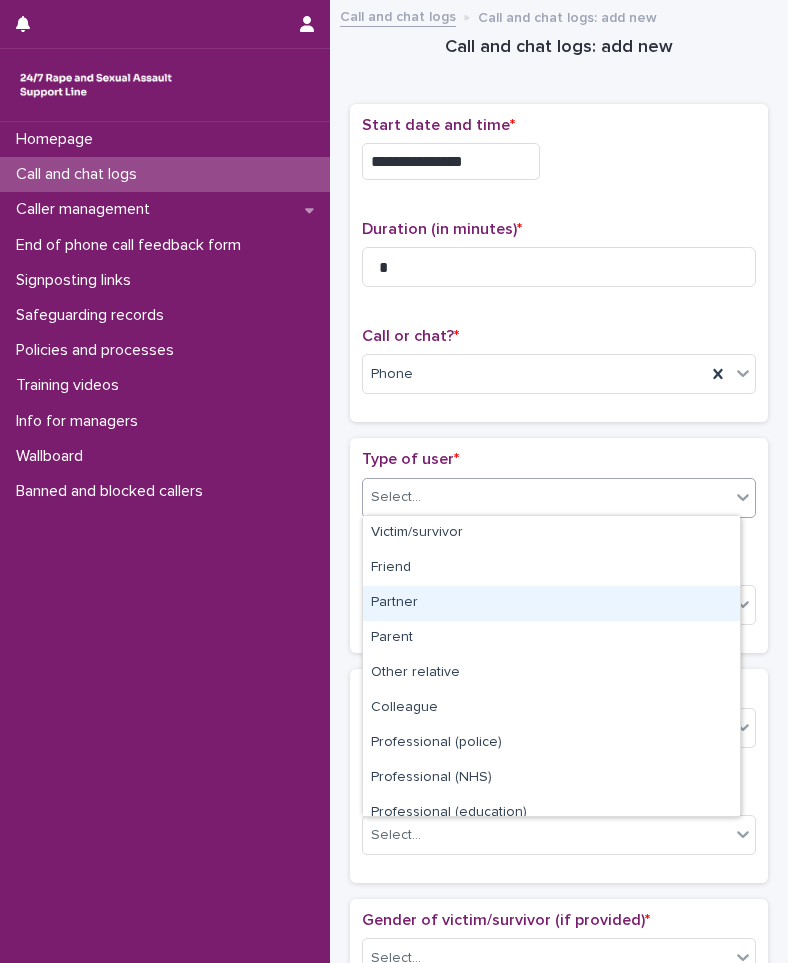 scroll, scrollTop: 225, scrollLeft: 0, axis: vertical 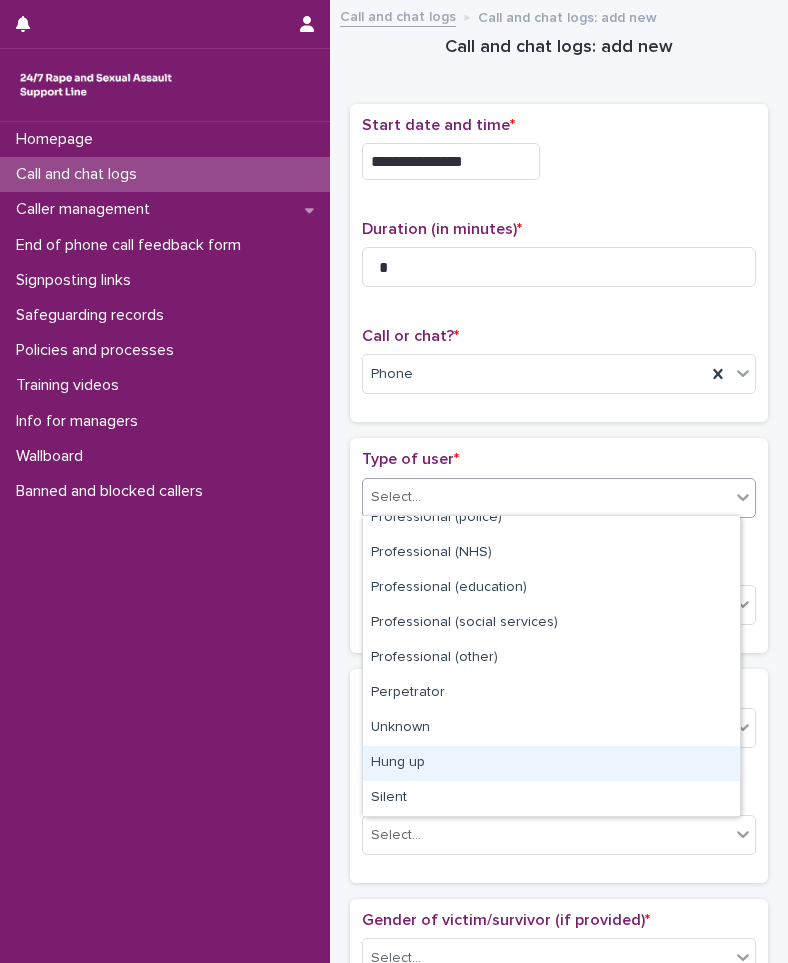 click on "Hung up" at bounding box center (551, 763) 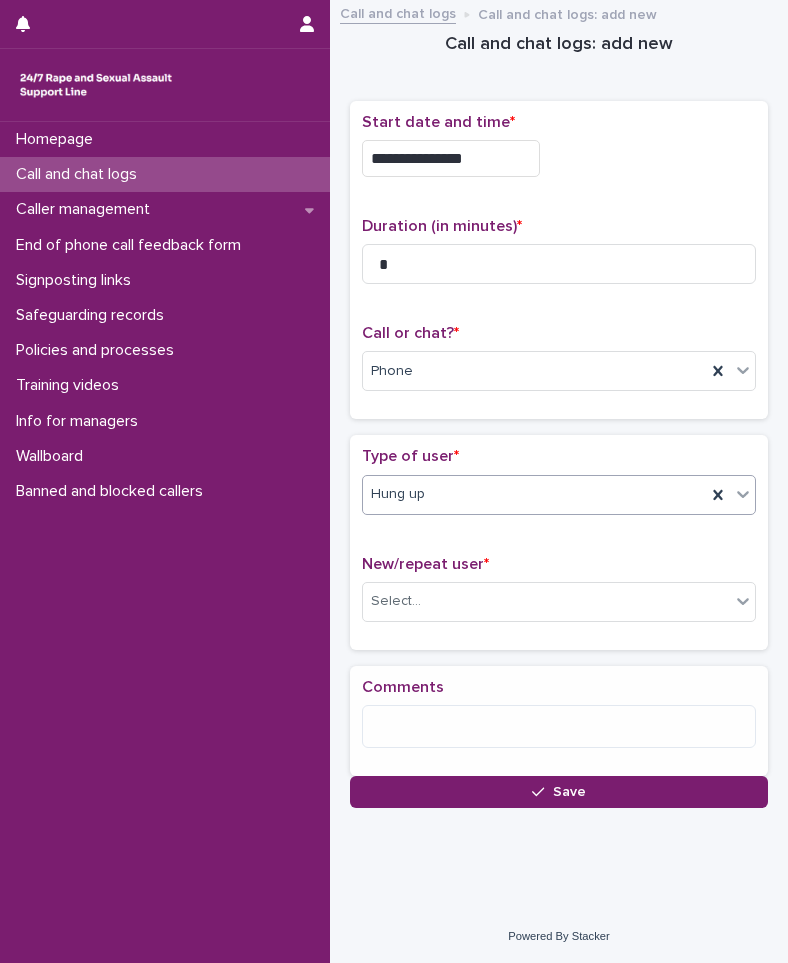 scroll, scrollTop: 5, scrollLeft: 0, axis: vertical 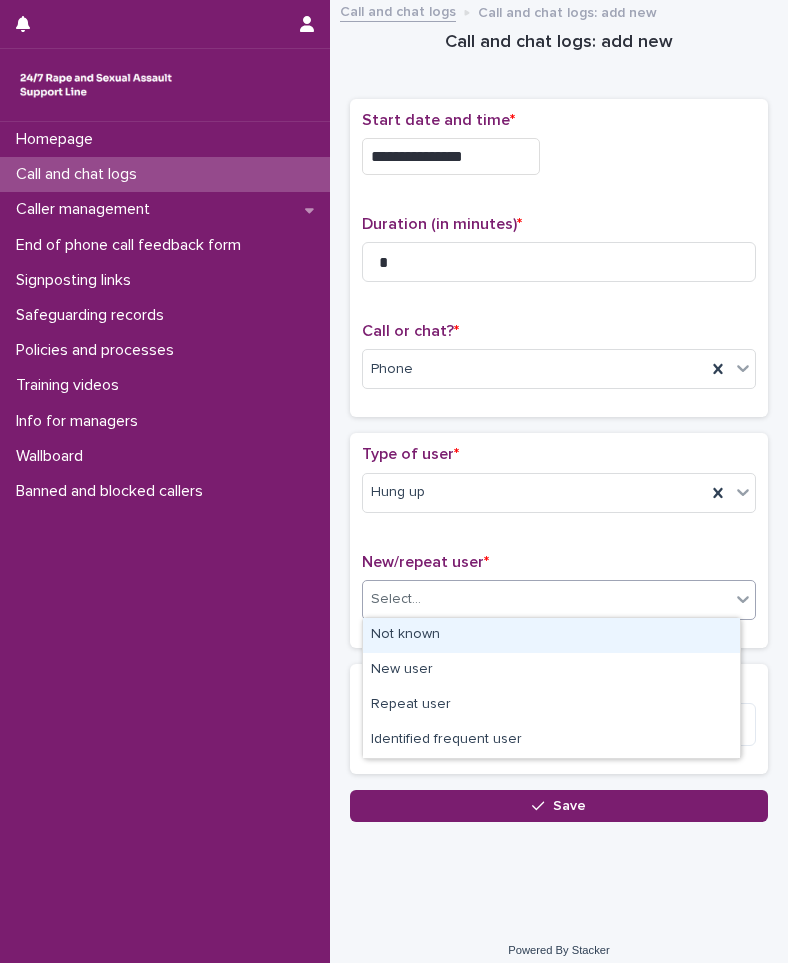 click on "Select..." at bounding box center [396, 599] 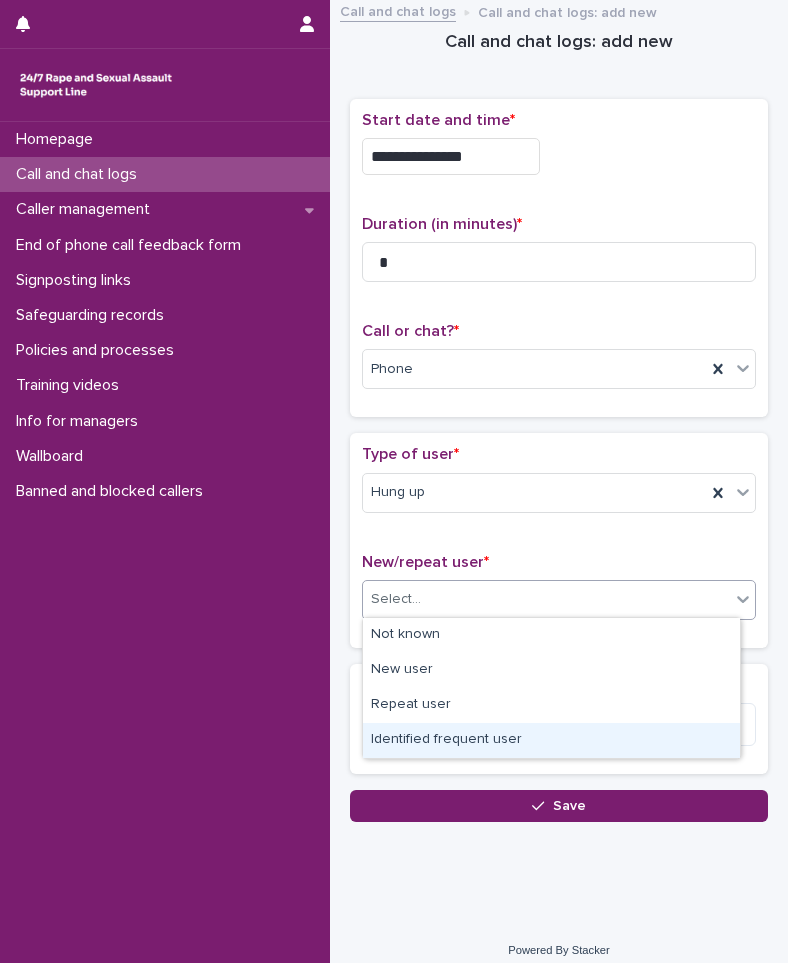 click on "Identified frequent user" at bounding box center [551, 740] 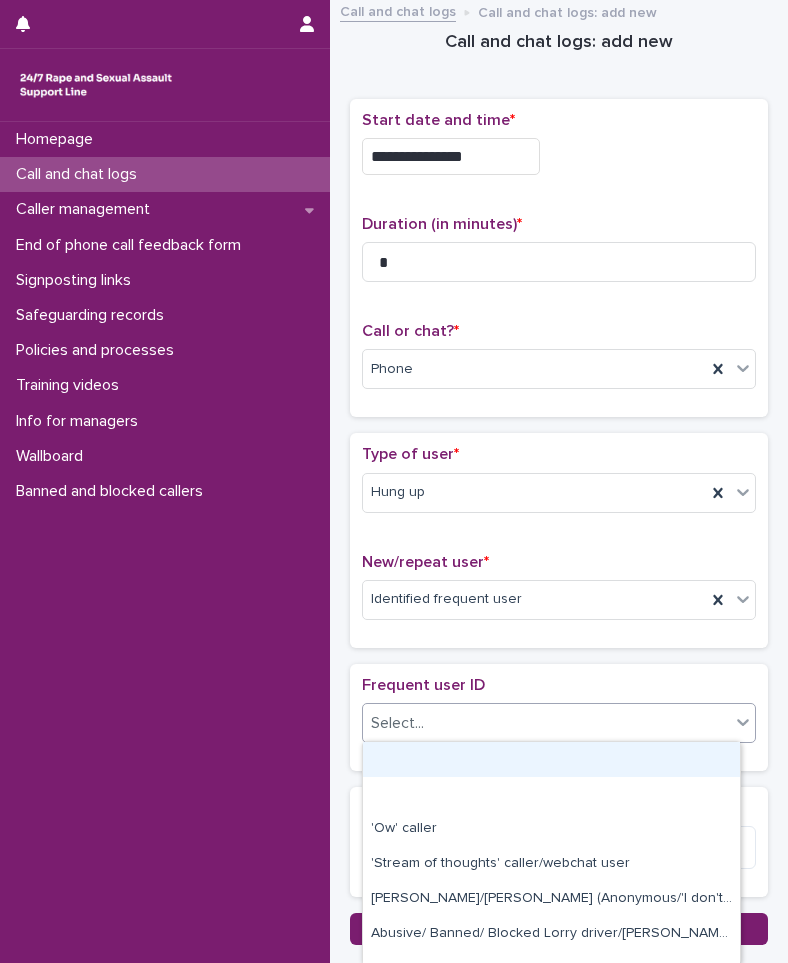 click on "Select..." at bounding box center (546, 723) 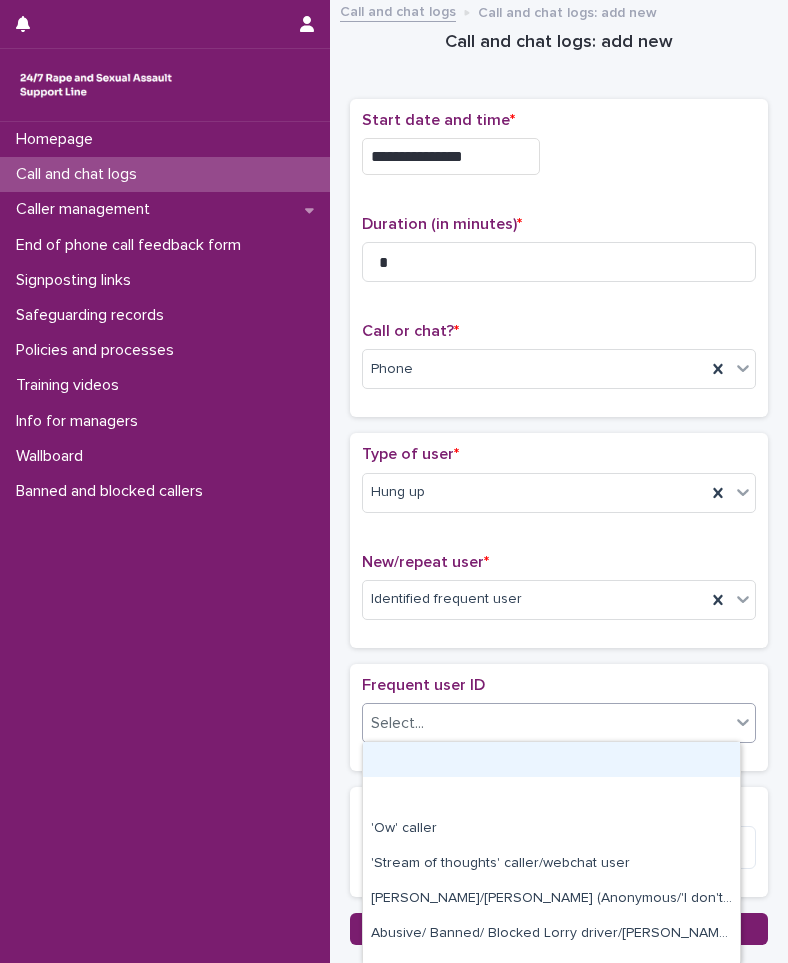 type on "*" 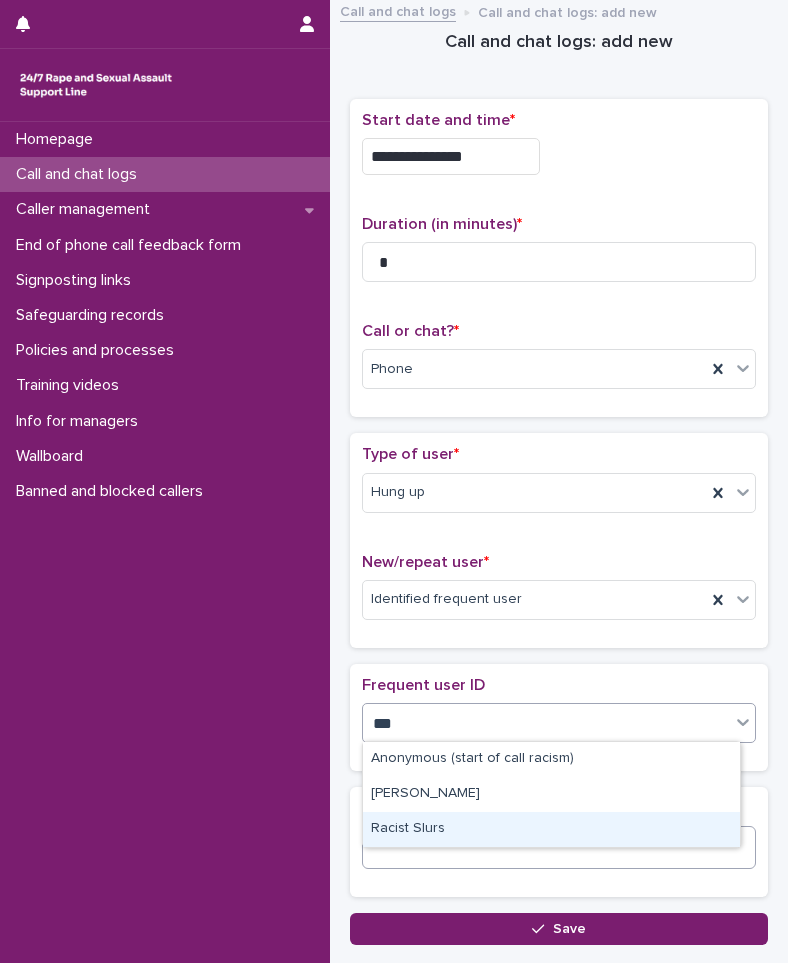 type on "****" 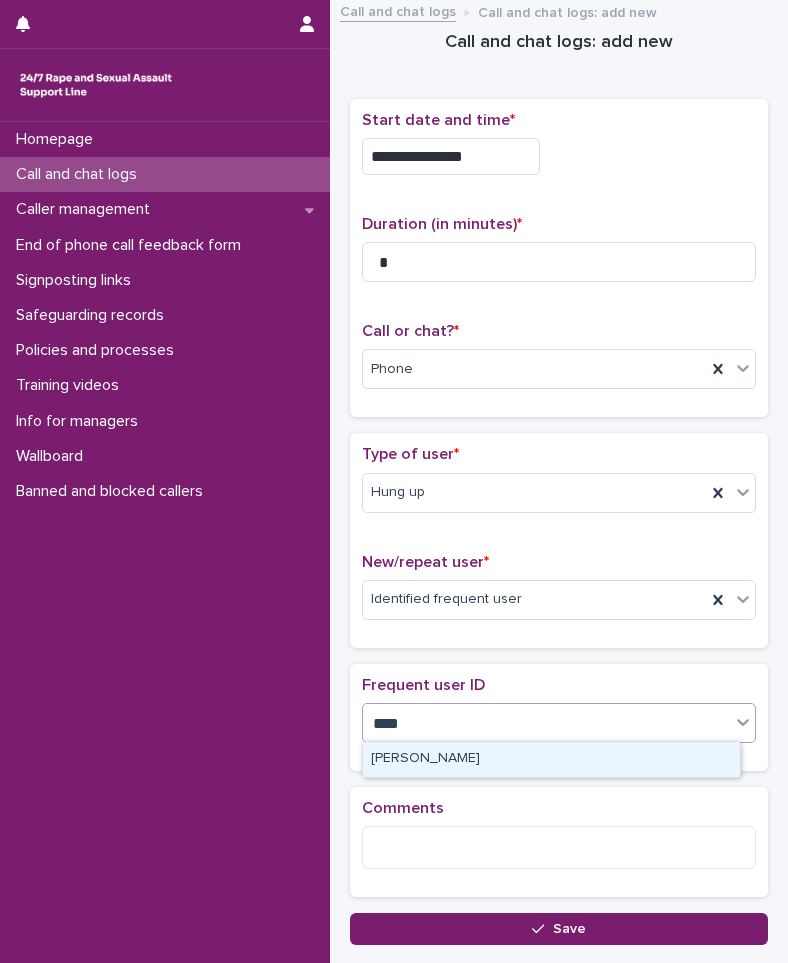 click on "[PERSON_NAME]" at bounding box center [551, 759] 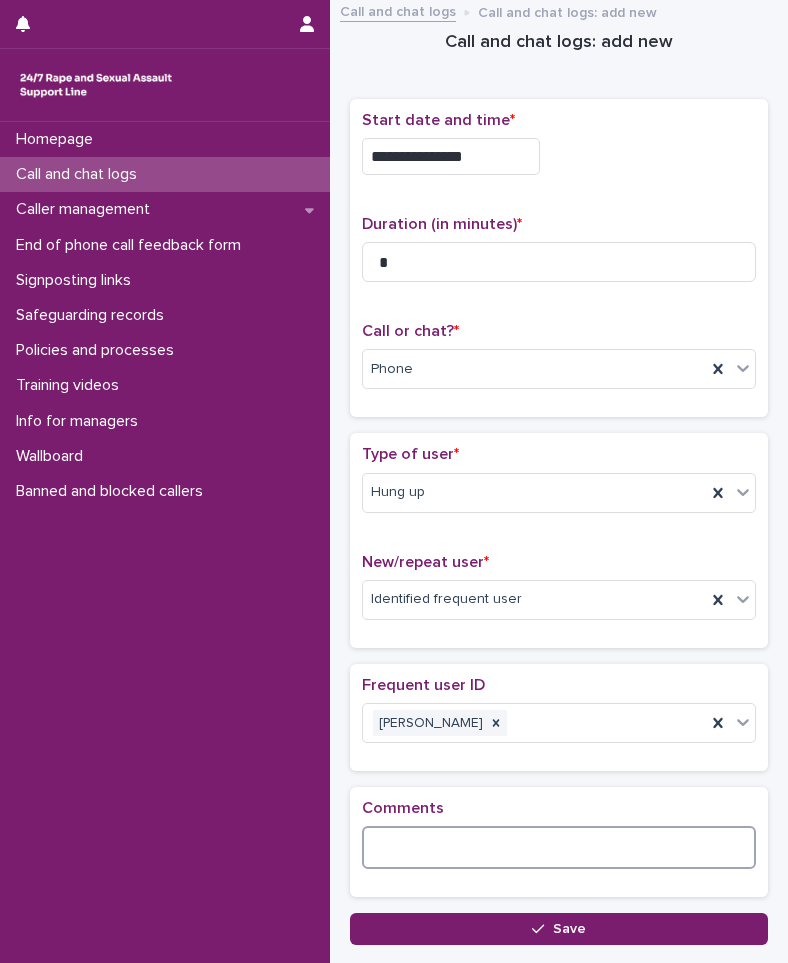 click at bounding box center [559, 847] 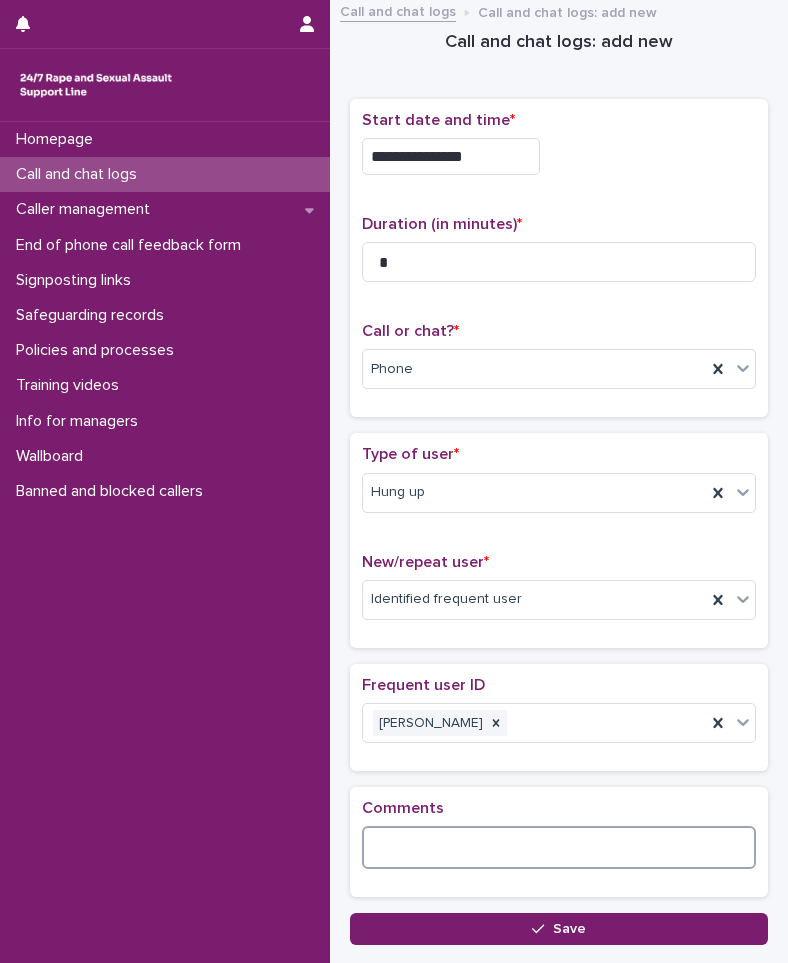 paste on "**********" 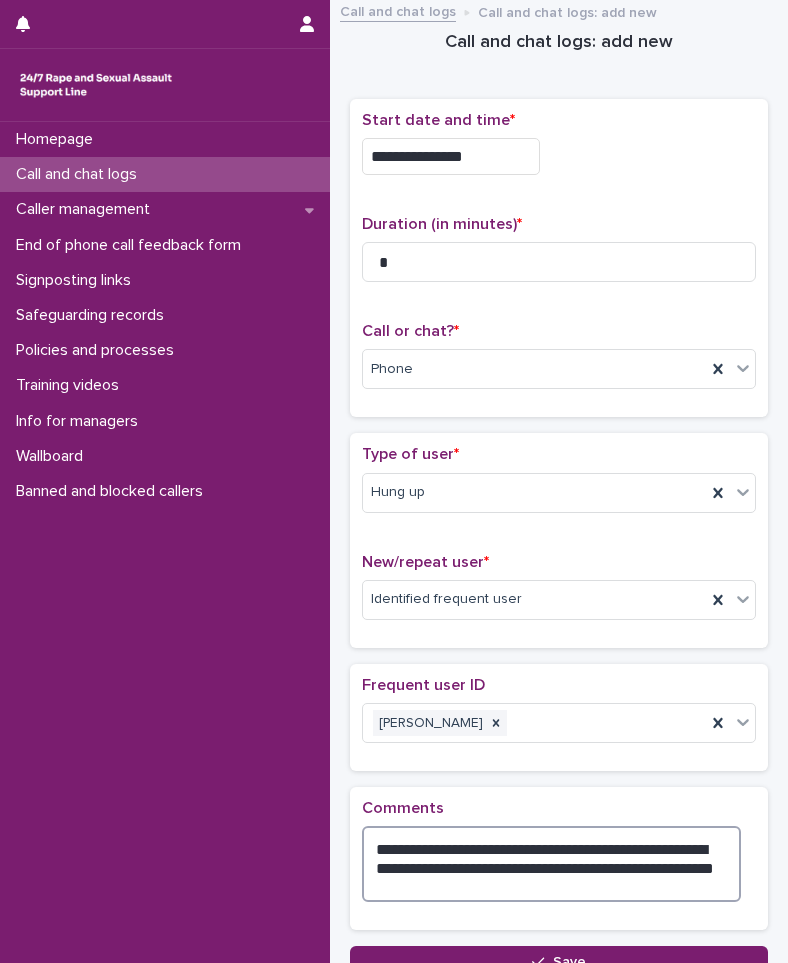 click on "**********" at bounding box center (551, 864) 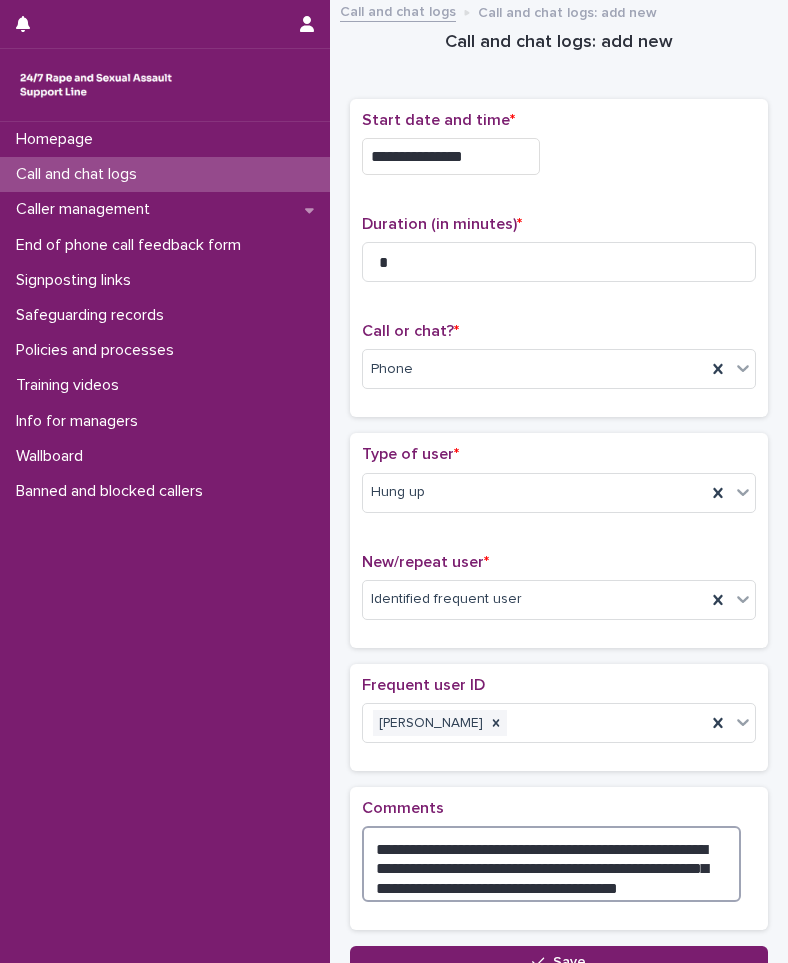 drag, startPoint x: 411, startPoint y: 862, endPoint x: 658, endPoint y: 890, distance: 248.58199 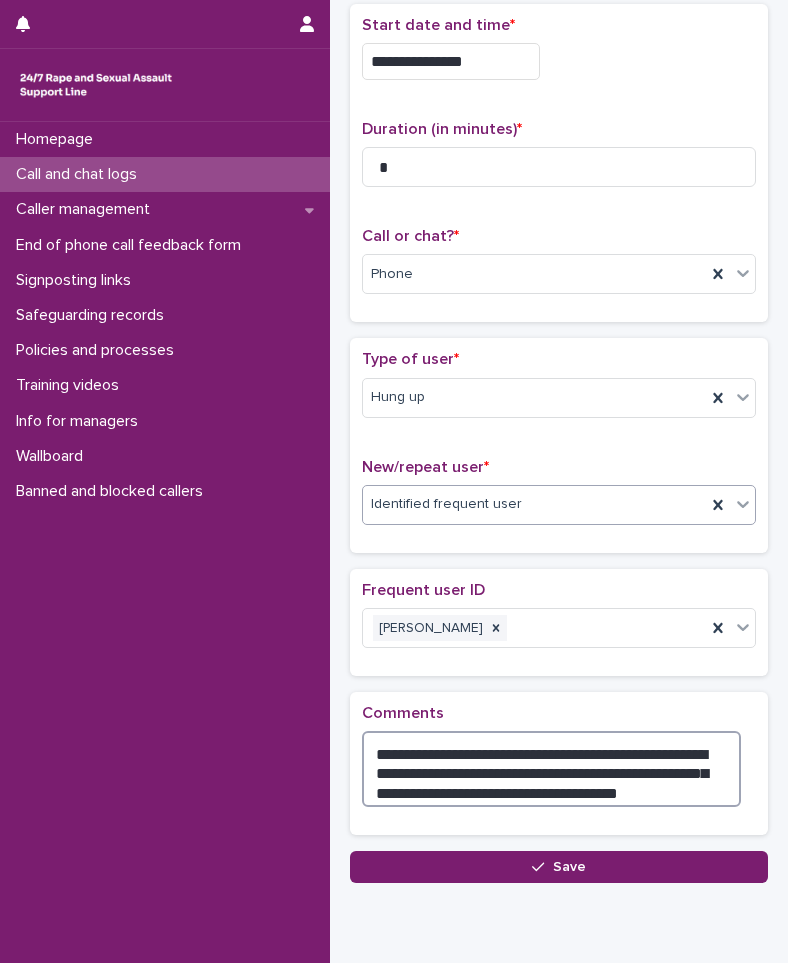 scroll, scrollTop: 175, scrollLeft: 0, axis: vertical 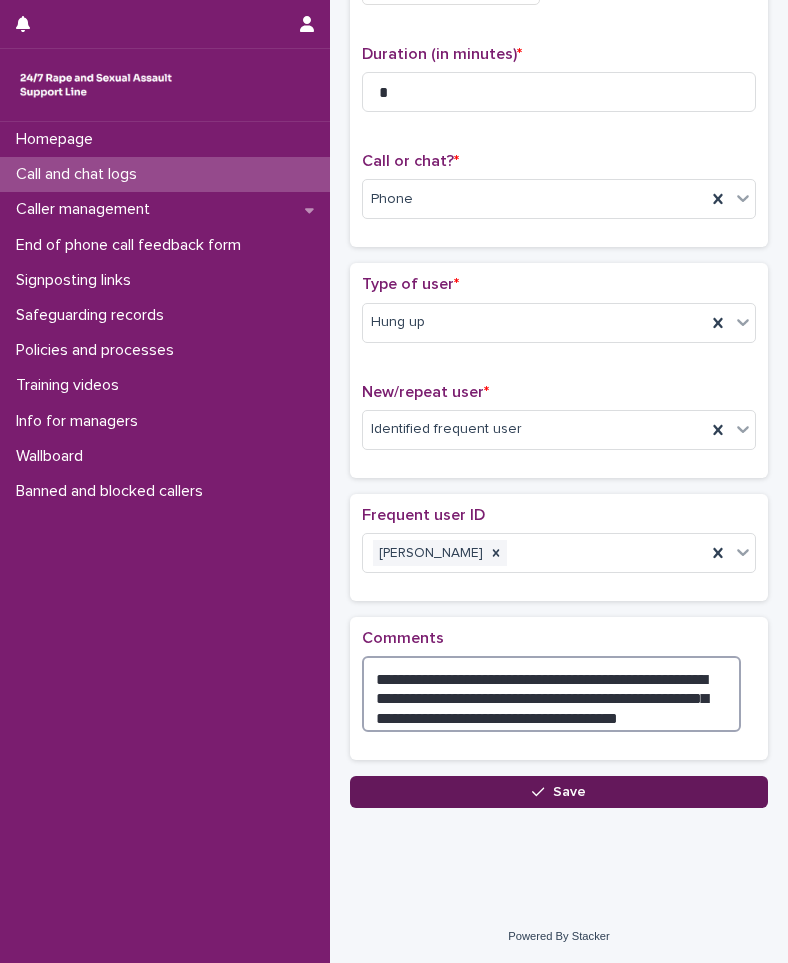 type on "**********" 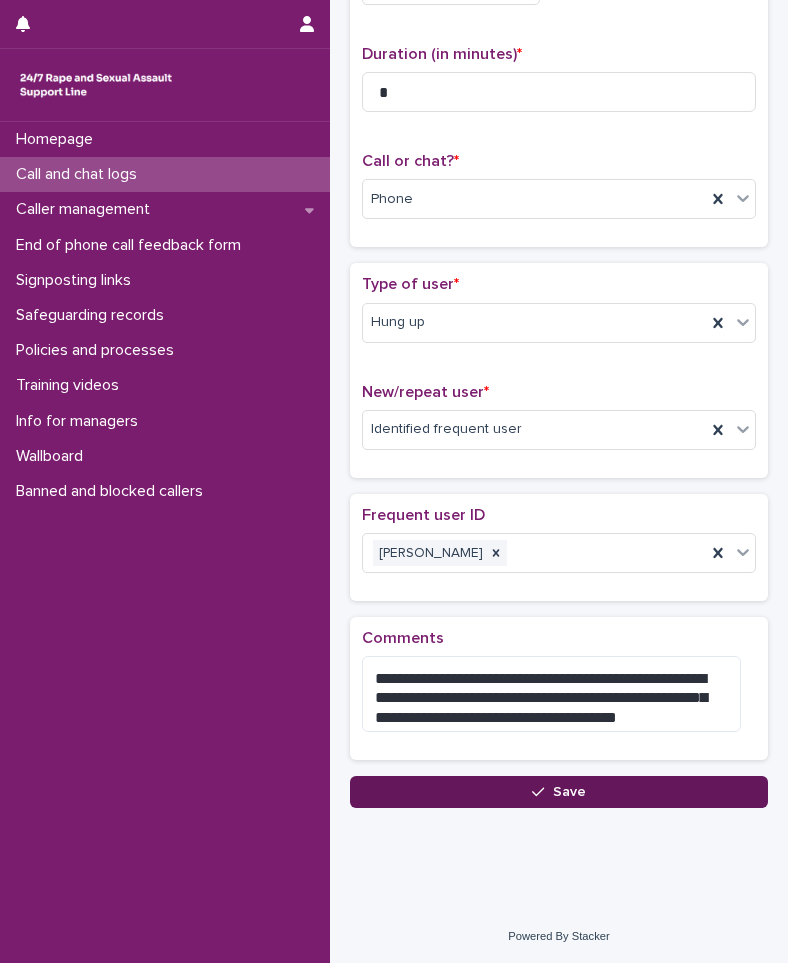 click on "Save" at bounding box center [559, 792] 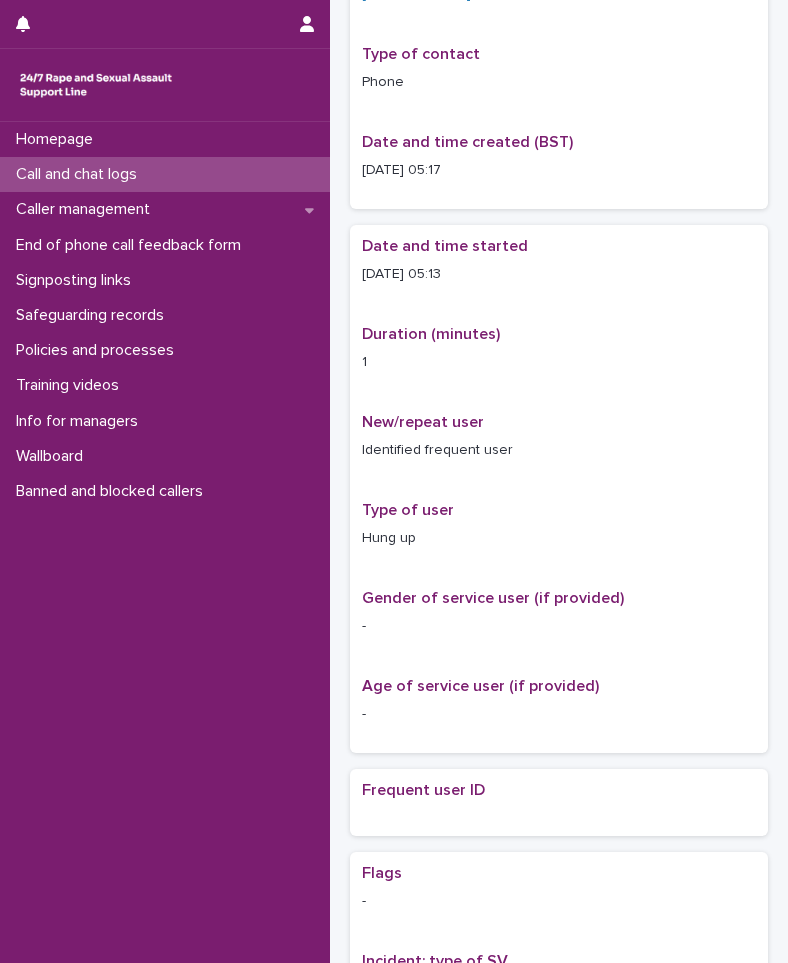 scroll, scrollTop: 0, scrollLeft: 0, axis: both 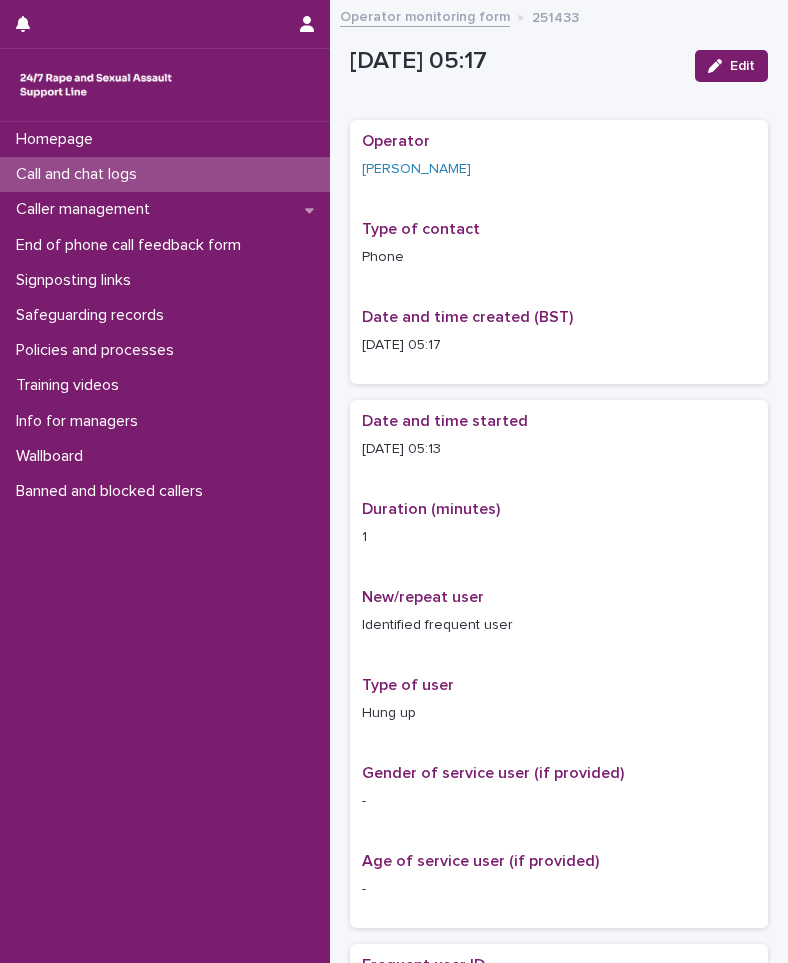 drag, startPoint x: 356, startPoint y: 345, endPoint x: 512, endPoint y: 340, distance: 156.08011 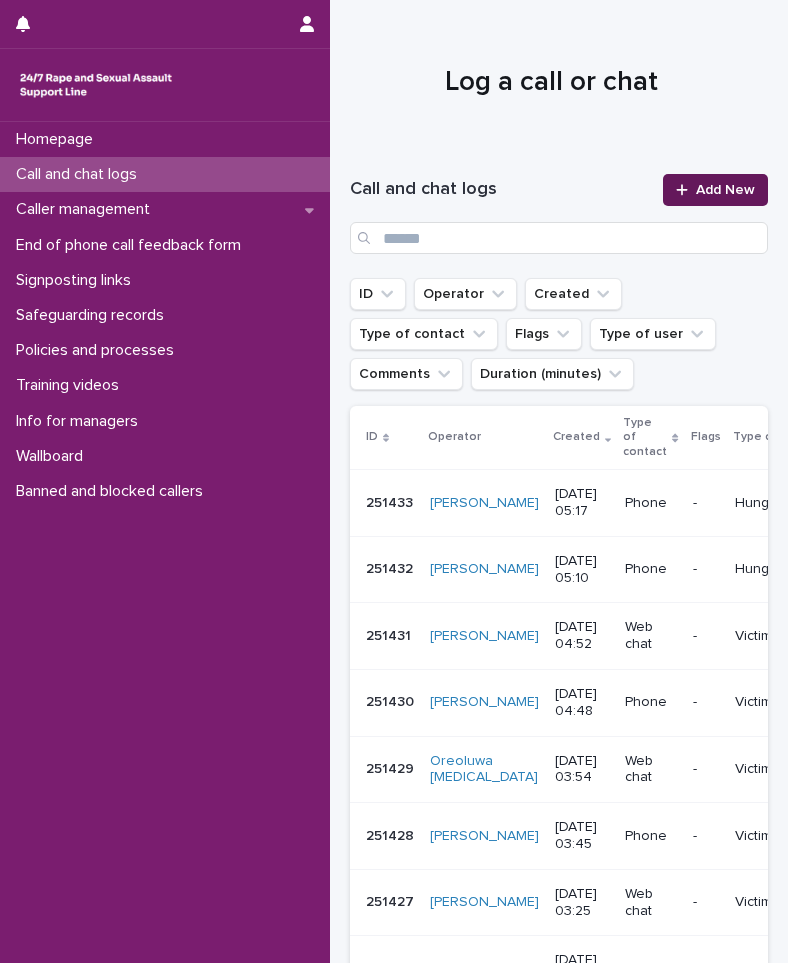 click on "Add New" at bounding box center (725, 190) 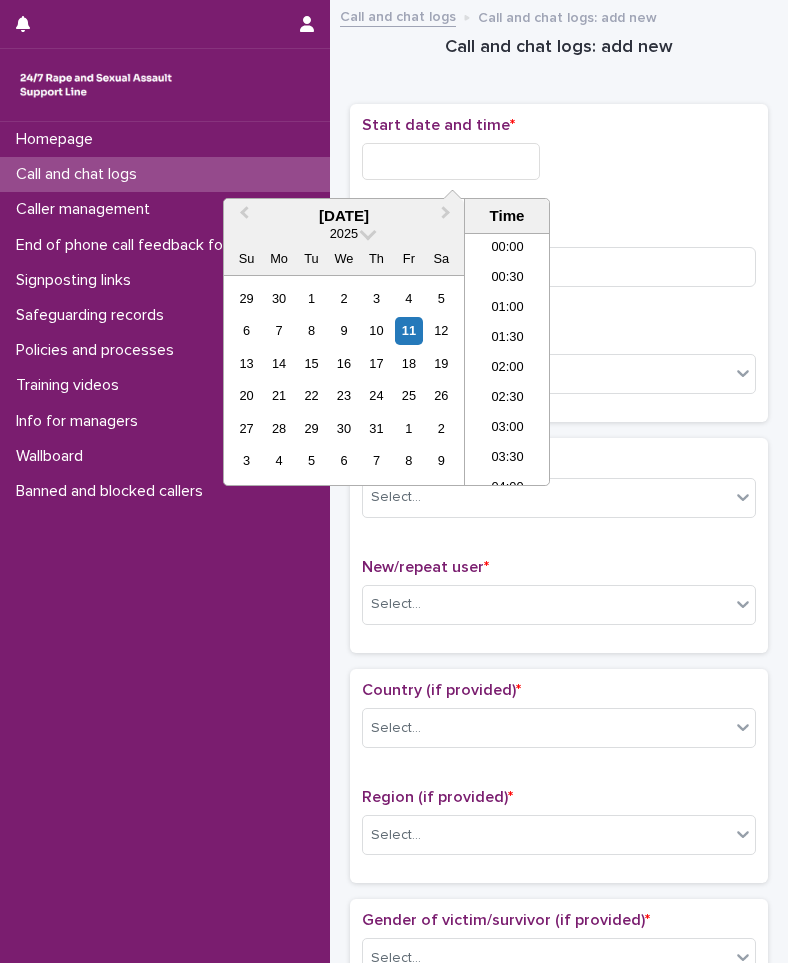 click at bounding box center (451, 161) 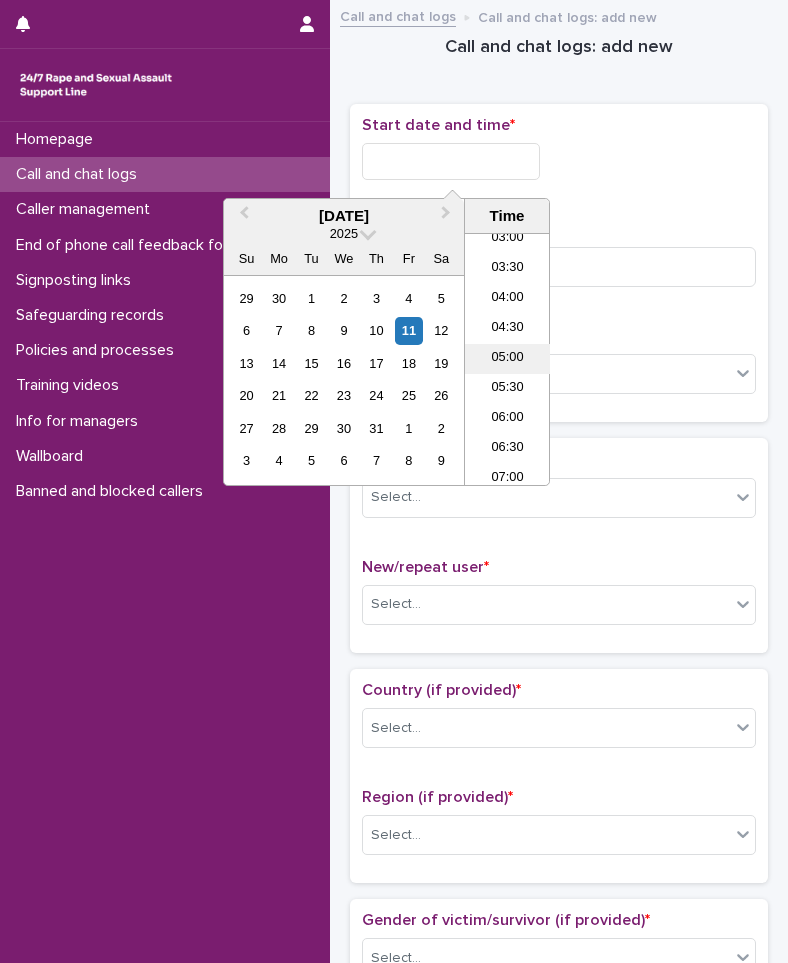 drag, startPoint x: 516, startPoint y: 351, endPoint x: 527, endPoint y: 318, distance: 34.785053 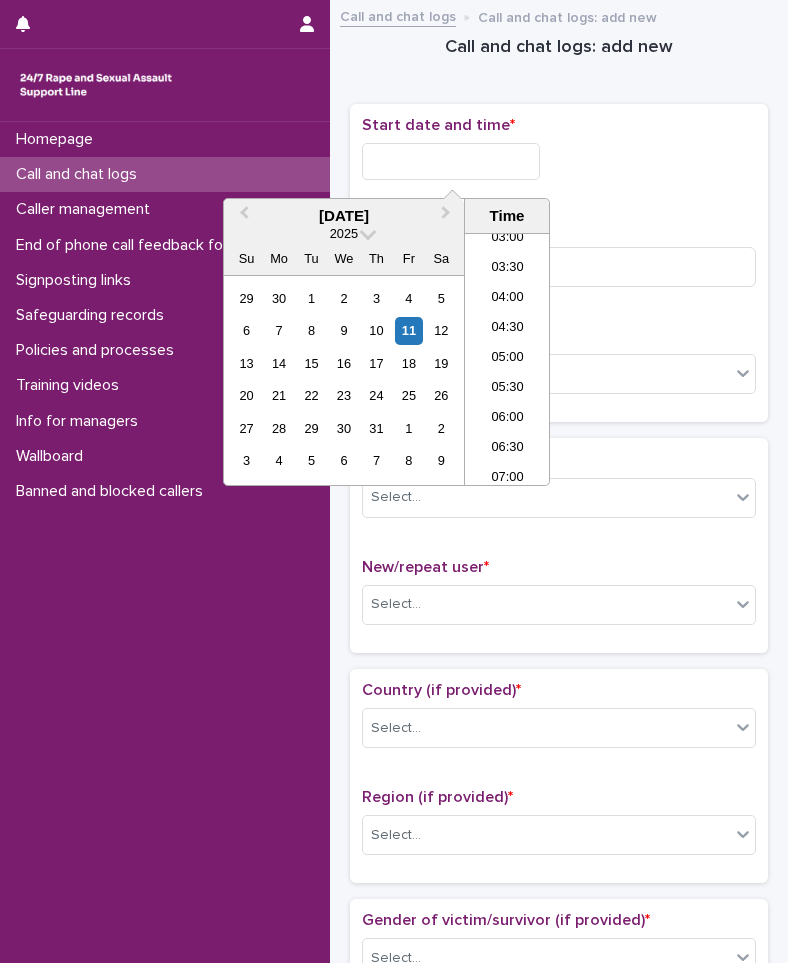 click on "05:00" at bounding box center [507, 359] 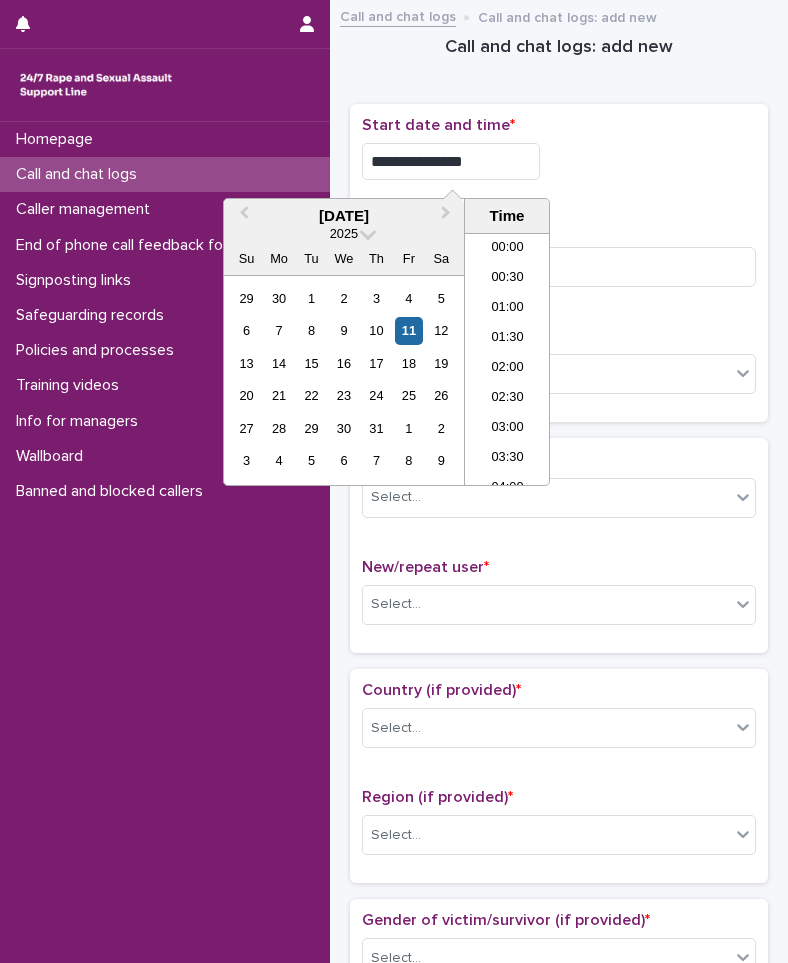 click on "**********" at bounding box center [451, 161] 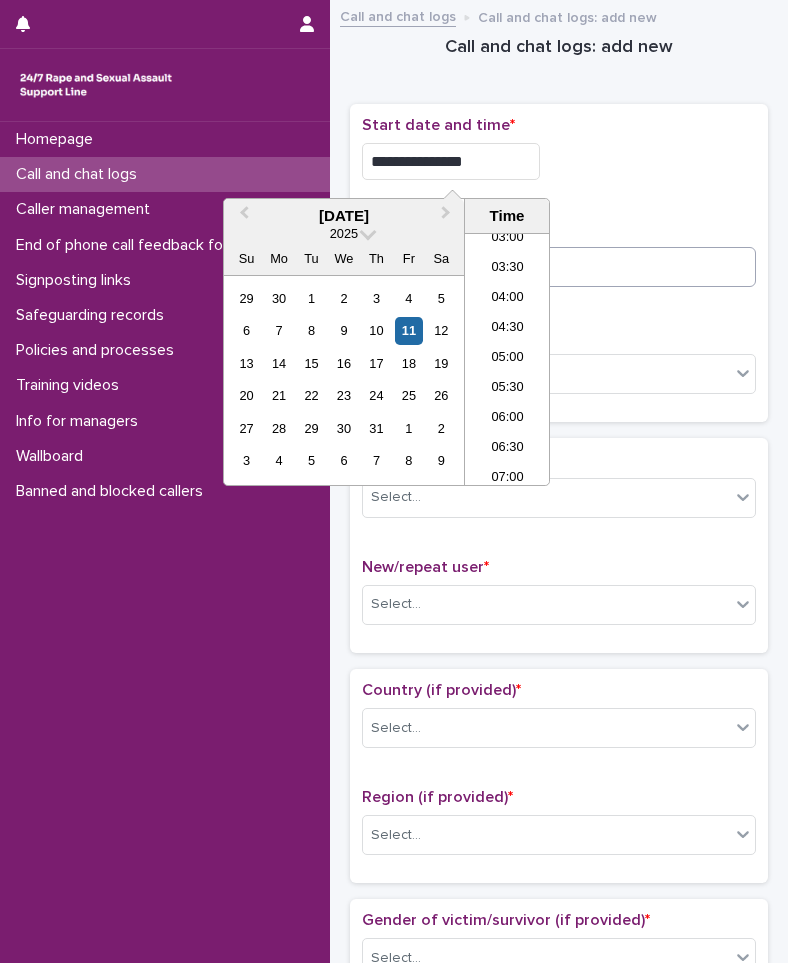 type on "**********" 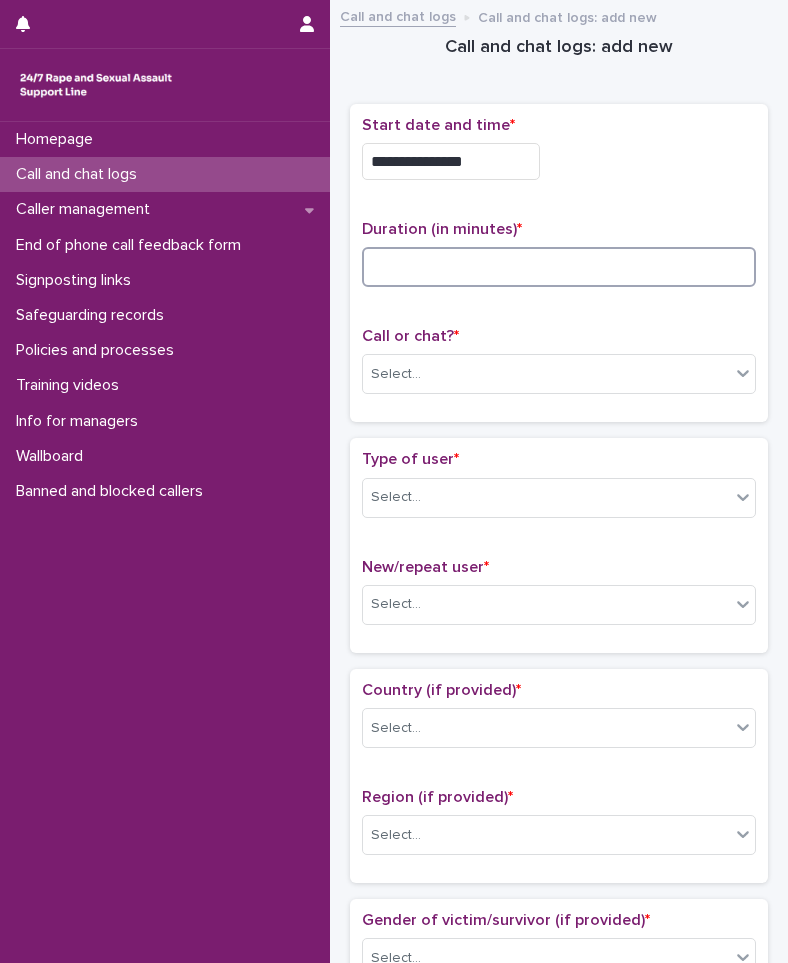 click at bounding box center (559, 267) 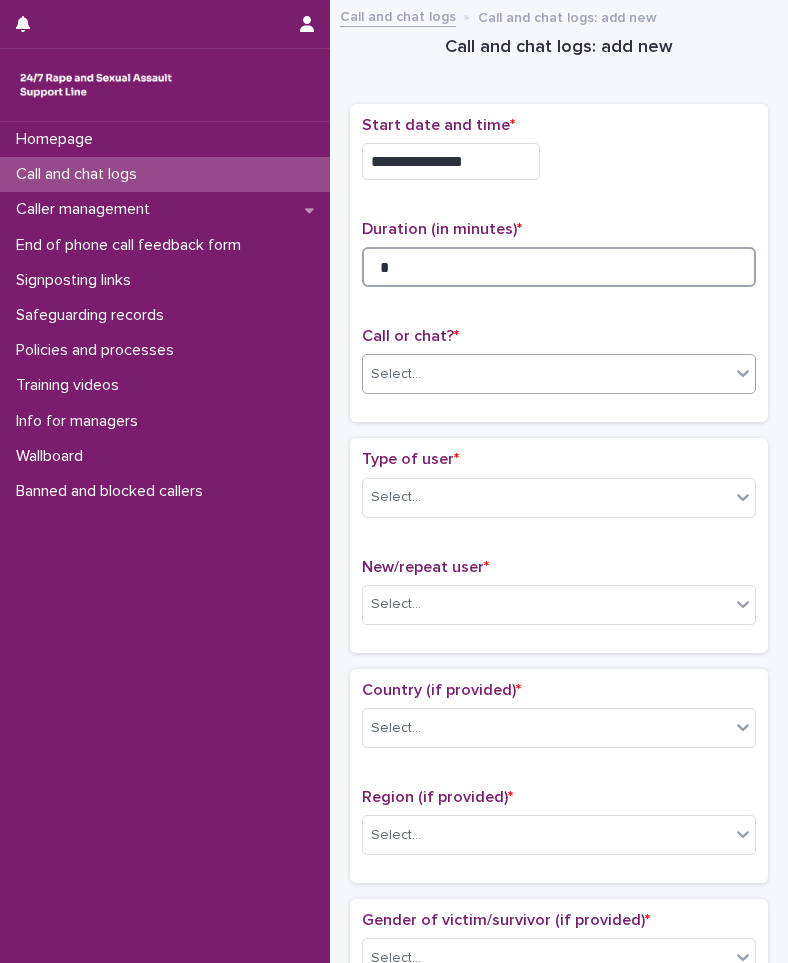 type on "*" 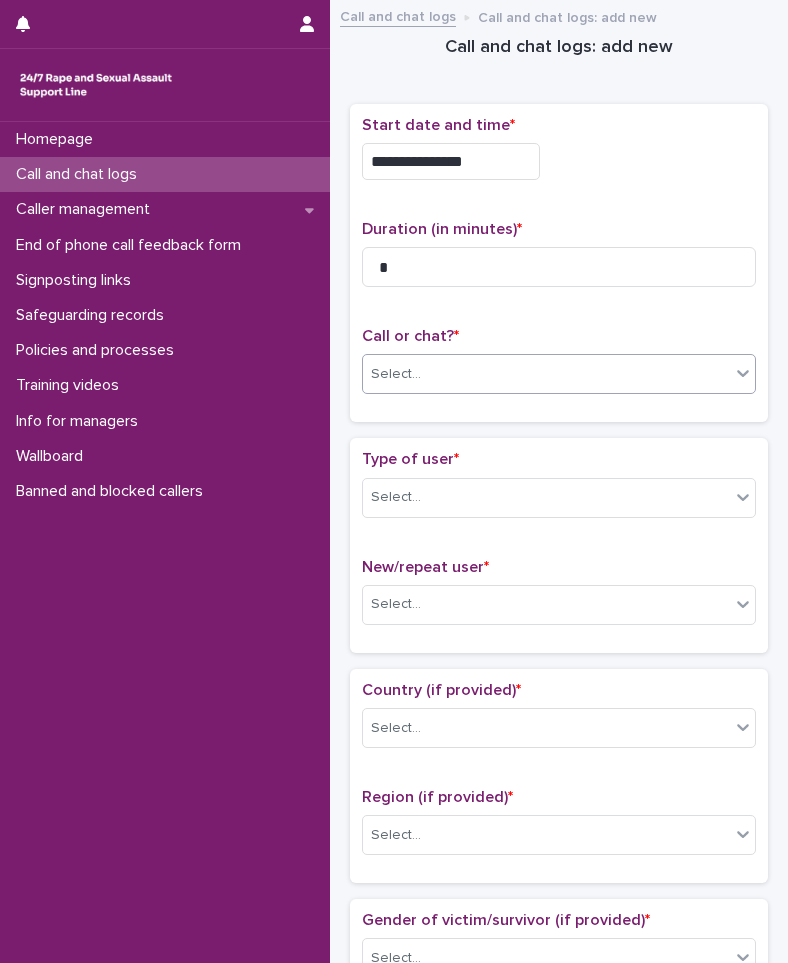 click on "Select..." at bounding box center (546, 374) 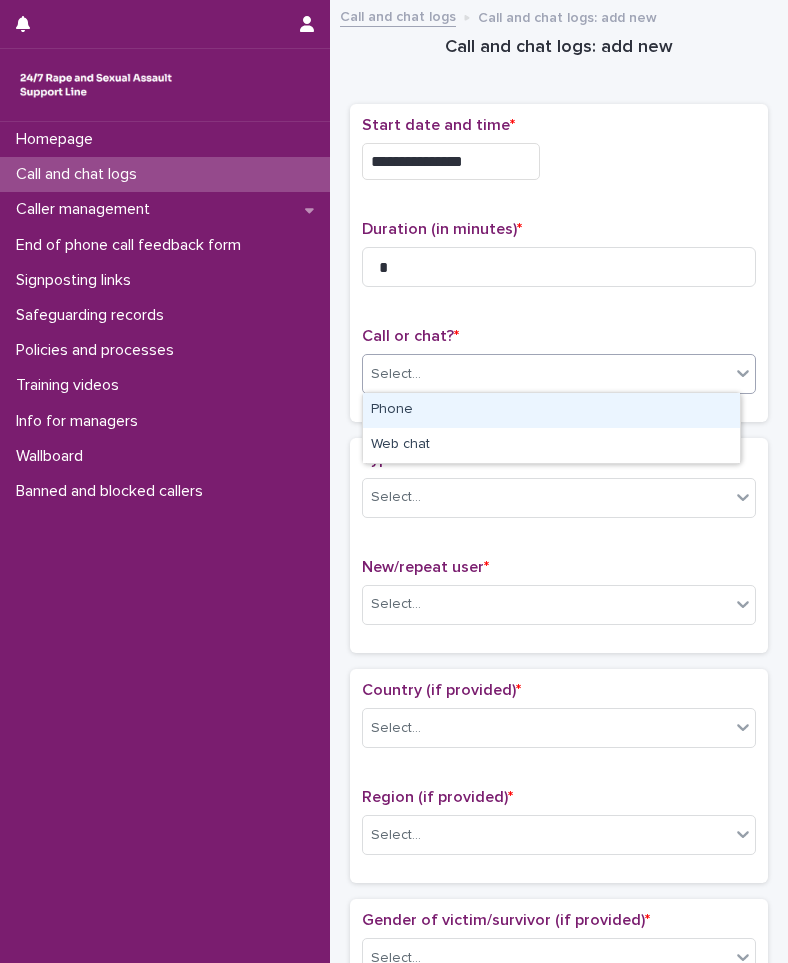 click on "Phone" at bounding box center (551, 410) 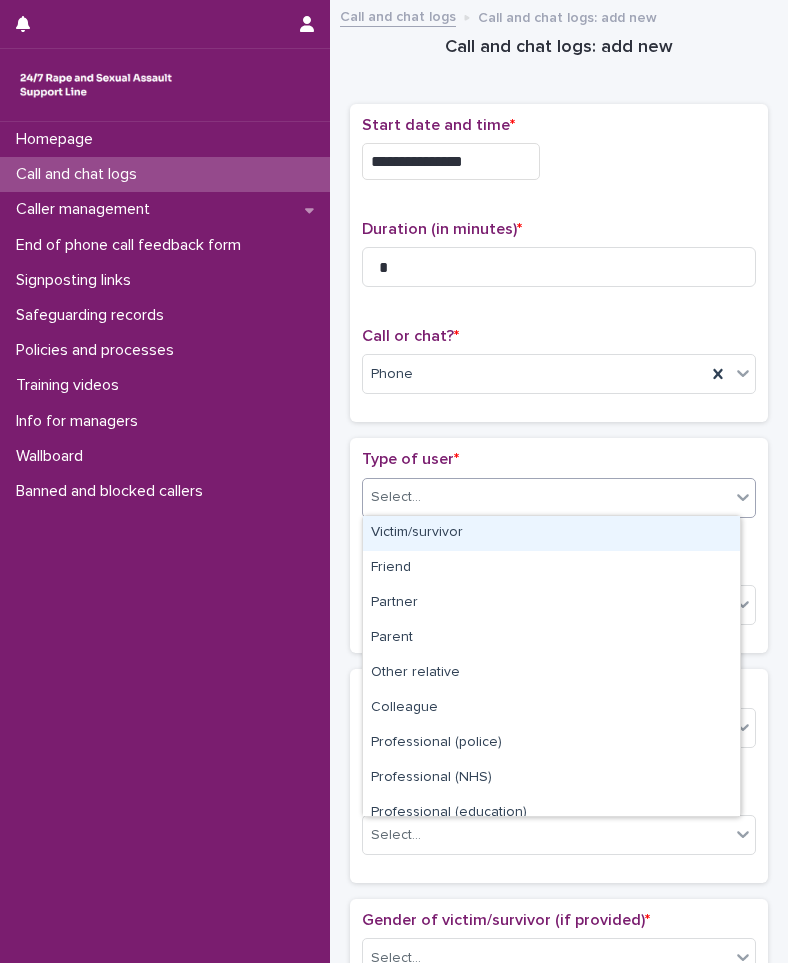 click on "Select..." at bounding box center [546, 497] 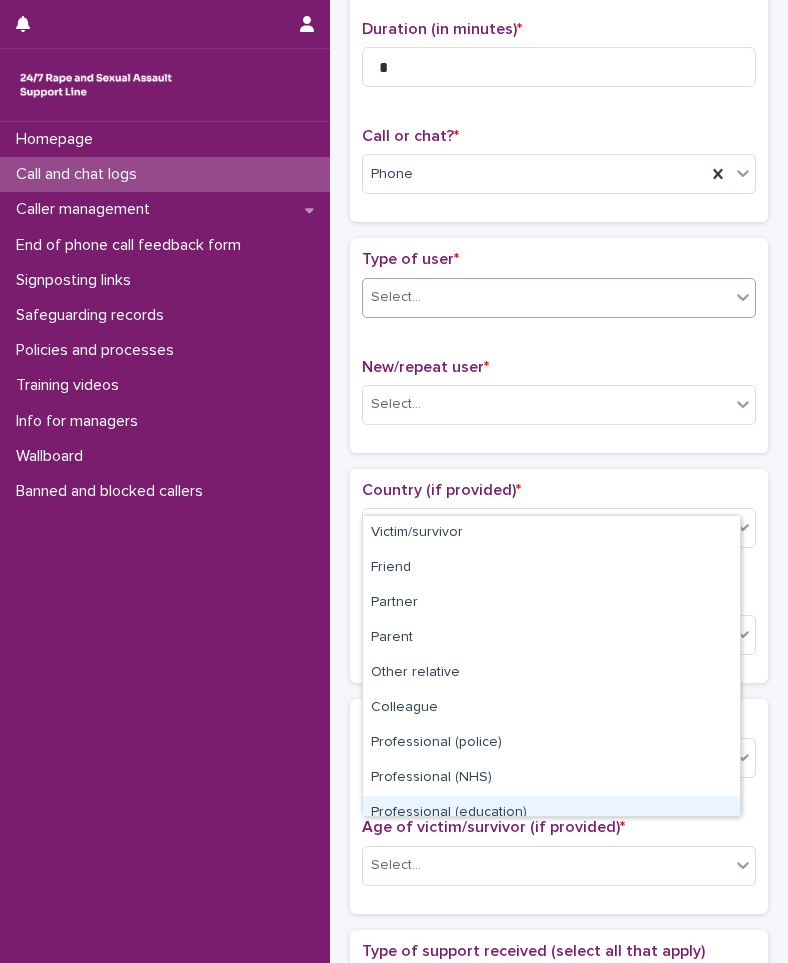 scroll, scrollTop: 600, scrollLeft: 0, axis: vertical 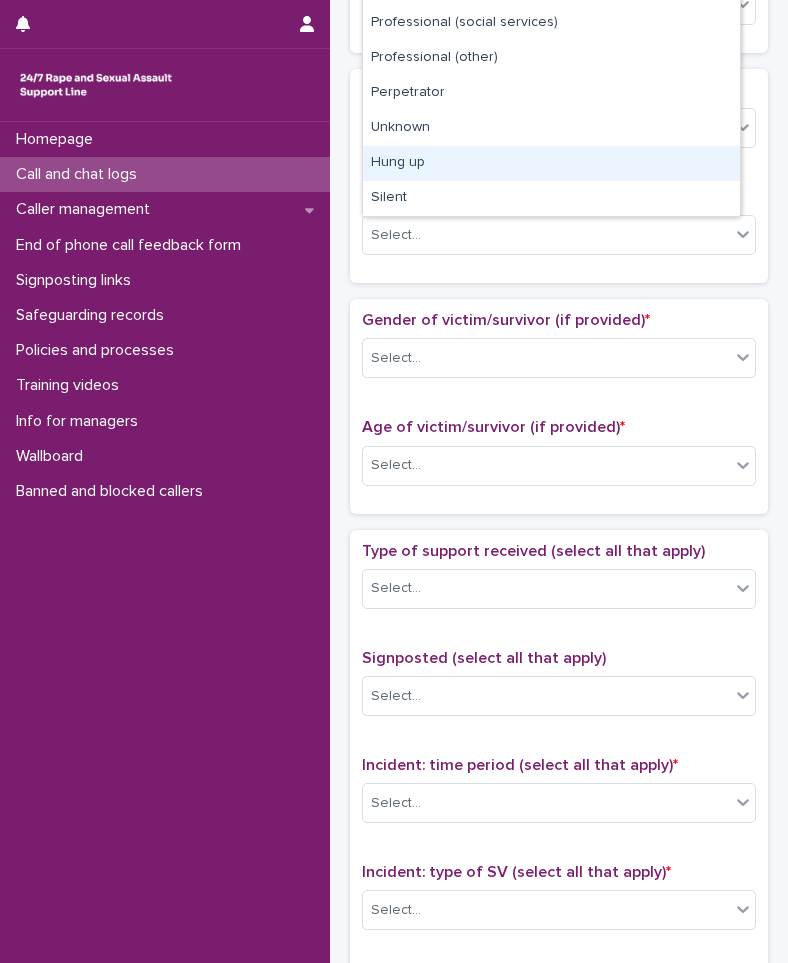 click on "Hung up" at bounding box center [551, 163] 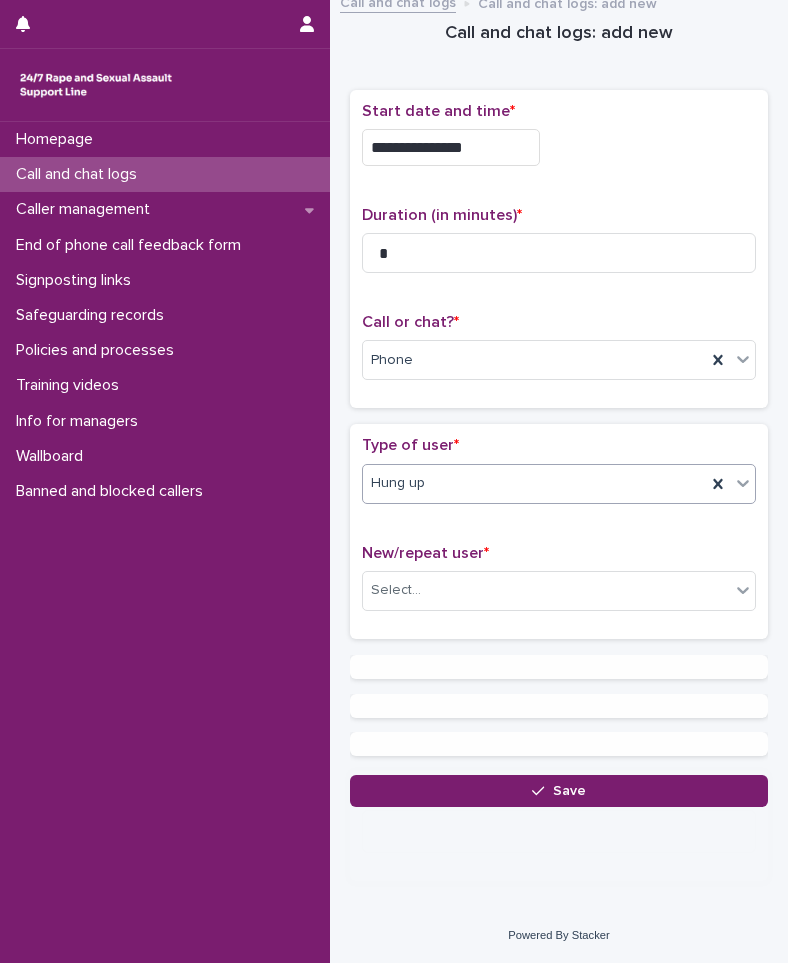 scroll, scrollTop: 0, scrollLeft: 0, axis: both 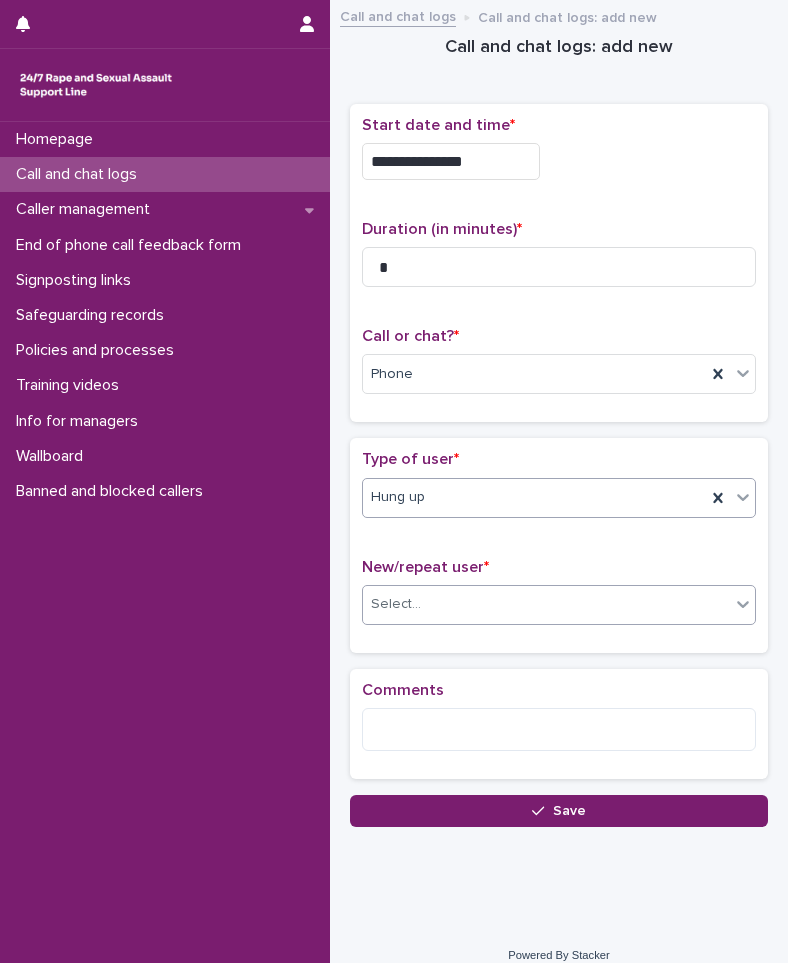 click on "Select..." at bounding box center [546, 604] 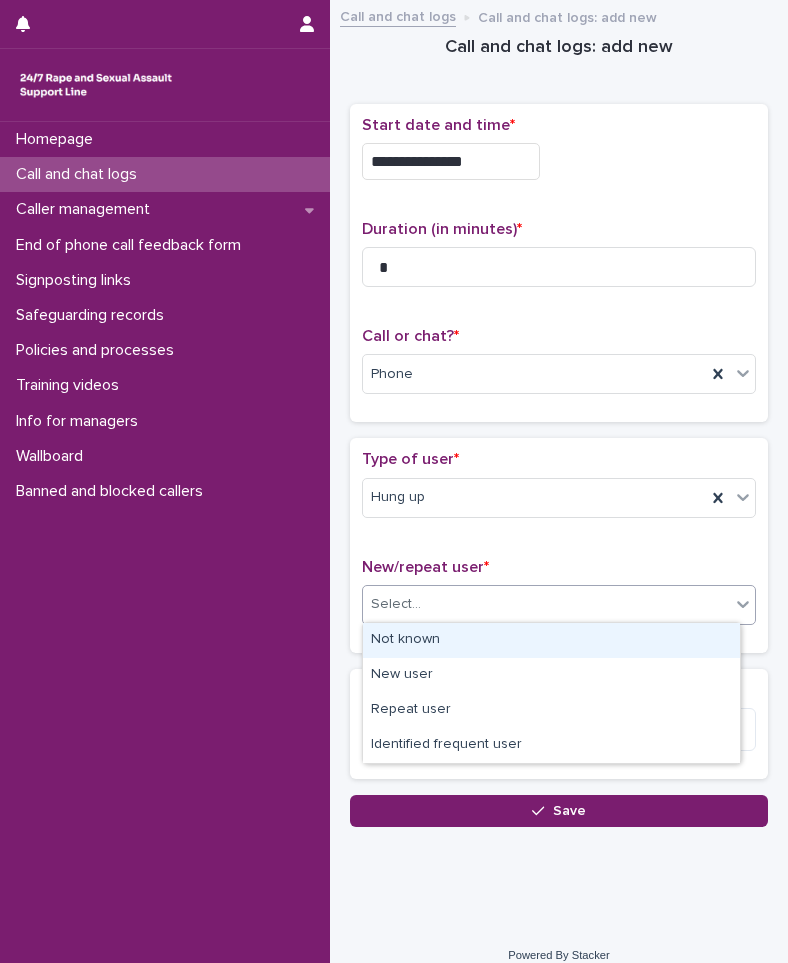 click on "Not known" at bounding box center [551, 640] 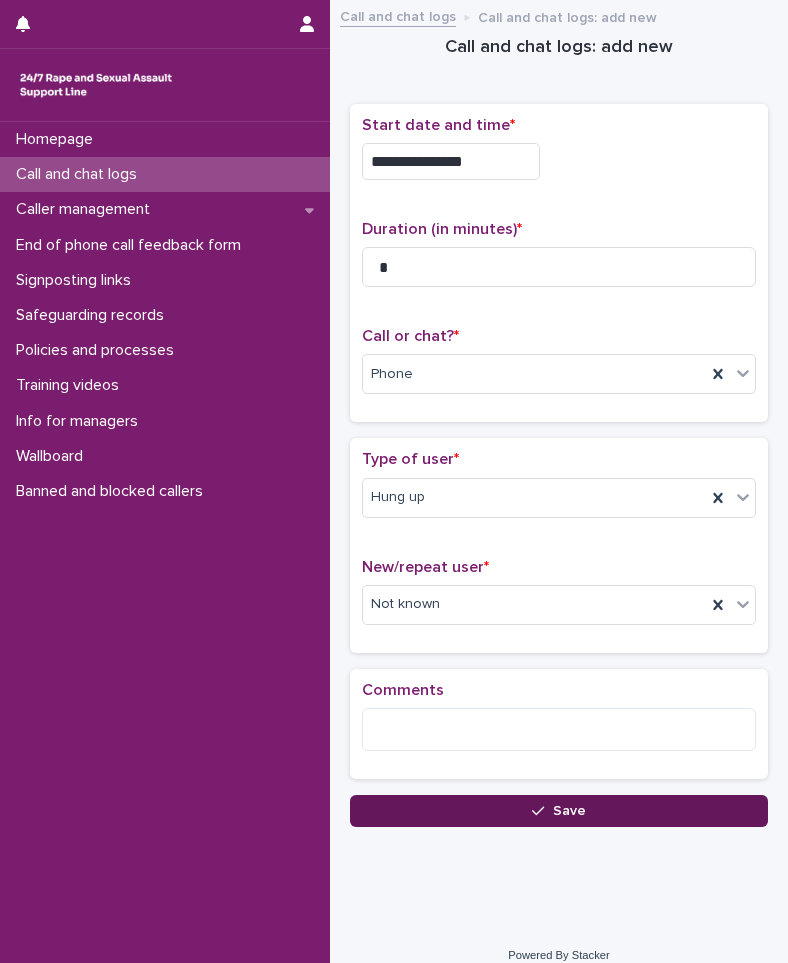 click on "Save" at bounding box center (559, 811) 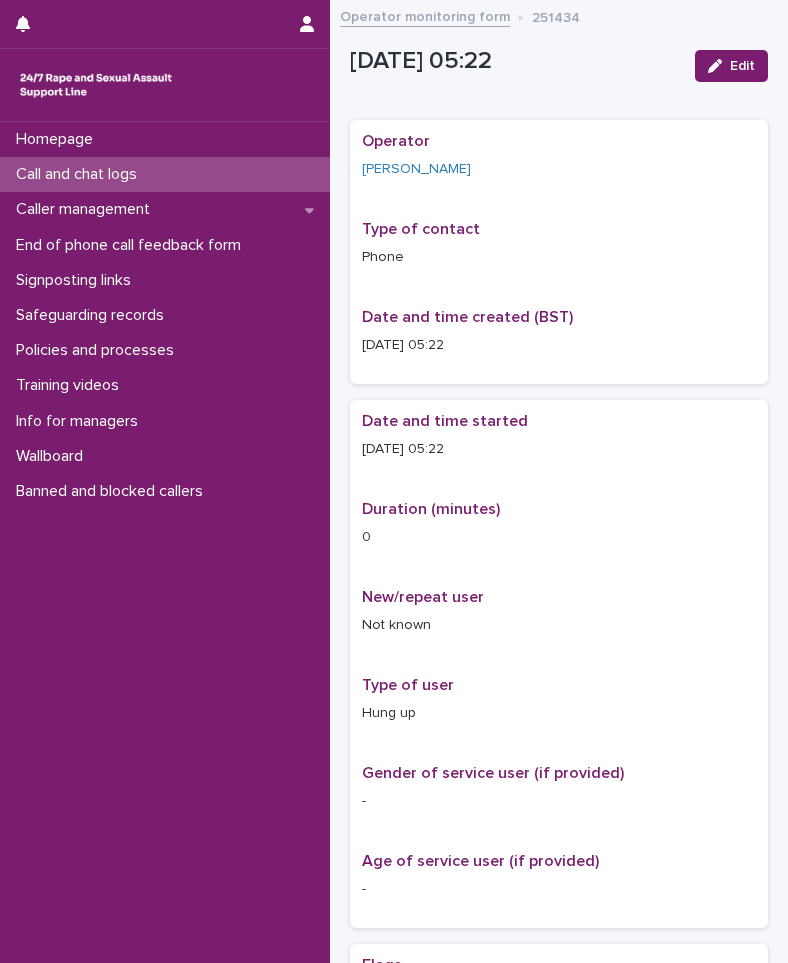 click on "Call and chat logs" at bounding box center [165, 174] 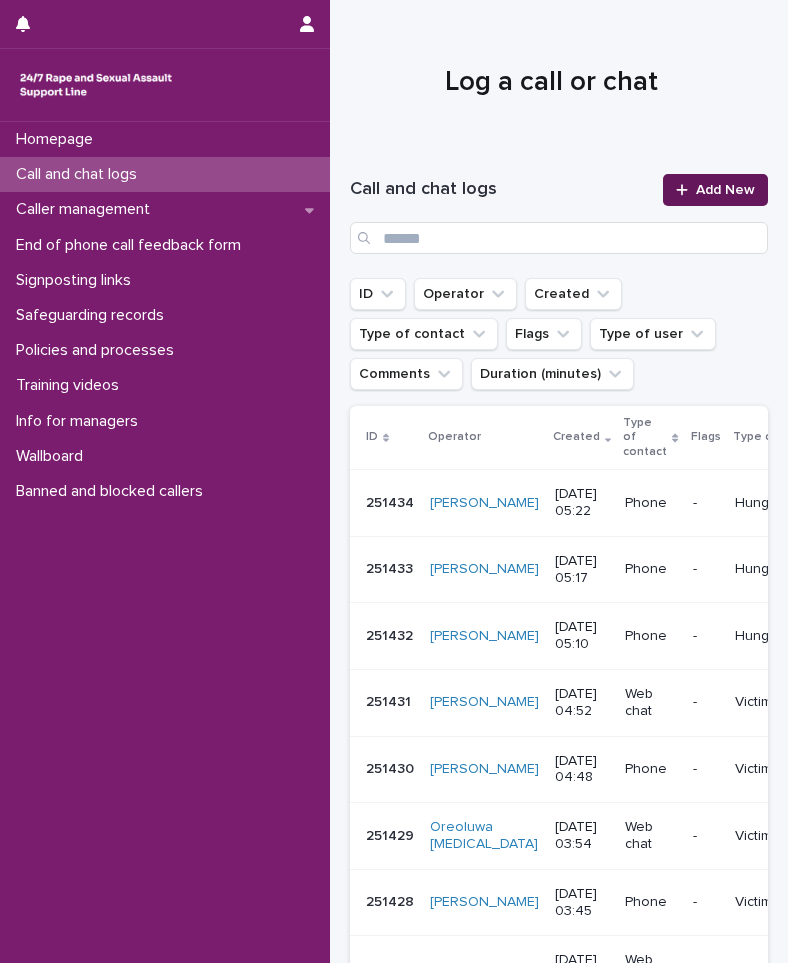 click on "Add New" at bounding box center (715, 190) 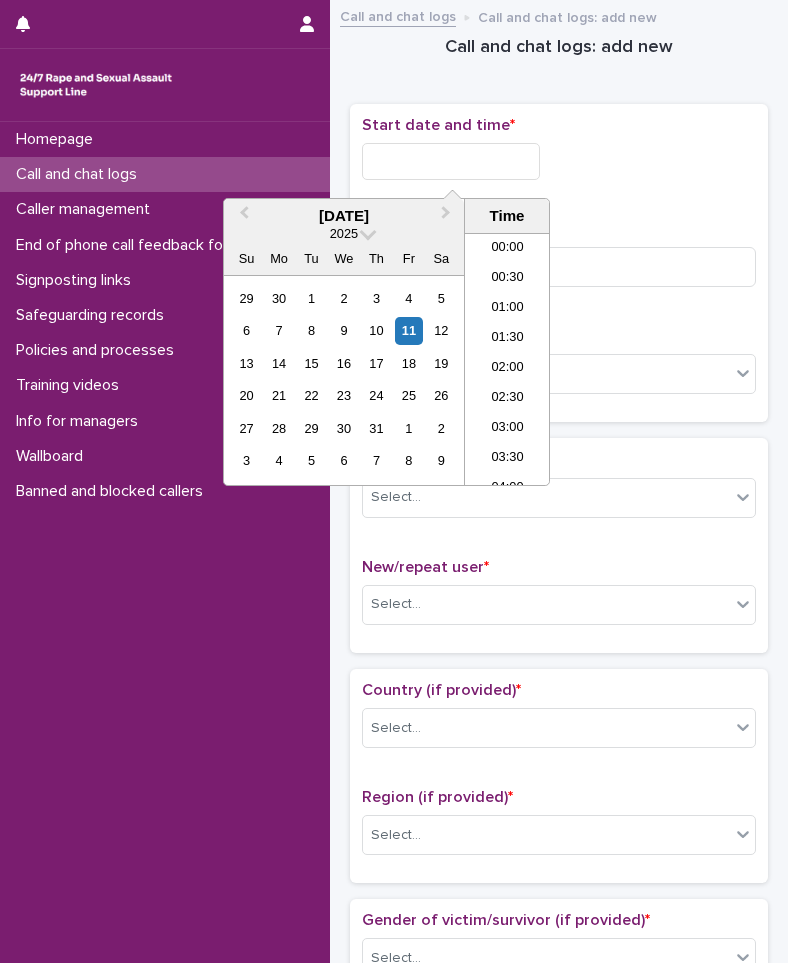 scroll, scrollTop: 250, scrollLeft: 0, axis: vertical 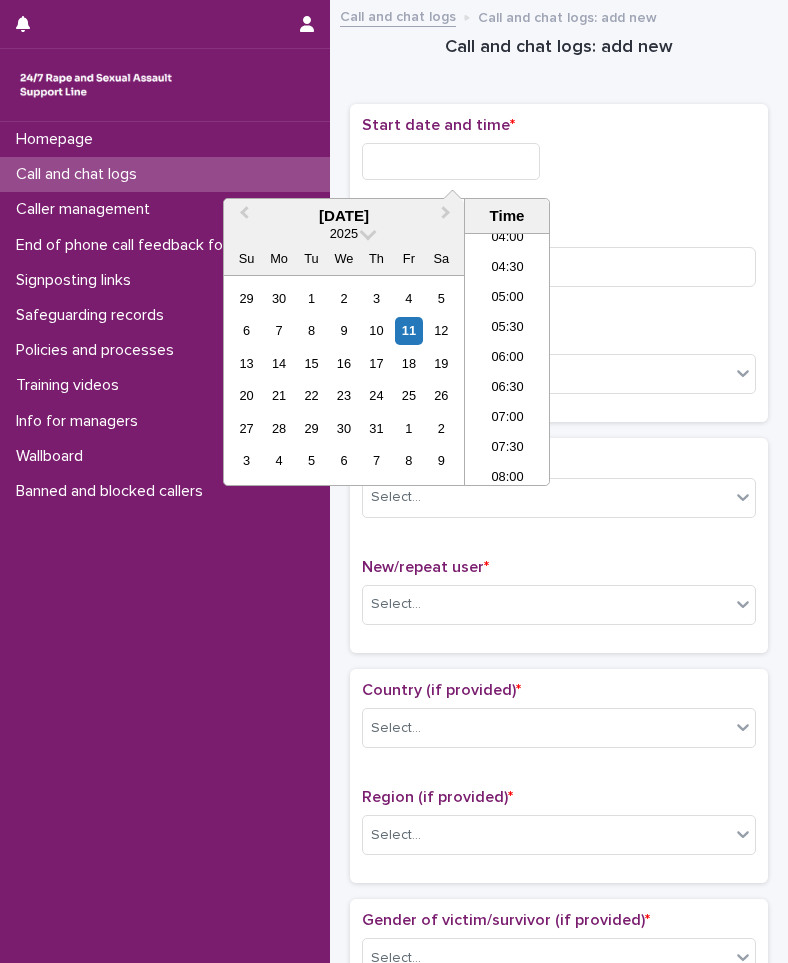 click at bounding box center [451, 161] 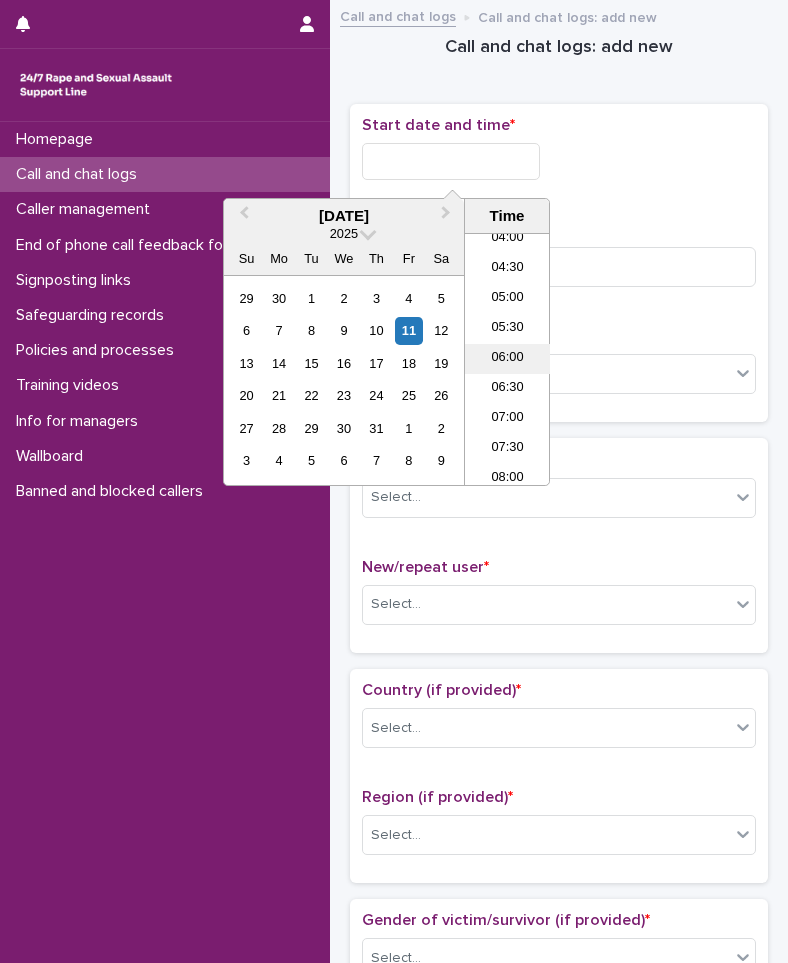 click on "06:00" at bounding box center (507, 359) 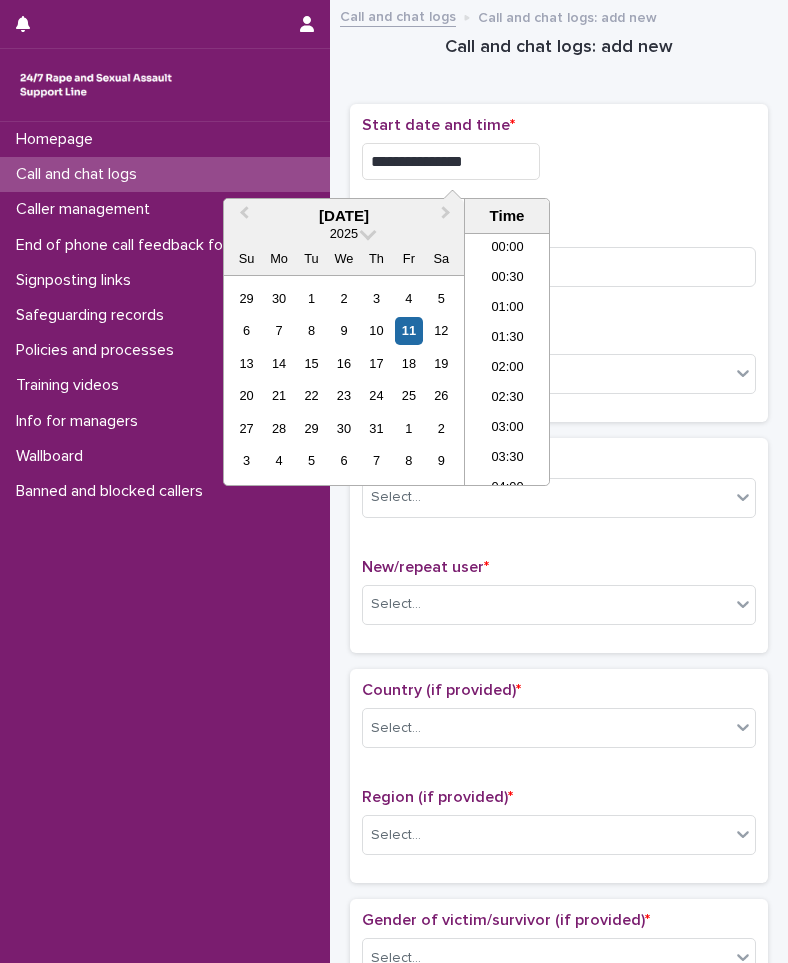 scroll, scrollTop: 250, scrollLeft: 0, axis: vertical 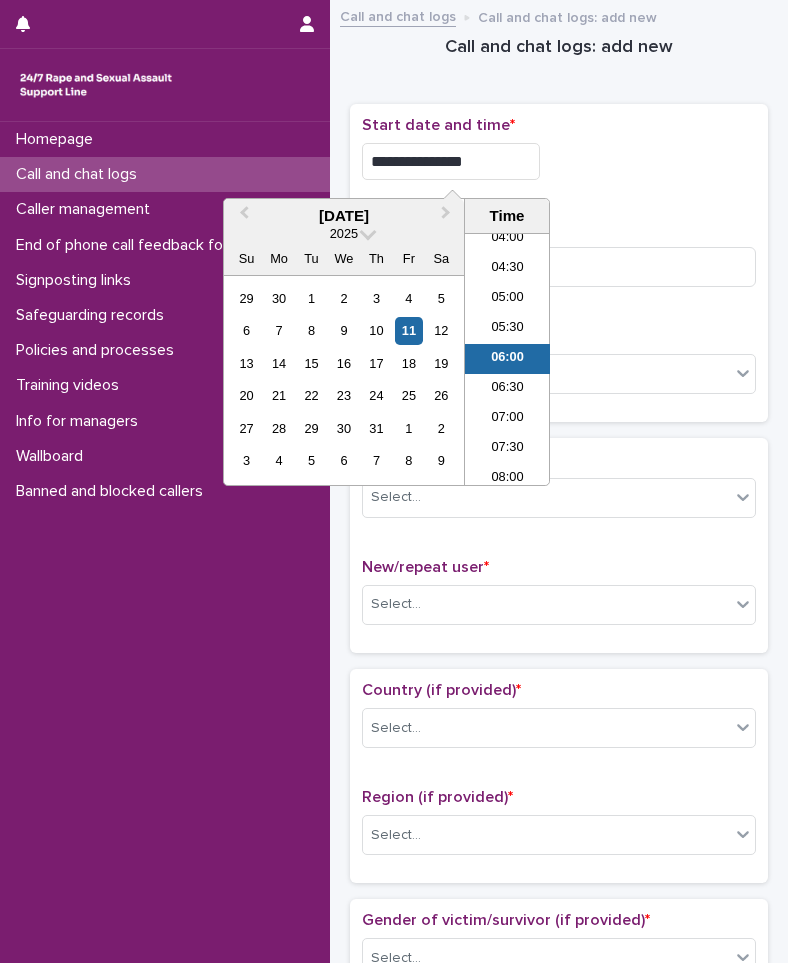 click on "**********" at bounding box center (451, 161) 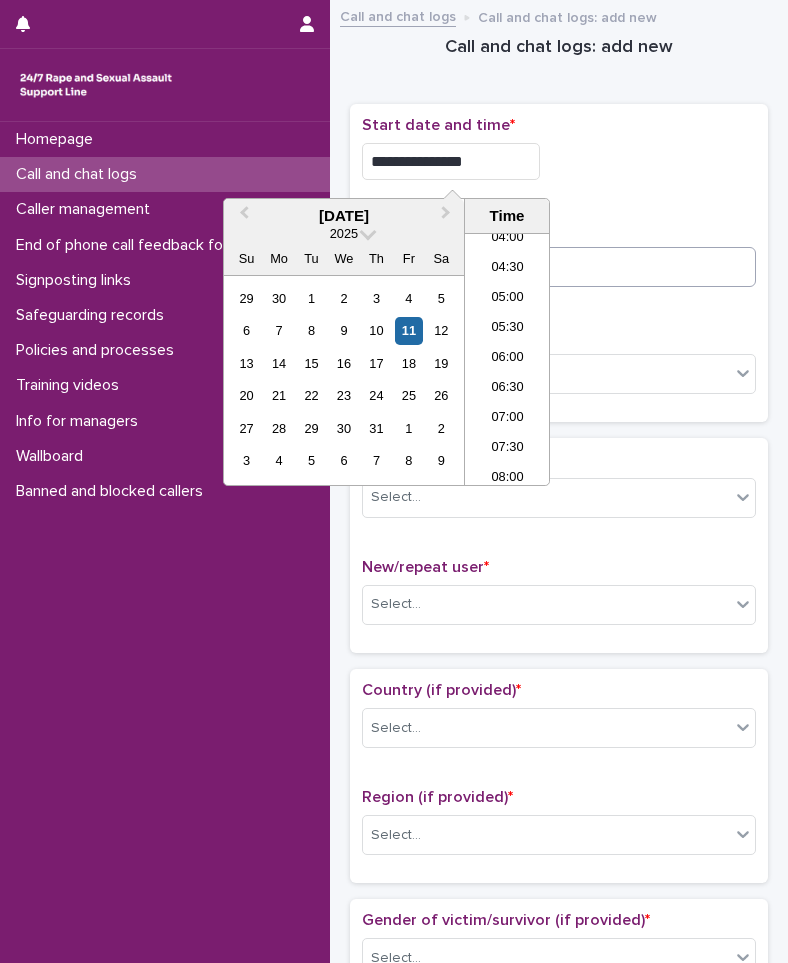 type on "**********" 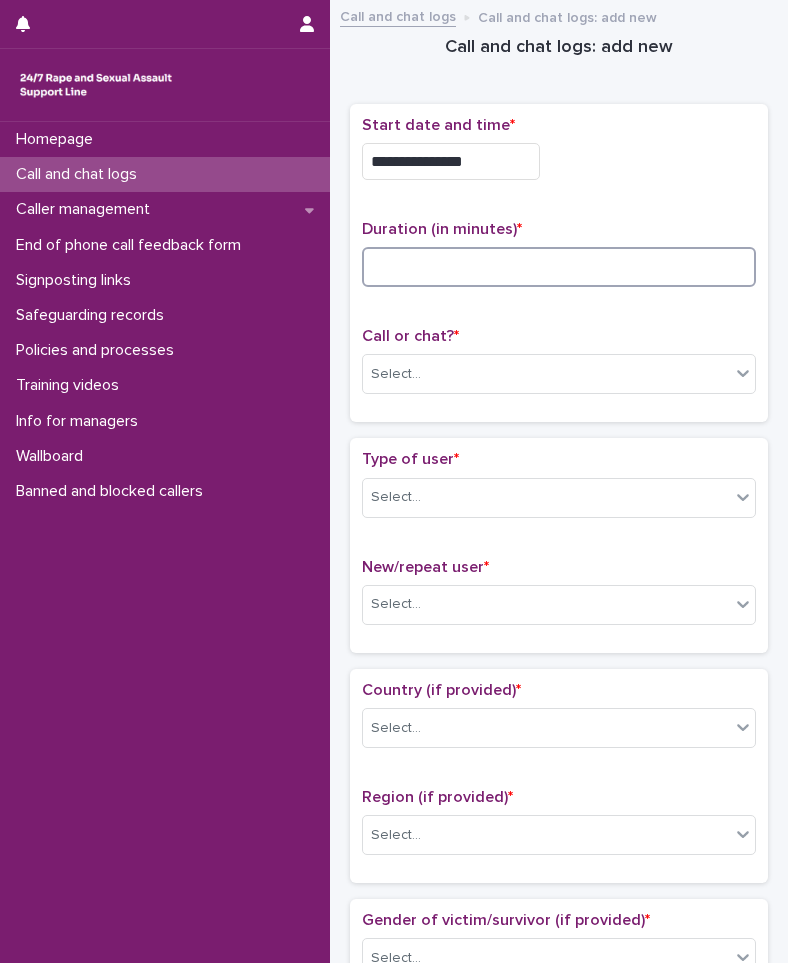 click at bounding box center [559, 267] 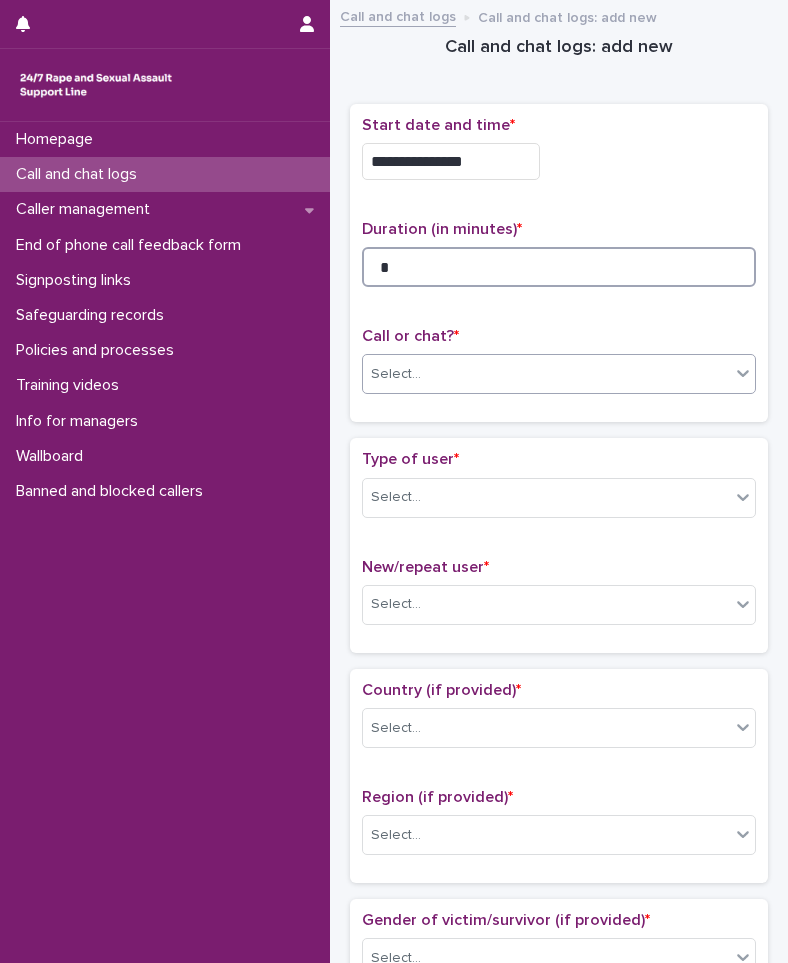 type on "*" 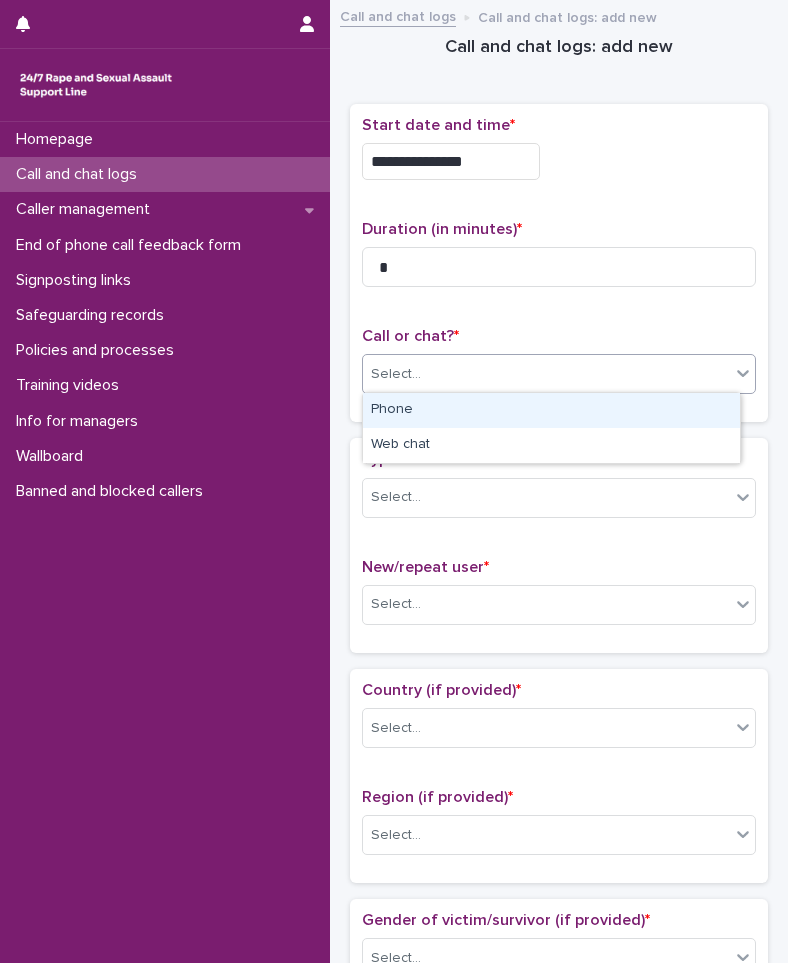 drag, startPoint x: 520, startPoint y: 375, endPoint x: 476, endPoint y: 402, distance: 51.62364 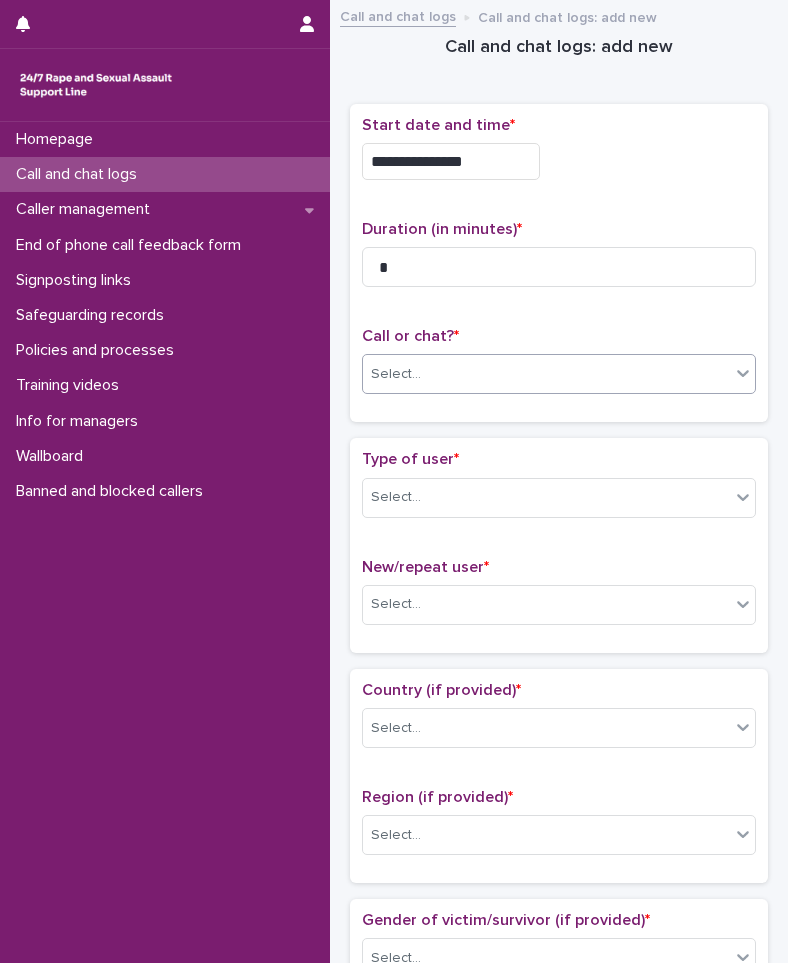 click on "Select..." at bounding box center (546, 374) 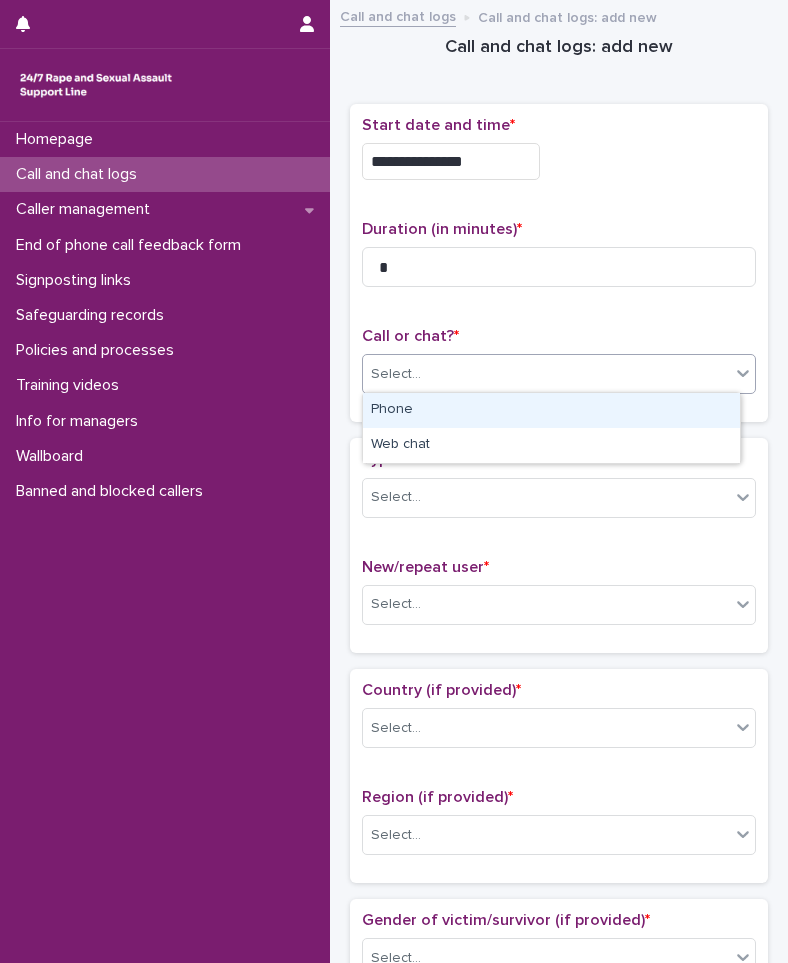 click on "Phone" at bounding box center [551, 410] 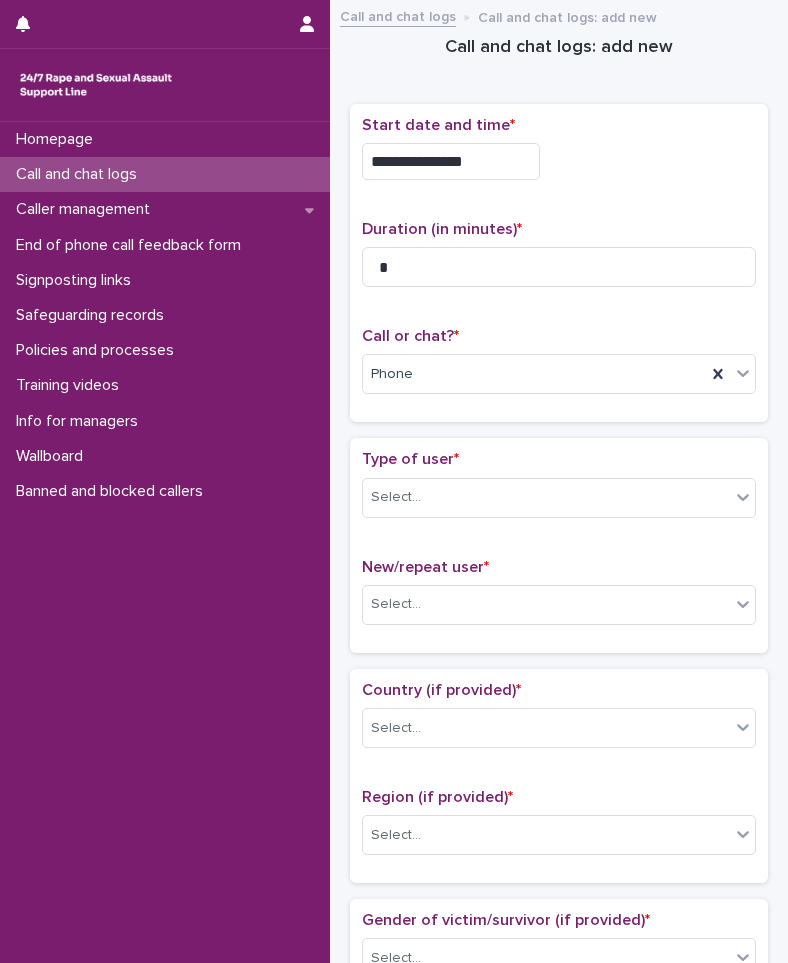 click on "Type of user * Select..." at bounding box center [559, 491] 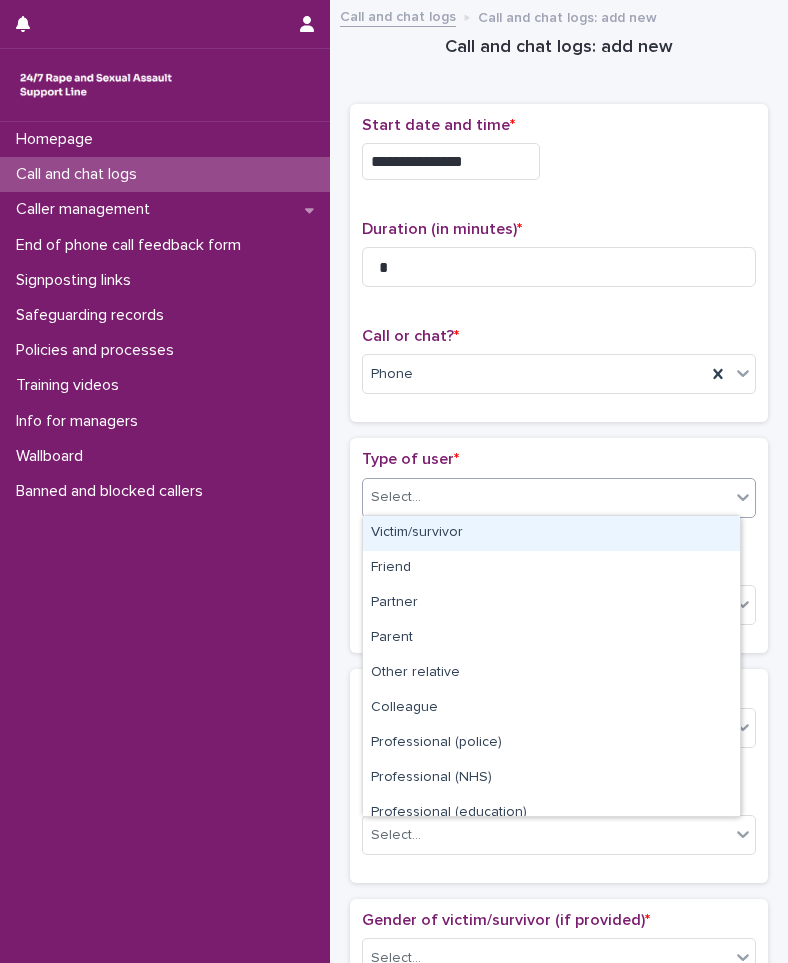 drag, startPoint x: 418, startPoint y: 516, endPoint x: 374, endPoint y: 499, distance: 47.169907 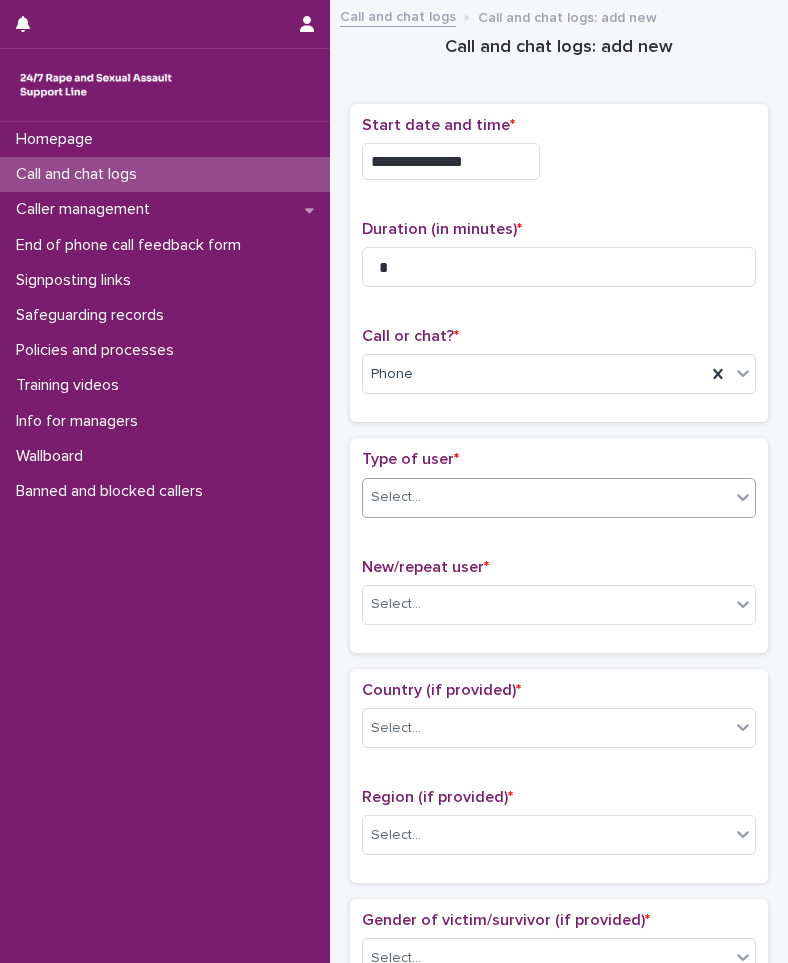 click on "Select..." at bounding box center [396, 497] 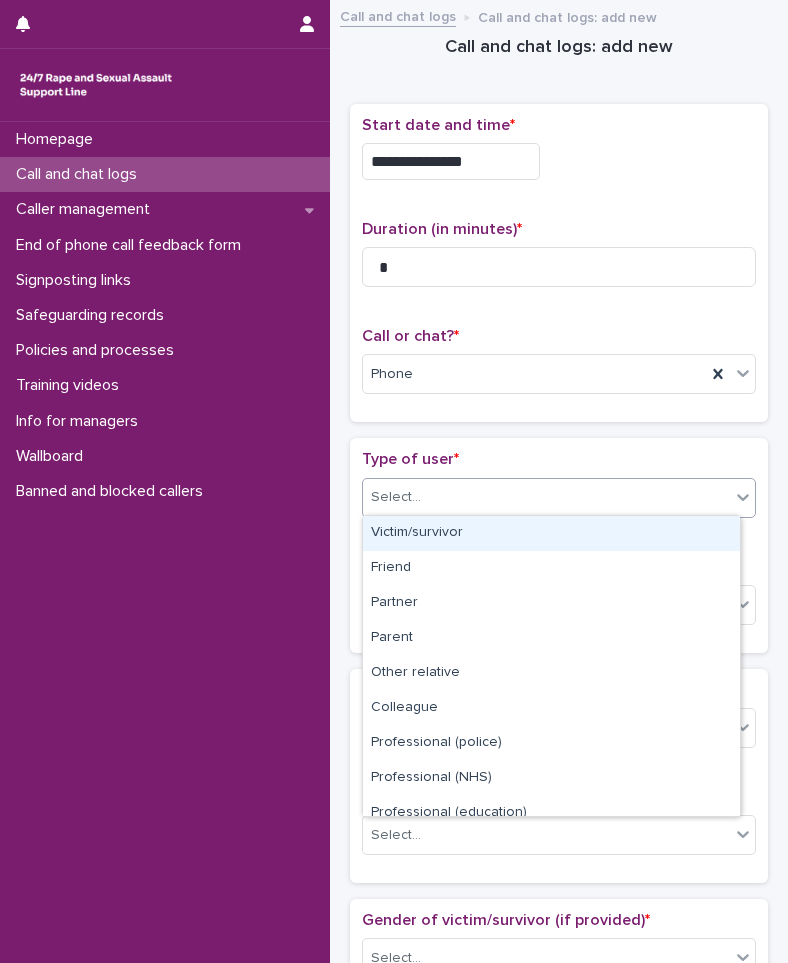 click on "Select..." at bounding box center [546, 497] 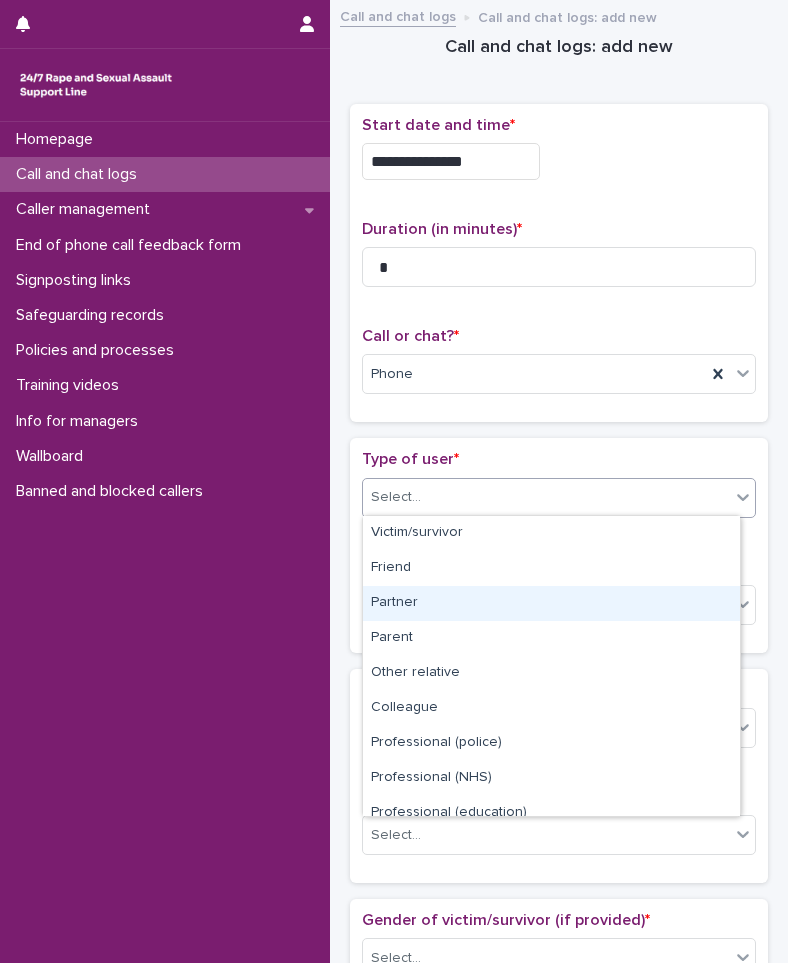 scroll, scrollTop: 225, scrollLeft: 0, axis: vertical 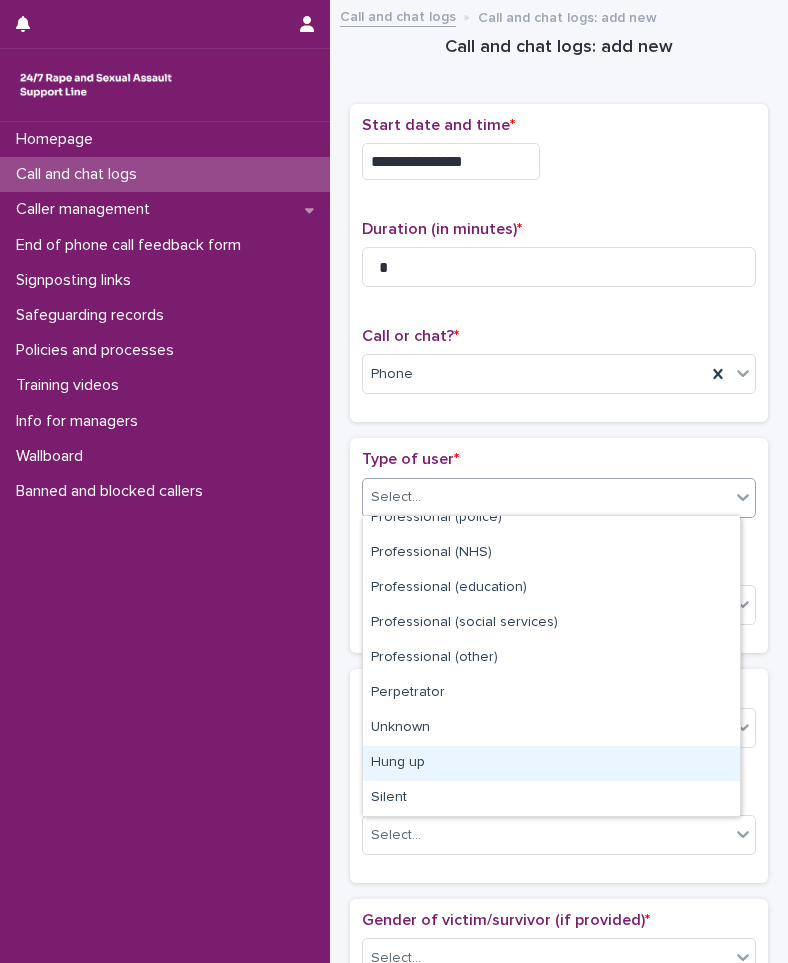 click on "Hung up" at bounding box center [551, 763] 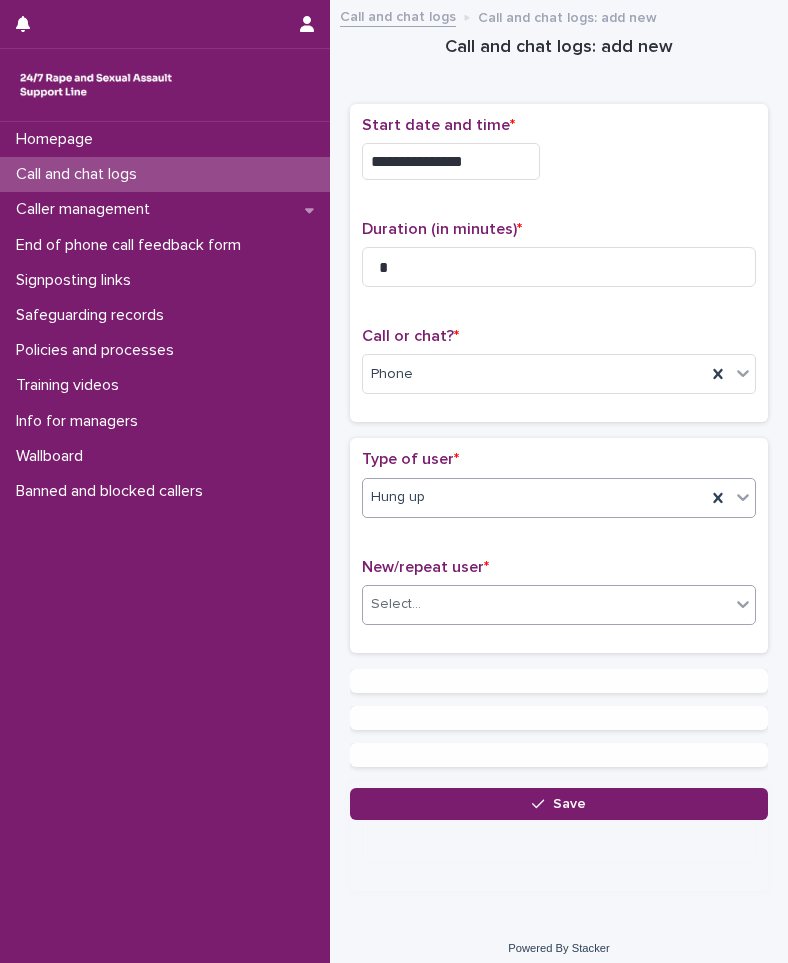click on "Select..." at bounding box center (546, 604) 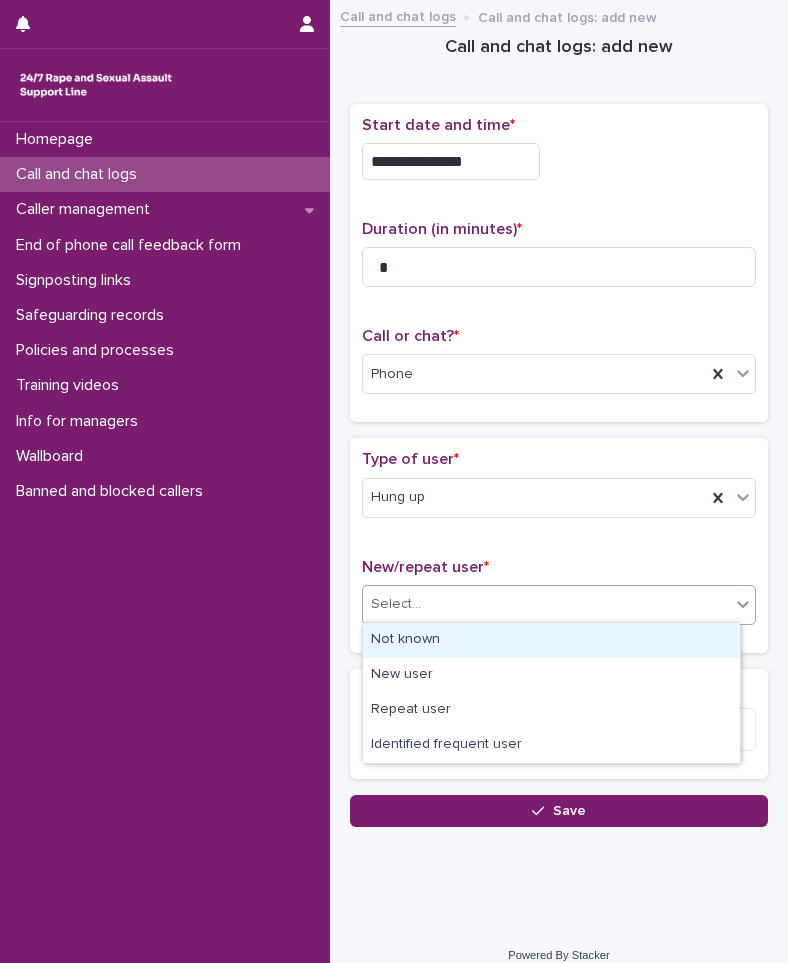 click on "Not known" at bounding box center (551, 640) 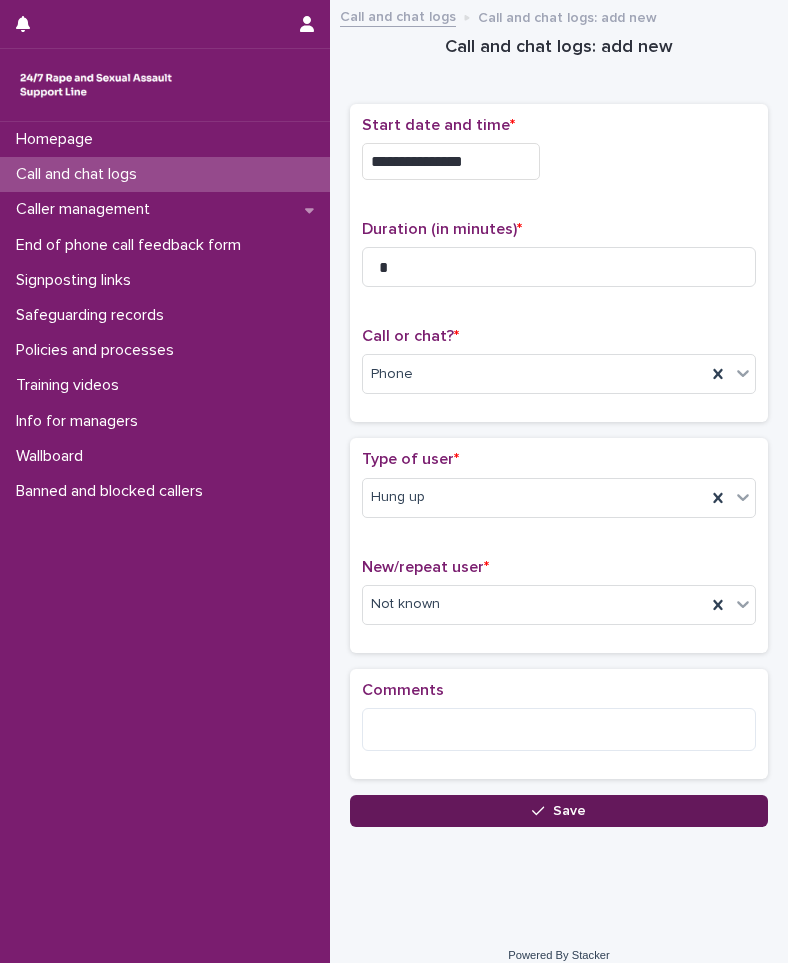 click on "Save" at bounding box center [559, 811] 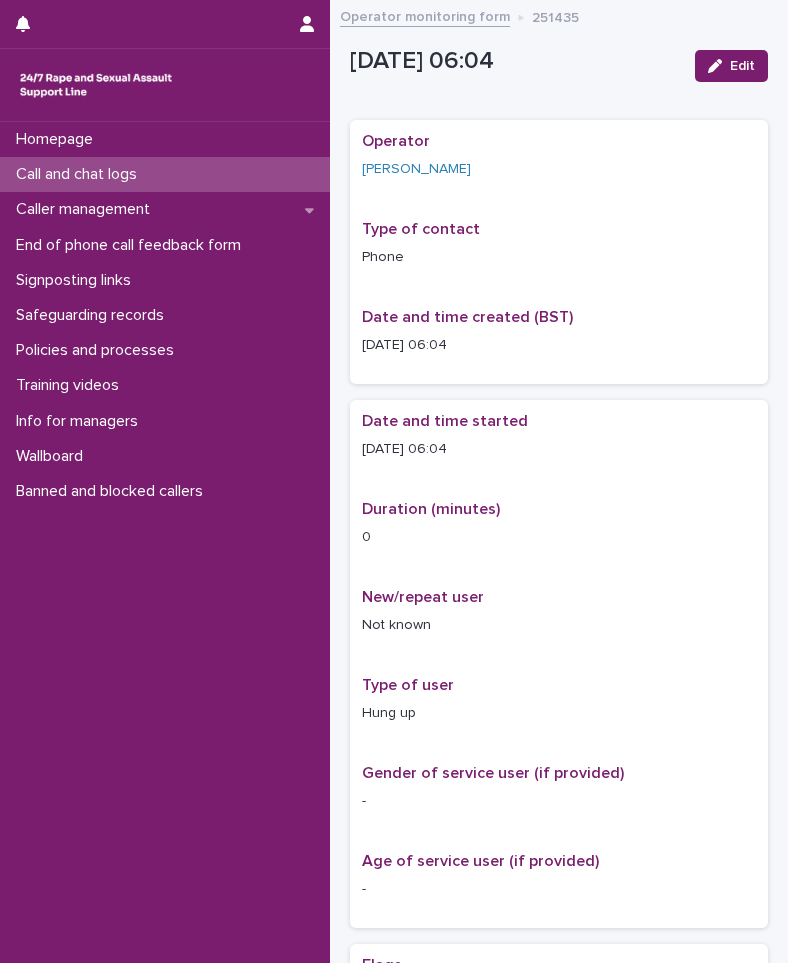 click on "Call and chat logs" at bounding box center [165, 174] 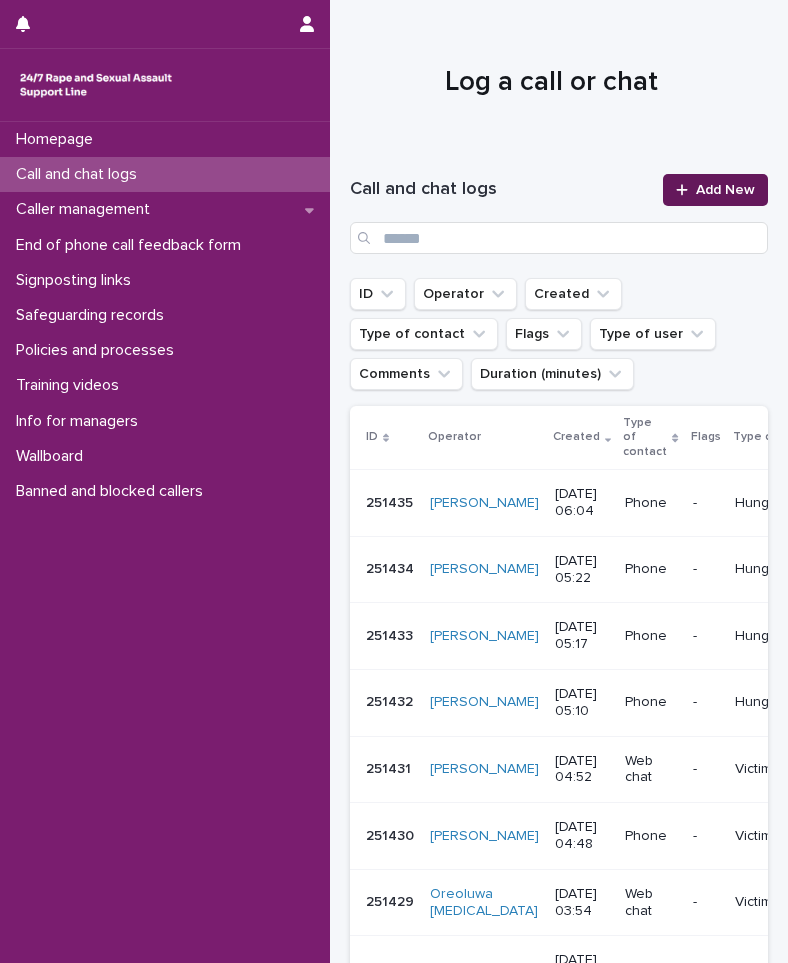 click on "Add New" at bounding box center (725, 190) 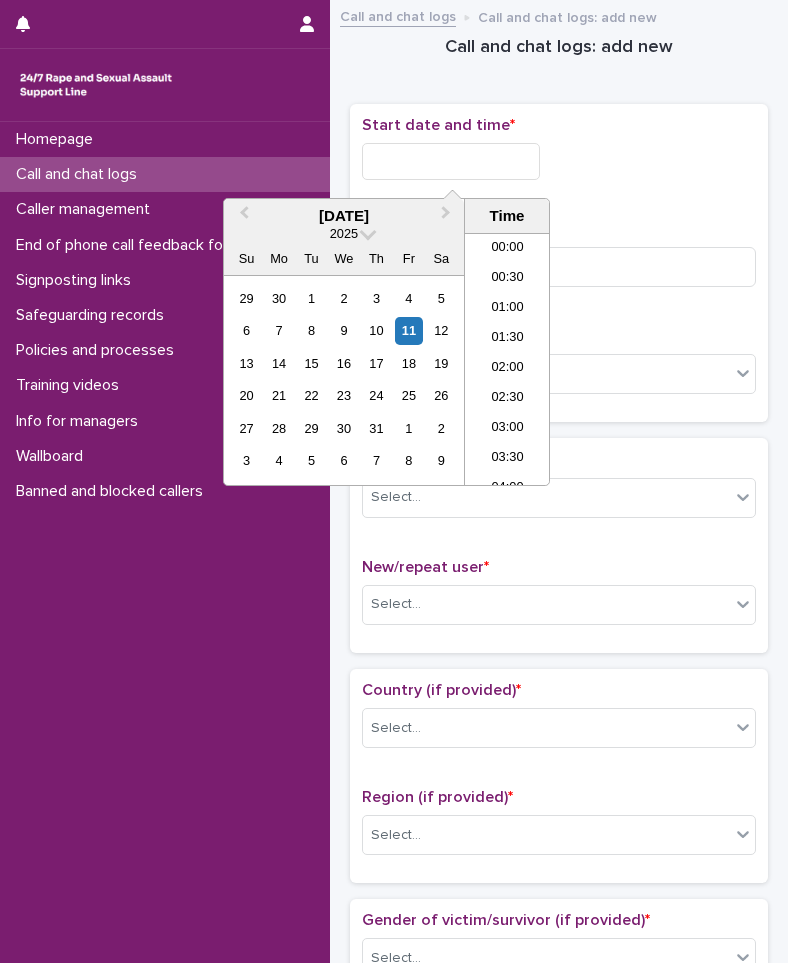 click at bounding box center [451, 161] 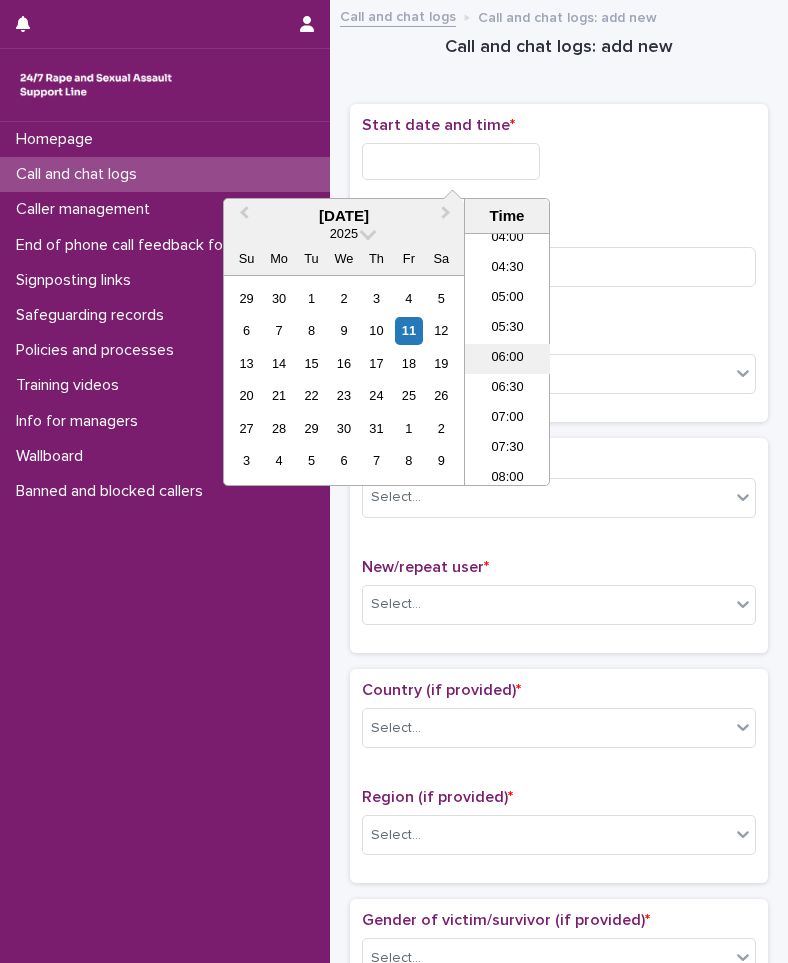 click on "06:00" at bounding box center [507, 359] 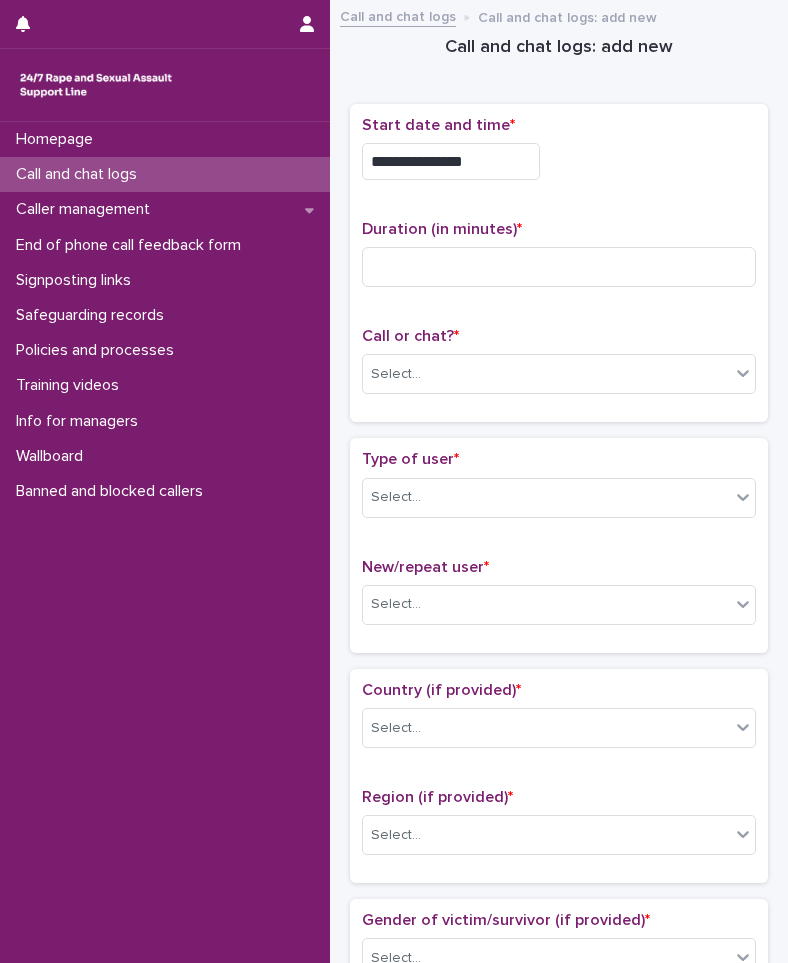 click on "**********" at bounding box center [451, 161] 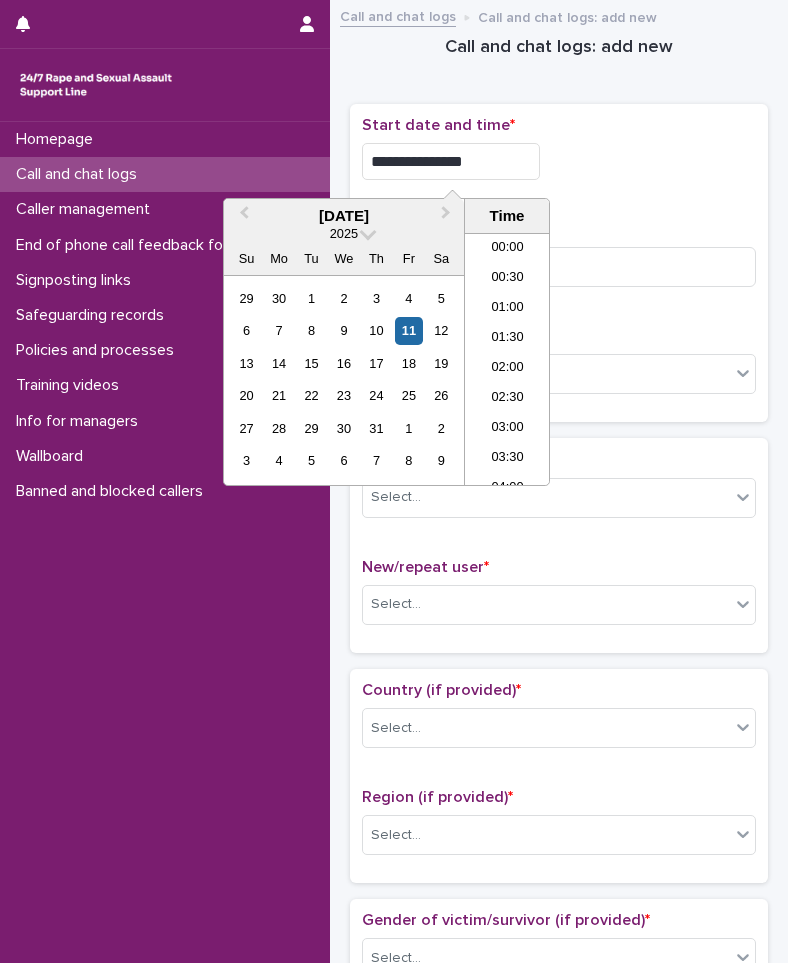 scroll, scrollTop: 250, scrollLeft: 0, axis: vertical 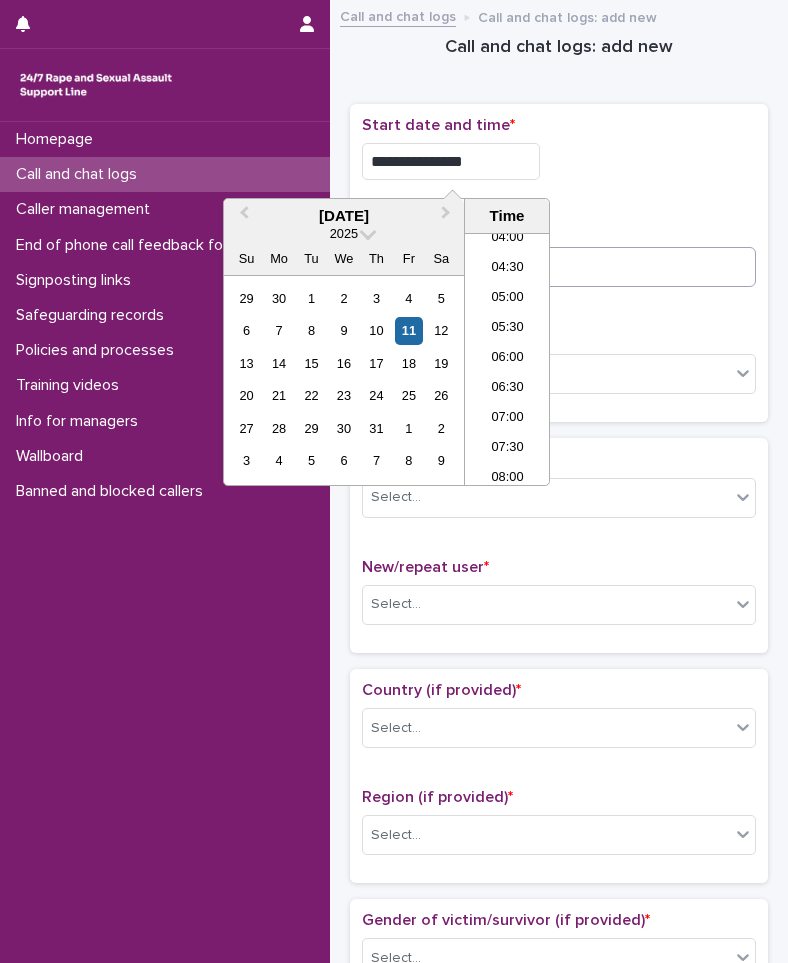 type on "**********" 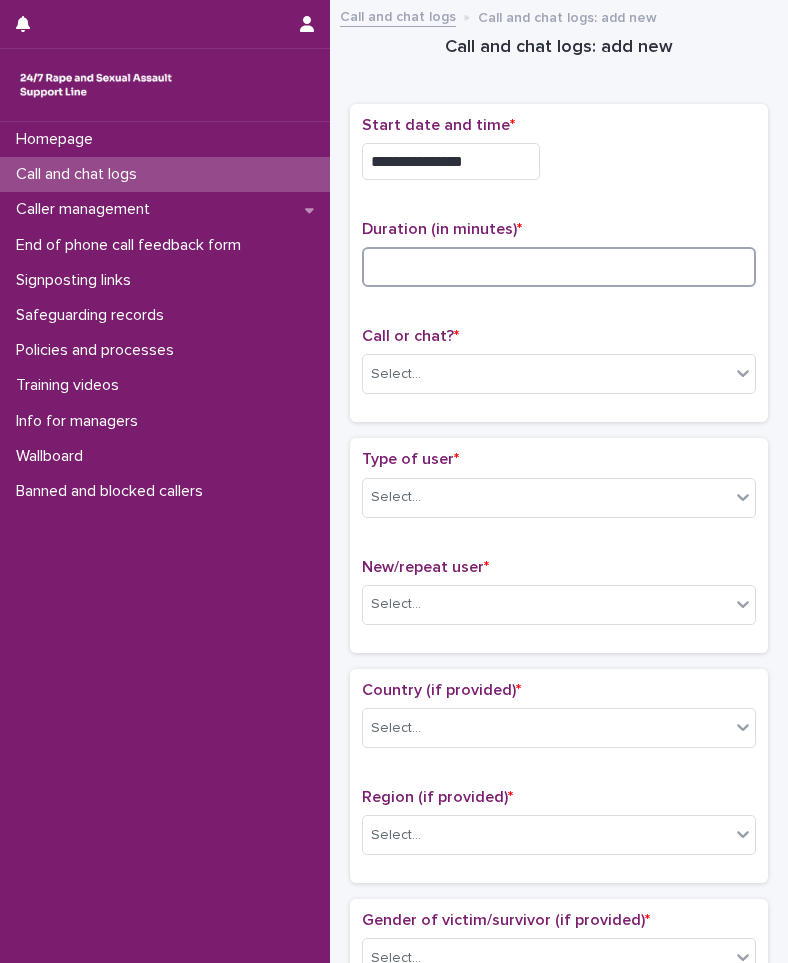 click at bounding box center [559, 267] 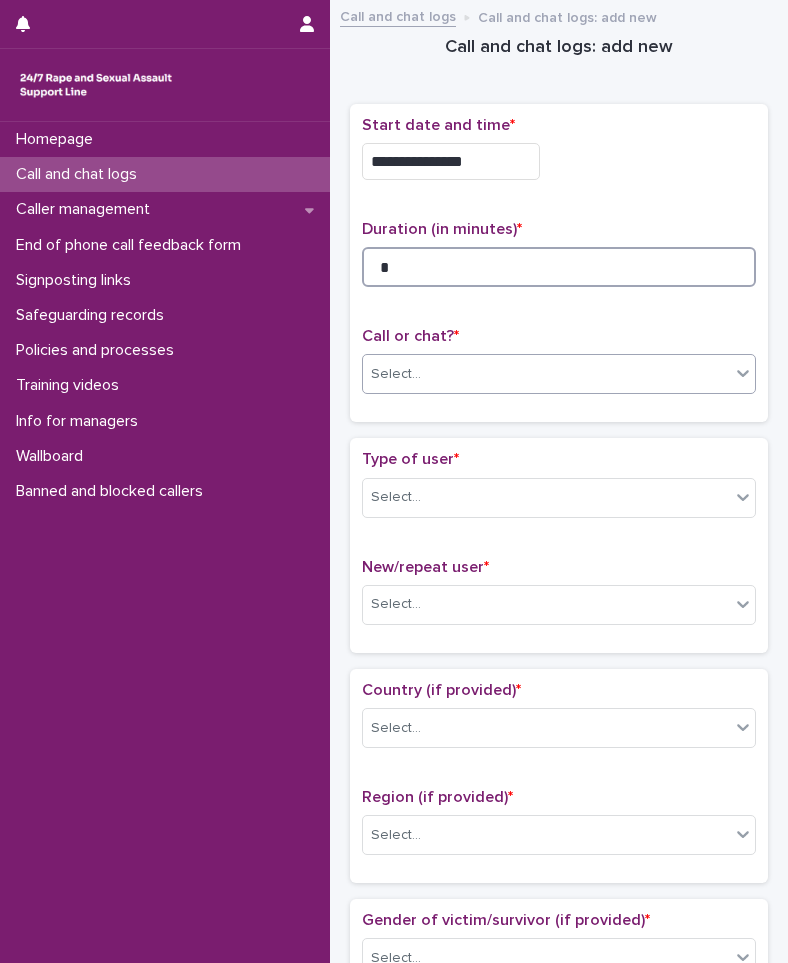 type on "*" 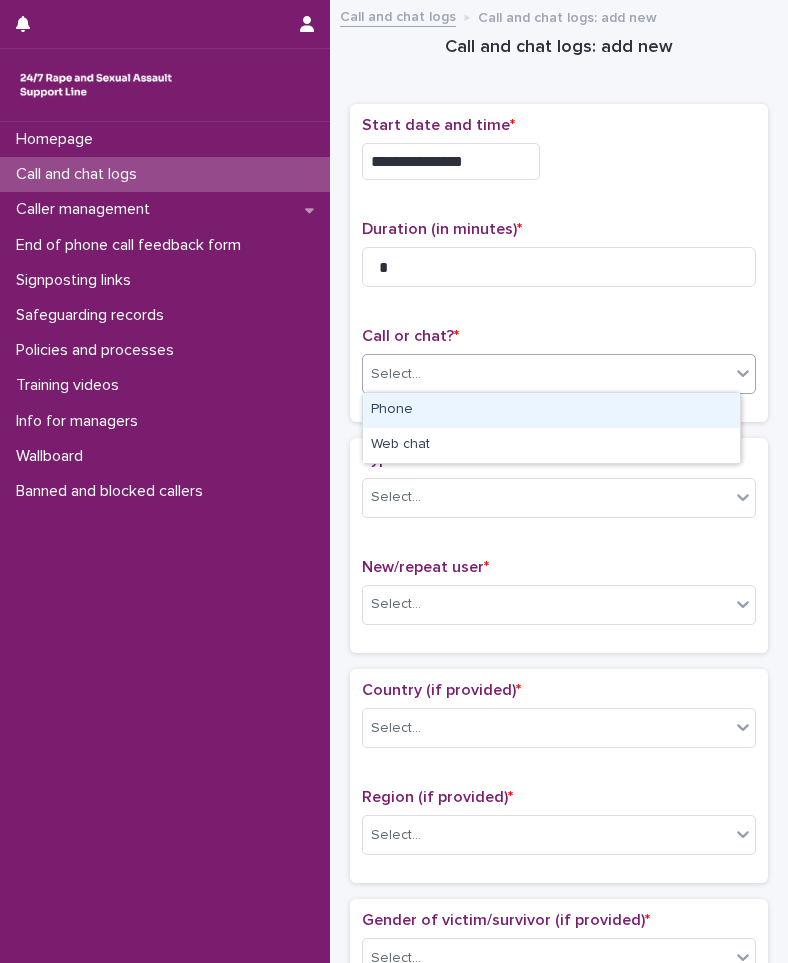 drag, startPoint x: 610, startPoint y: 370, endPoint x: 342, endPoint y: 380, distance: 268.1865 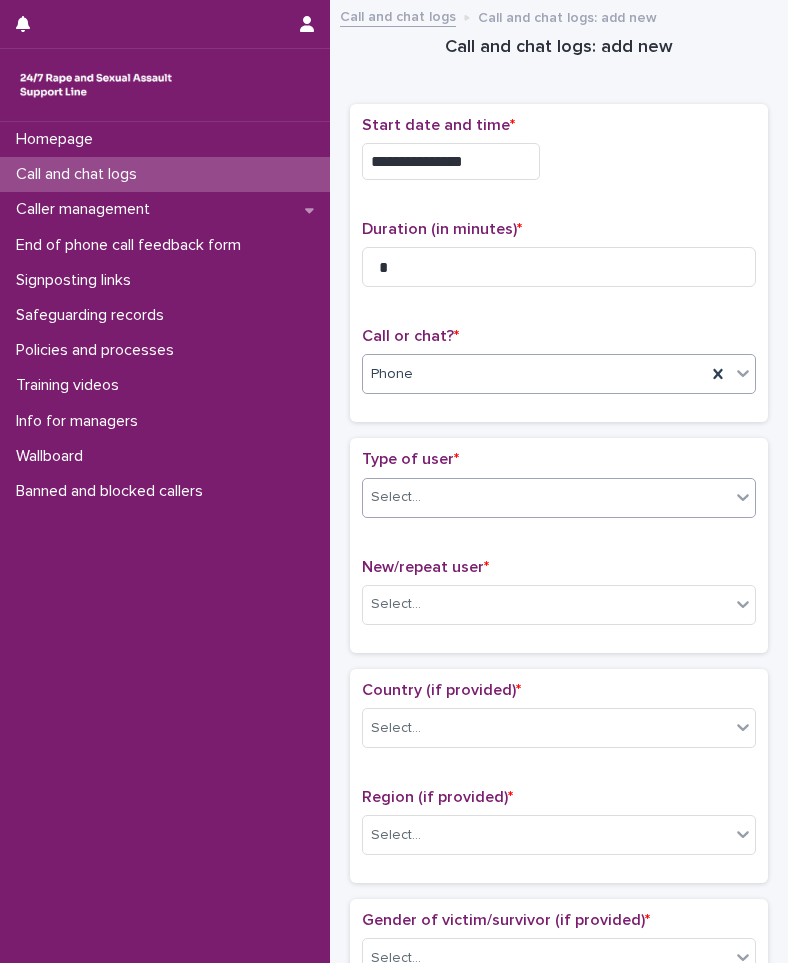 click on "Select..." at bounding box center (396, 497) 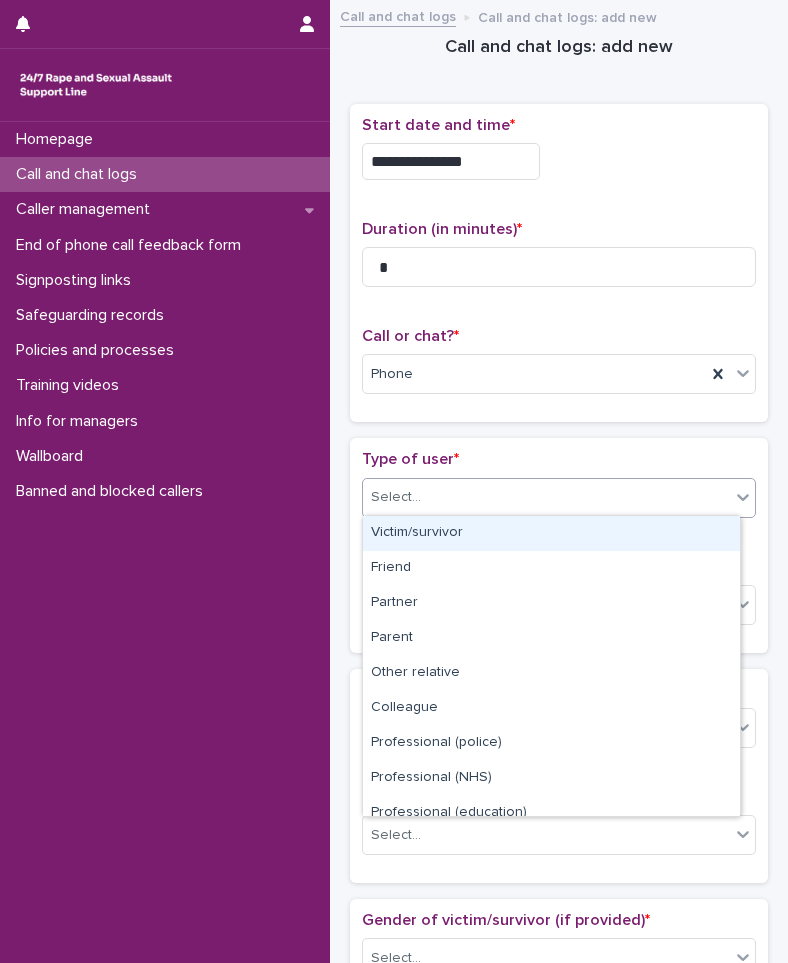 click on "Victim/survivor" at bounding box center [551, 533] 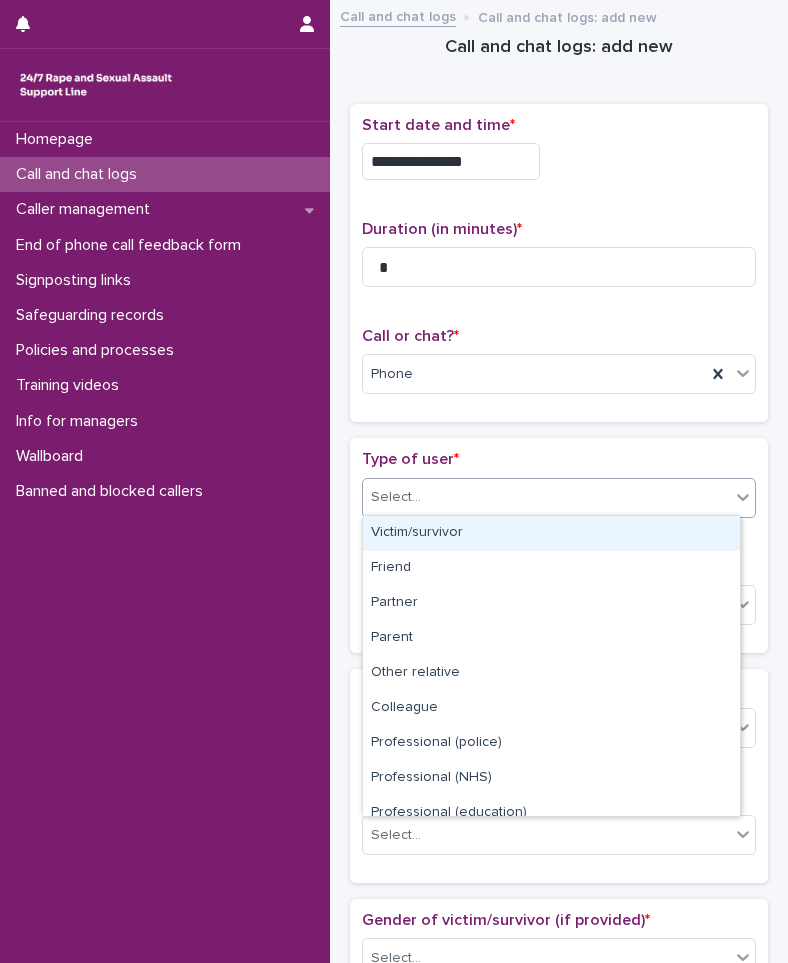 click on "Type of user *      option Victim/survivor focused, 1 of 15. 15 results available. Use Up and Down to choose options, press Enter to select the currently focused option, press Escape to exit the menu, press Tab to select the option and exit the menu. Select... New/repeat user * Select..." at bounding box center (559, 545) 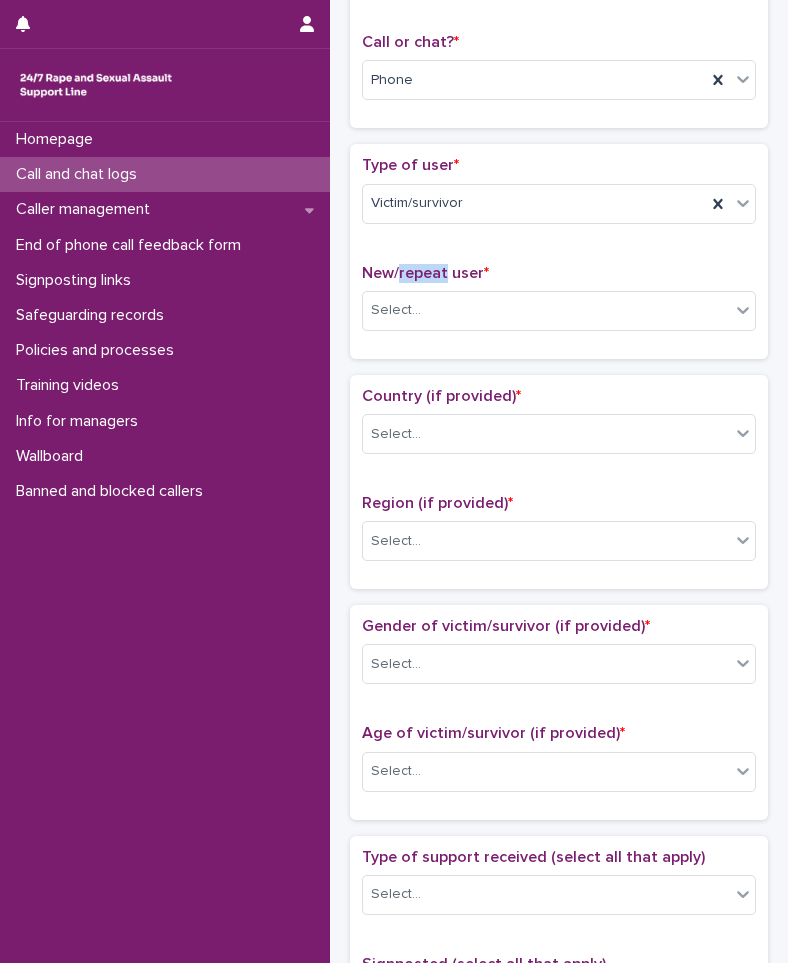 scroll, scrollTop: 300, scrollLeft: 0, axis: vertical 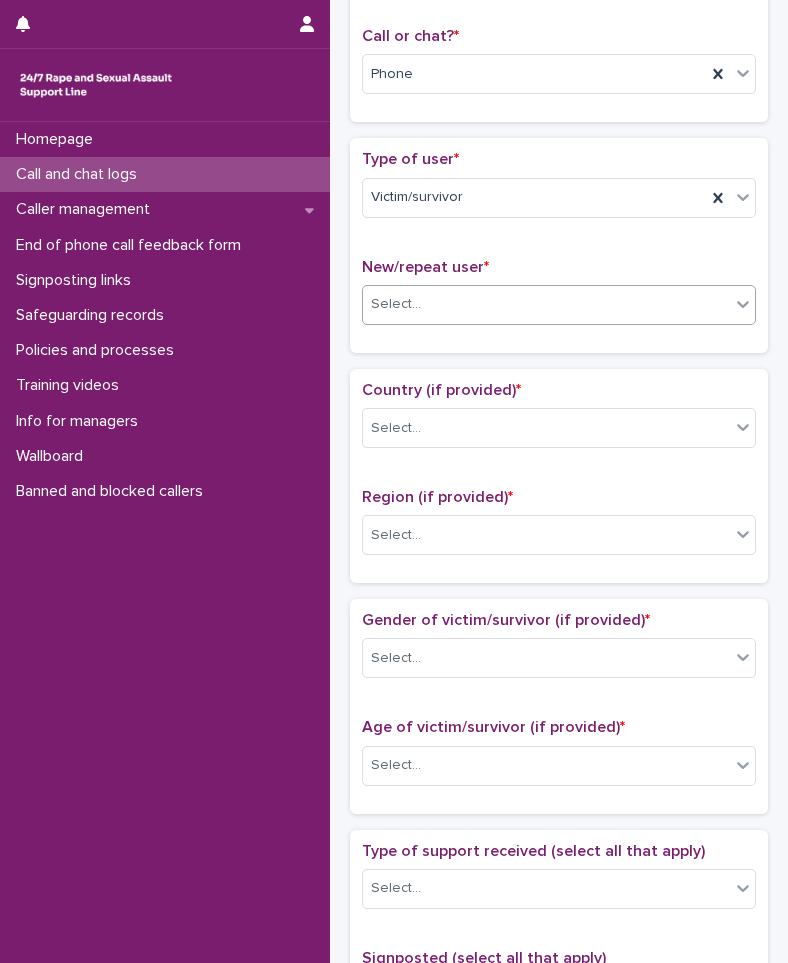 click on "Select..." at bounding box center [396, 304] 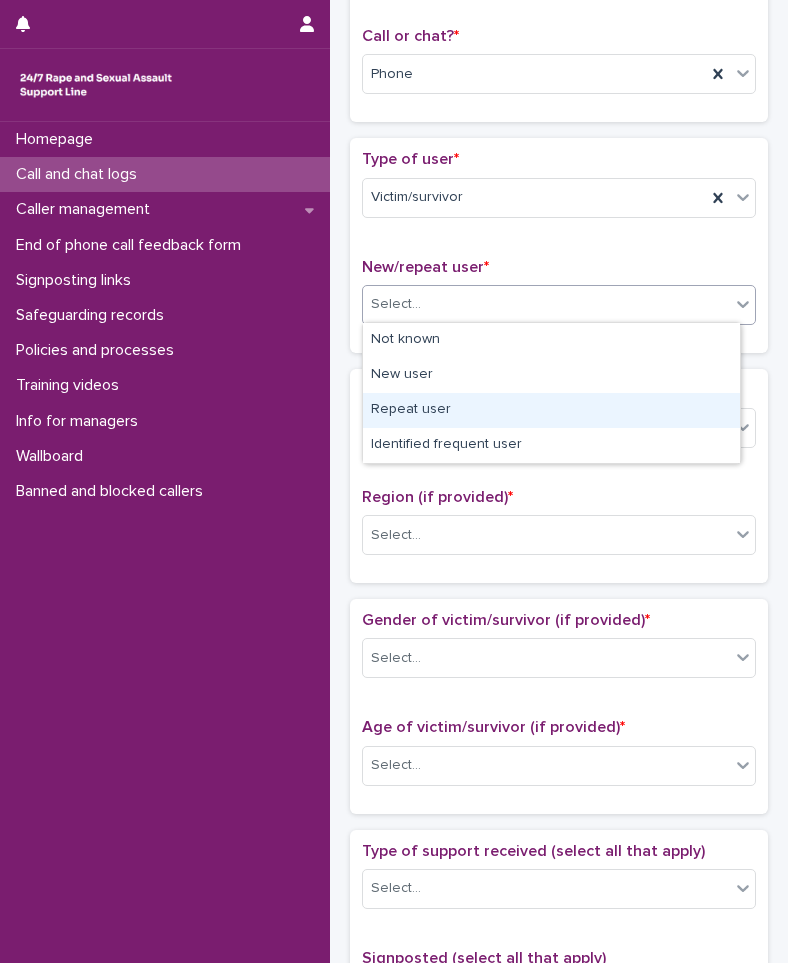 click on "Repeat user" at bounding box center [551, 410] 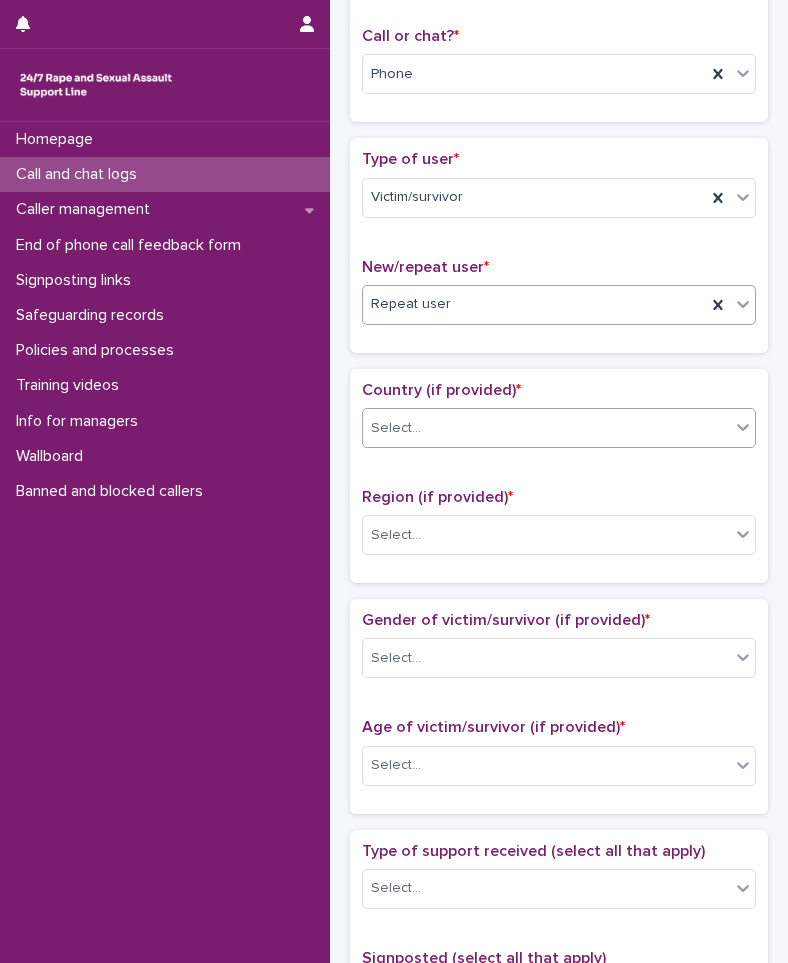 click on "Select..." at bounding box center [546, 428] 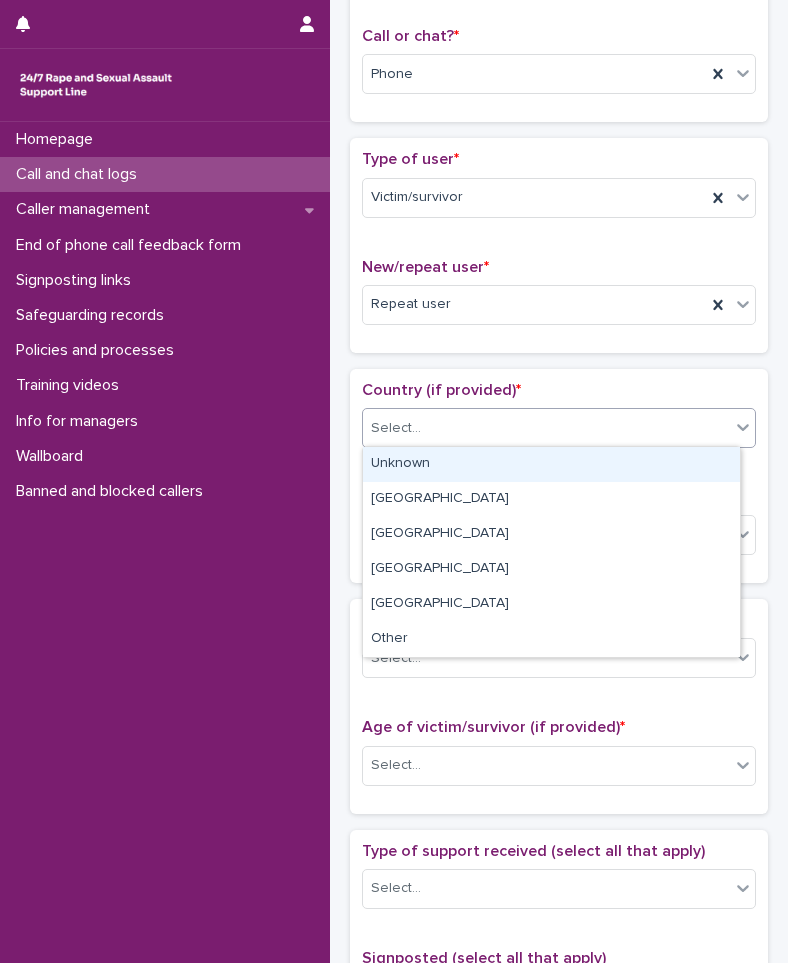 click on "Unknown" at bounding box center [551, 464] 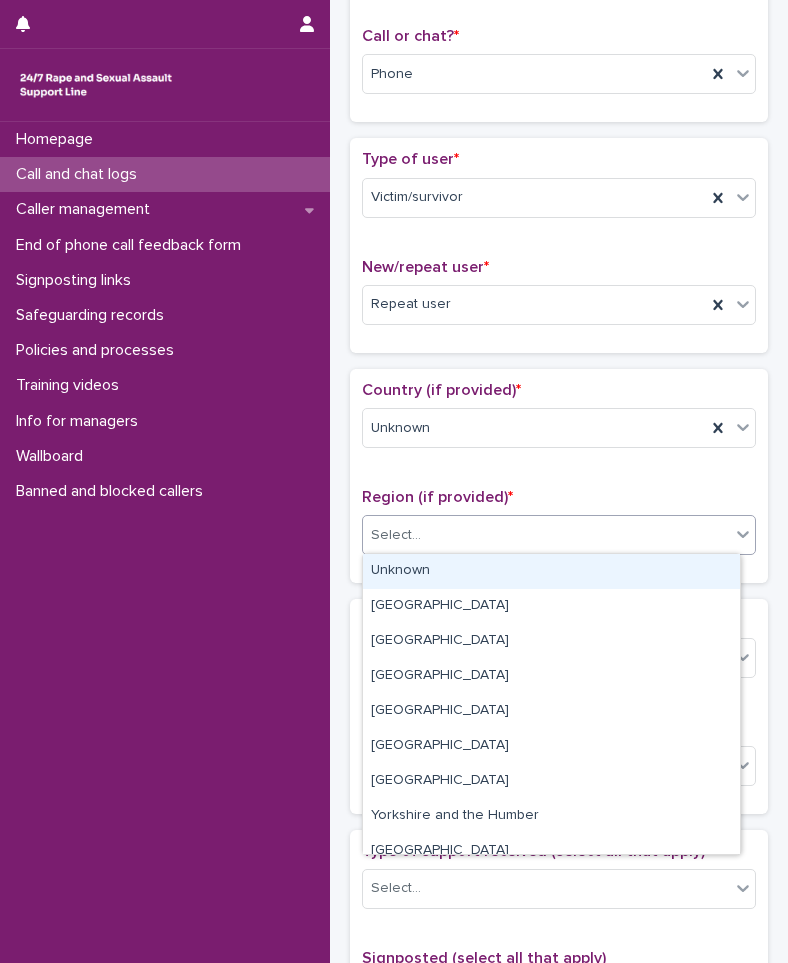click on "Select..." at bounding box center [396, 535] 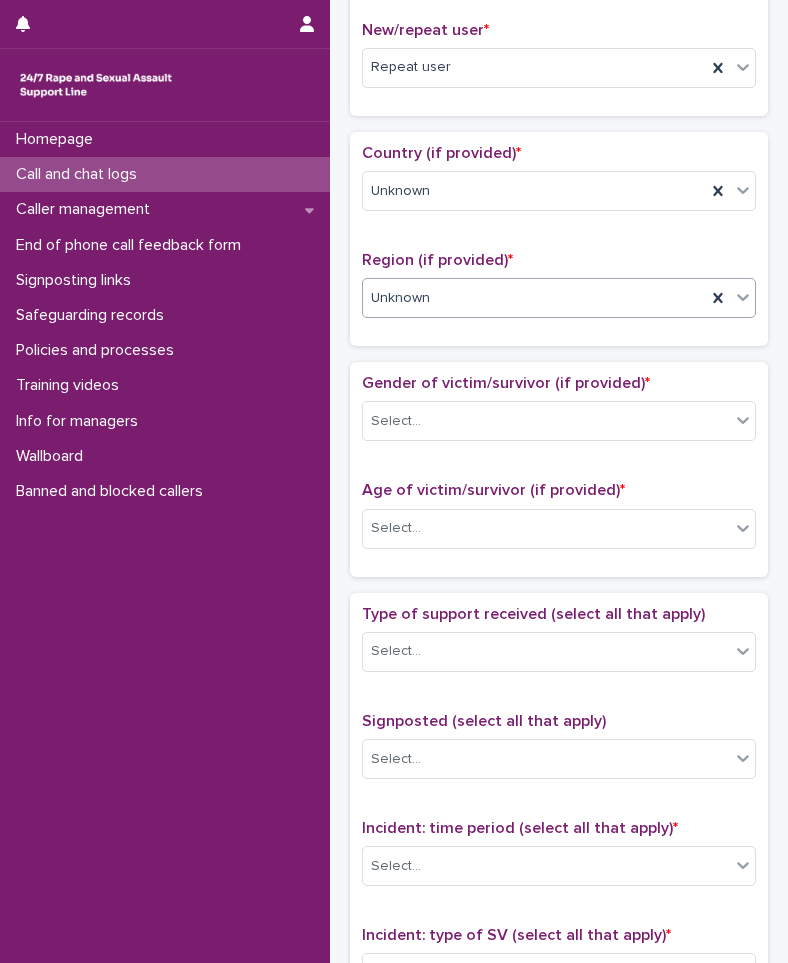 scroll, scrollTop: 600, scrollLeft: 0, axis: vertical 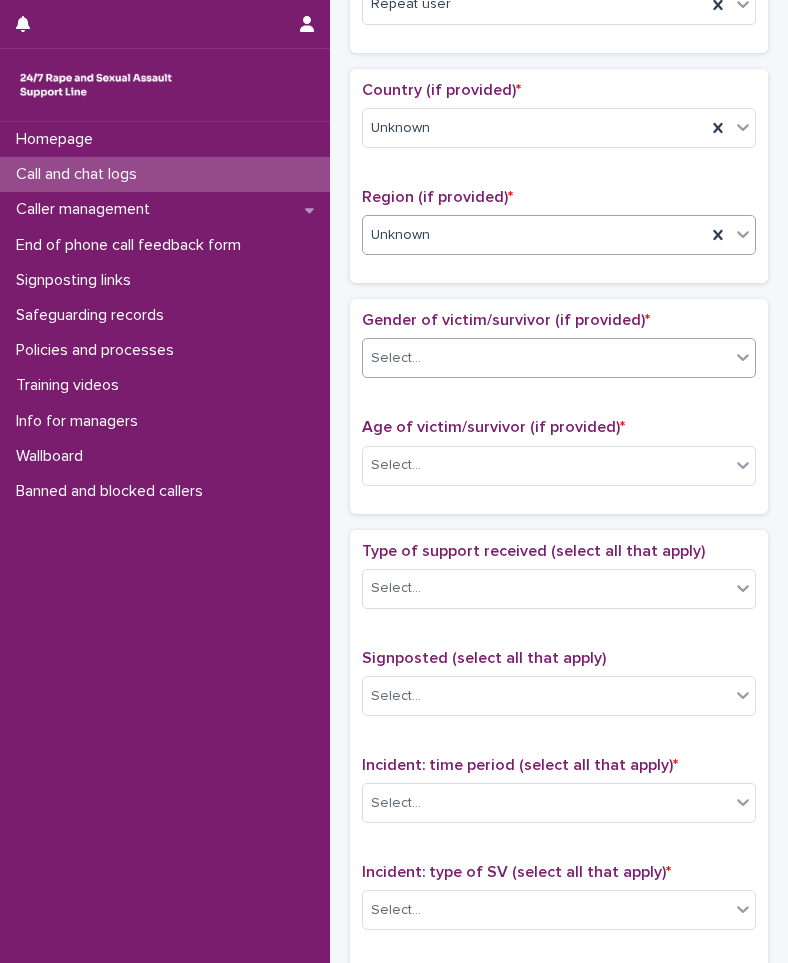 click on "Select..." at bounding box center (396, 358) 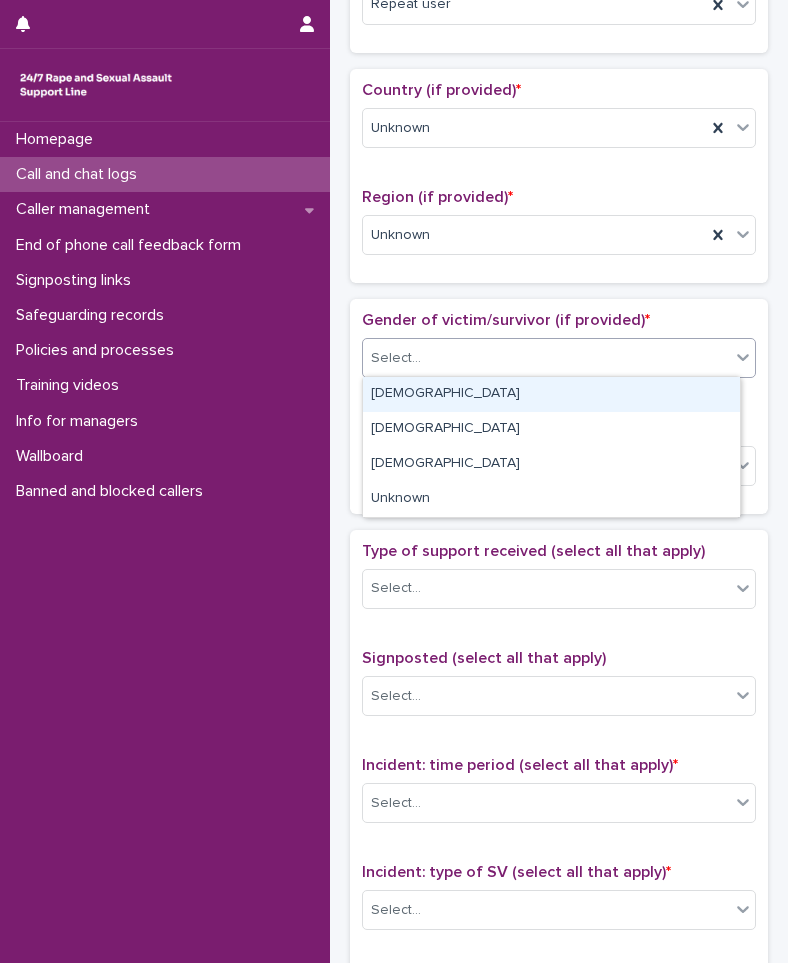 click on "[DEMOGRAPHIC_DATA]" at bounding box center (551, 394) 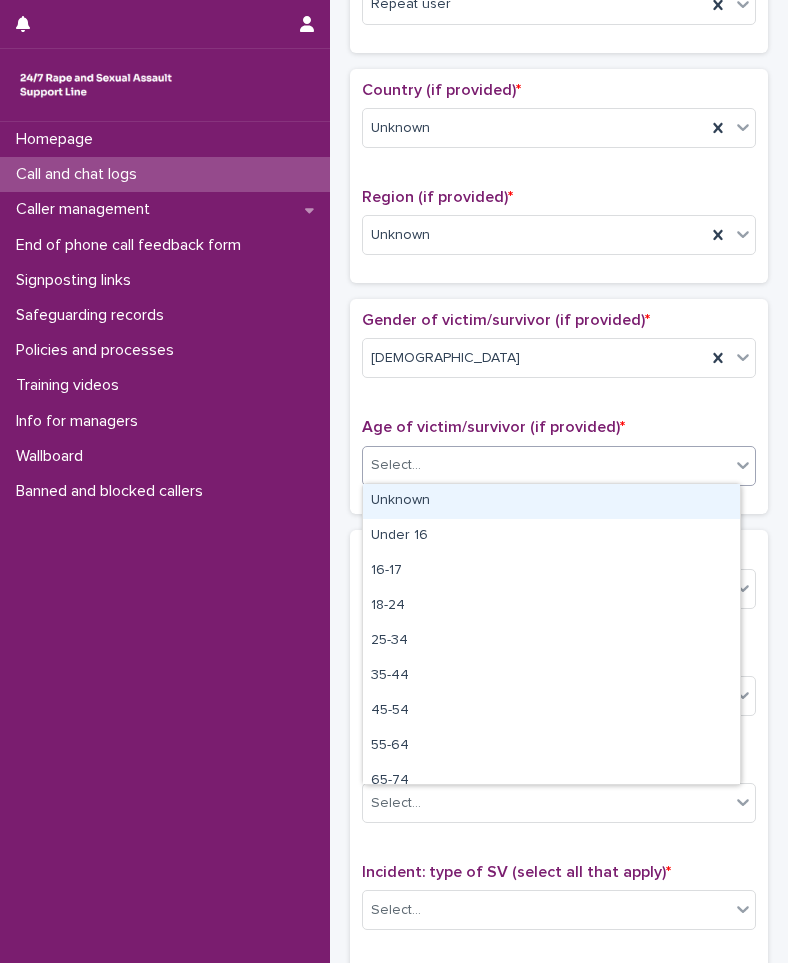 click on "Select..." at bounding box center [546, 465] 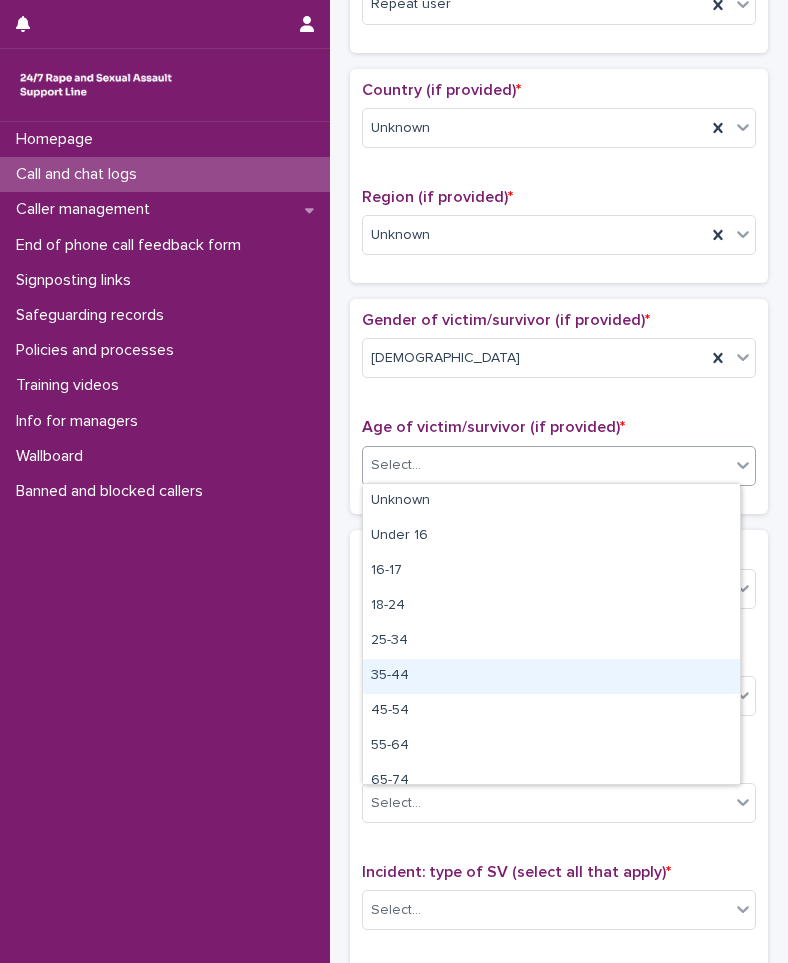 click on "35-44" at bounding box center (551, 676) 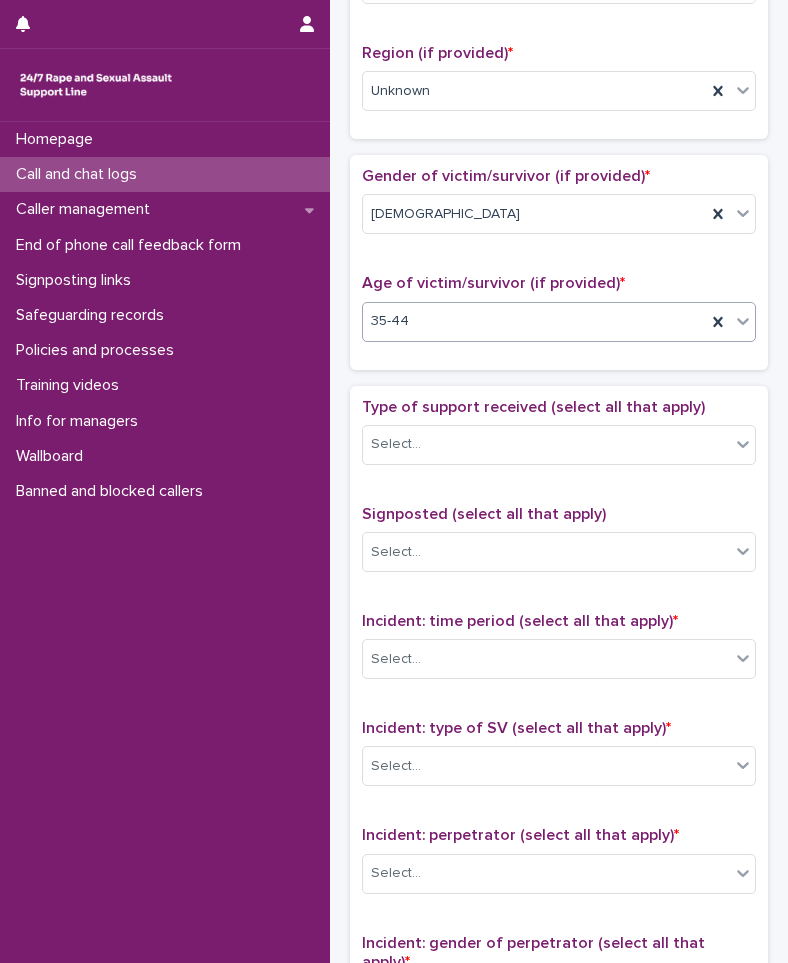 scroll, scrollTop: 800, scrollLeft: 0, axis: vertical 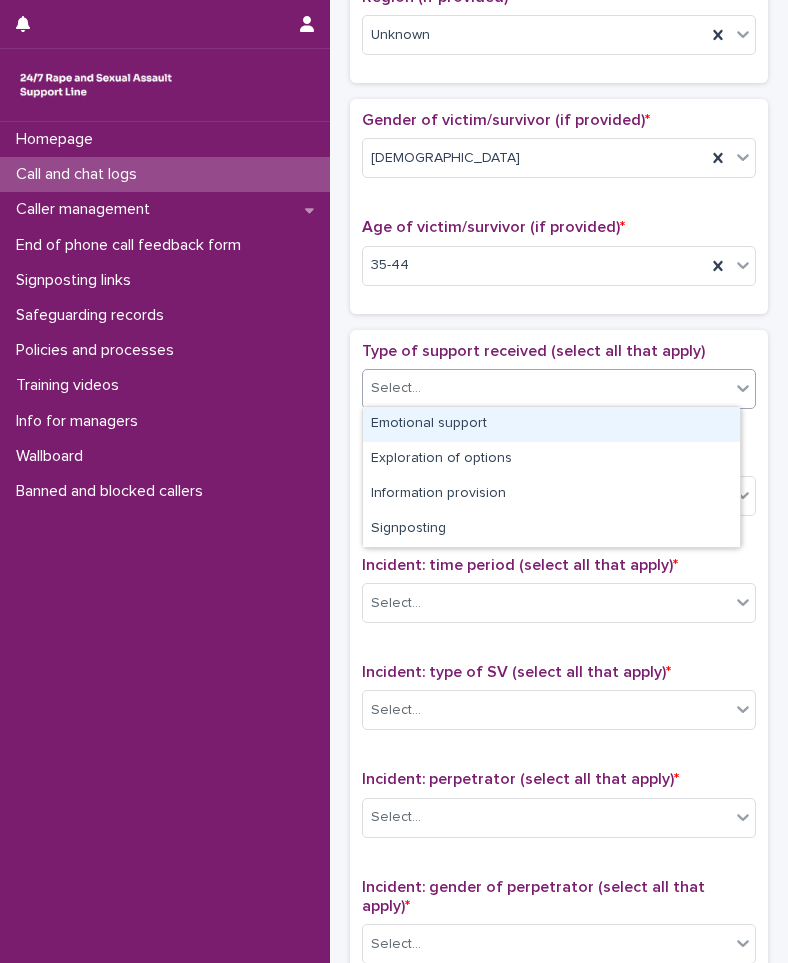 click on "Select..." at bounding box center [396, 388] 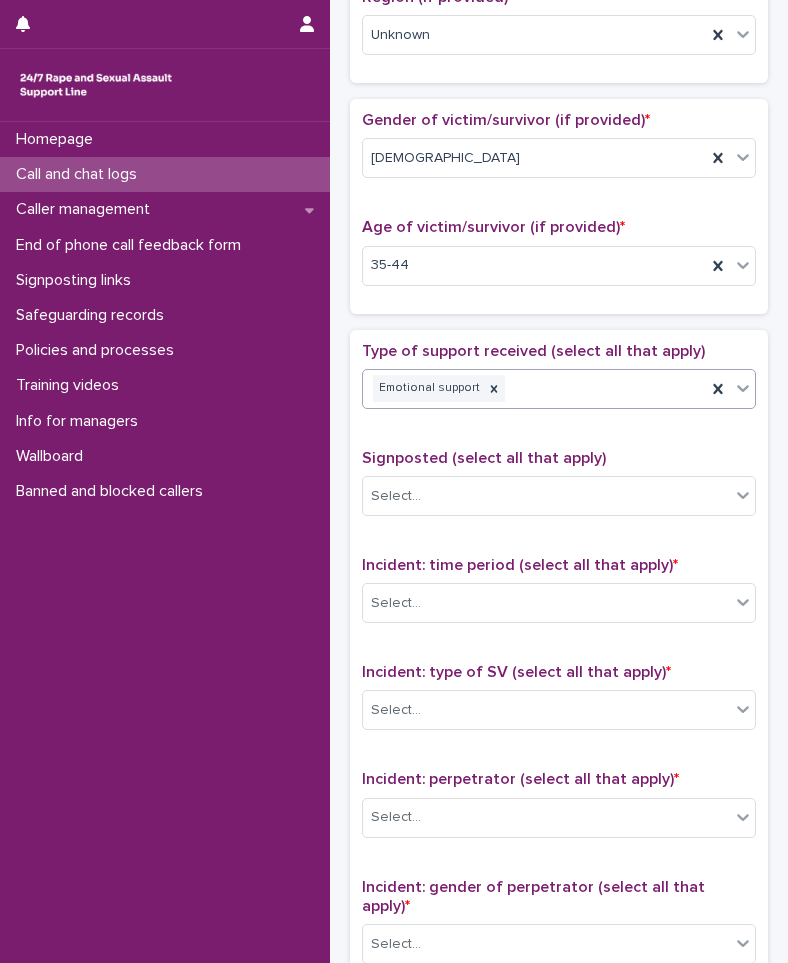 drag, startPoint x: 472, startPoint y: 434, endPoint x: 669, endPoint y: 388, distance: 202.29929 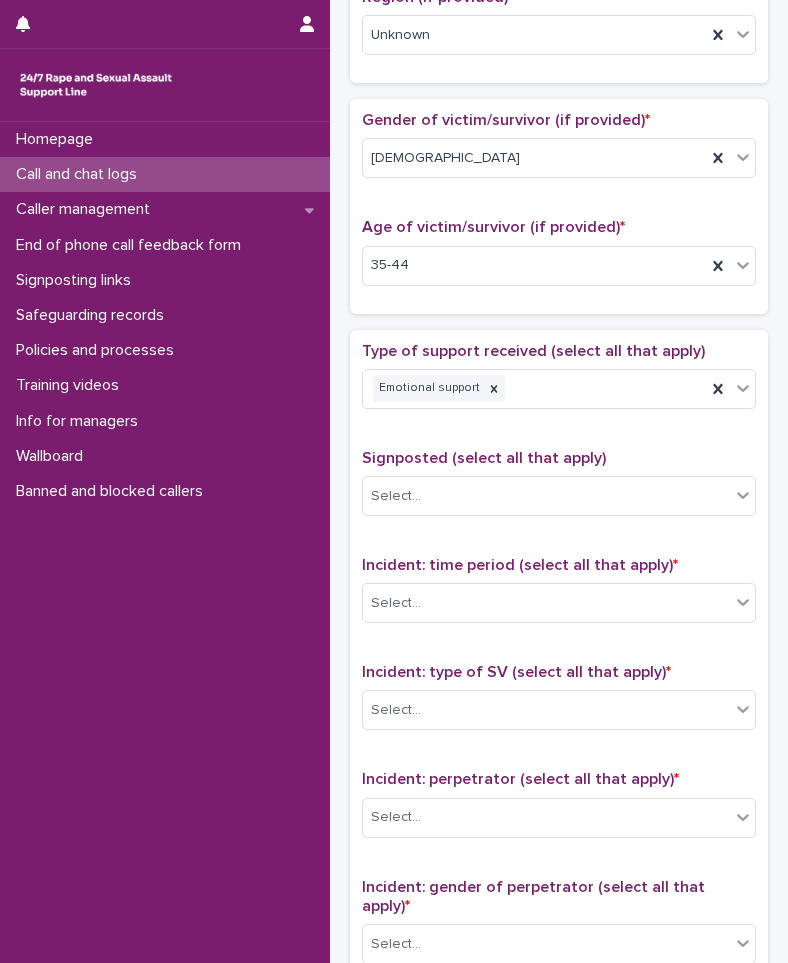 click on "Type of support received (select all that apply) Emotional support Signposted (select all that apply) Select... Incident: time period (select all that apply) * Select... Incident: type of SV (select all that apply) * Select... Incident: perpetrator (select all that apply) * Select... Incident: gender of perpetrator (select all that apply) * Select... Flags Select... Comments" at bounding box center (559, 770) 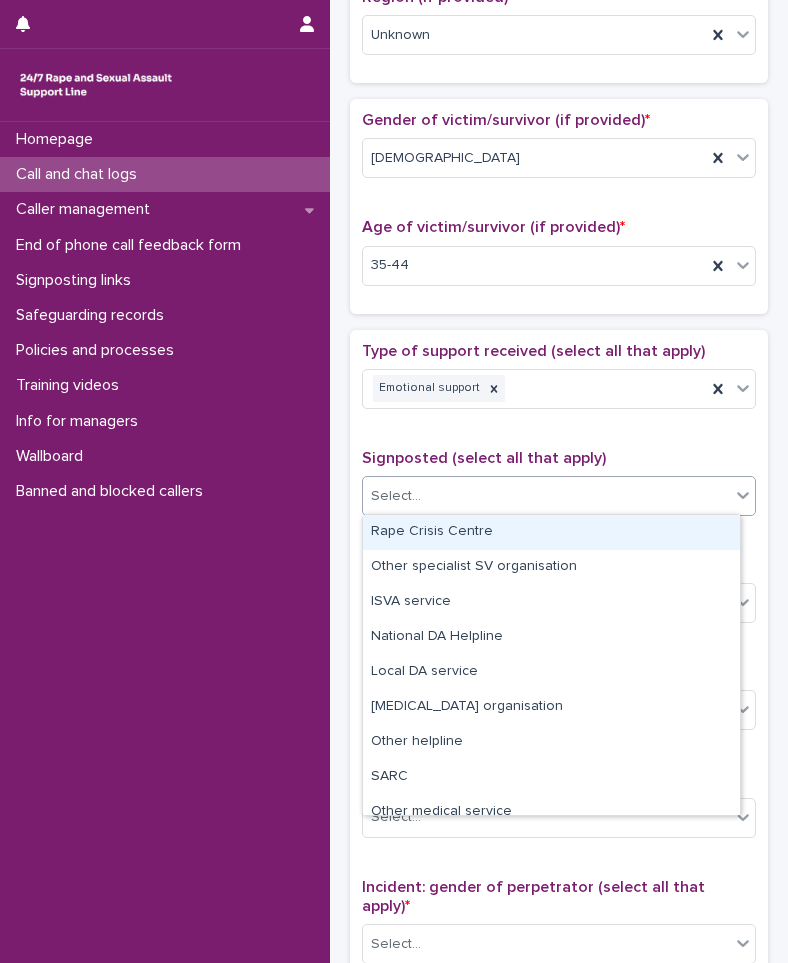 drag, startPoint x: 456, startPoint y: 534, endPoint x: 444, endPoint y: 499, distance: 37 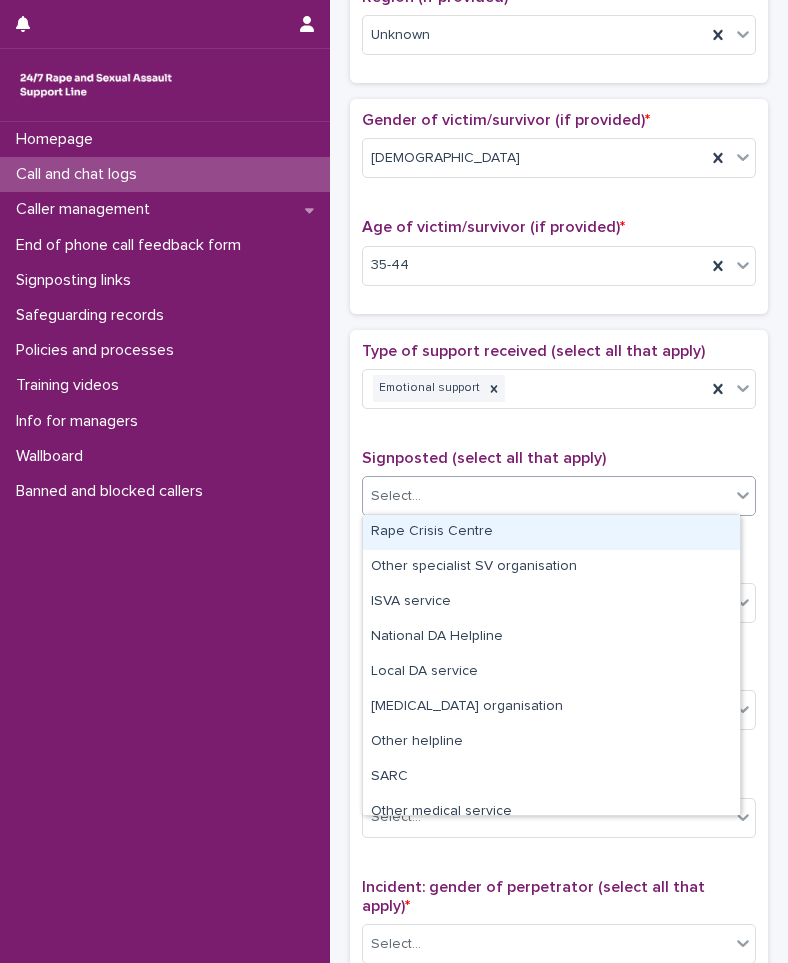 click on "Select..." at bounding box center [546, 496] 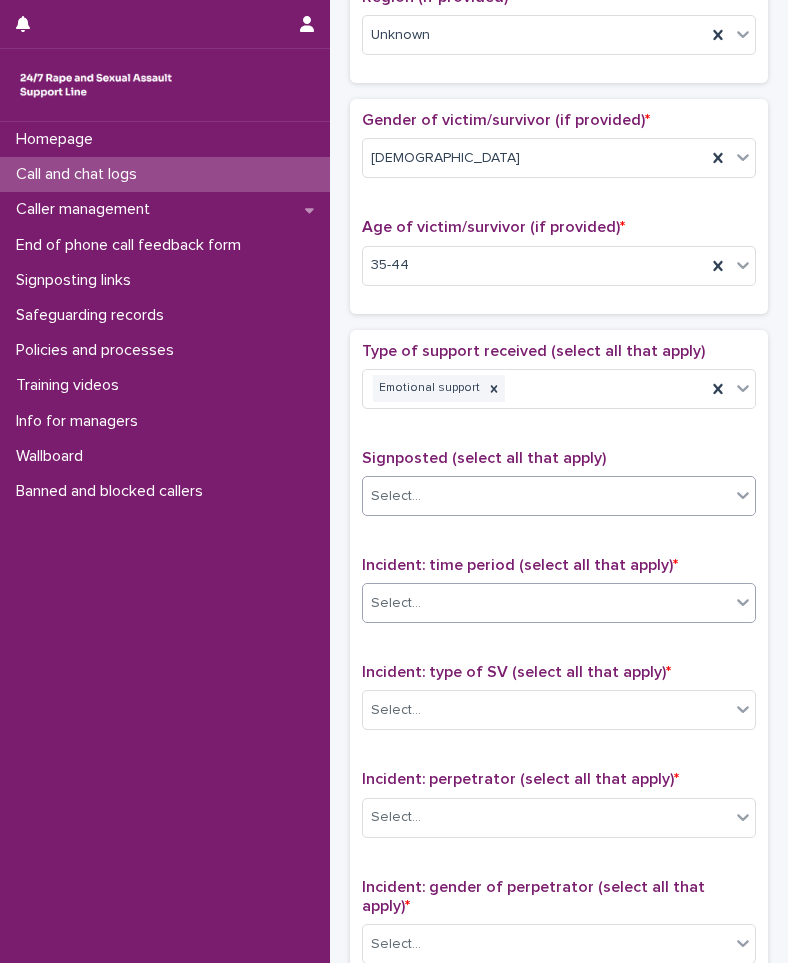 click on "Select..." at bounding box center [396, 603] 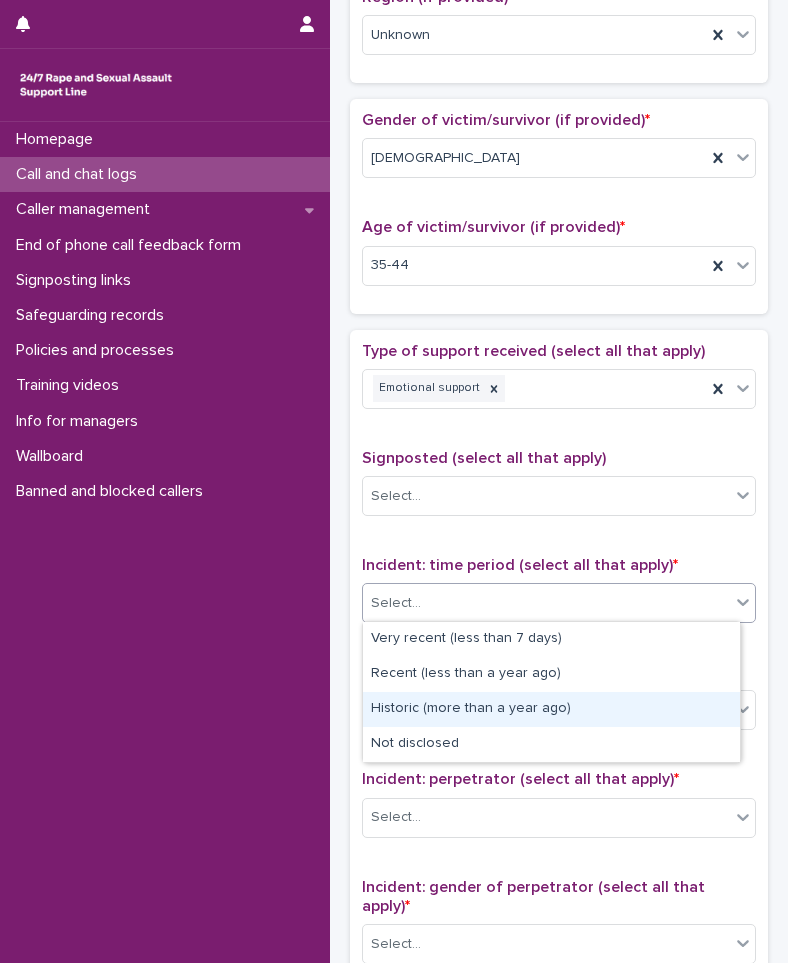 click on "Historic (more than a year ago)" at bounding box center [551, 709] 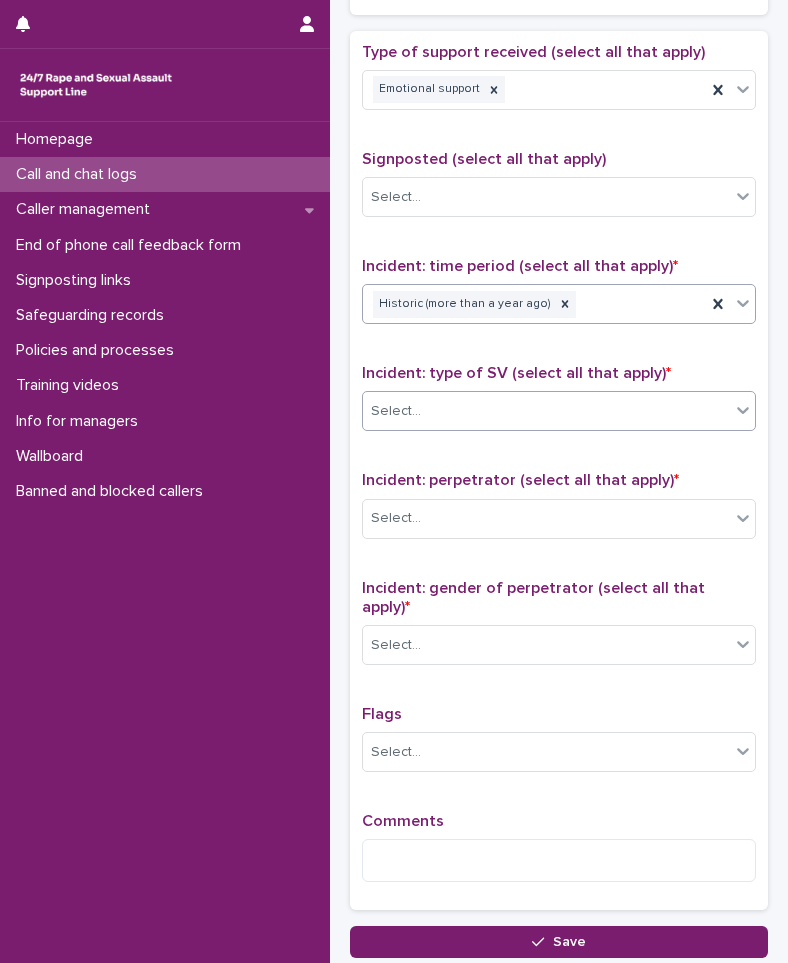 scroll, scrollTop: 1100, scrollLeft: 0, axis: vertical 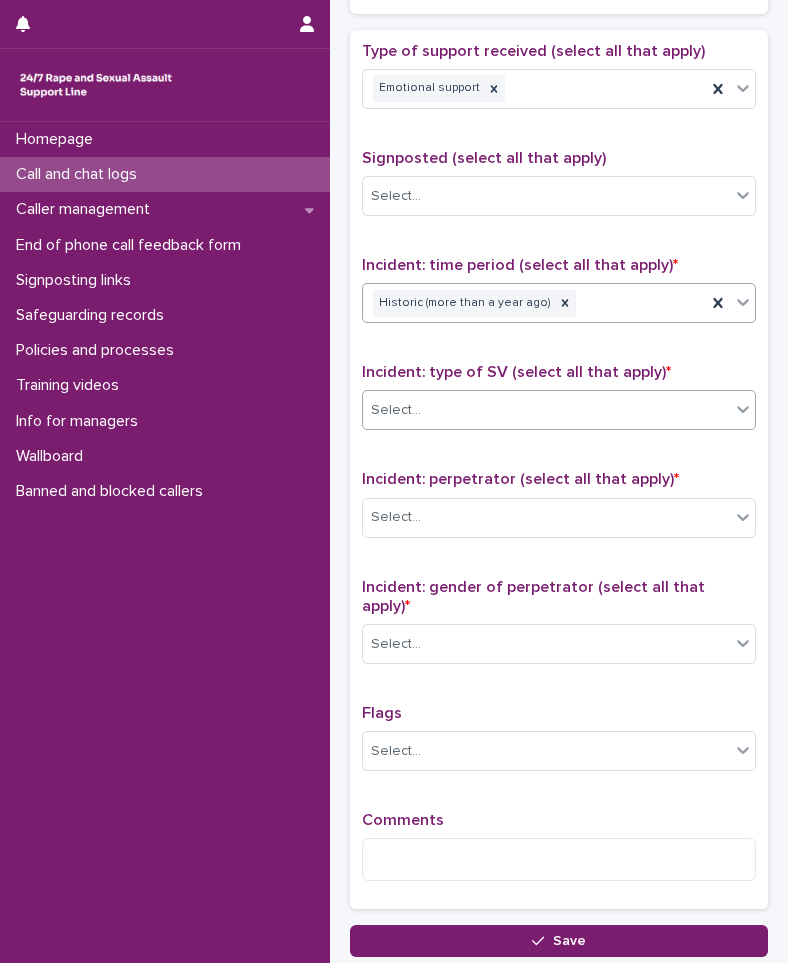 click on "Select..." at bounding box center [546, 410] 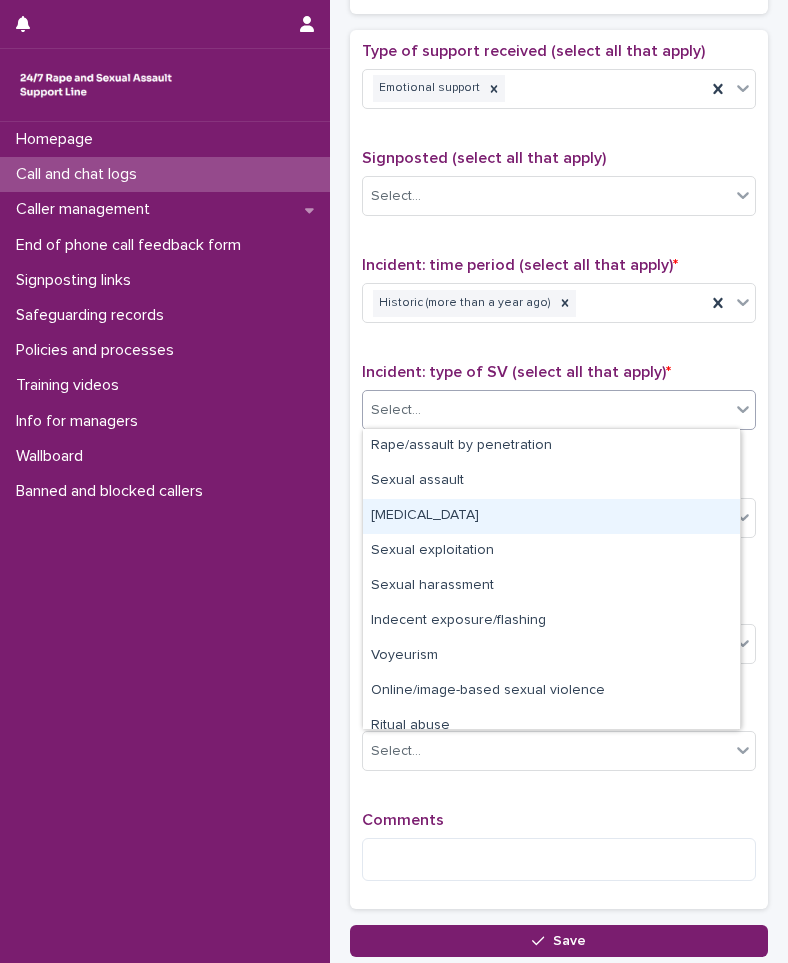 click on "[MEDICAL_DATA]" at bounding box center [551, 516] 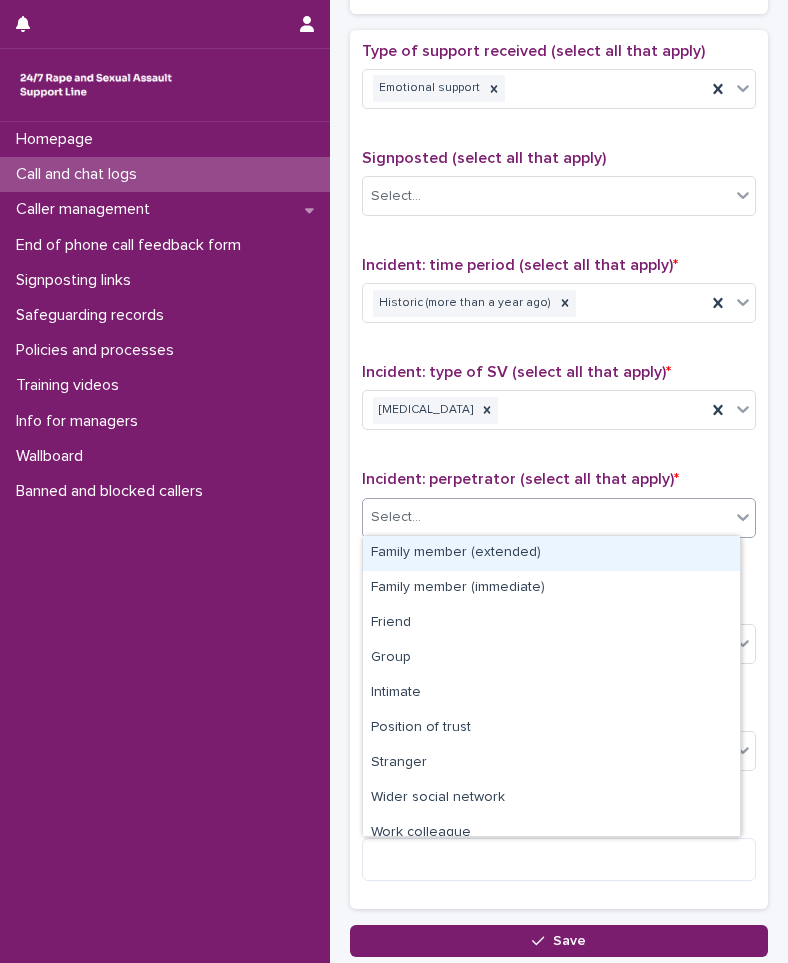 click on "Select..." at bounding box center [546, 517] 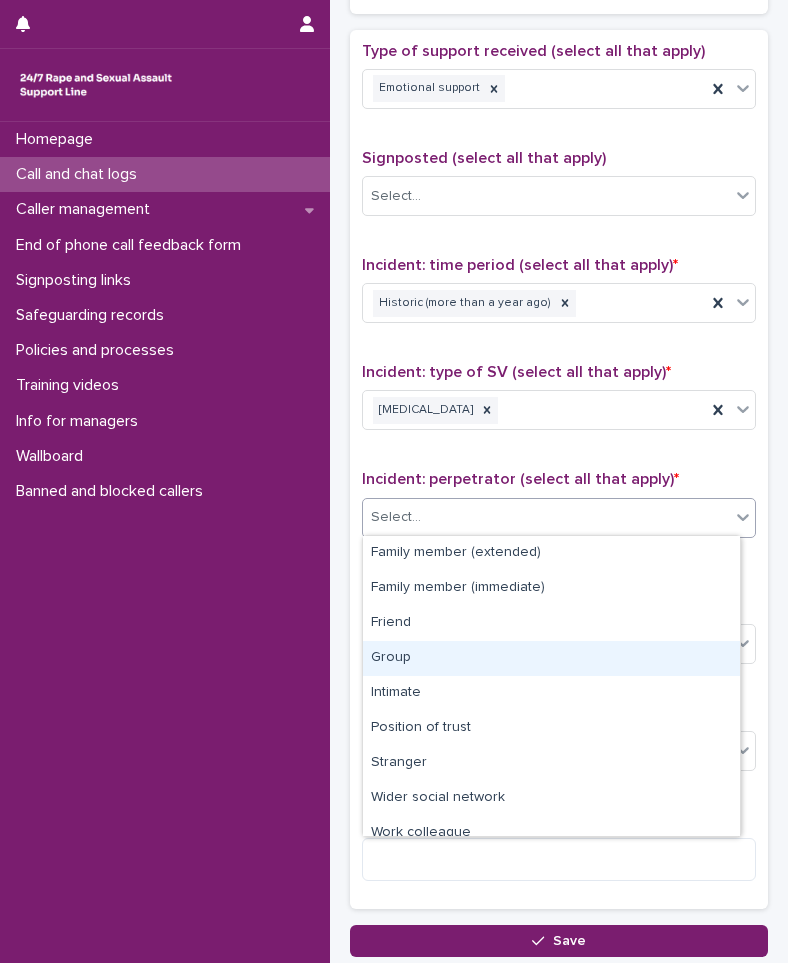 scroll, scrollTop: 85, scrollLeft: 0, axis: vertical 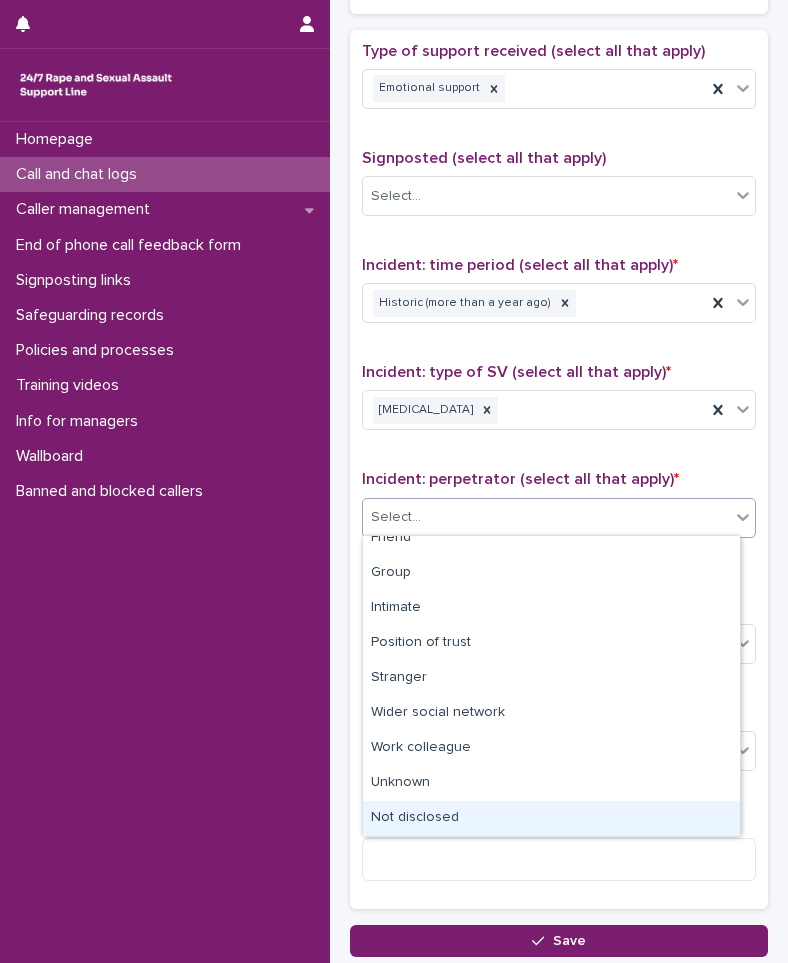 click on "Not disclosed" at bounding box center (551, 818) 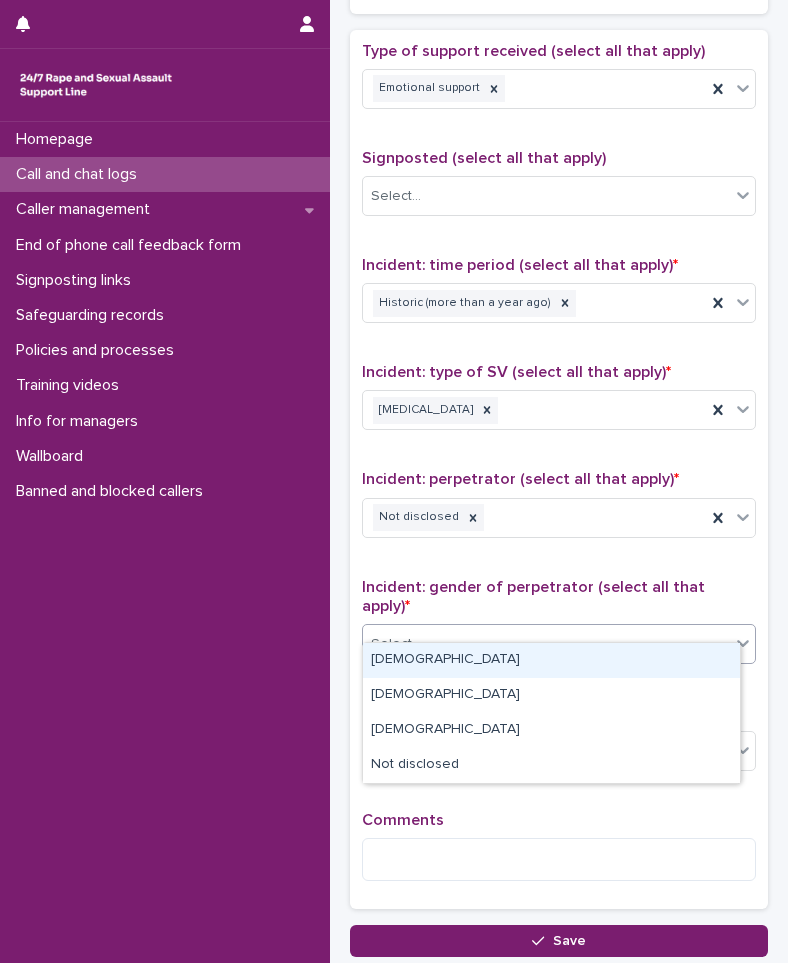 click on "Select..." at bounding box center [546, 644] 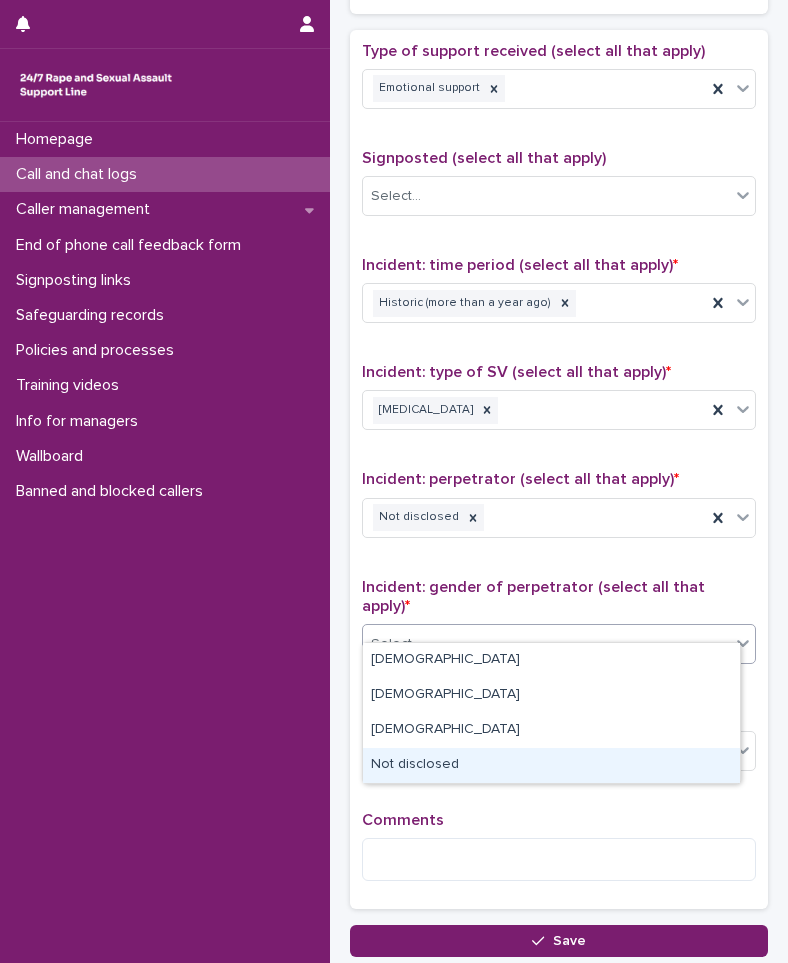 click on "Not disclosed" at bounding box center [551, 765] 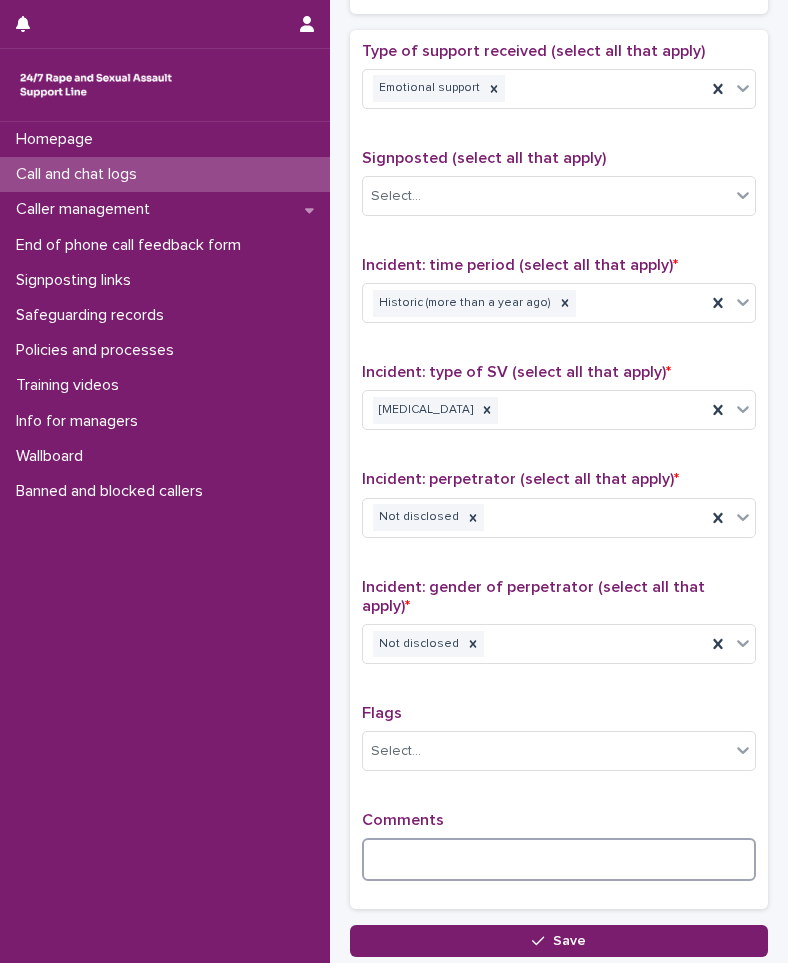 click at bounding box center [559, 859] 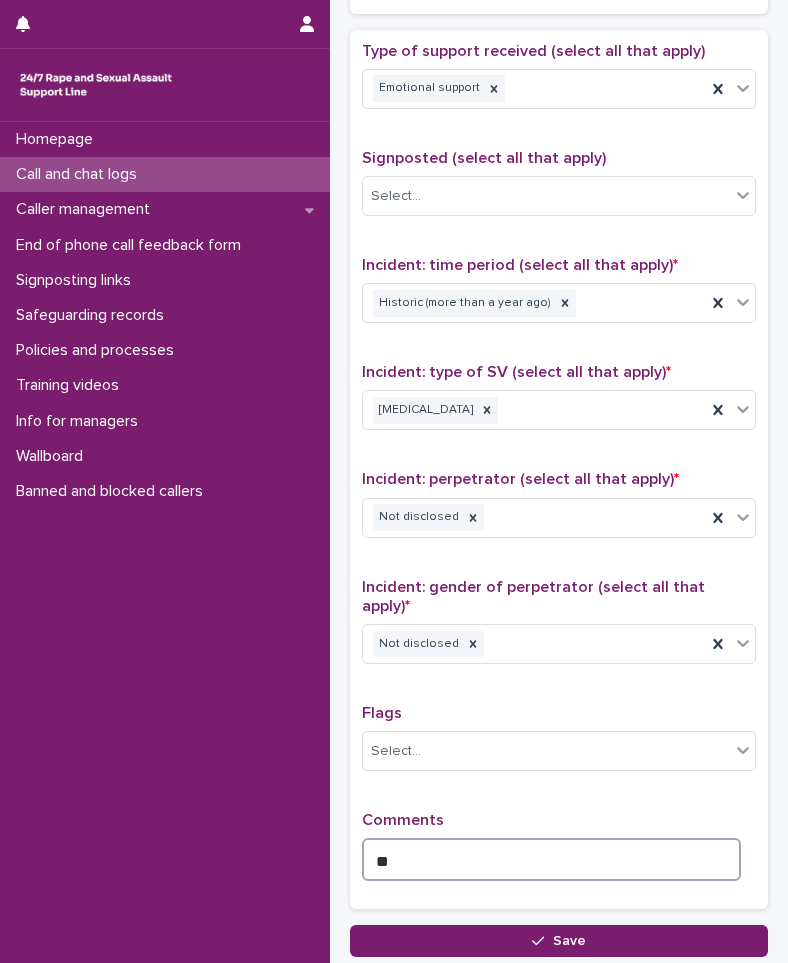 type on "*" 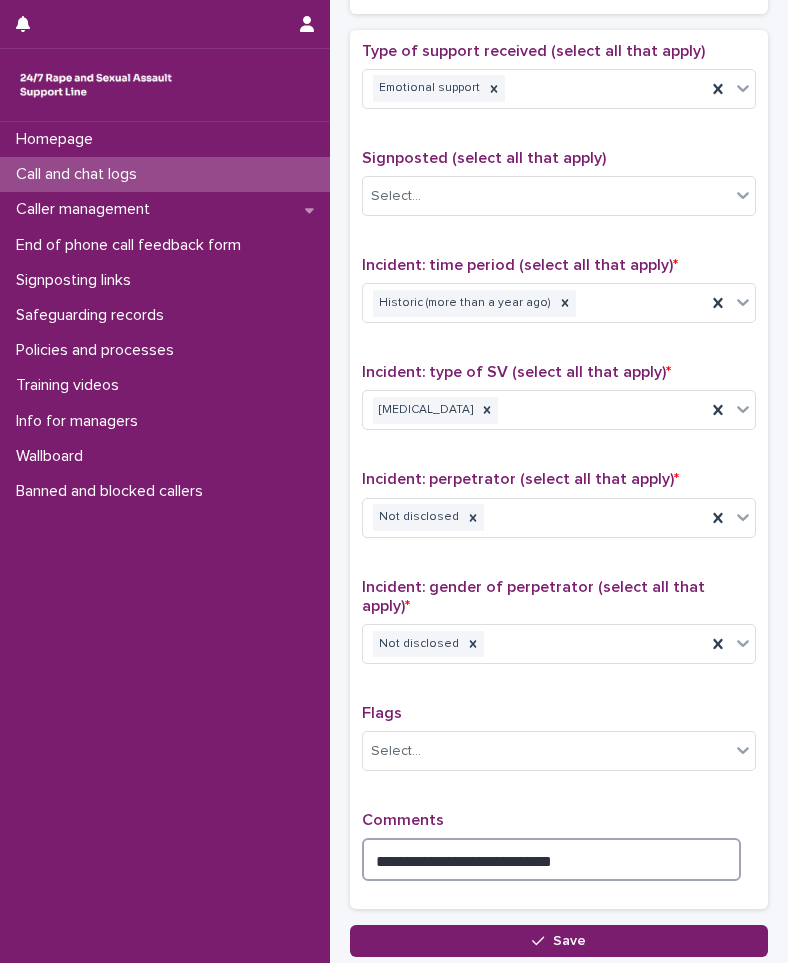 type on "**********" 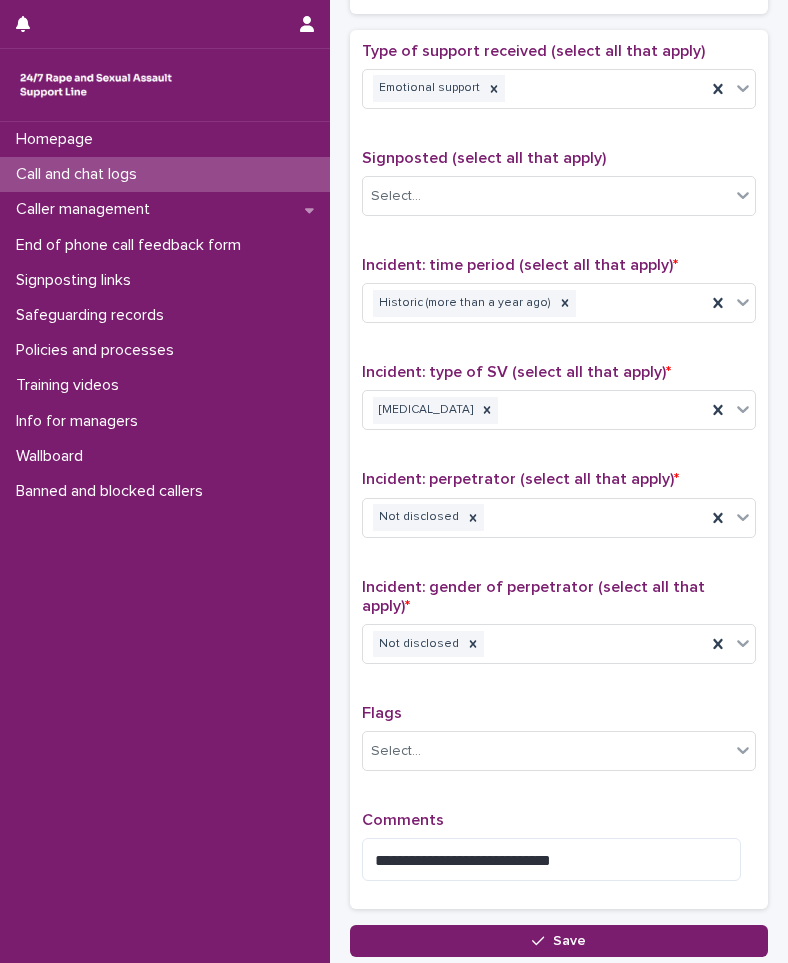 type 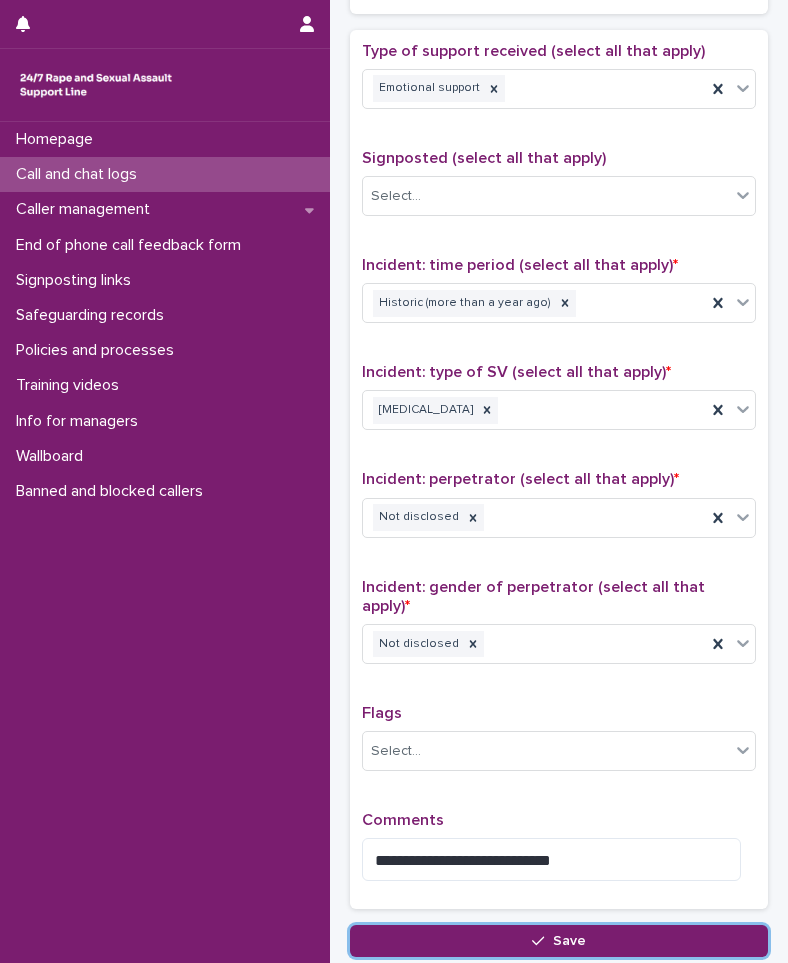 click on "Save" at bounding box center [559, 941] 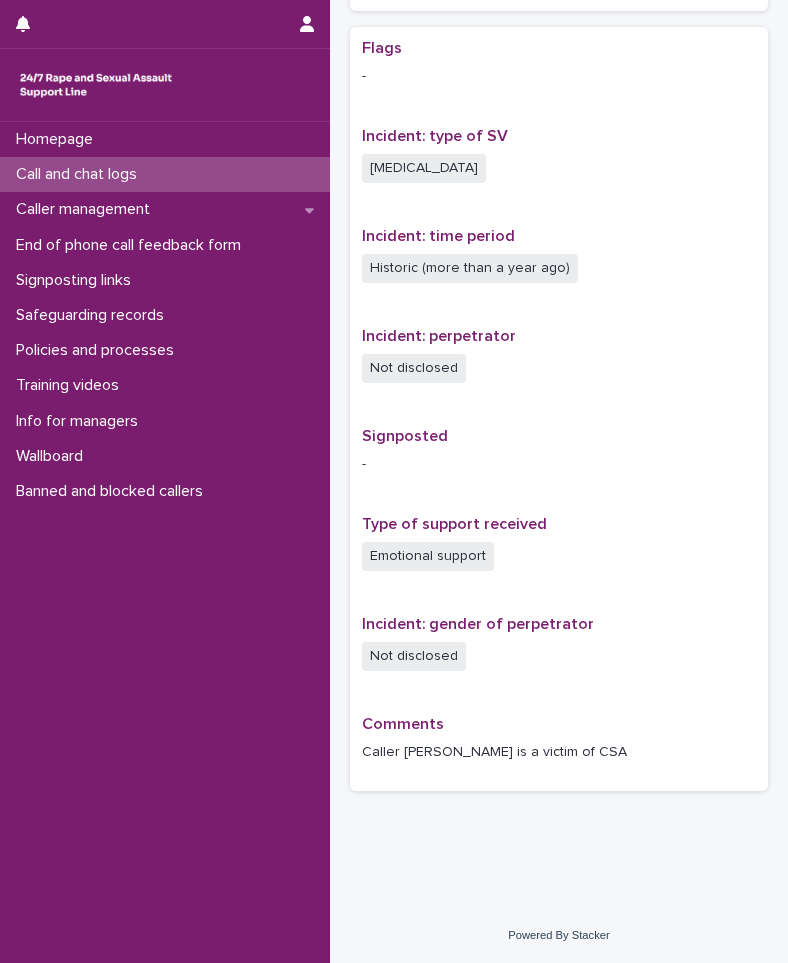scroll, scrollTop: 0, scrollLeft: 0, axis: both 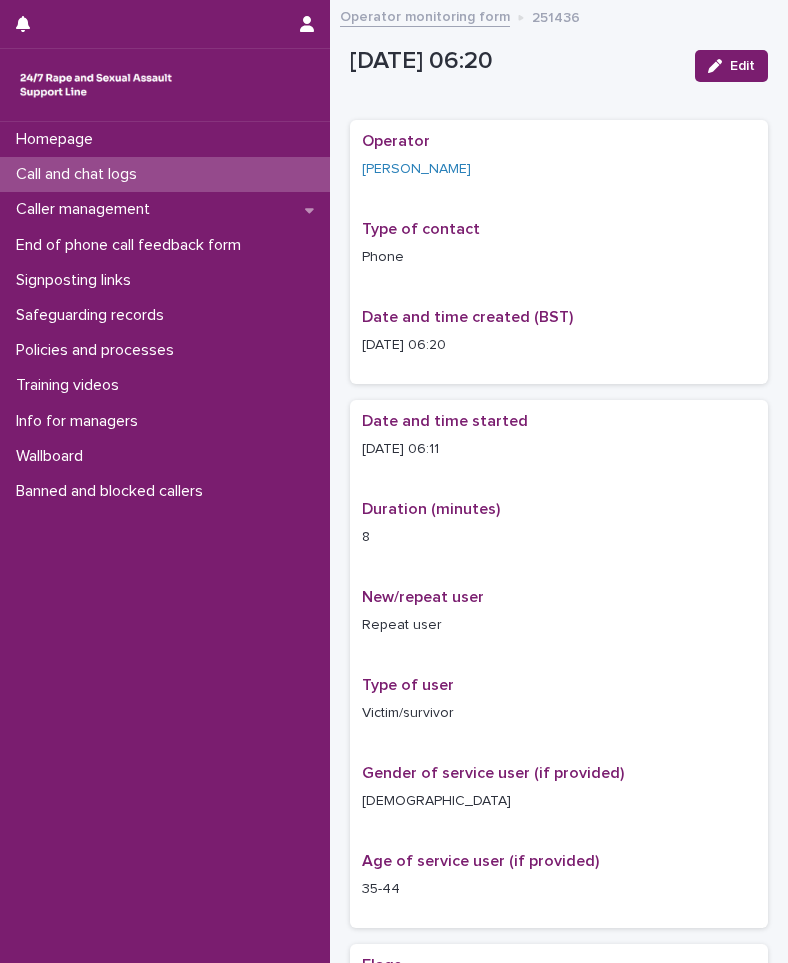 drag, startPoint x: 728, startPoint y: 80, endPoint x: 717, endPoint y: 90, distance: 14.866069 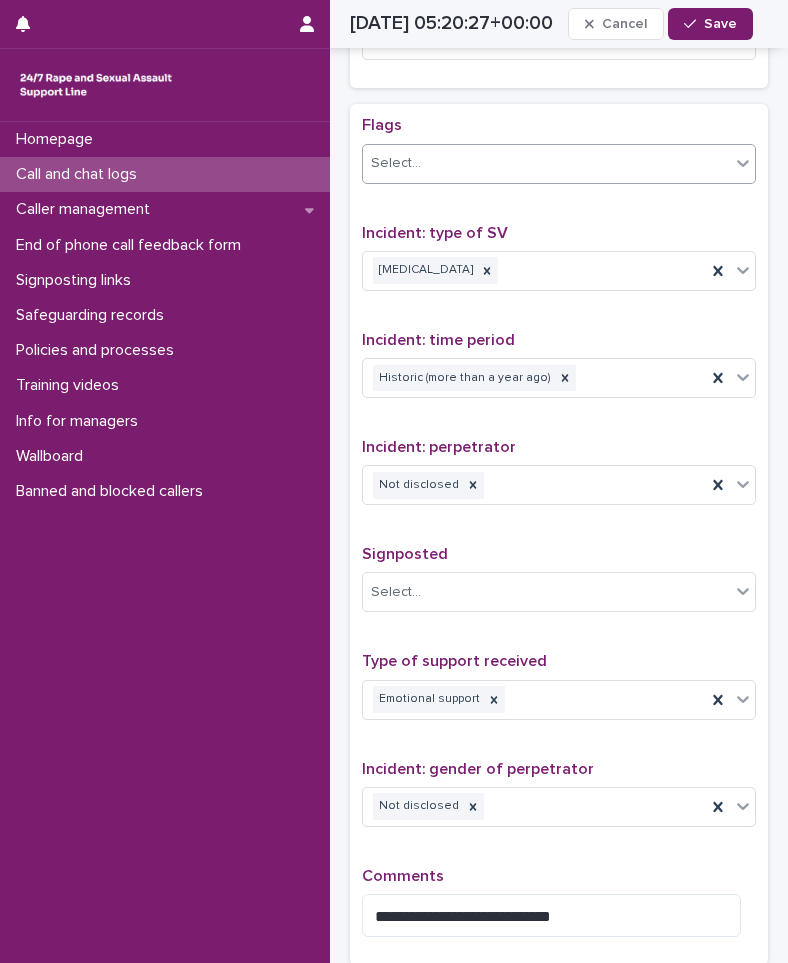 scroll, scrollTop: 1198, scrollLeft: 0, axis: vertical 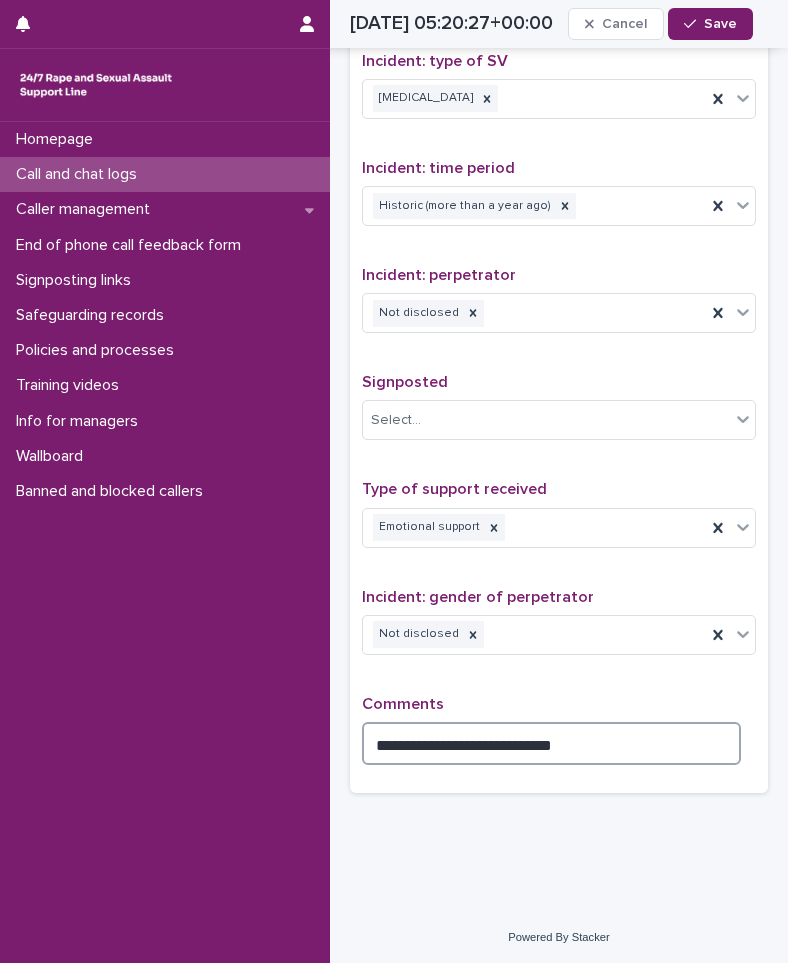 click on "**********" at bounding box center (551, 743) 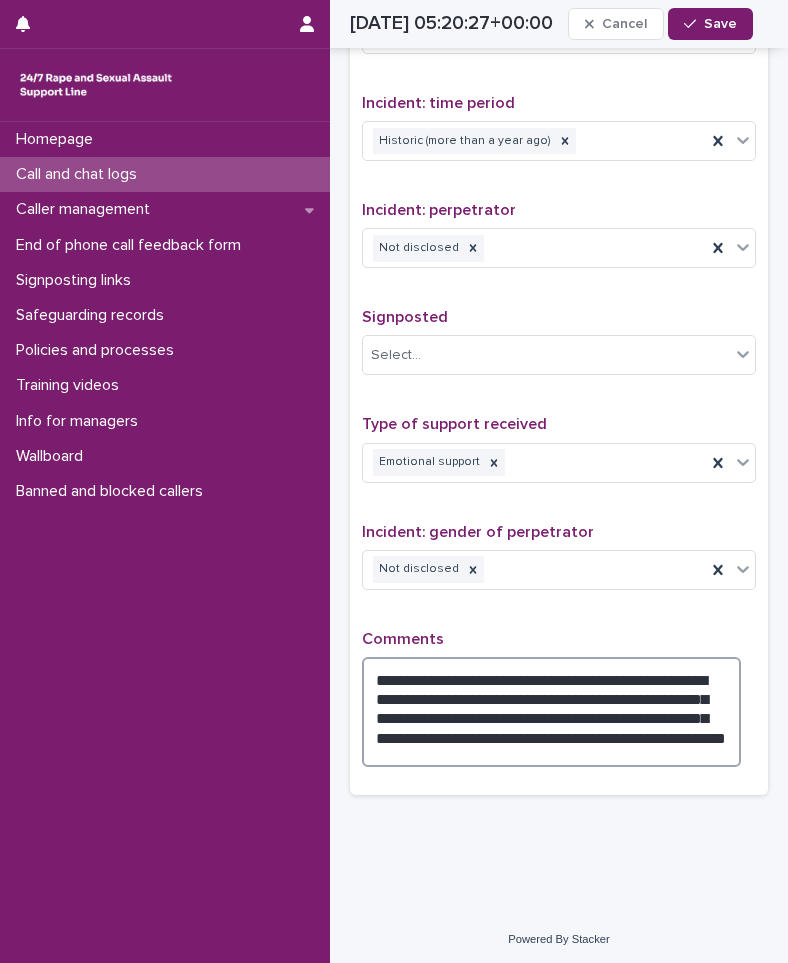 scroll, scrollTop: 1265, scrollLeft: 0, axis: vertical 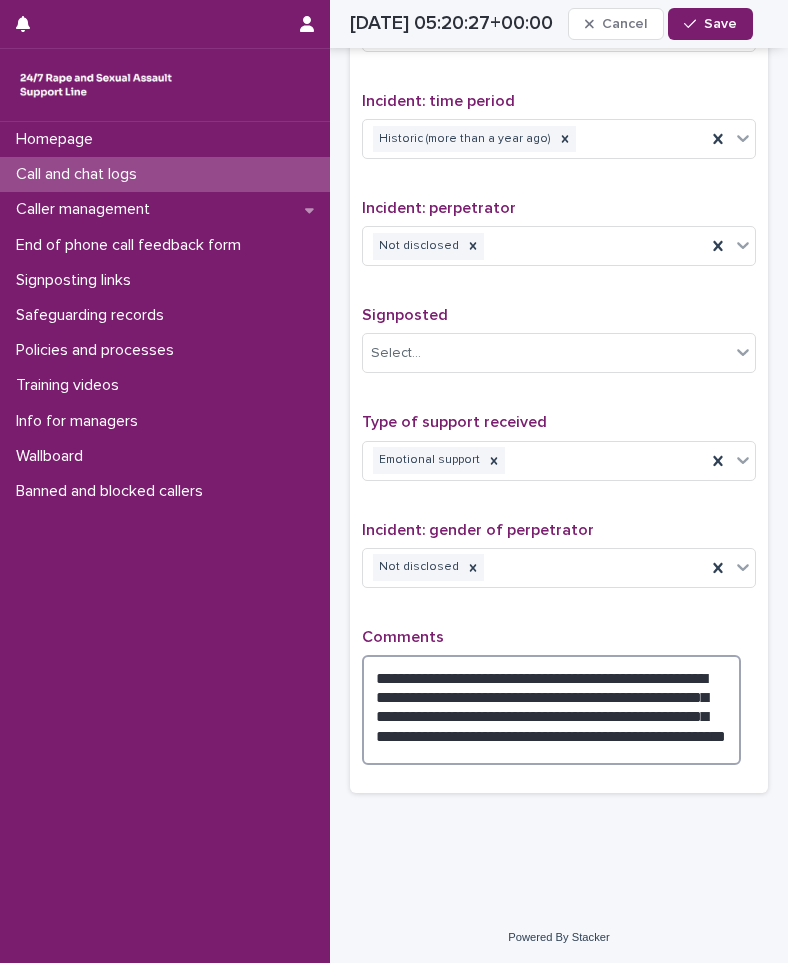 click on "**********" at bounding box center [551, 710] 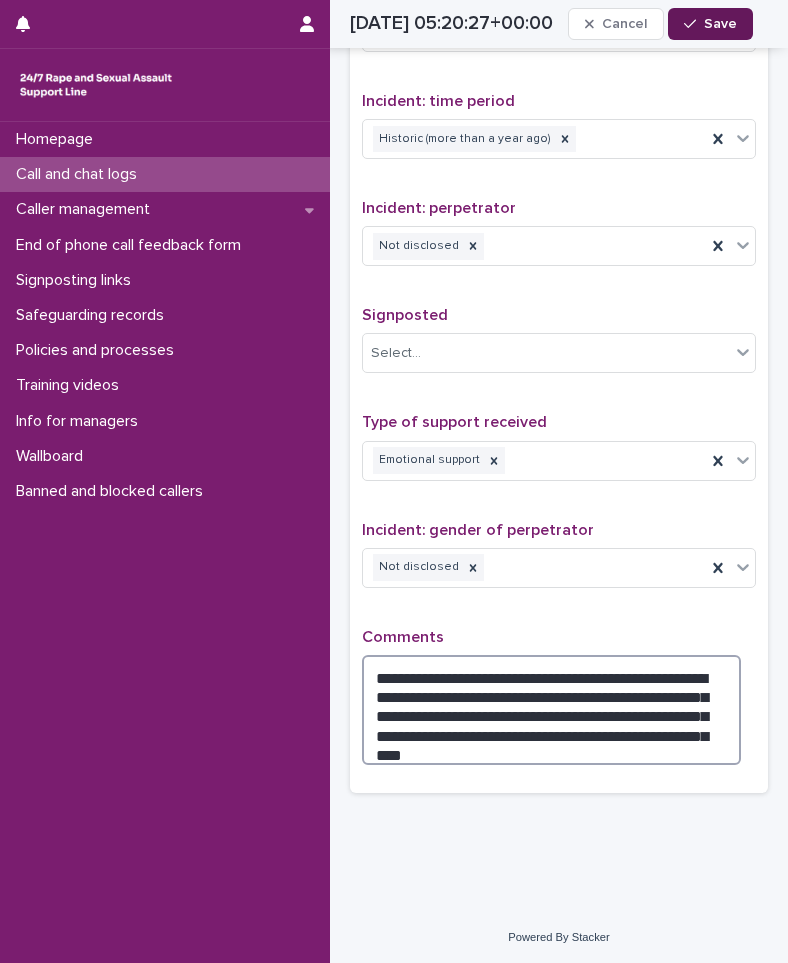type on "**********" 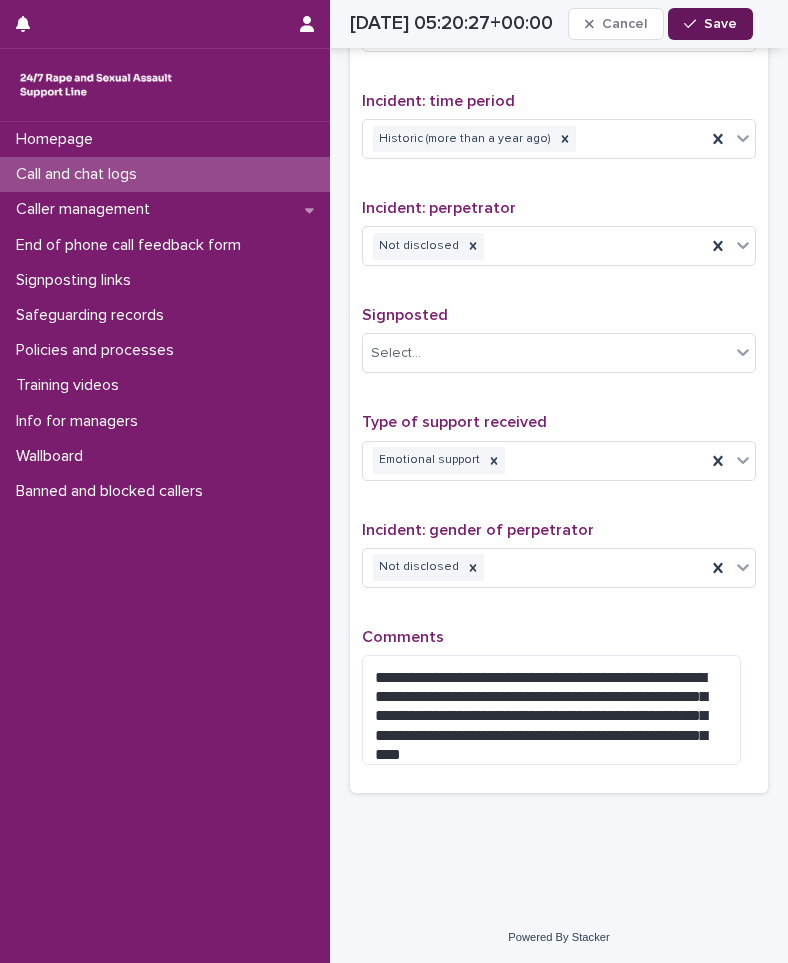 click on "Save" at bounding box center [710, 24] 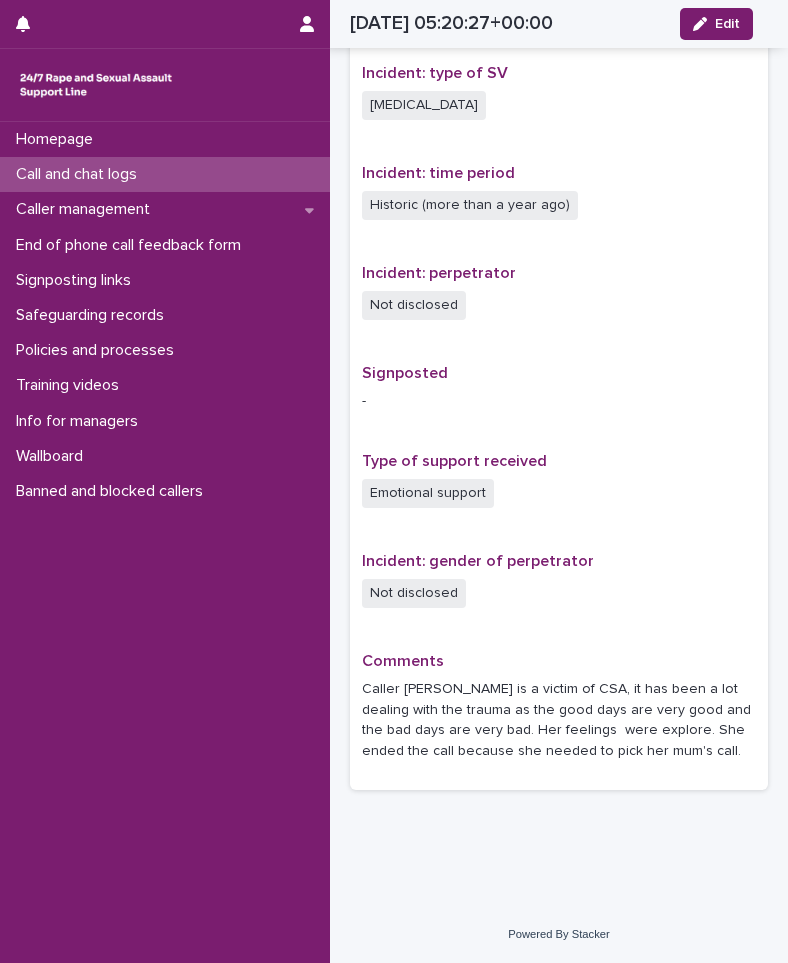 scroll, scrollTop: 980, scrollLeft: 0, axis: vertical 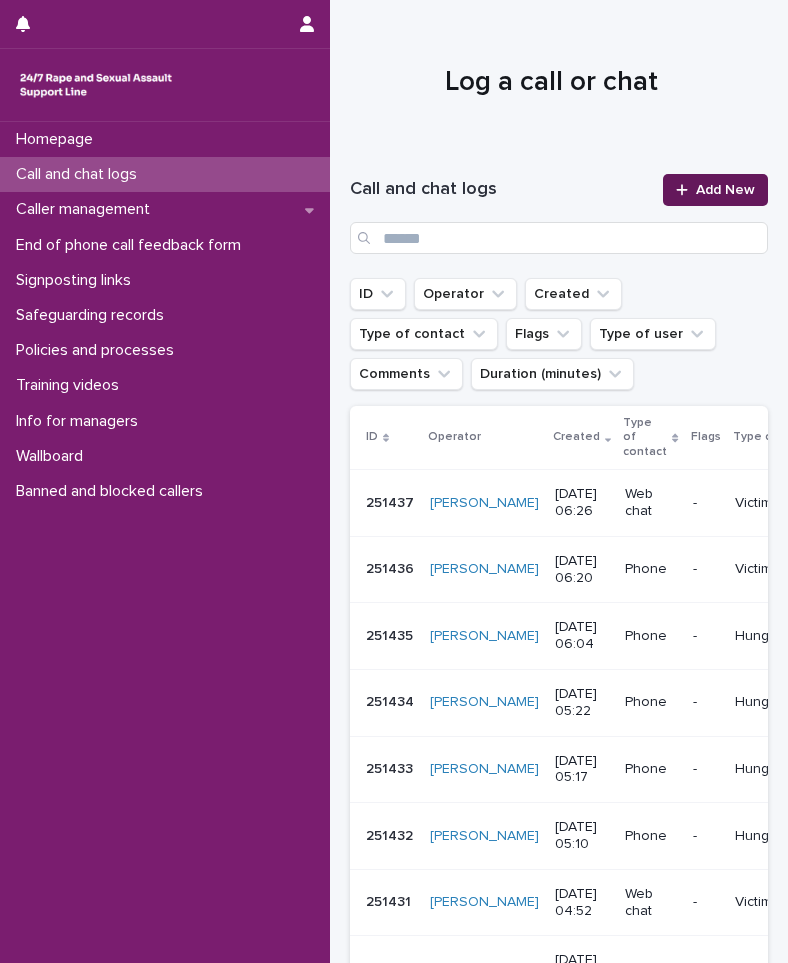 click on "Add New" at bounding box center [715, 190] 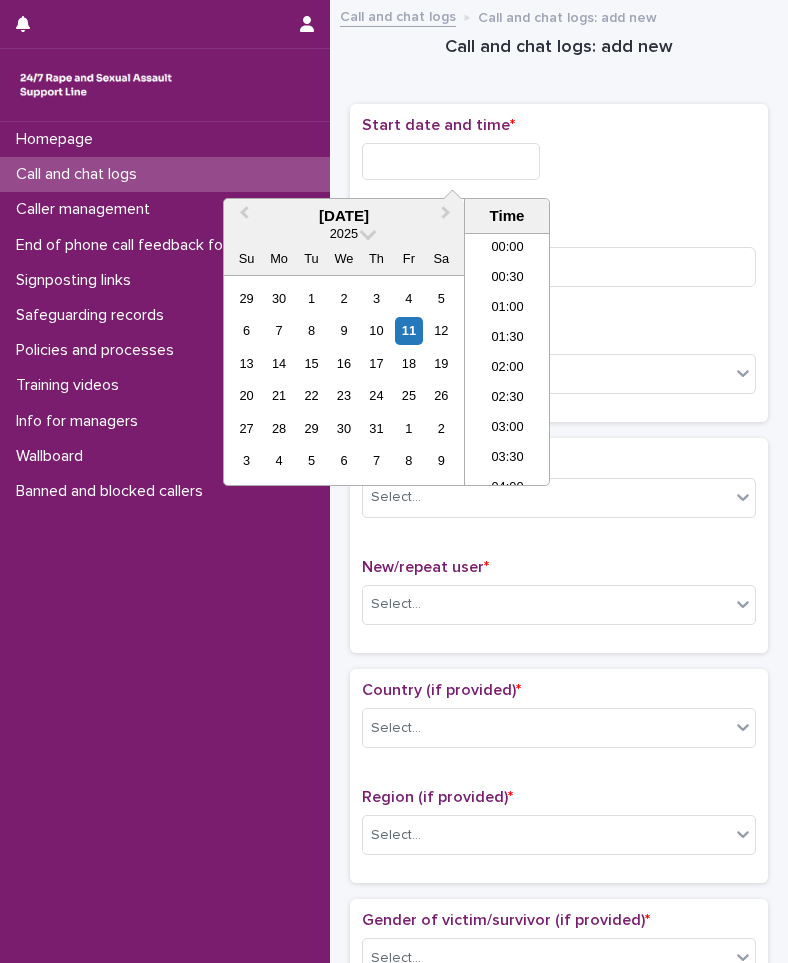 click at bounding box center [451, 161] 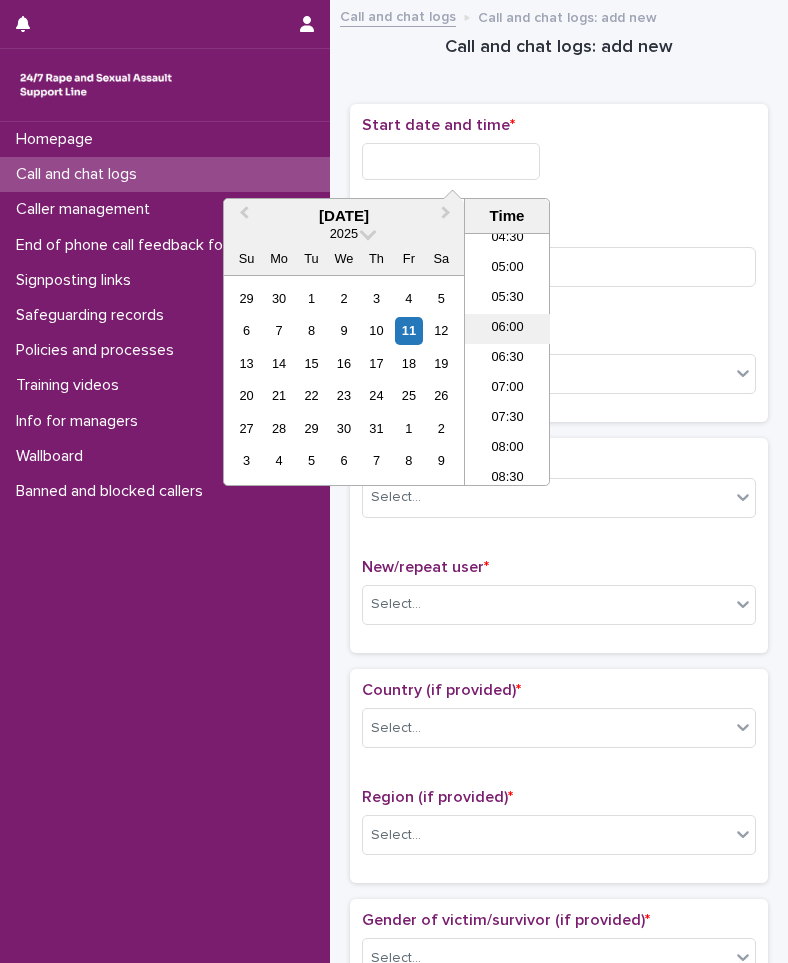 click on "06:00" at bounding box center (507, 329) 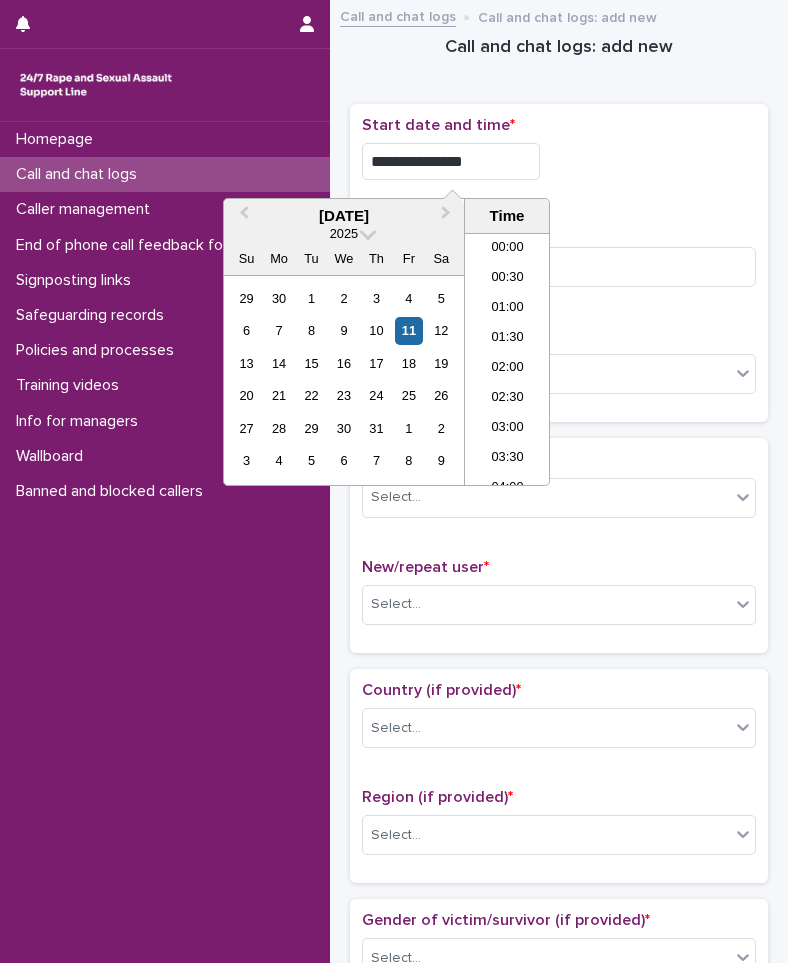 scroll, scrollTop: 250, scrollLeft: 0, axis: vertical 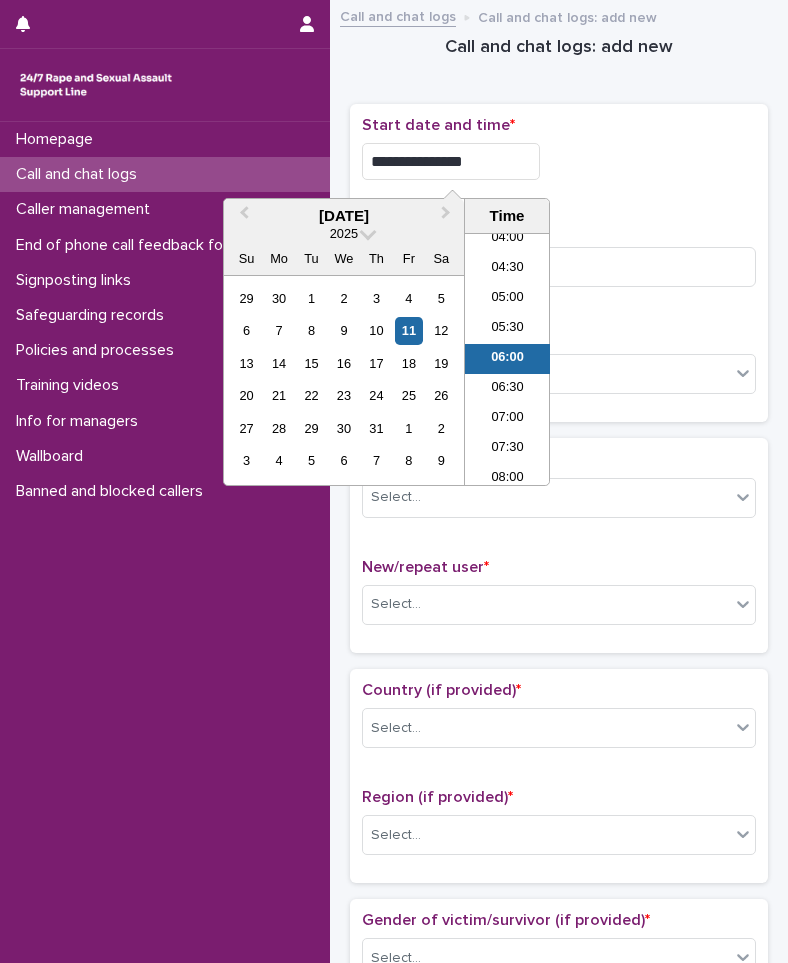 click on "**********" at bounding box center (451, 161) 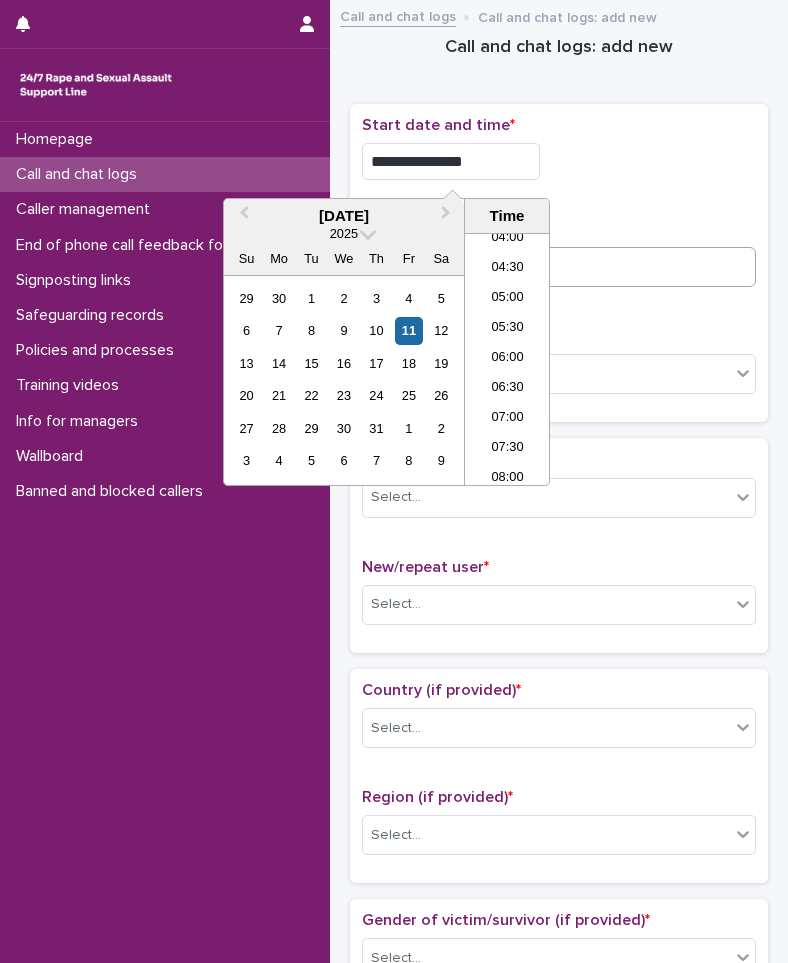 type on "**********" 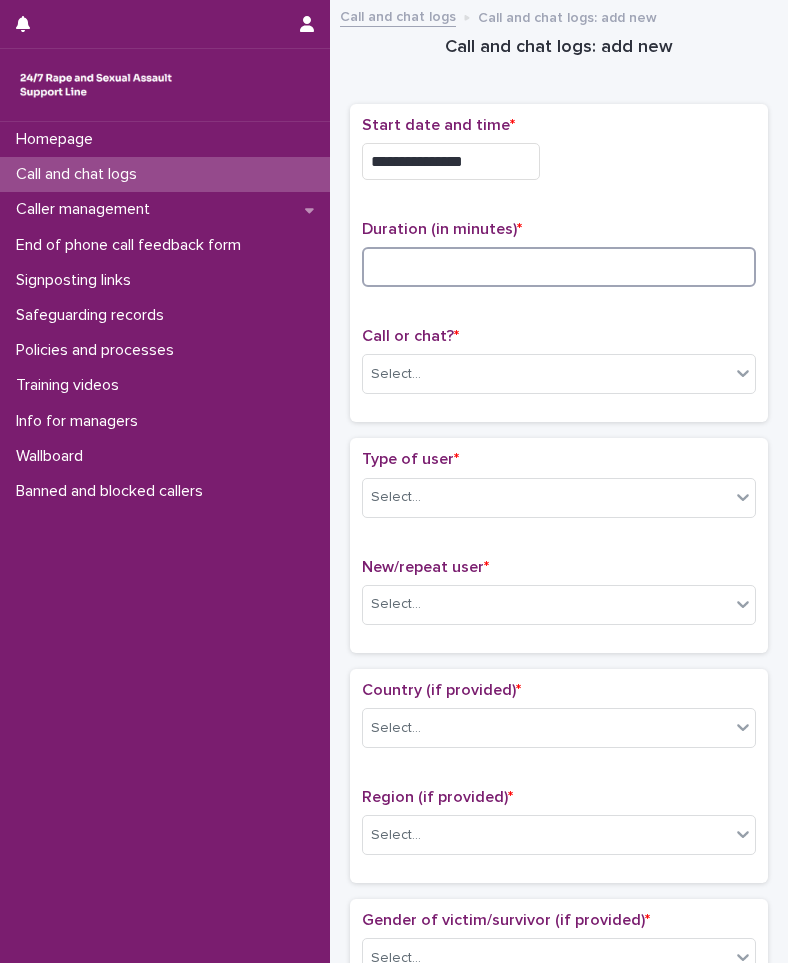 click at bounding box center (559, 267) 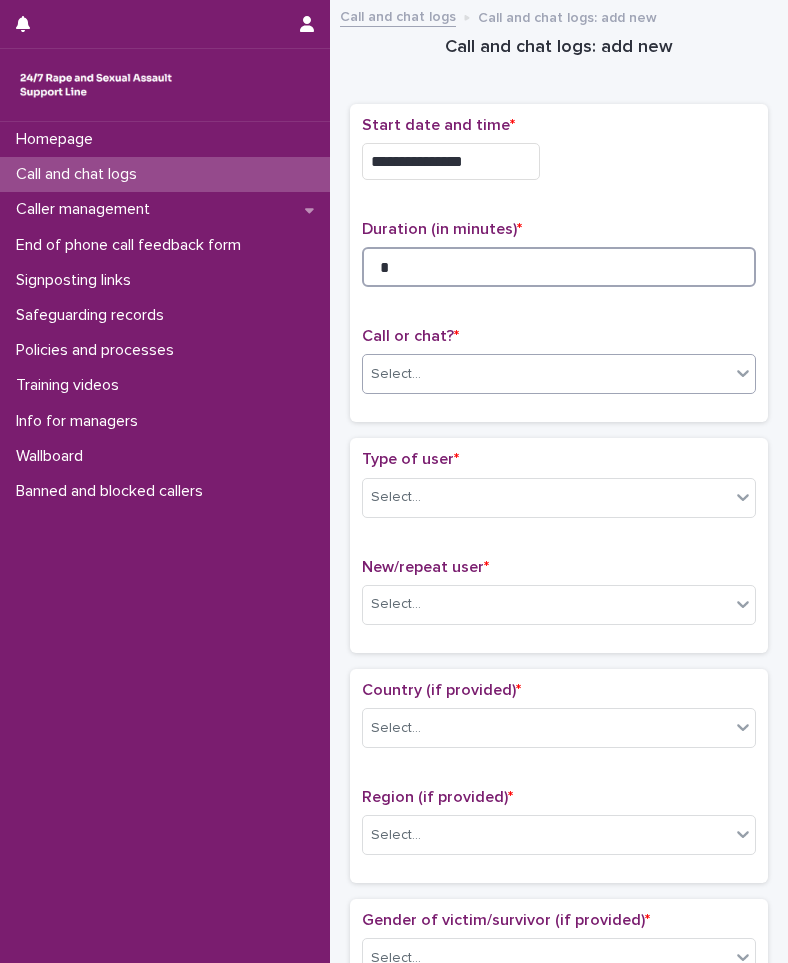 type on "*" 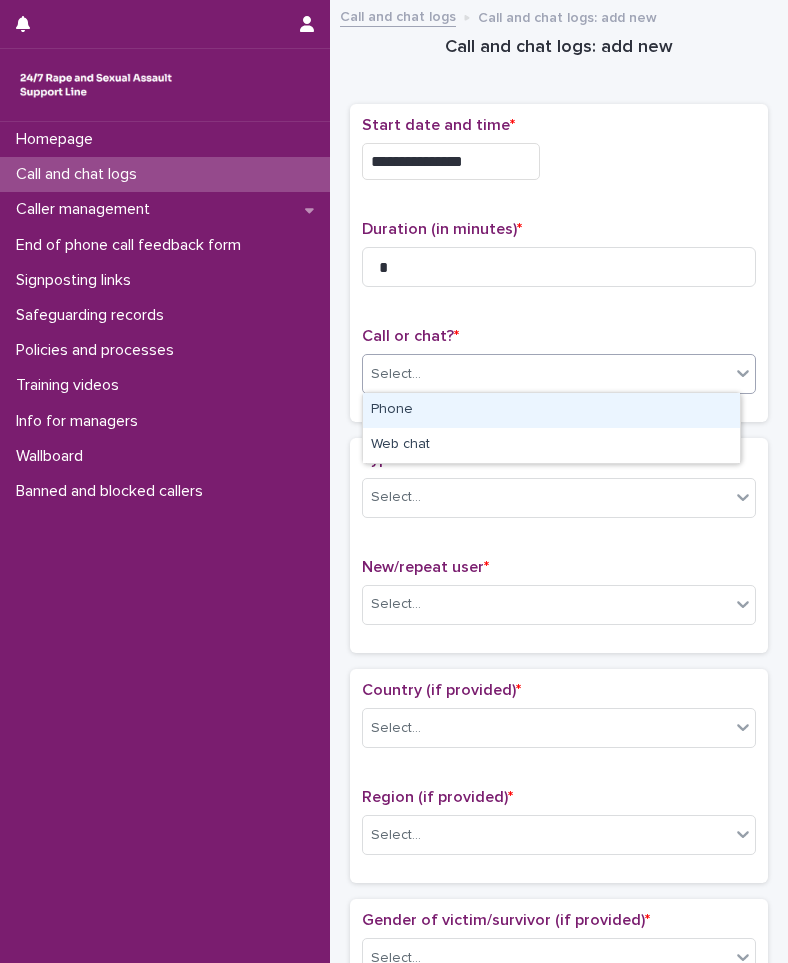 drag, startPoint x: 547, startPoint y: 362, endPoint x: 453, endPoint y: 392, distance: 98.67117 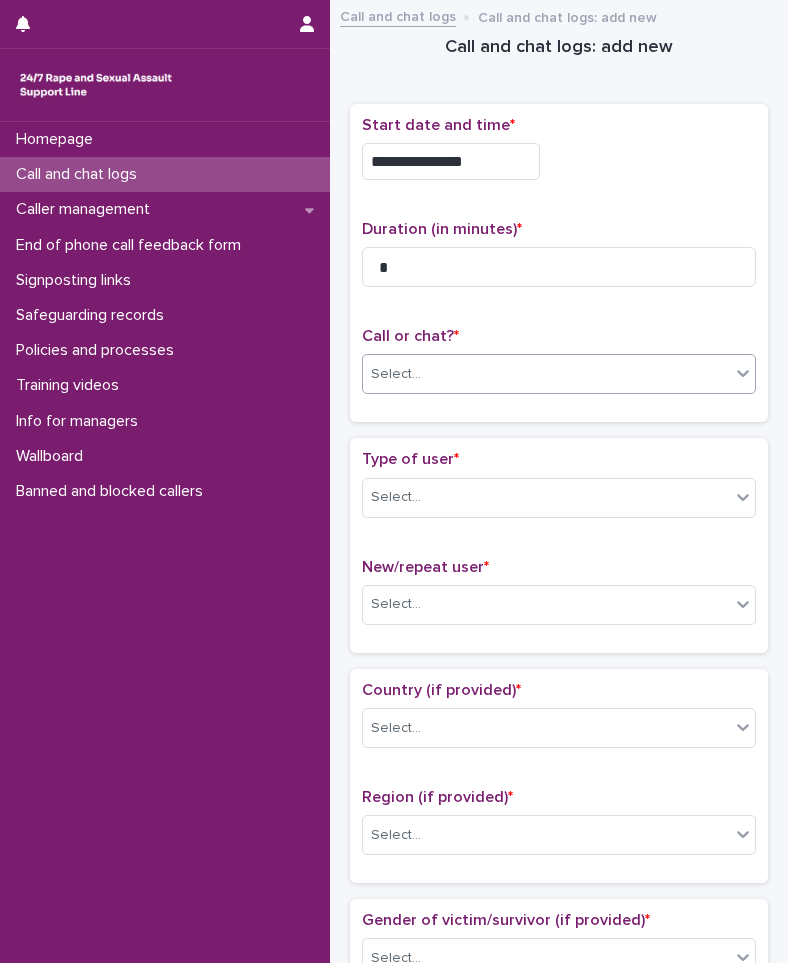 click on "Call or chat? *" at bounding box center (559, 336) 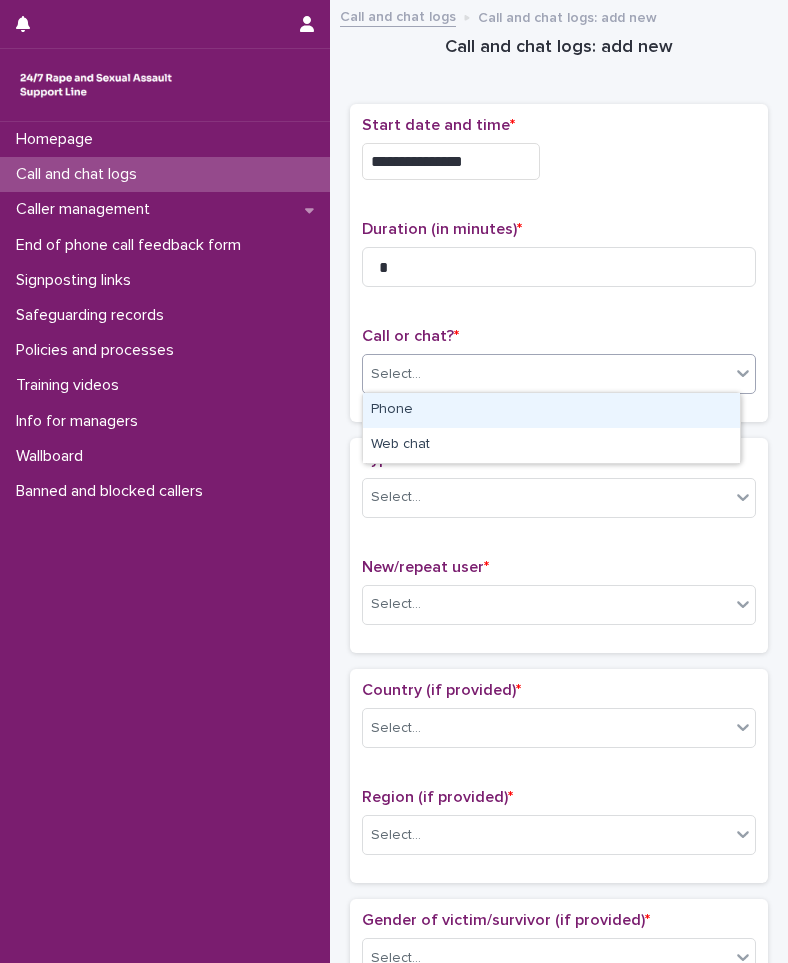 click on "Select..." at bounding box center (546, 374) 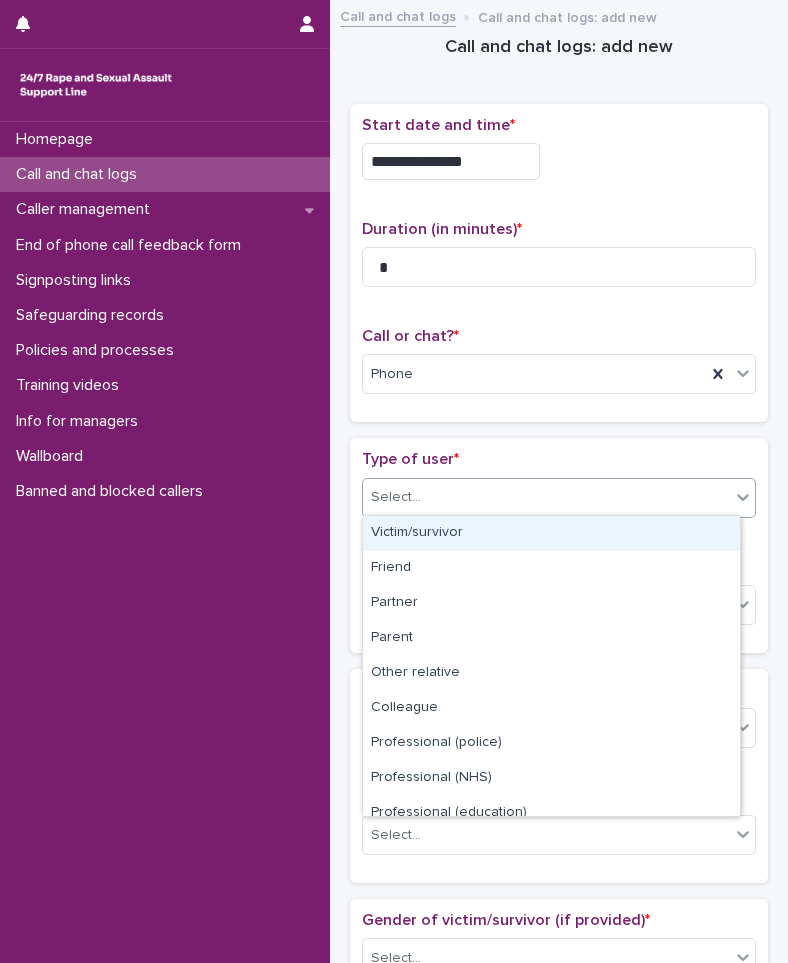 click on "Select..." at bounding box center [546, 497] 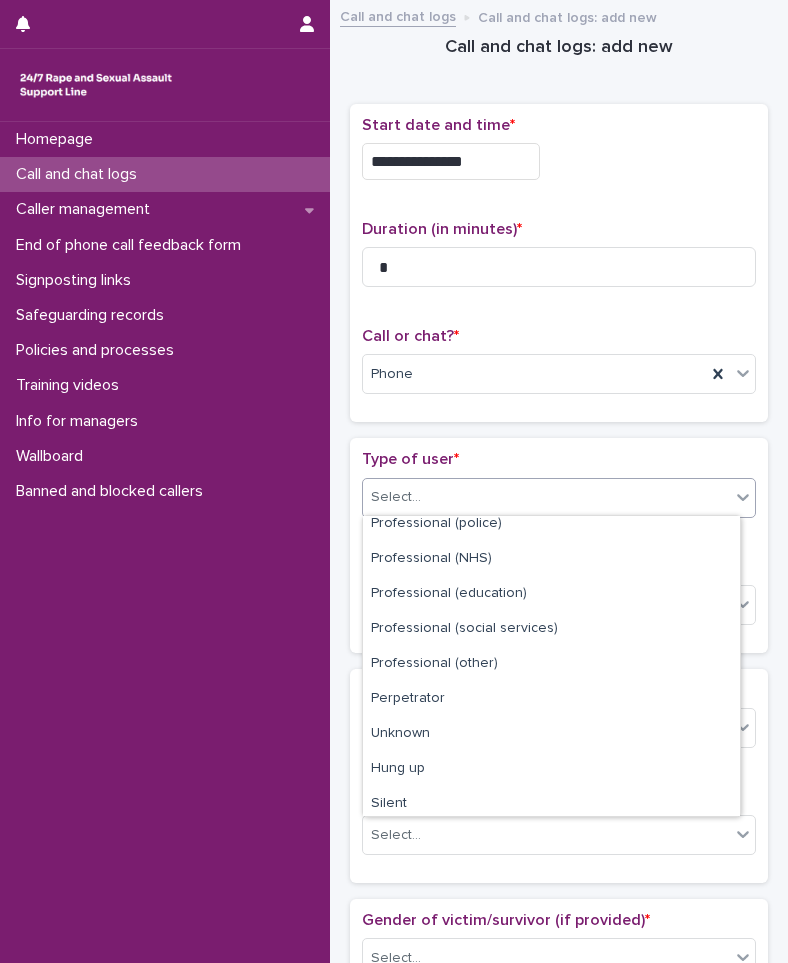 scroll, scrollTop: 225, scrollLeft: 0, axis: vertical 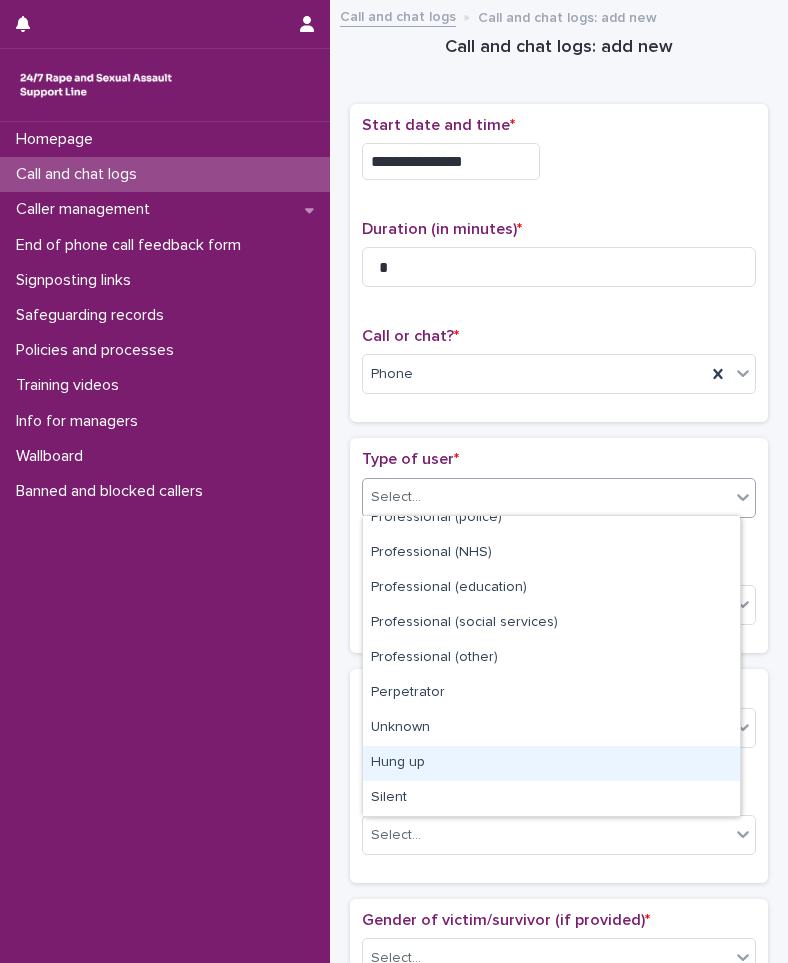 click on "Hung up" at bounding box center [551, 763] 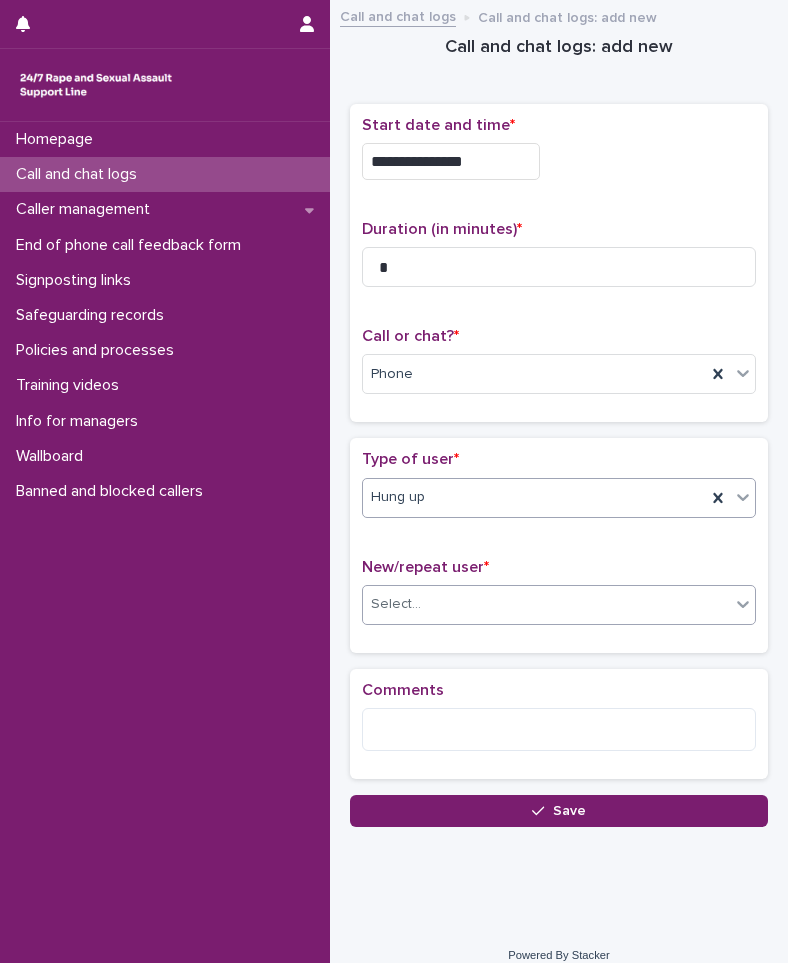 click on "Select..." at bounding box center (546, 604) 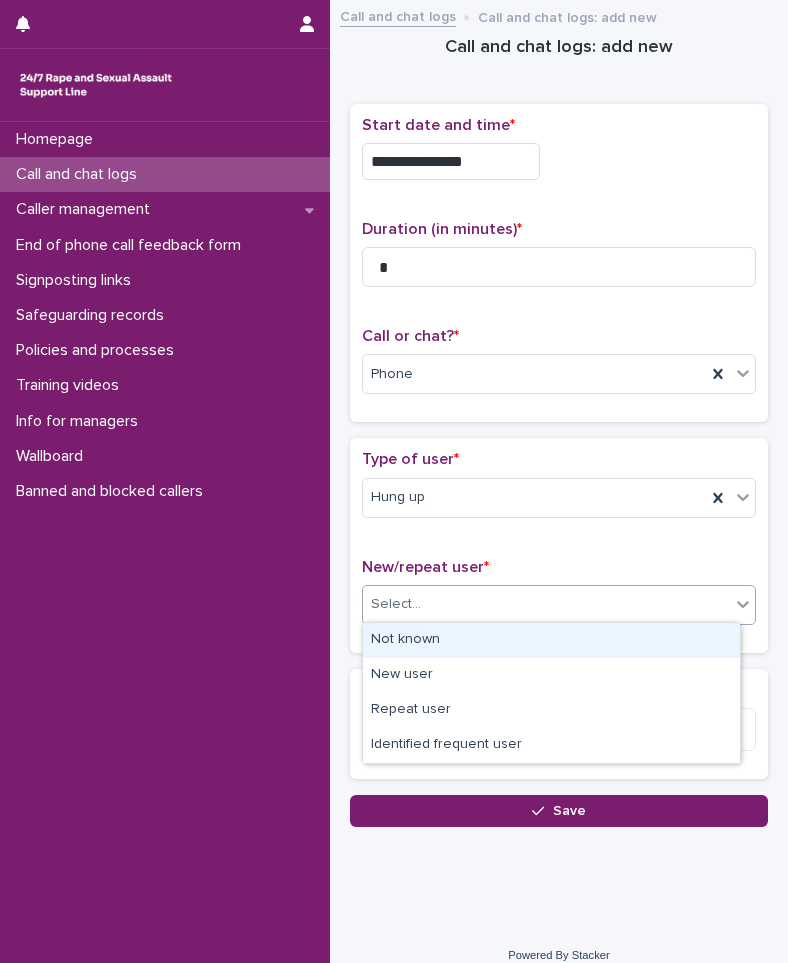 click on "Not known" at bounding box center [551, 640] 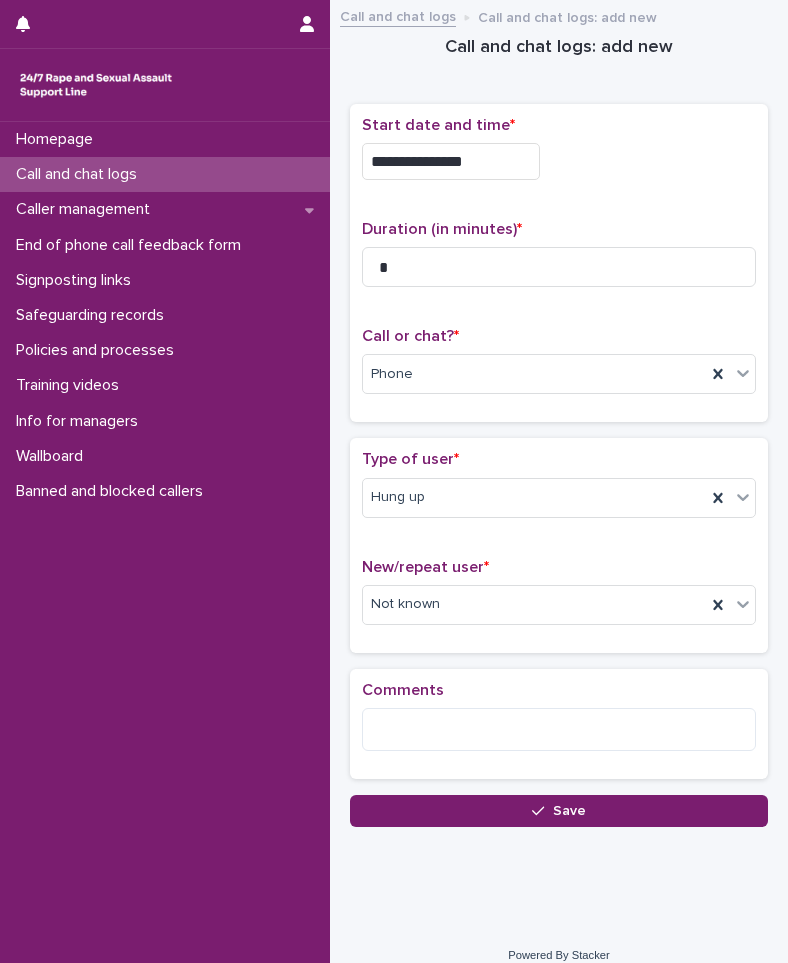 drag, startPoint x: 458, startPoint y: 649, endPoint x: 553, endPoint y: 790, distance: 170.01764 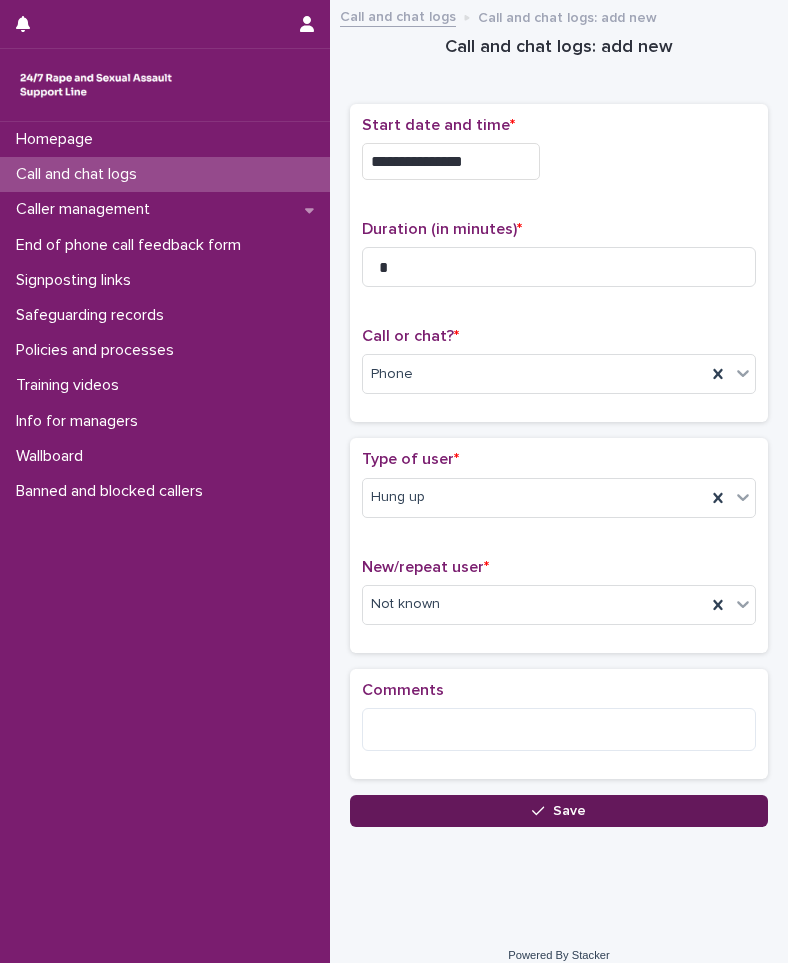 click on "Save" at bounding box center [559, 811] 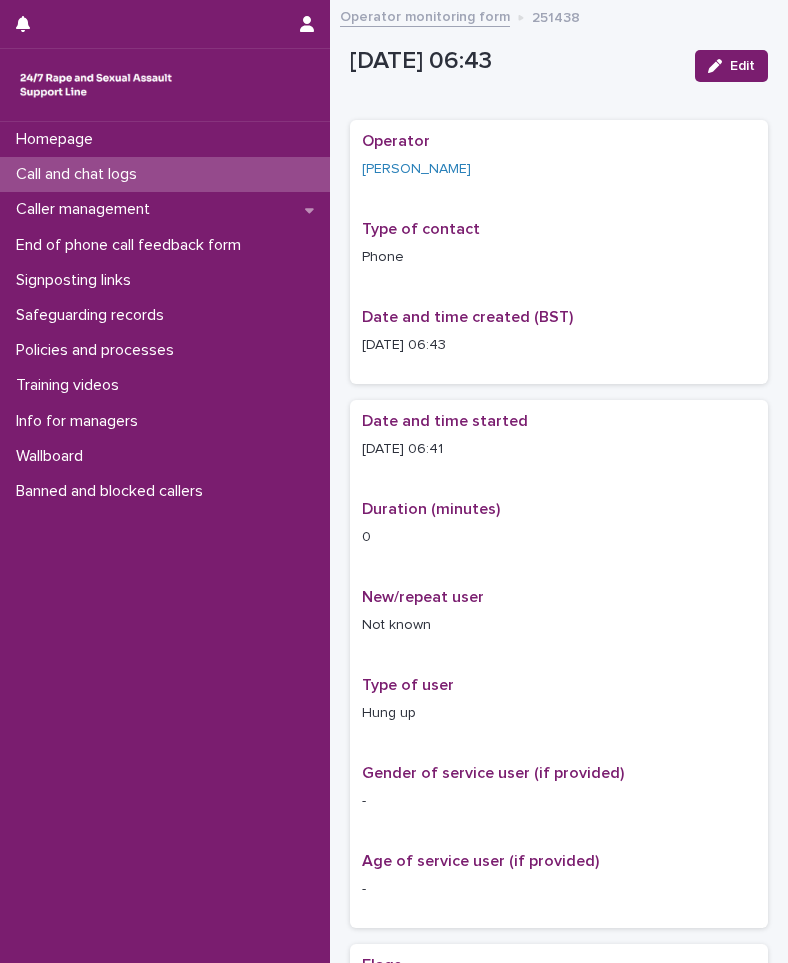 click on "Call and chat logs" at bounding box center [165, 174] 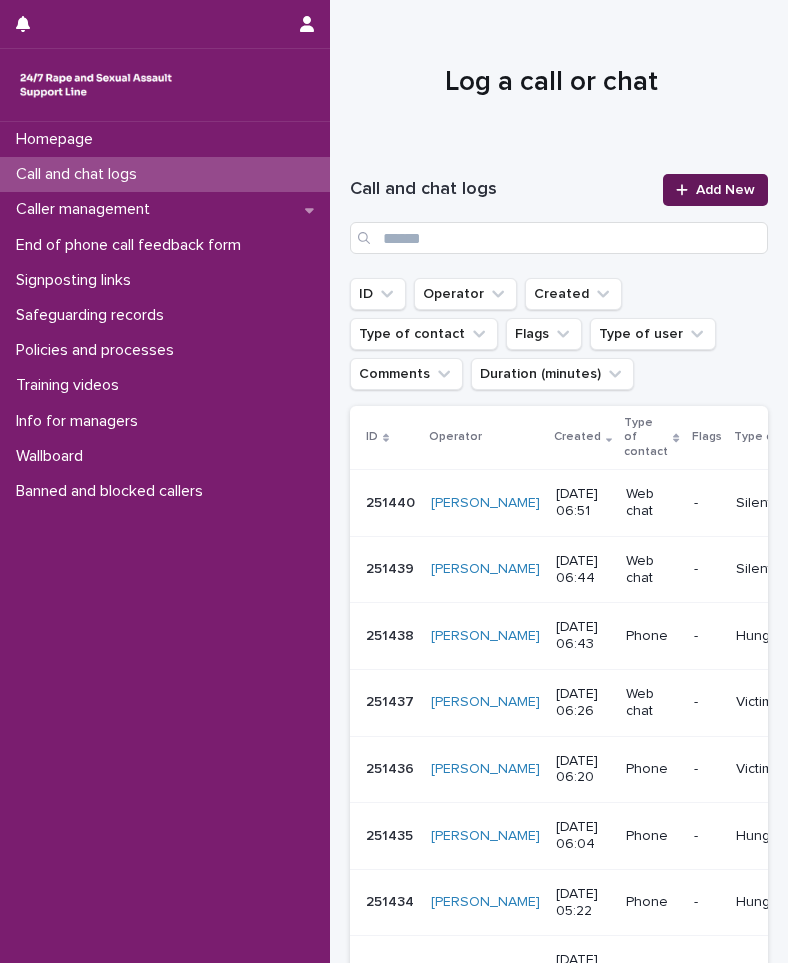 click on "Add New" at bounding box center [725, 190] 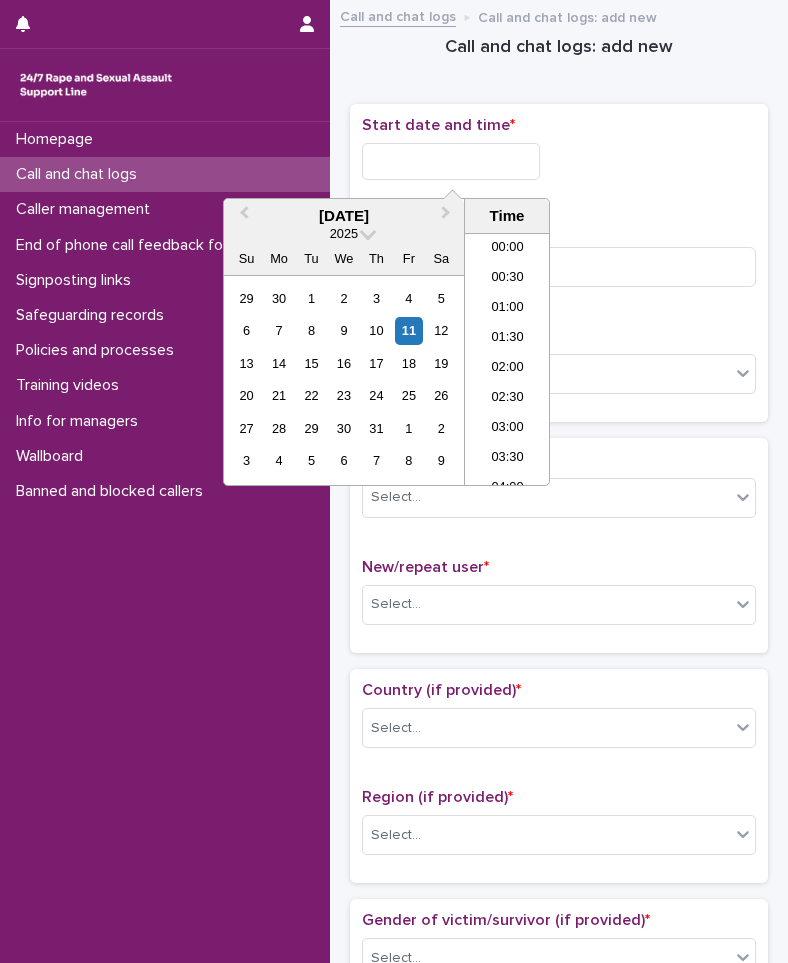 click at bounding box center [451, 161] 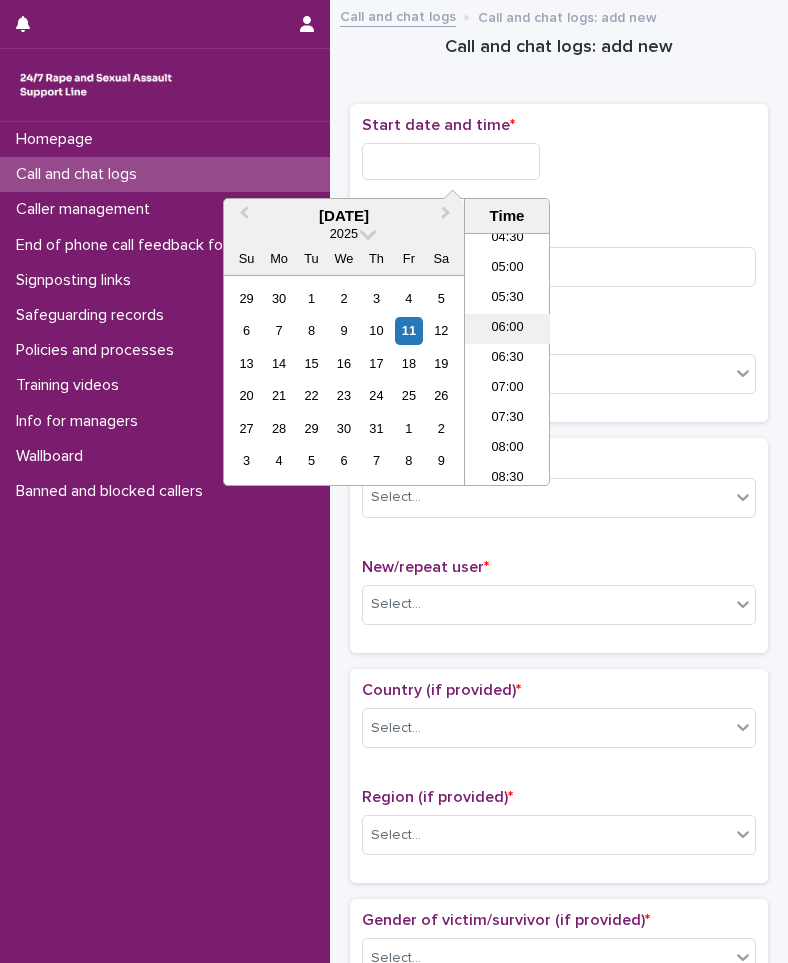 click on "06:00" at bounding box center (507, 329) 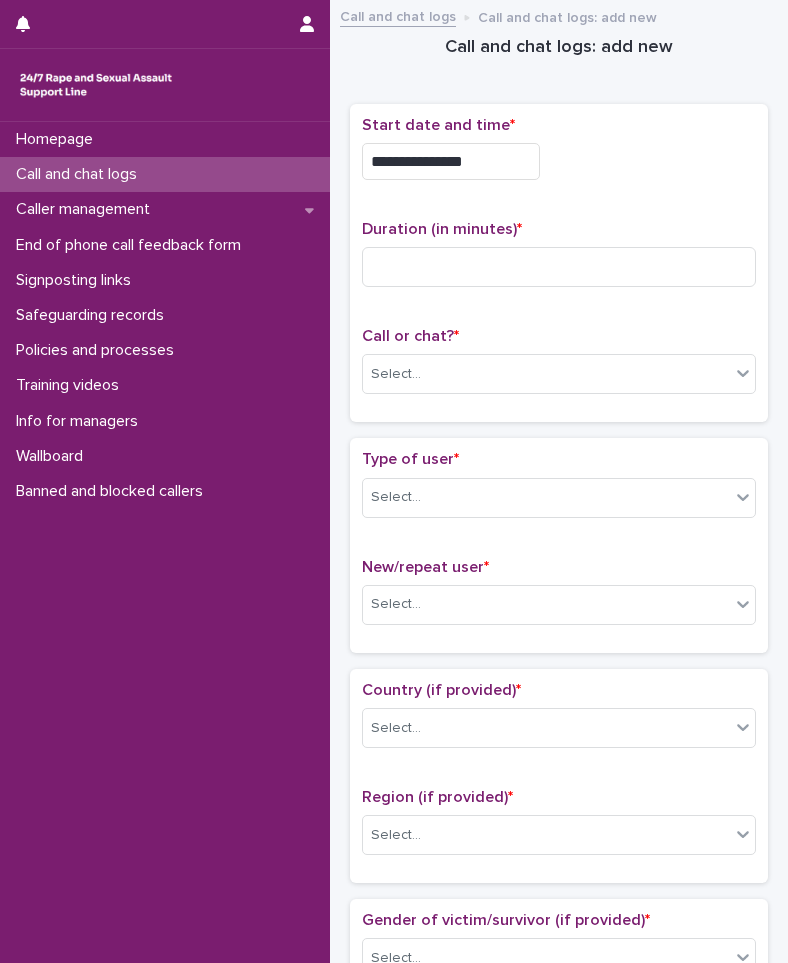 click on "**********" at bounding box center [451, 161] 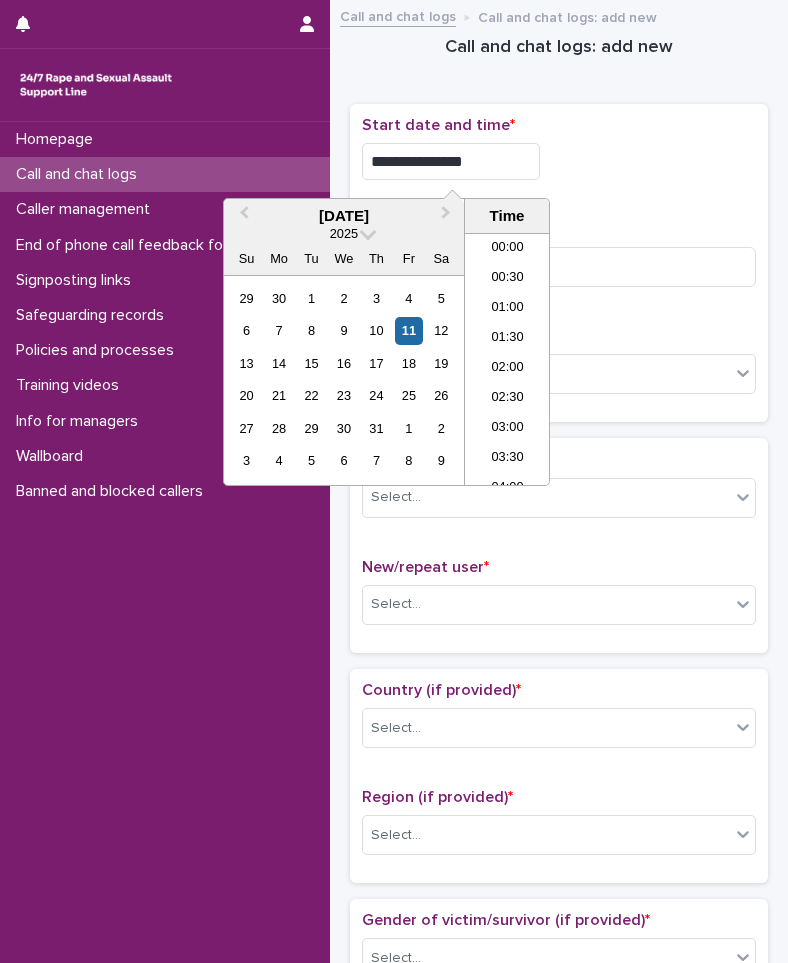 scroll, scrollTop: 250, scrollLeft: 0, axis: vertical 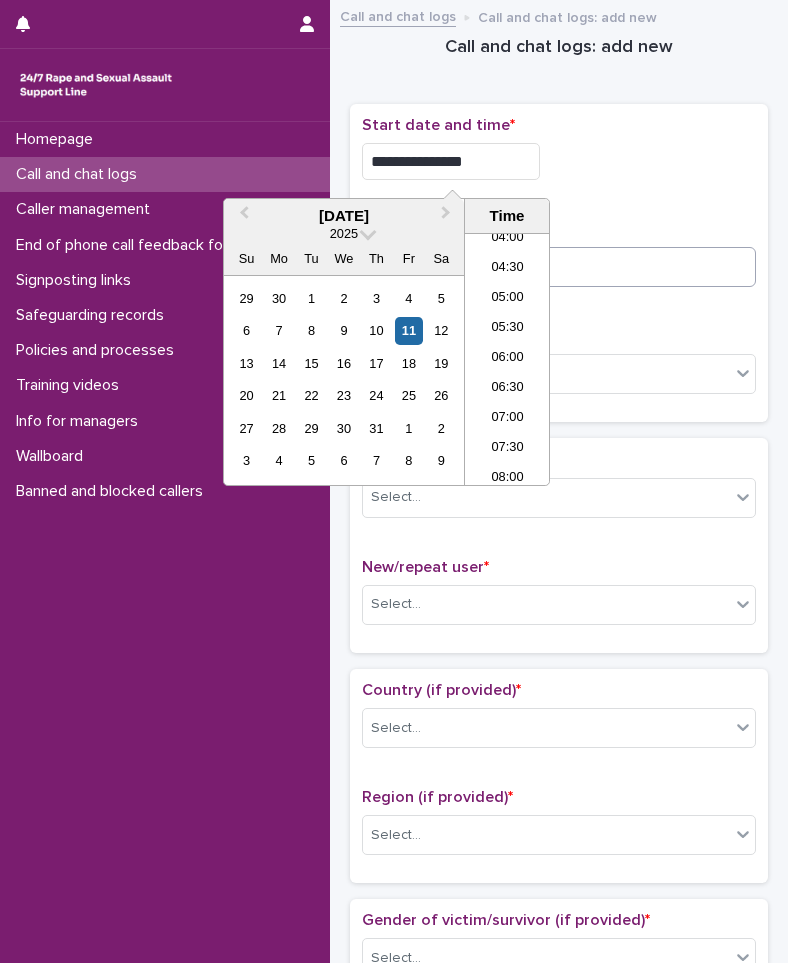 type on "**********" 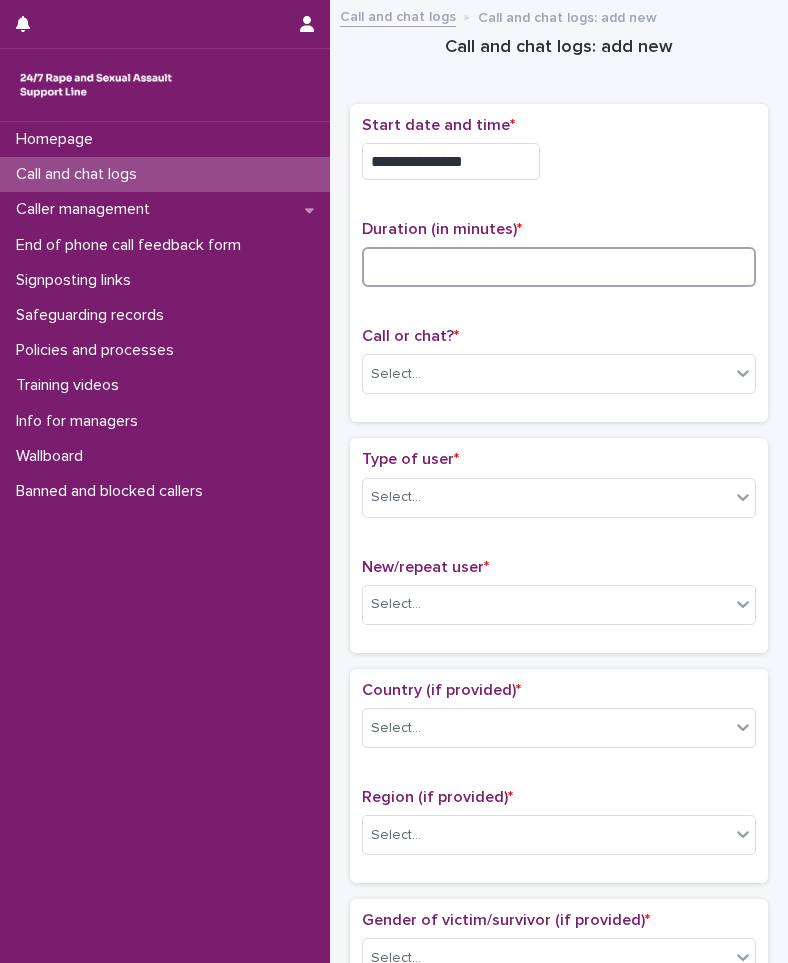 click at bounding box center (559, 267) 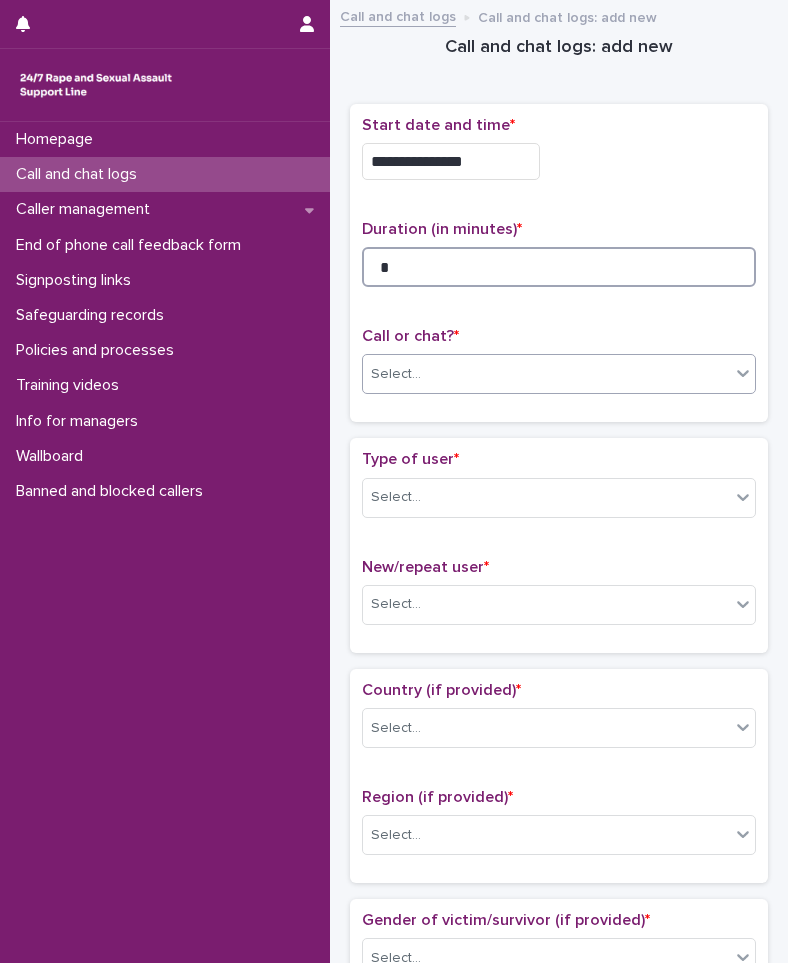 type on "*" 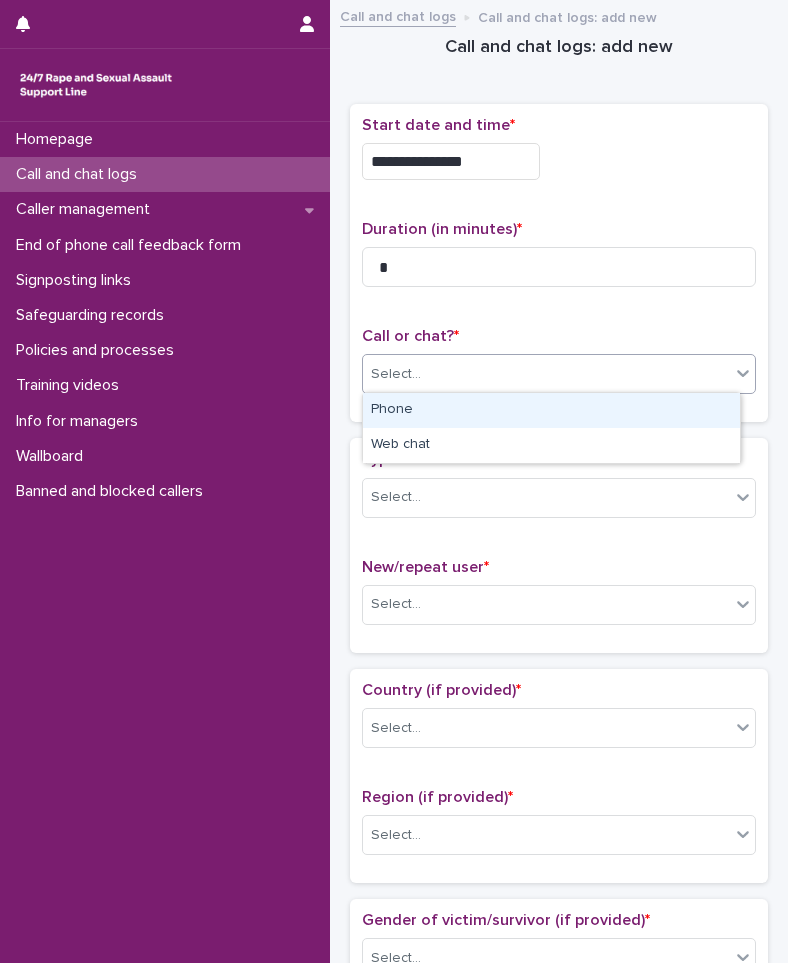 click on "Select..." at bounding box center (546, 374) 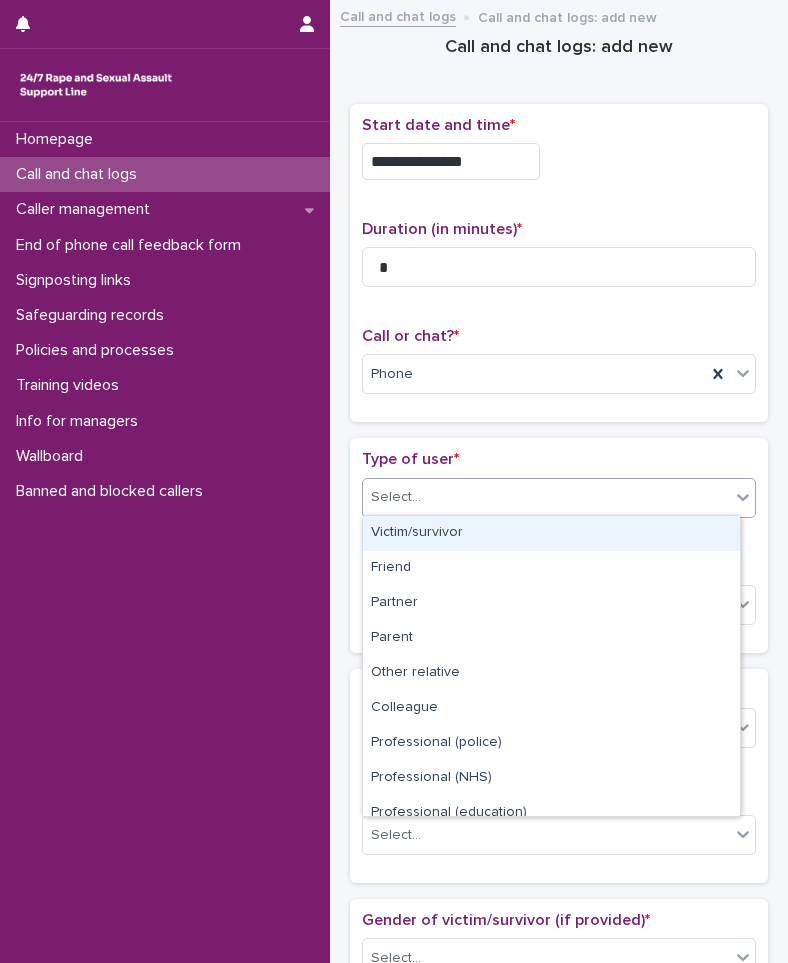 click on "Select..." at bounding box center (396, 497) 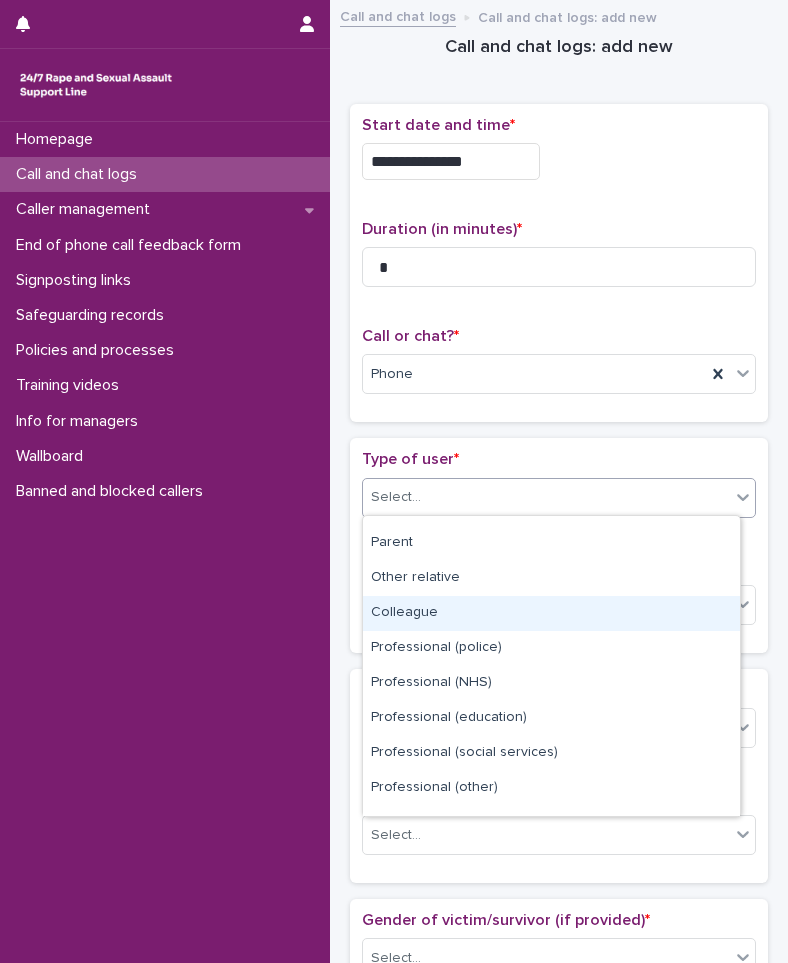 scroll, scrollTop: 225, scrollLeft: 0, axis: vertical 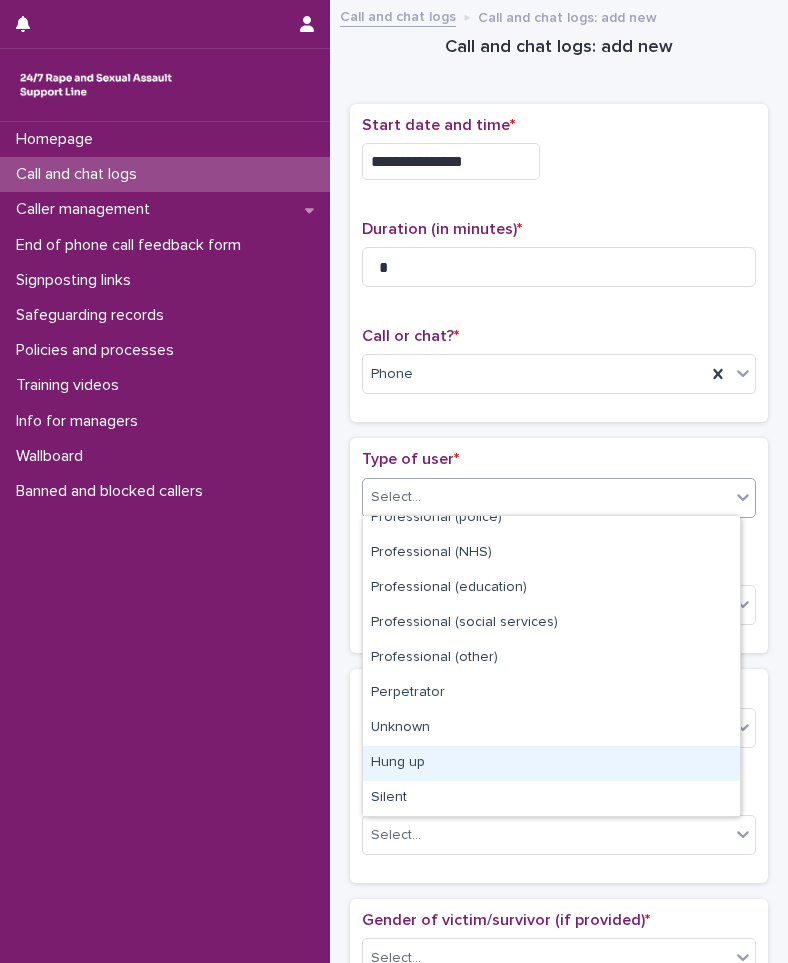 drag, startPoint x: 457, startPoint y: 754, endPoint x: 458, endPoint y: 683, distance: 71.00704 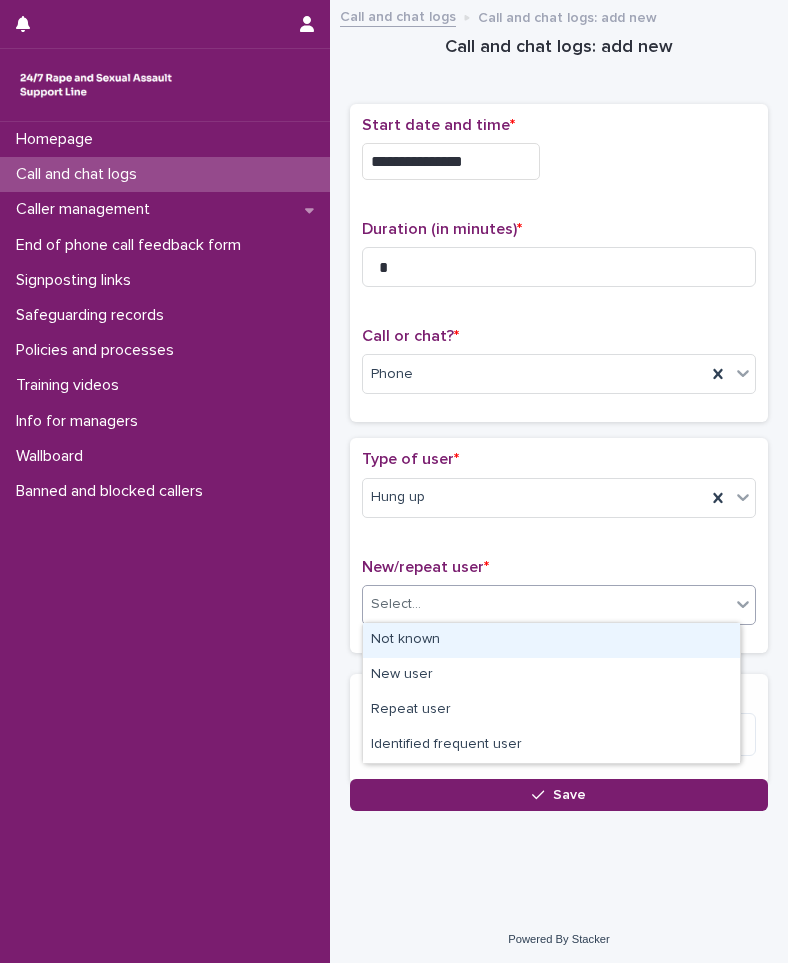 click on "Select..." at bounding box center (546, 604) 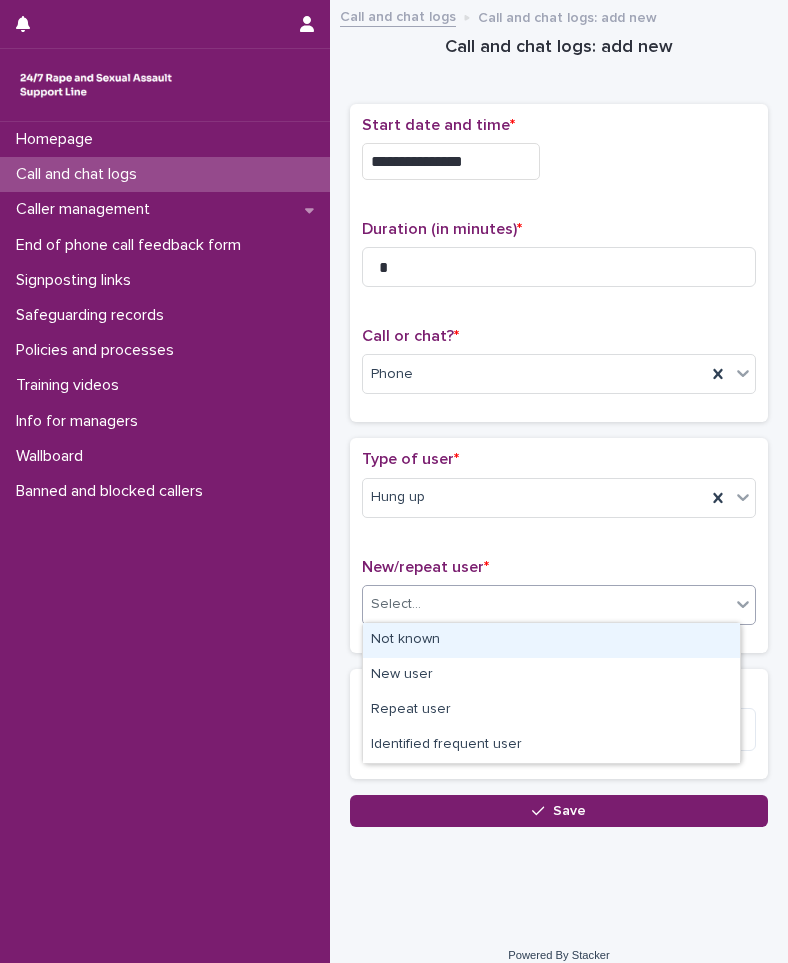 click on "Select..." at bounding box center (546, 604) 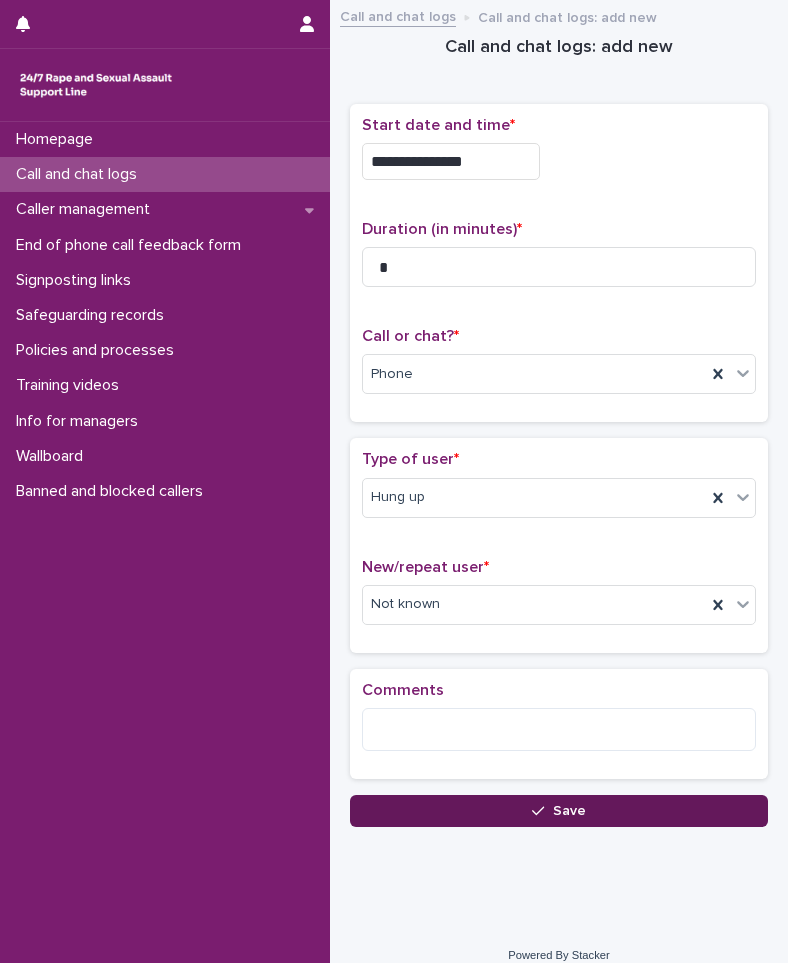 click on "Save" at bounding box center (559, 811) 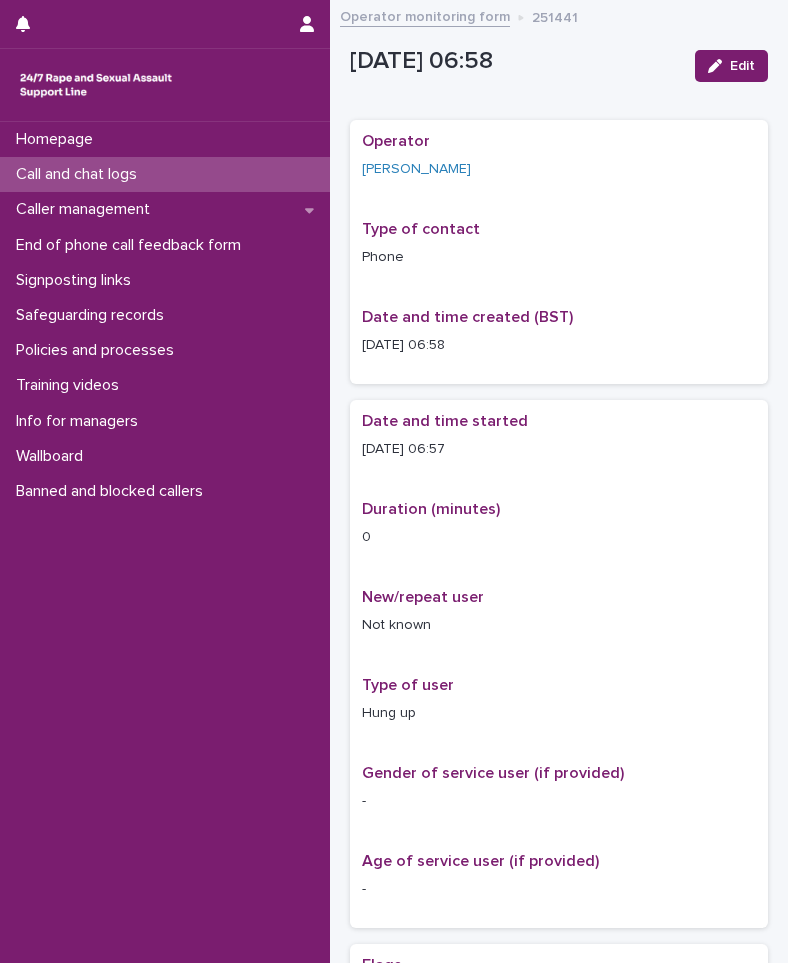 click on "Call and chat logs" at bounding box center (165, 174) 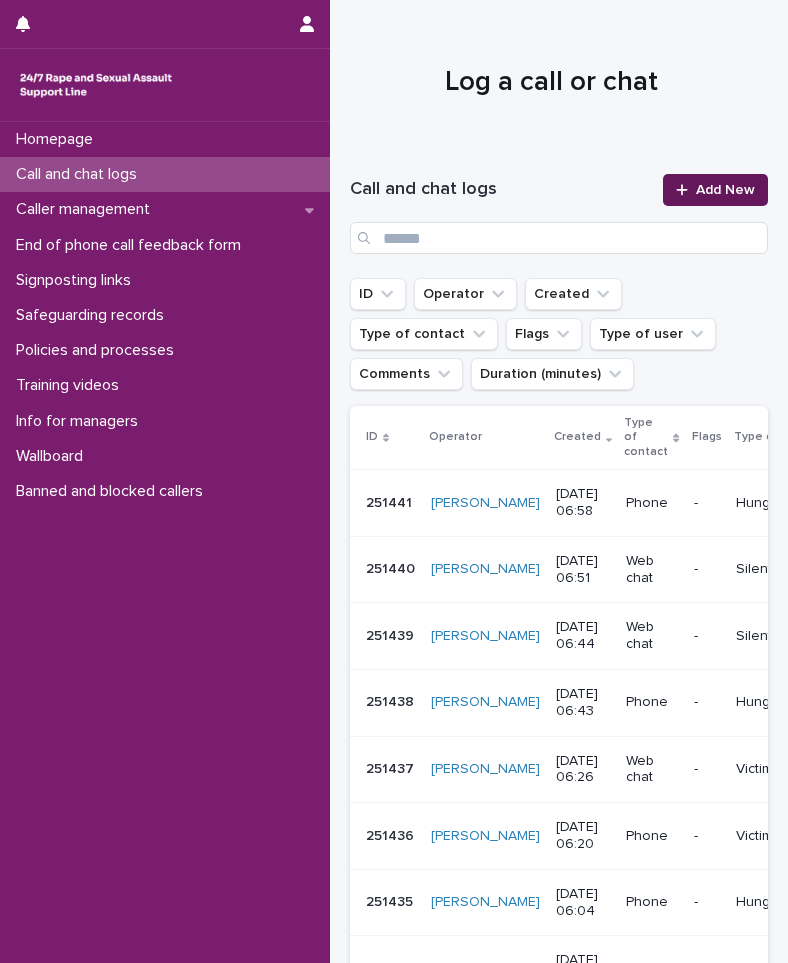 click on "Add New" at bounding box center [715, 190] 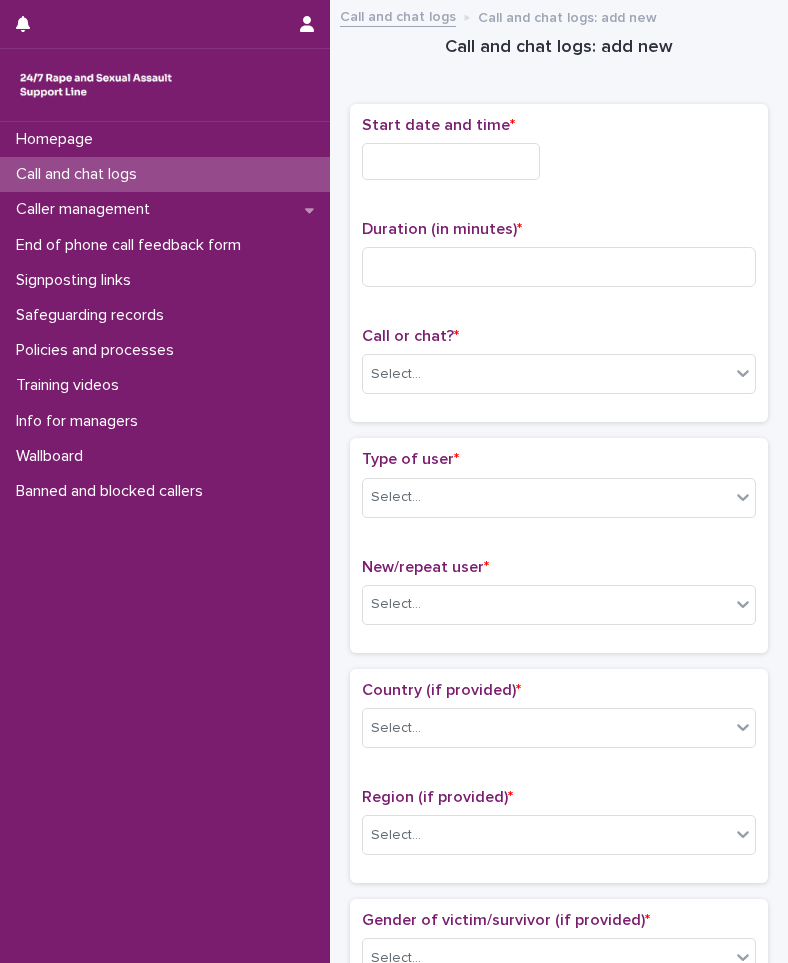 click at bounding box center (451, 161) 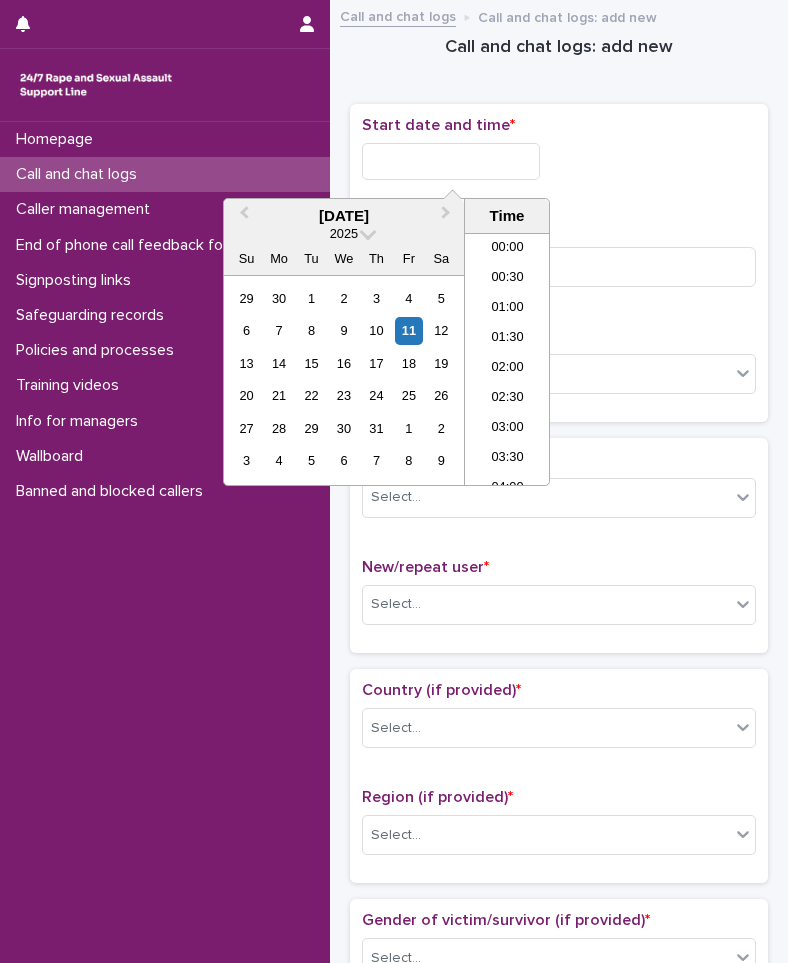 scroll, scrollTop: 310, scrollLeft: 0, axis: vertical 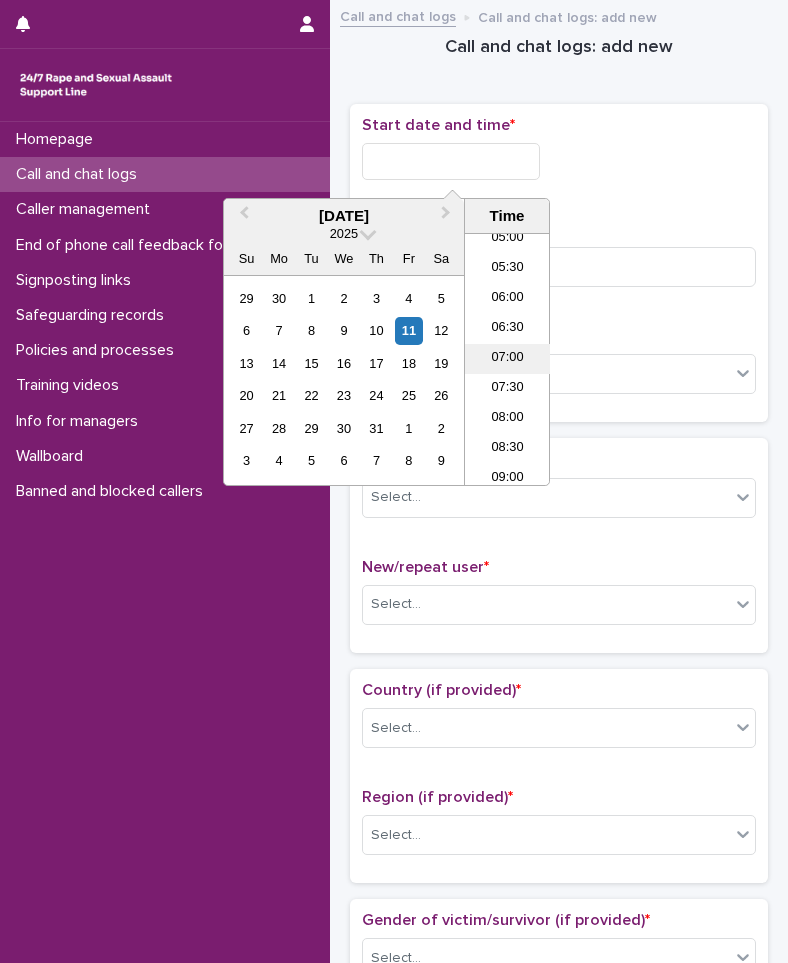 click on "07:00" at bounding box center [507, 359] 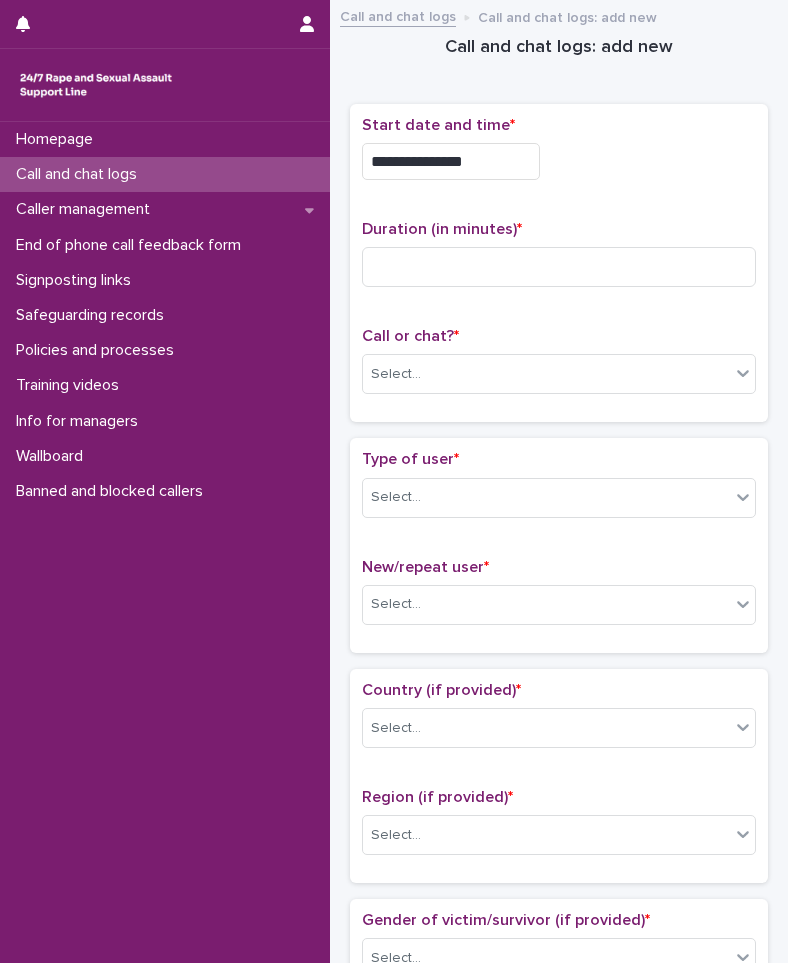 click on "**********" at bounding box center (451, 161) 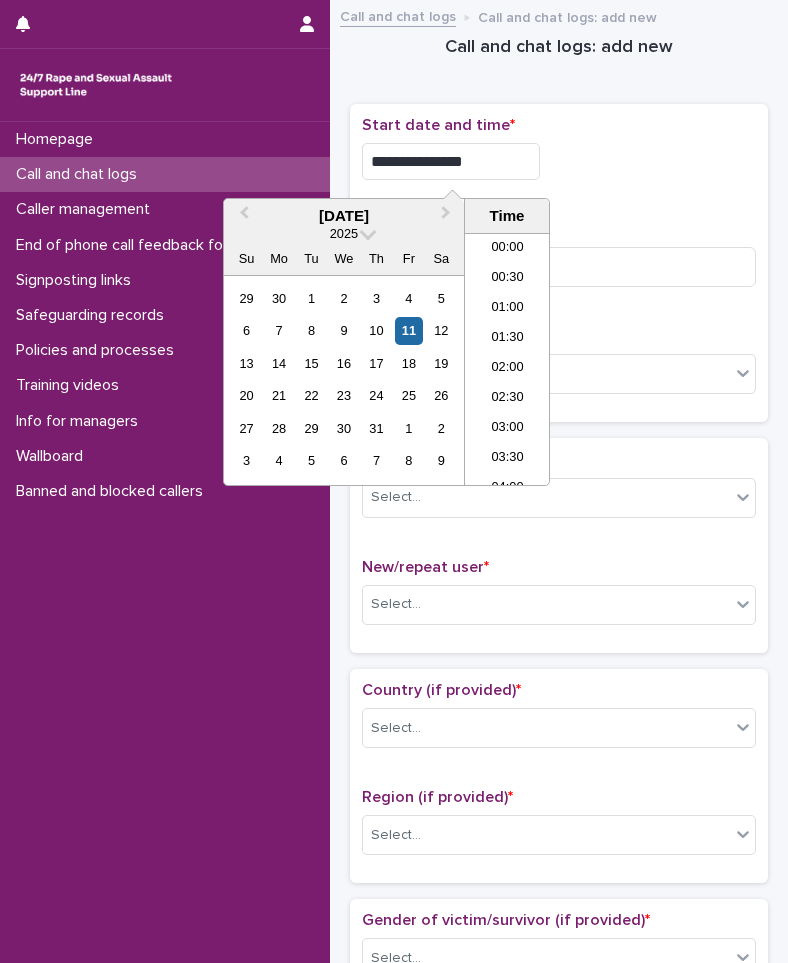 scroll, scrollTop: 310, scrollLeft: 0, axis: vertical 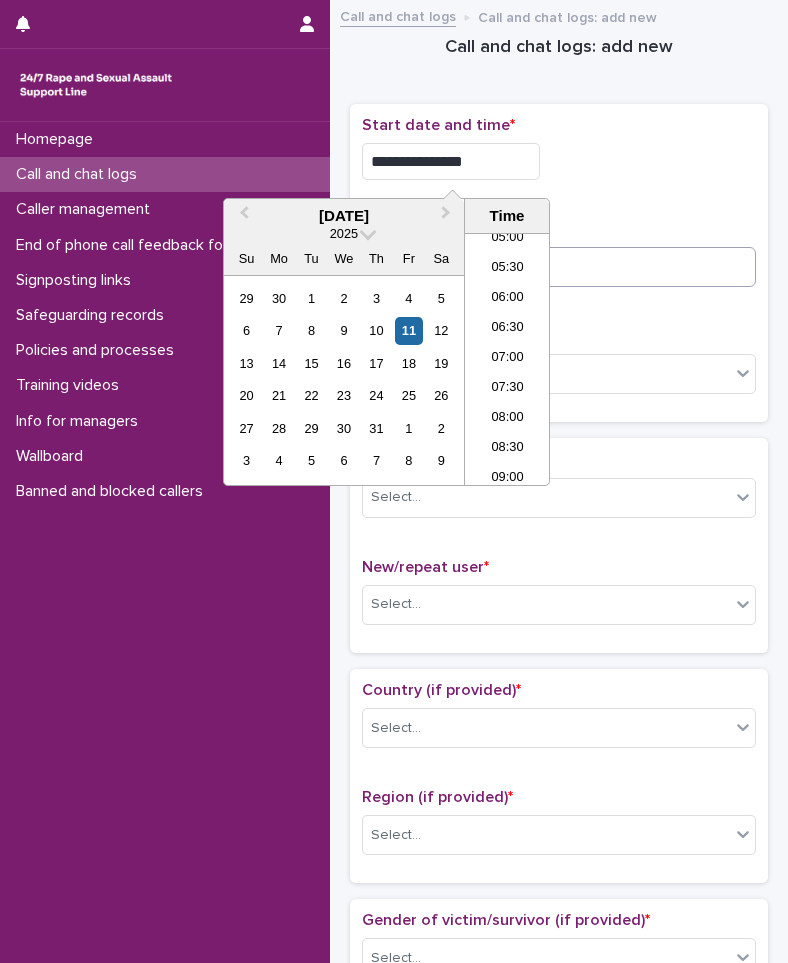 type on "**********" 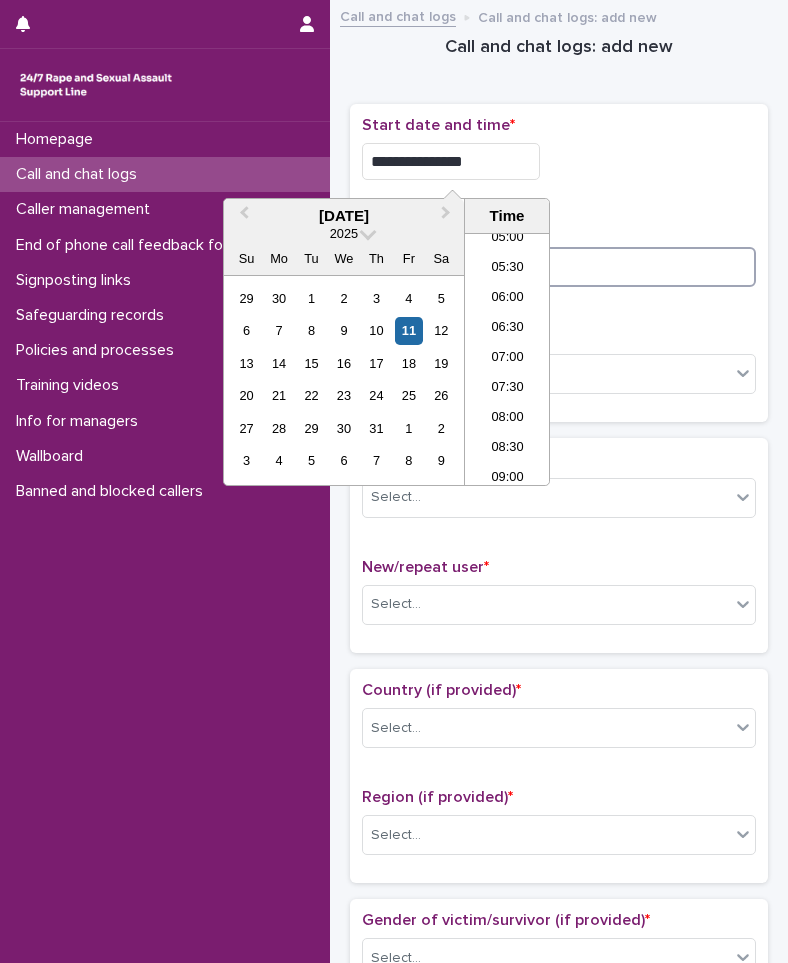 click at bounding box center (559, 267) 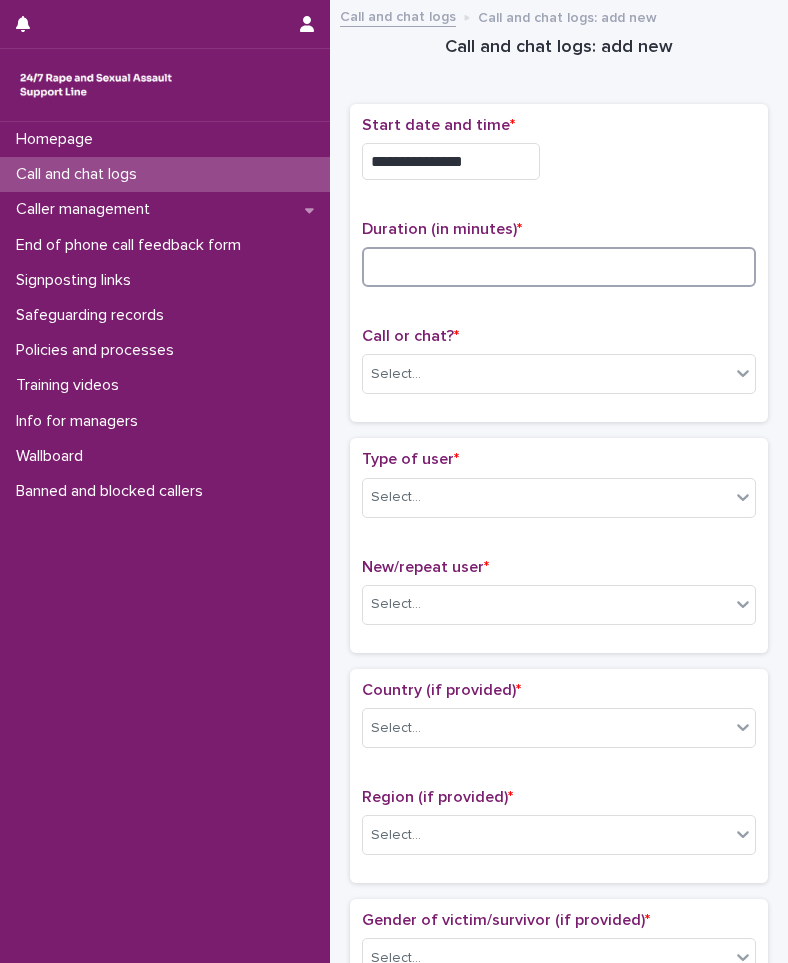 click at bounding box center [559, 267] 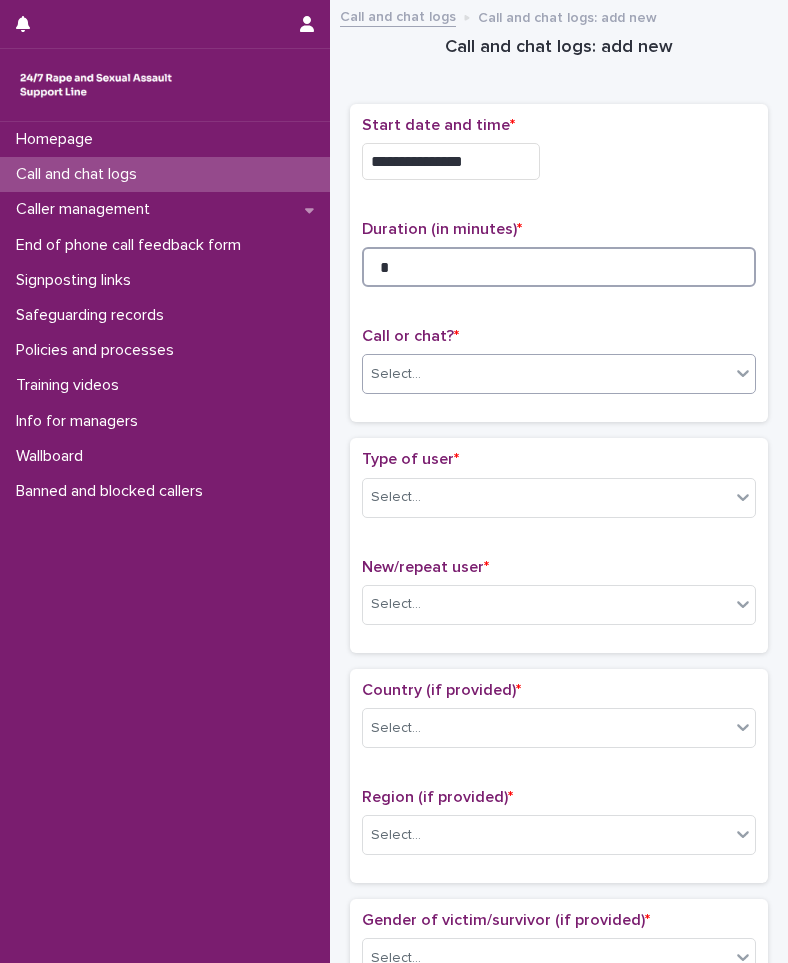 type on "*" 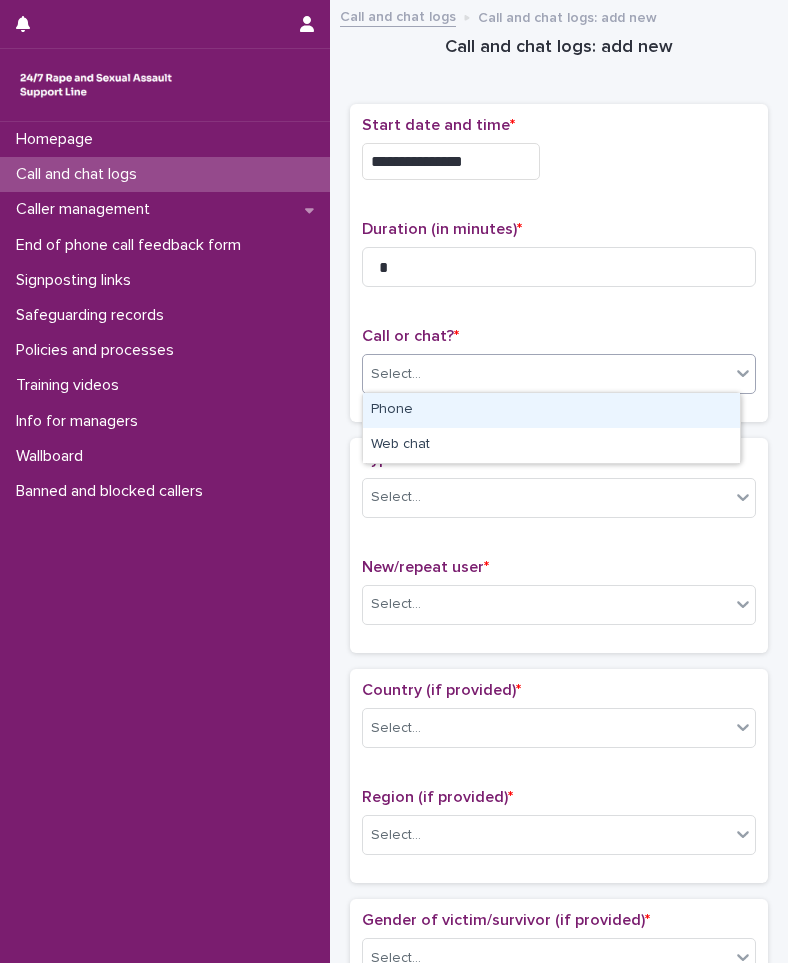 click on "Select..." at bounding box center [546, 374] 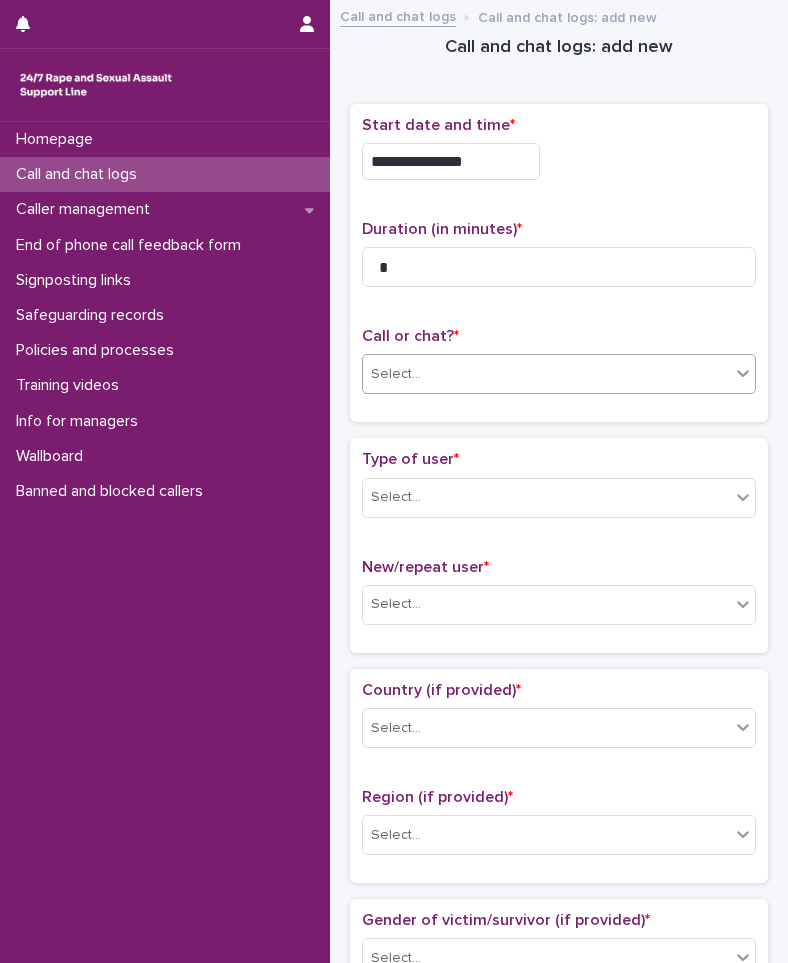 click on "Select..." at bounding box center (546, 374) 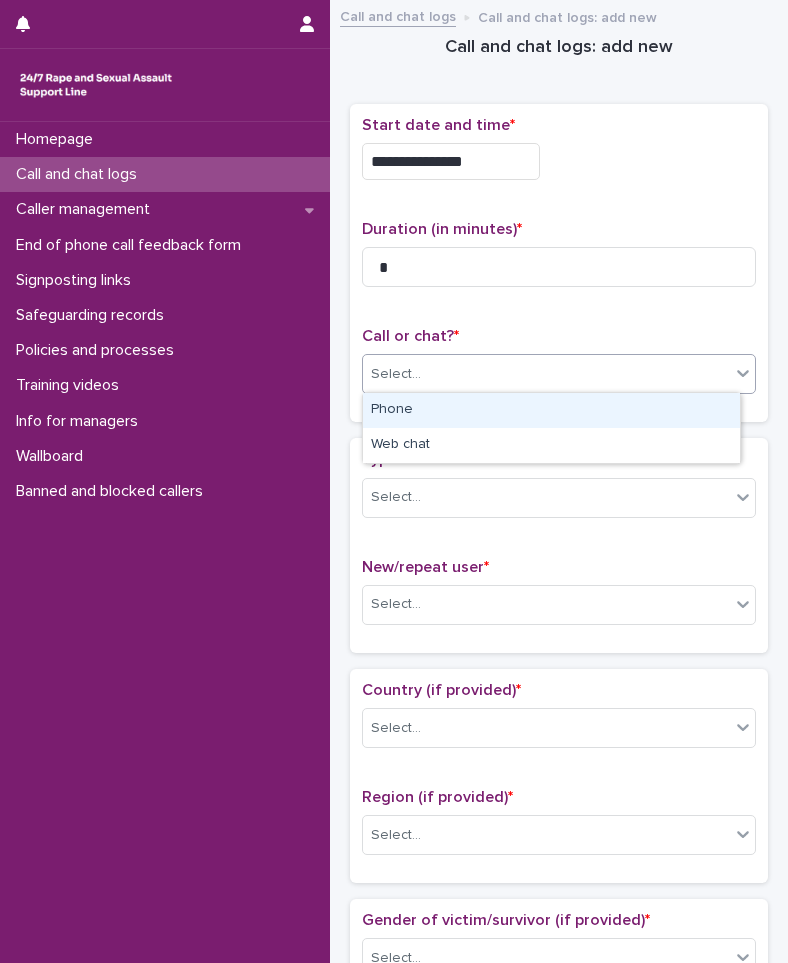 click on "Phone" at bounding box center [551, 410] 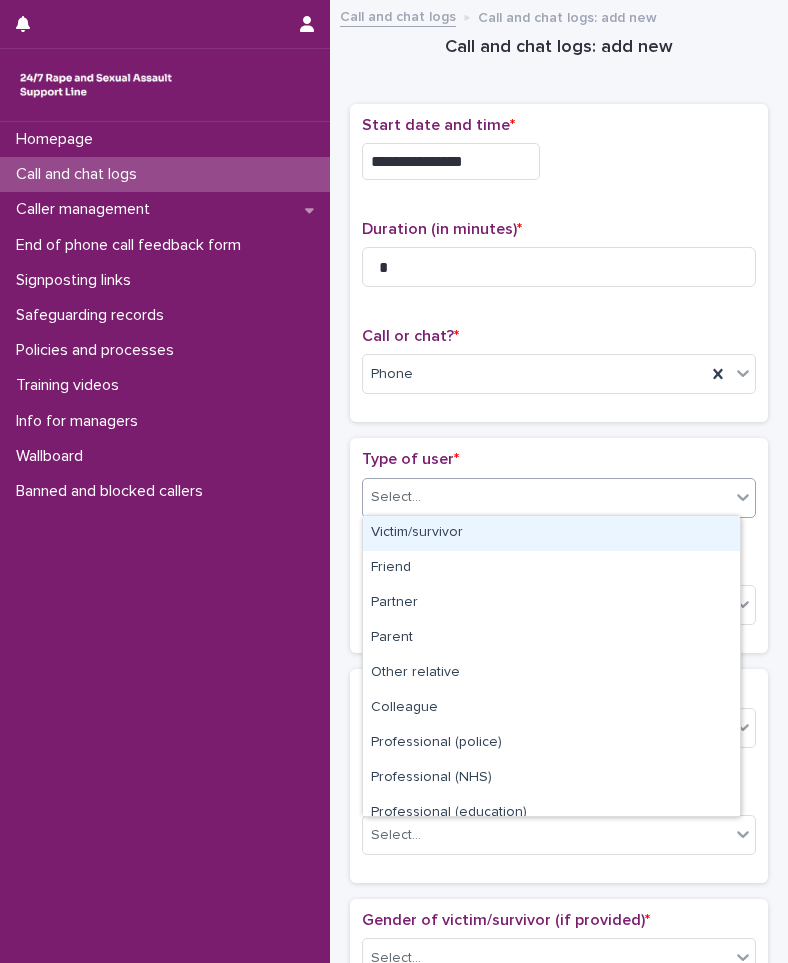 click at bounding box center [424, 496] 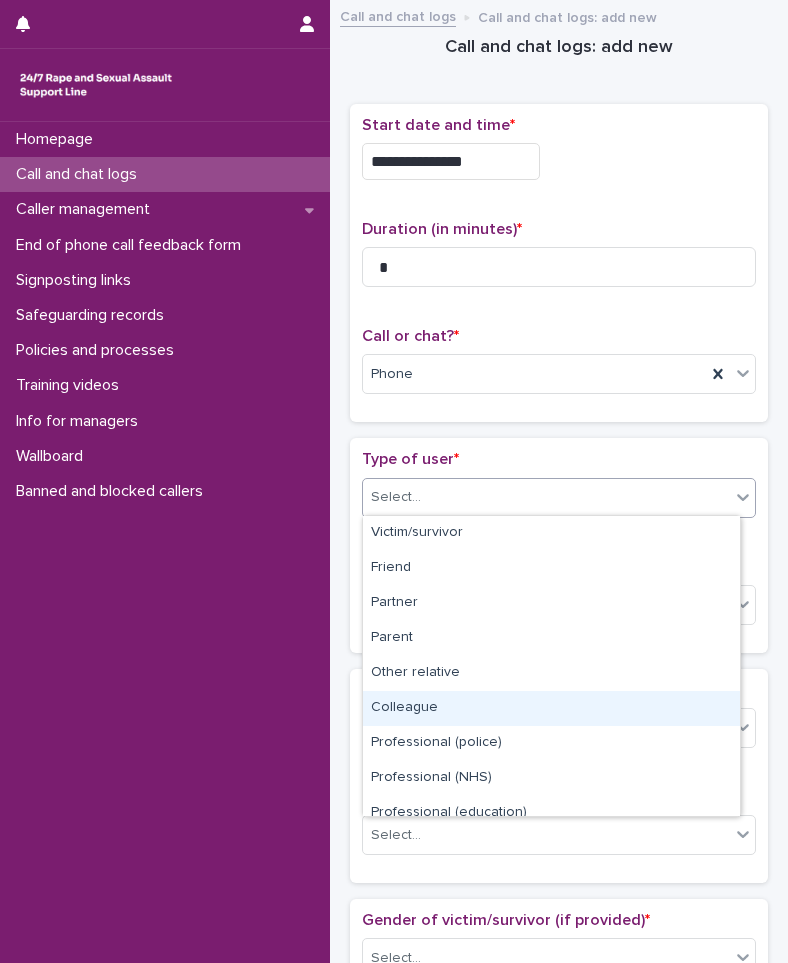 scroll, scrollTop: 225, scrollLeft: 0, axis: vertical 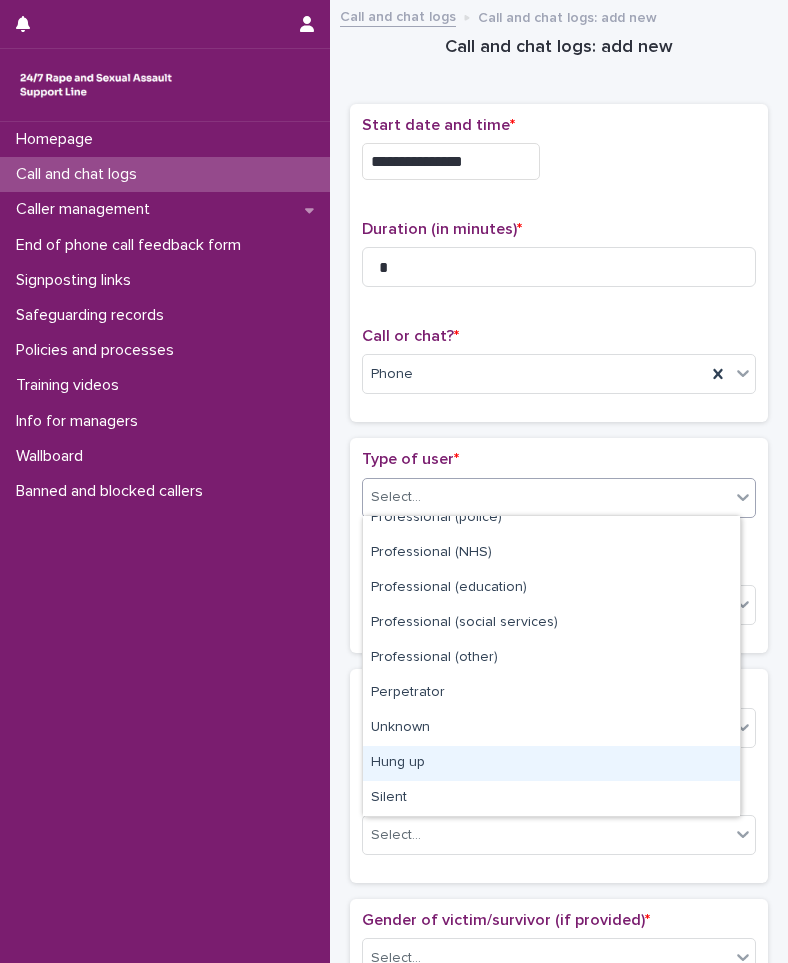 click on "Hung up" at bounding box center [551, 763] 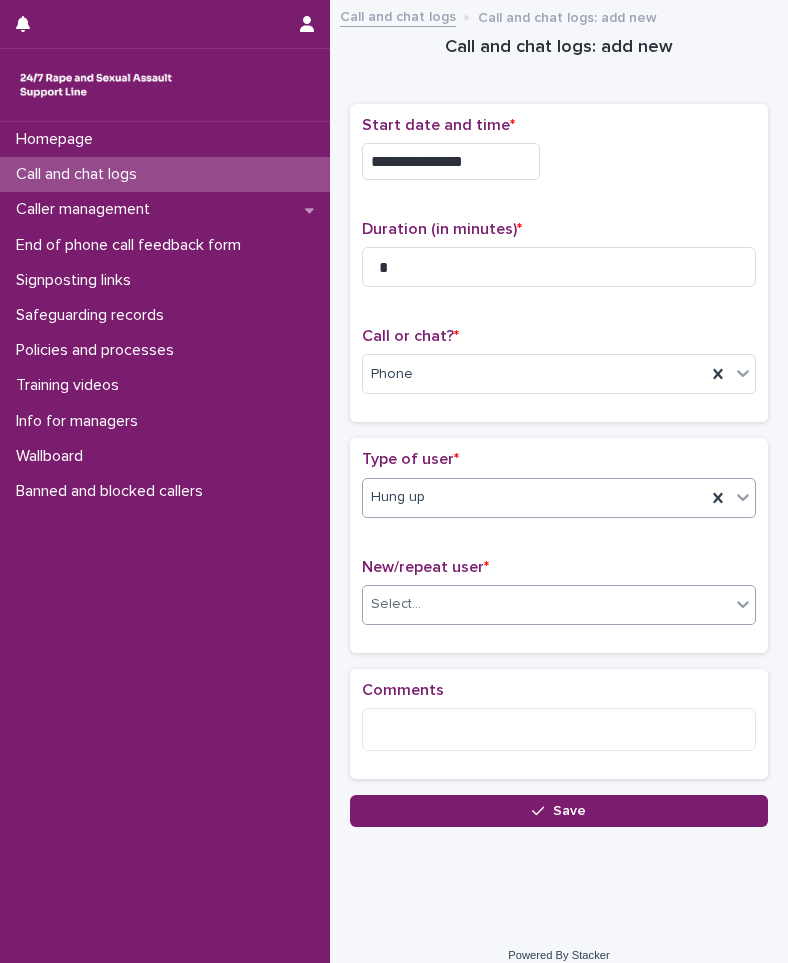 click on "Select..." at bounding box center [396, 604] 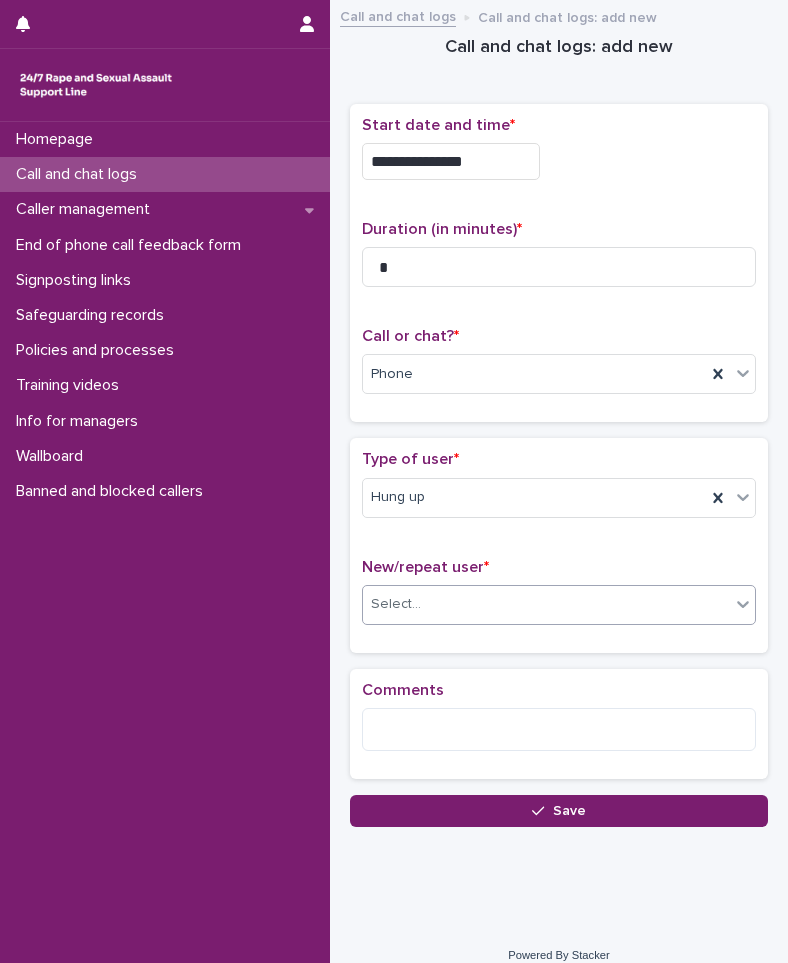 click on "Select..." at bounding box center [546, 604] 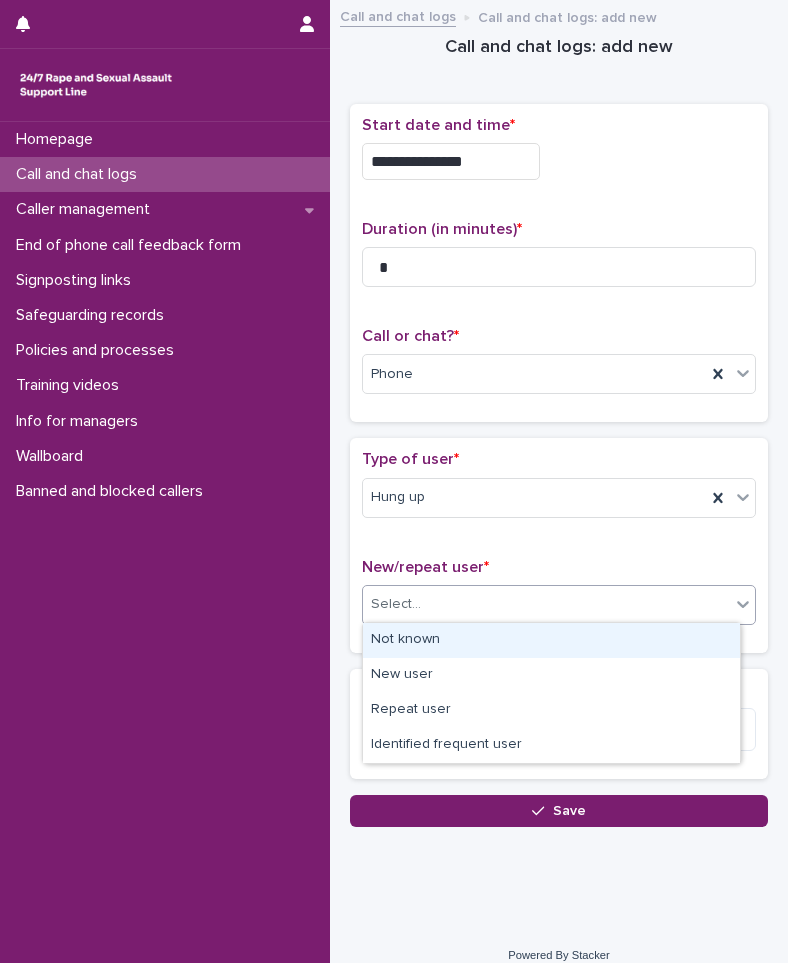 click on "Not known" at bounding box center (551, 640) 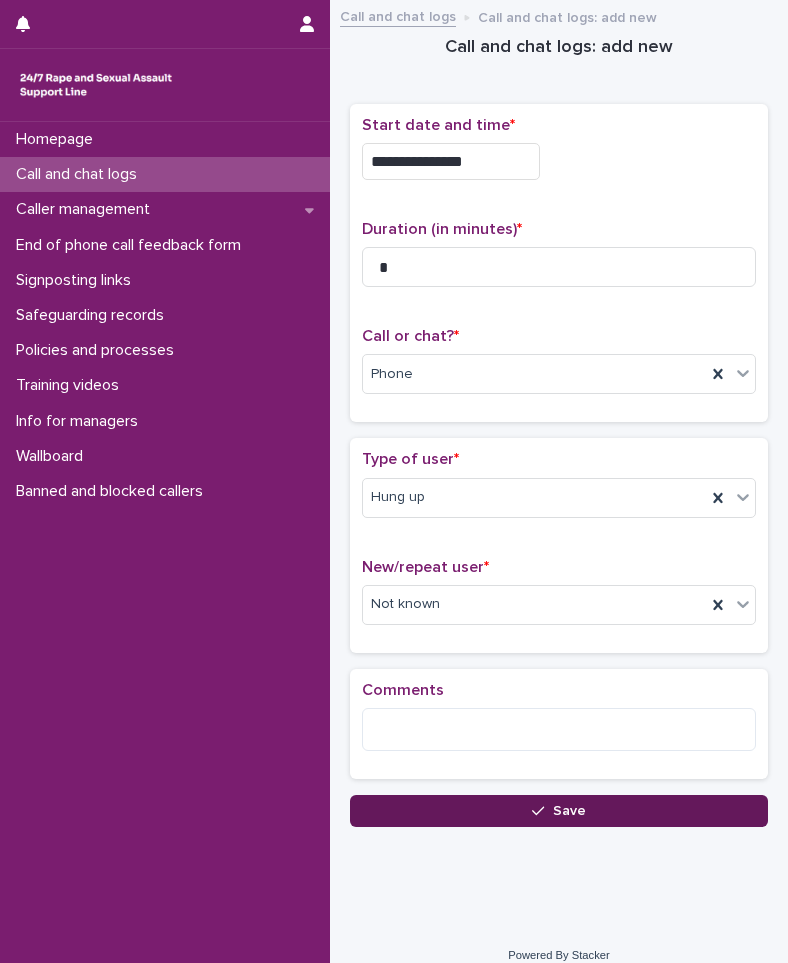 click on "**********" at bounding box center (559, 419) 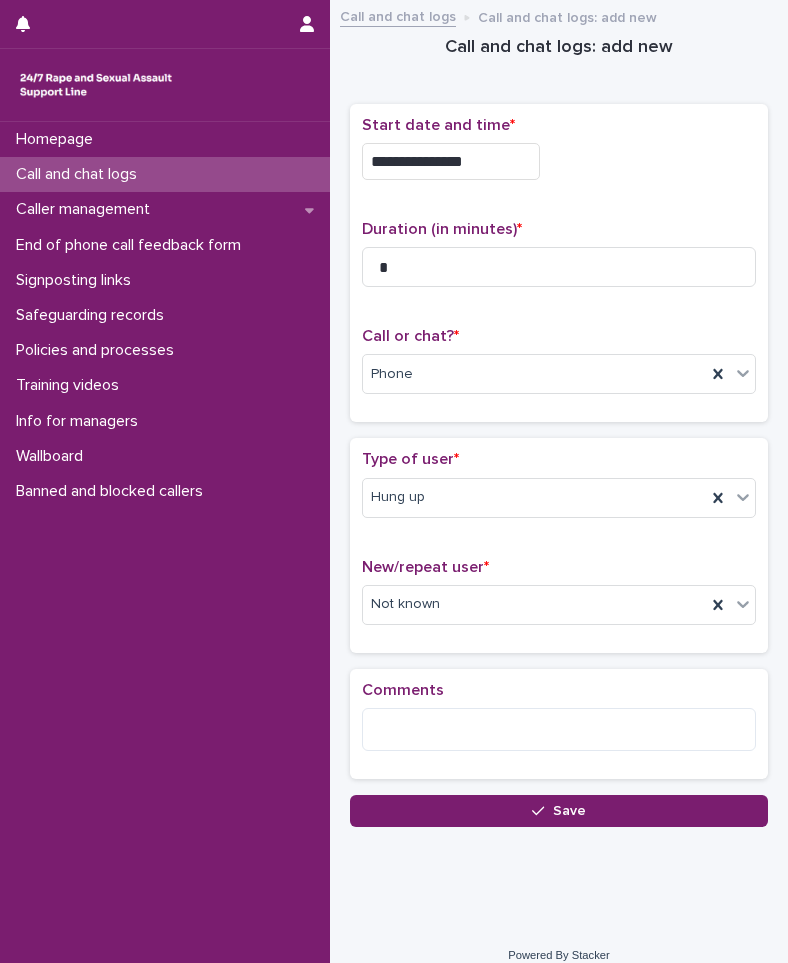 click on "Save" at bounding box center [559, 811] 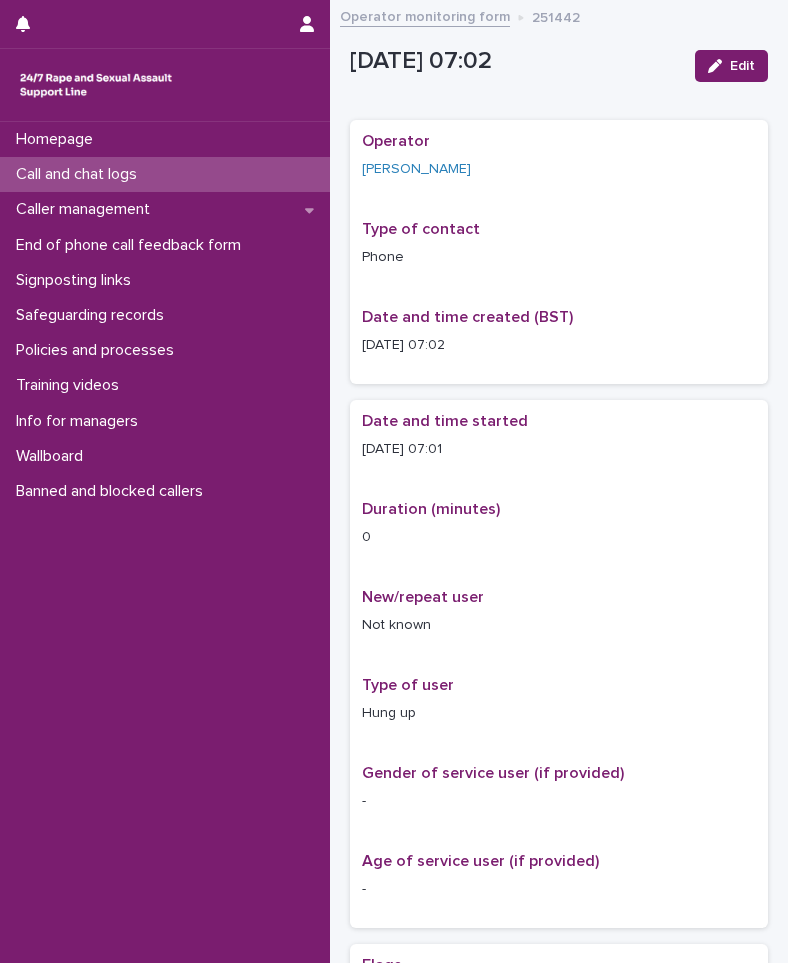 click on "Call and chat logs" at bounding box center (165, 174) 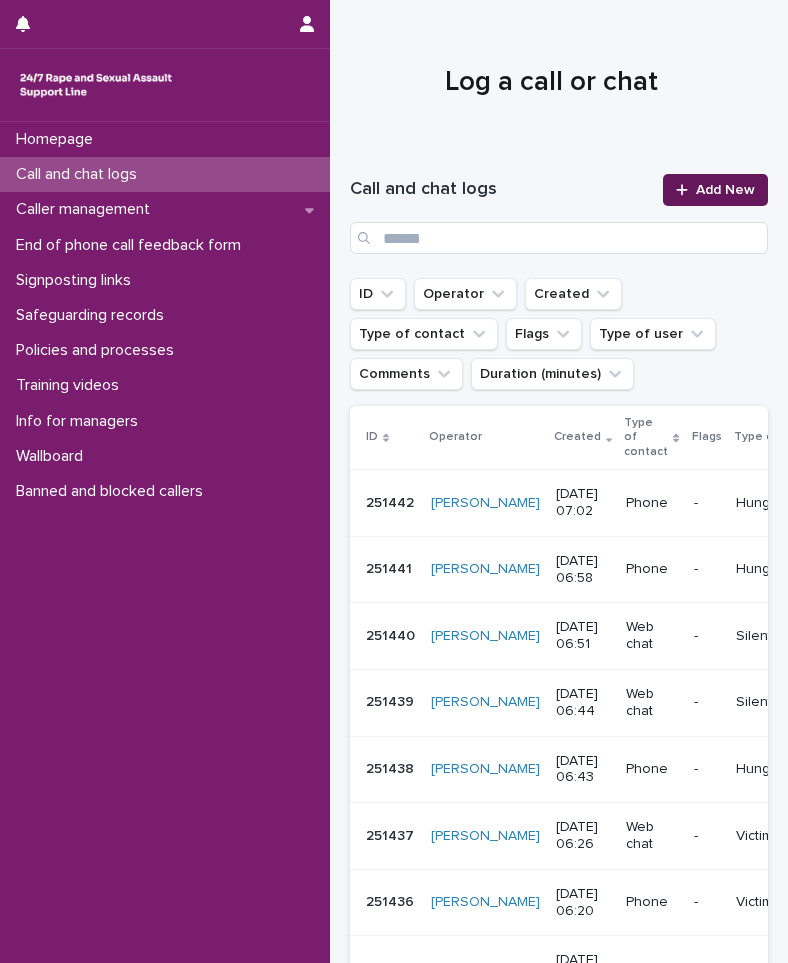 click on "Add New" at bounding box center [725, 190] 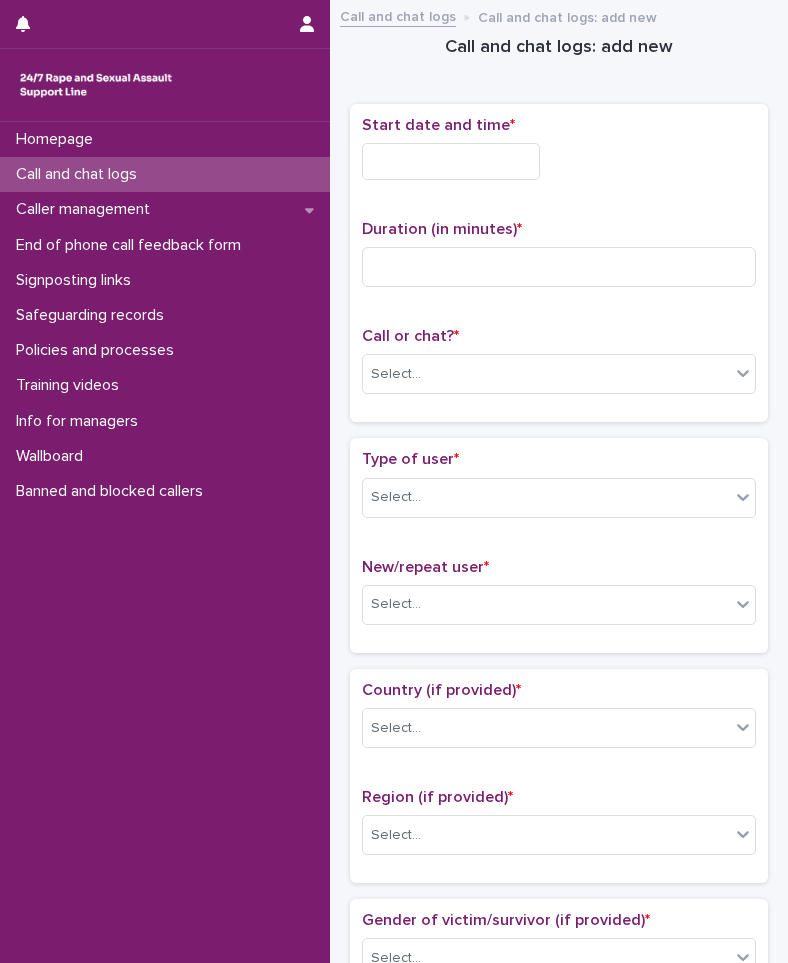 click at bounding box center (451, 161) 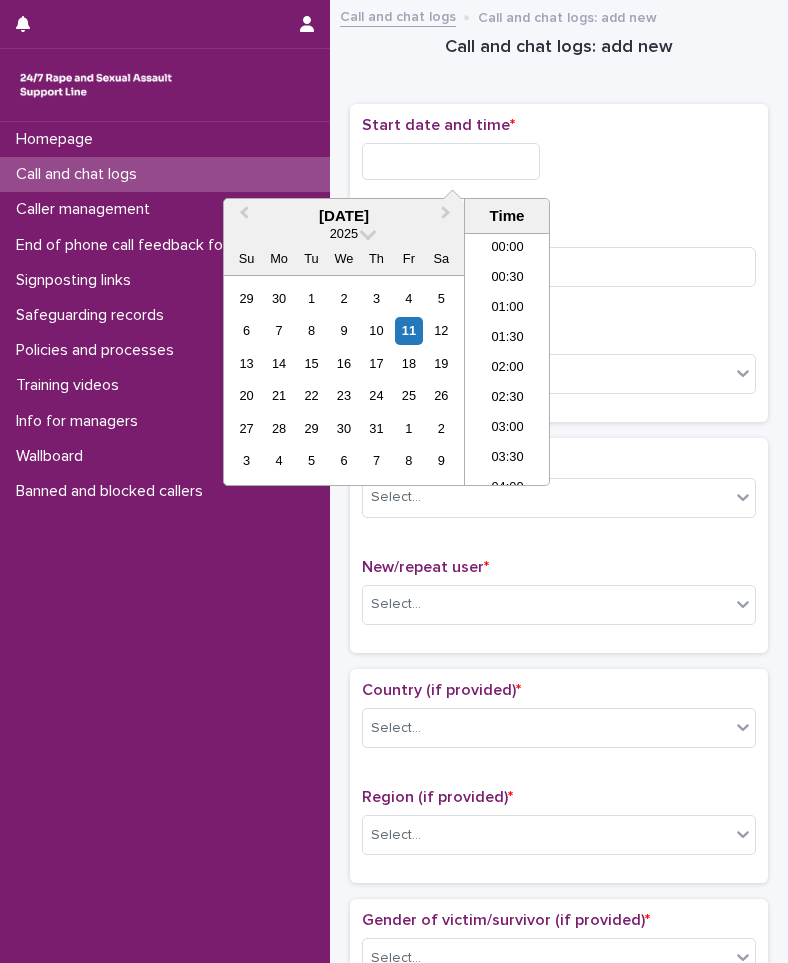 scroll, scrollTop: 310, scrollLeft: 0, axis: vertical 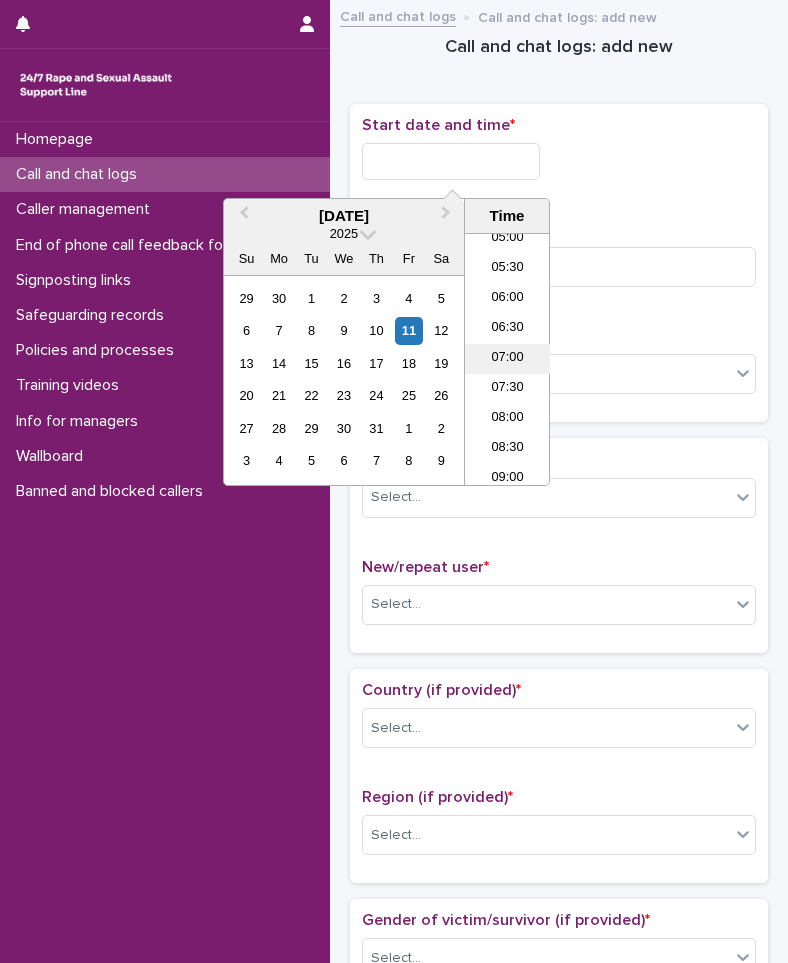 drag, startPoint x: 502, startPoint y: 348, endPoint x: 529, endPoint y: 209, distance: 141.59802 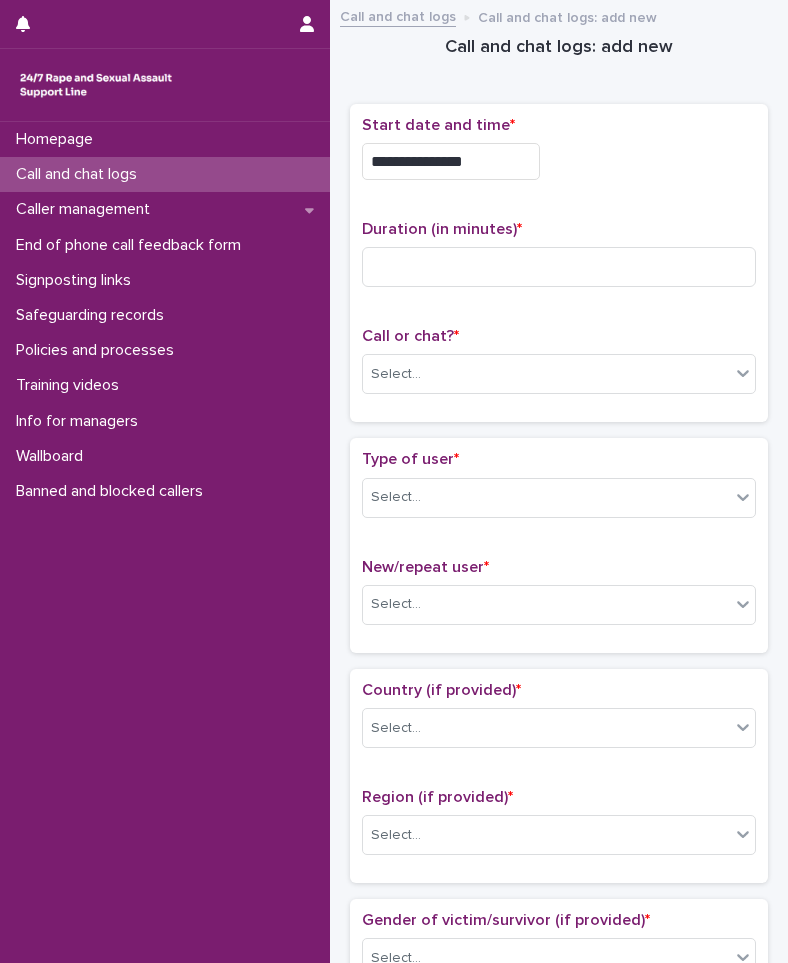 click on "**********" at bounding box center [451, 161] 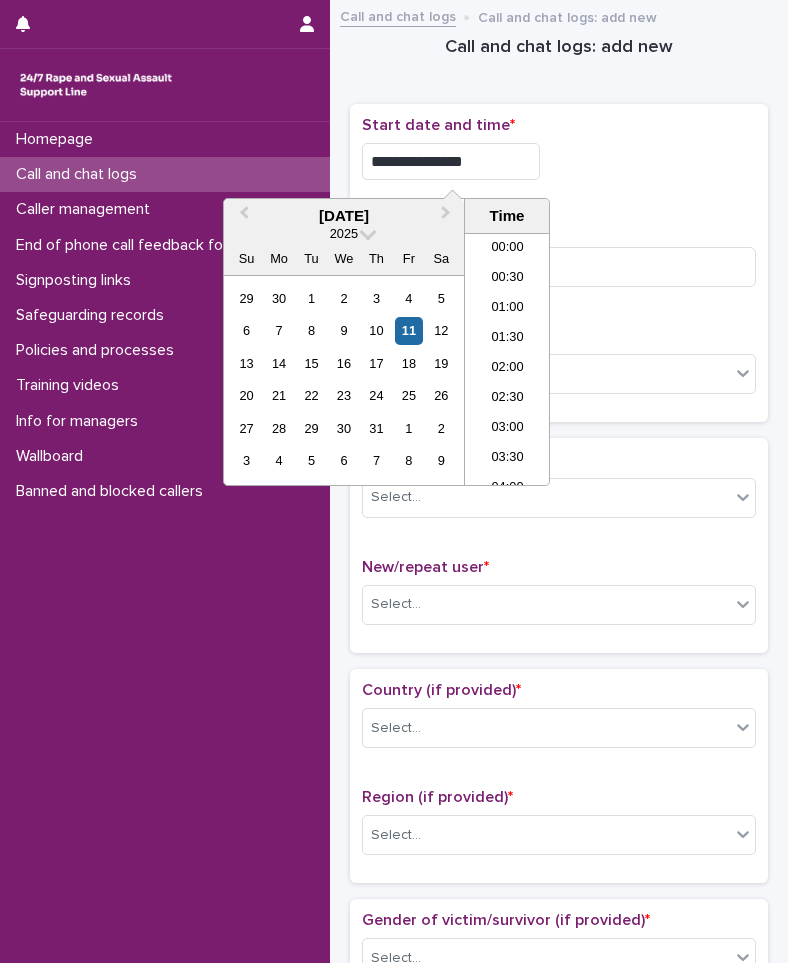 scroll, scrollTop: 310, scrollLeft: 0, axis: vertical 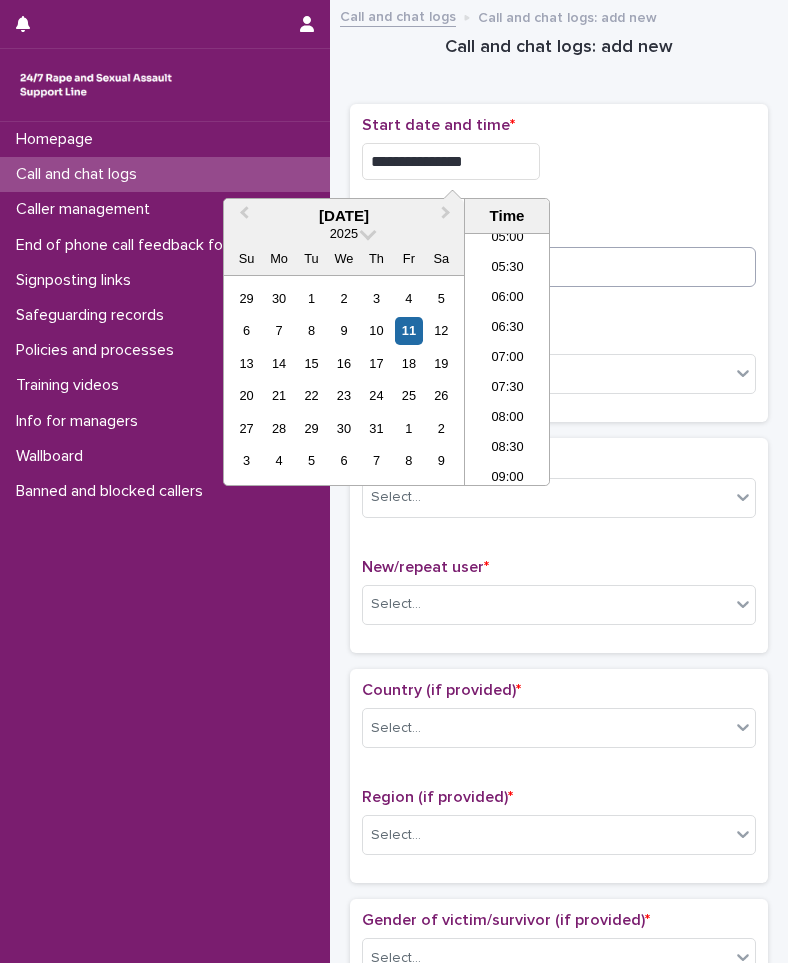 type on "**********" 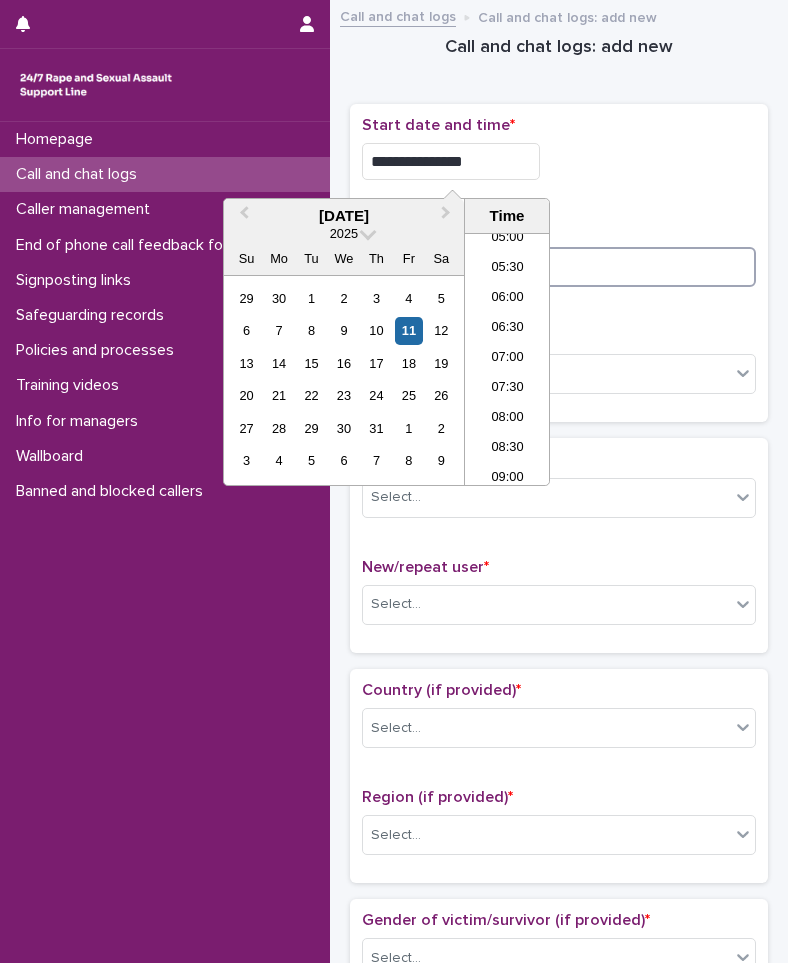 click at bounding box center [559, 267] 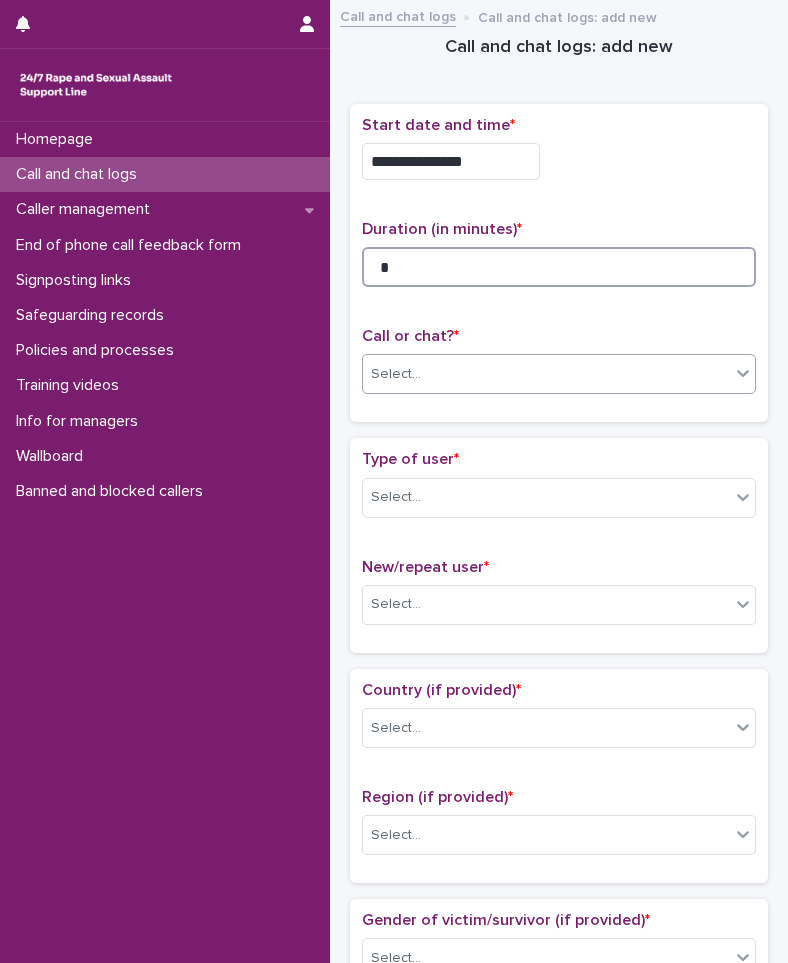 type on "*" 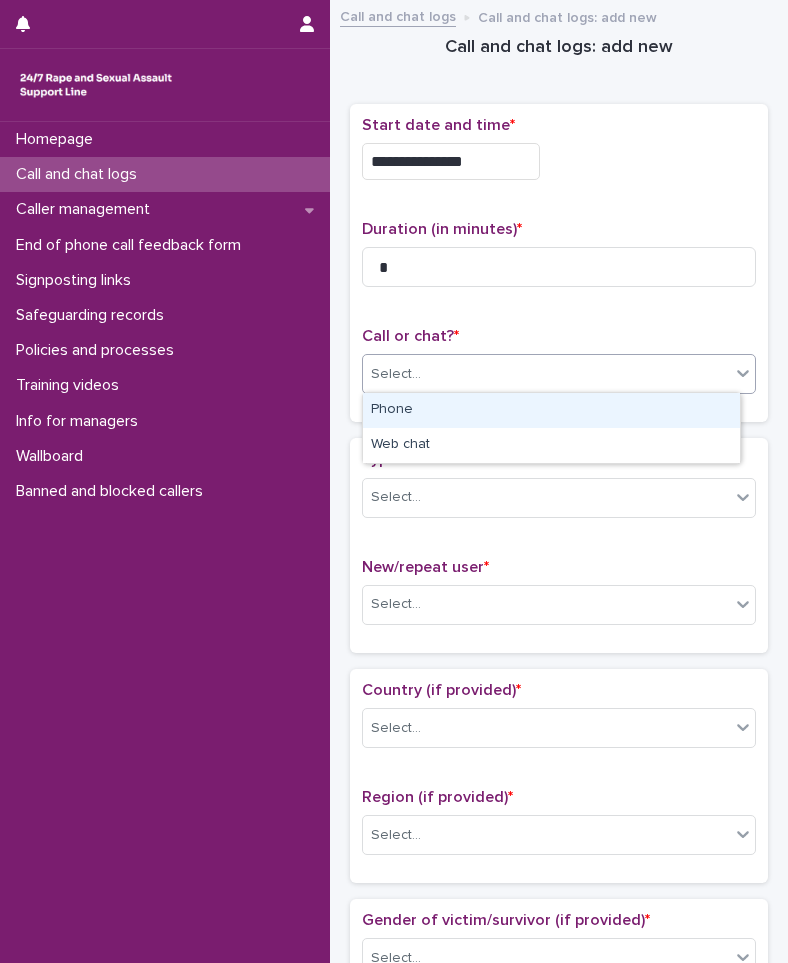 drag, startPoint x: 552, startPoint y: 363, endPoint x: 487, endPoint y: 380, distance: 67.18631 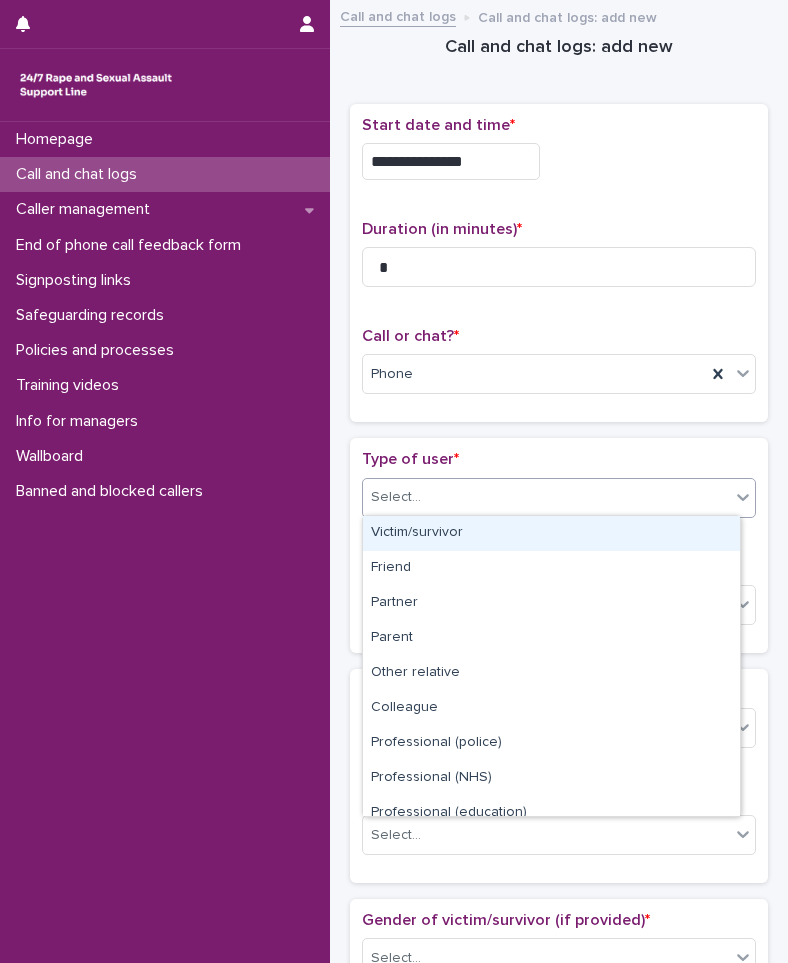 click on "Select..." at bounding box center [546, 497] 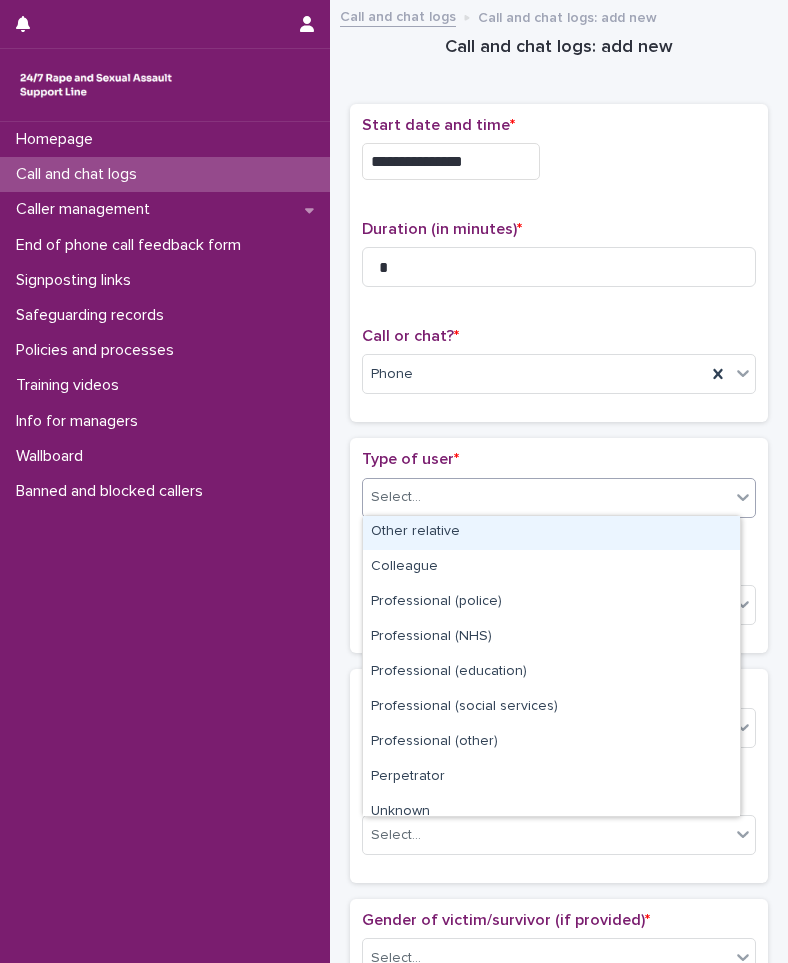 scroll, scrollTop: 225, scrollLeft: 0, axis: vertical 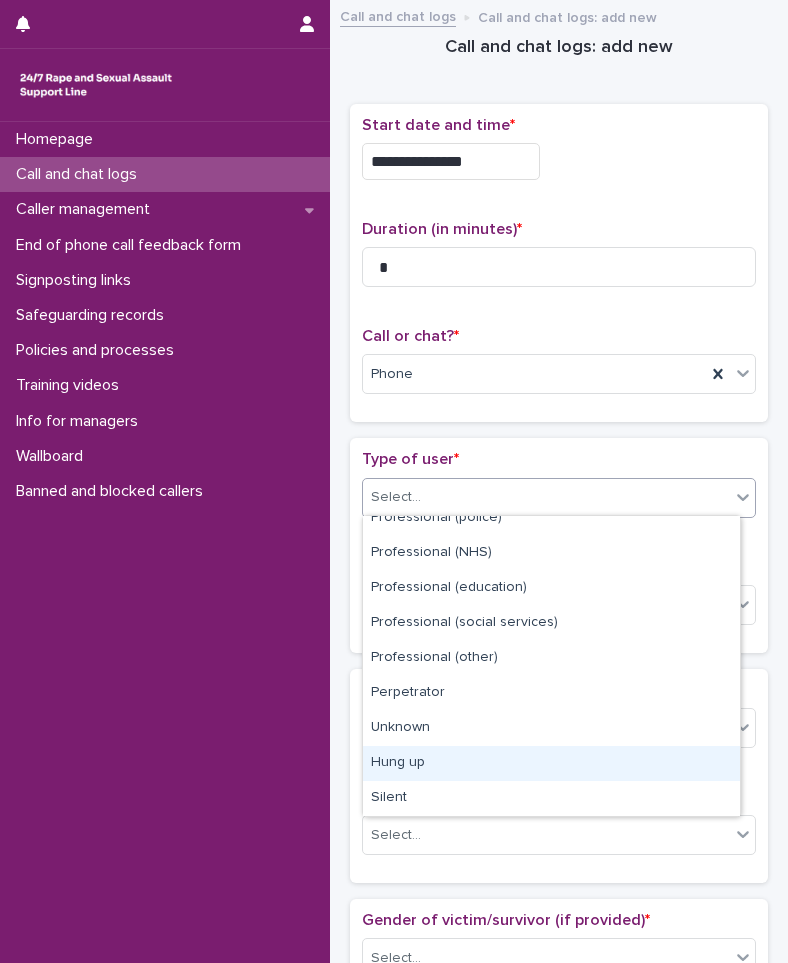 click on "Hung up" at bounding box center (551, 763) 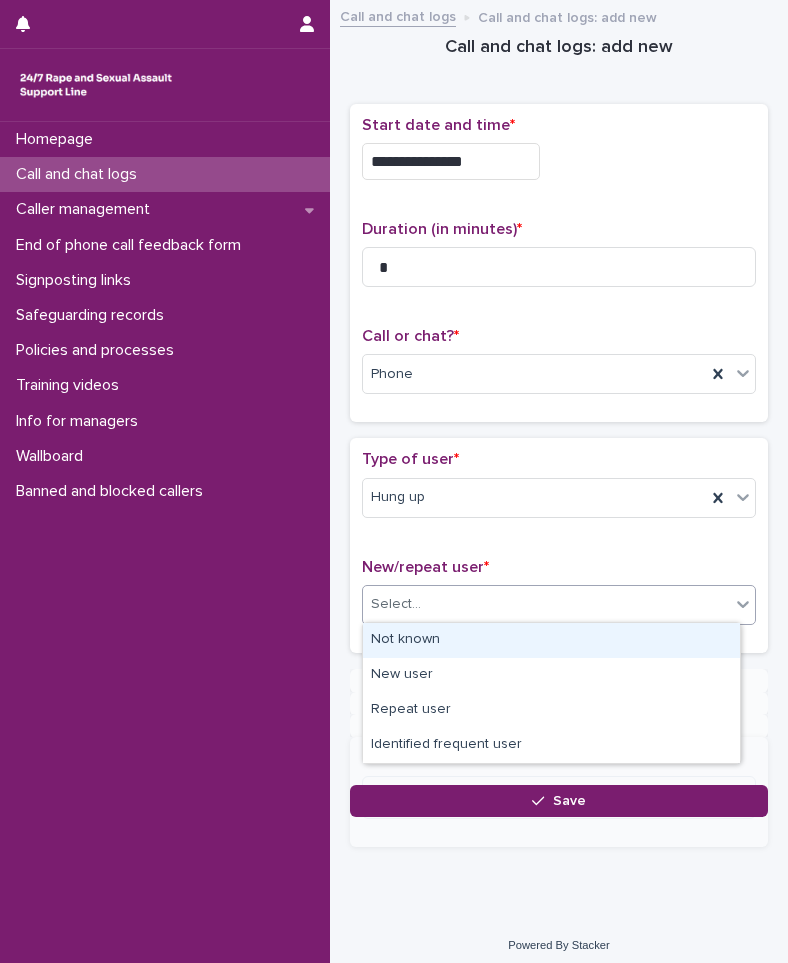 drag, startPoint x: 414, startPoint y: 759, endPoint x: 447, endPoint y: 603, distance: 159.4522 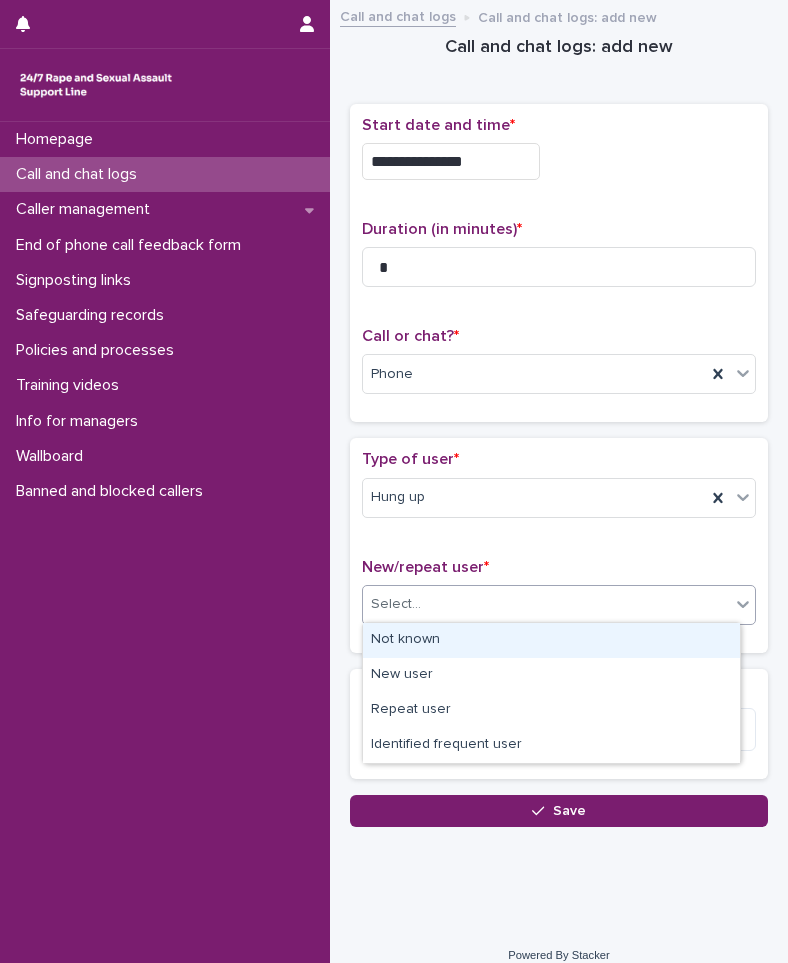 click on "Not known" at bounding box center (551, 640) 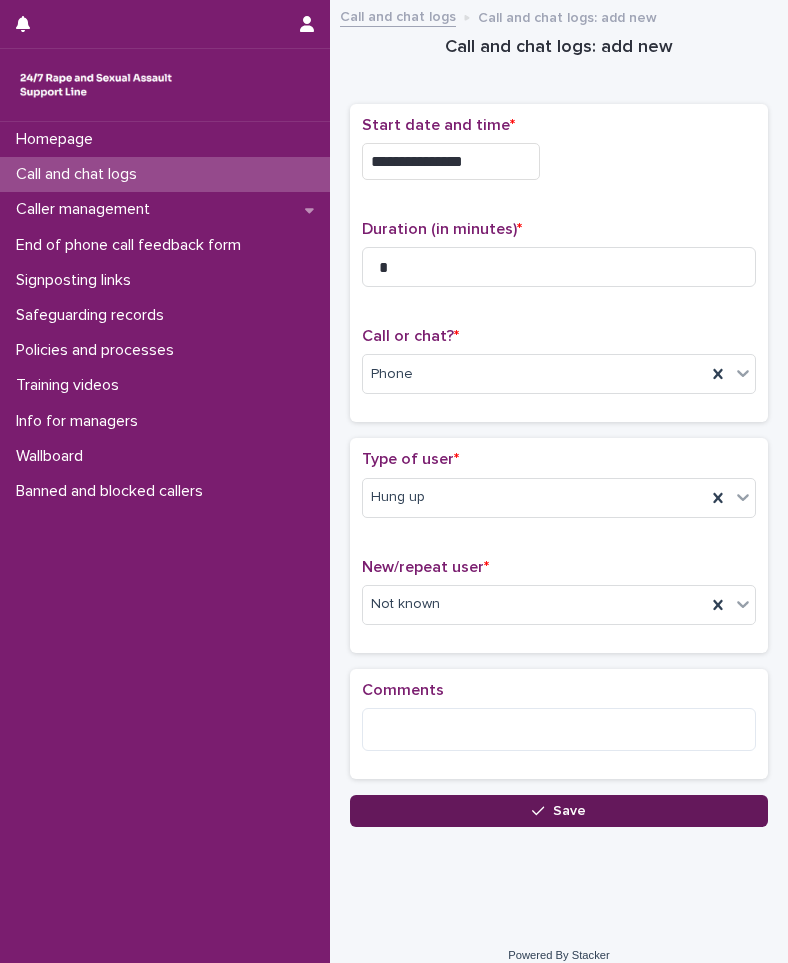 click on "Save" at bounding box center [559, 811] 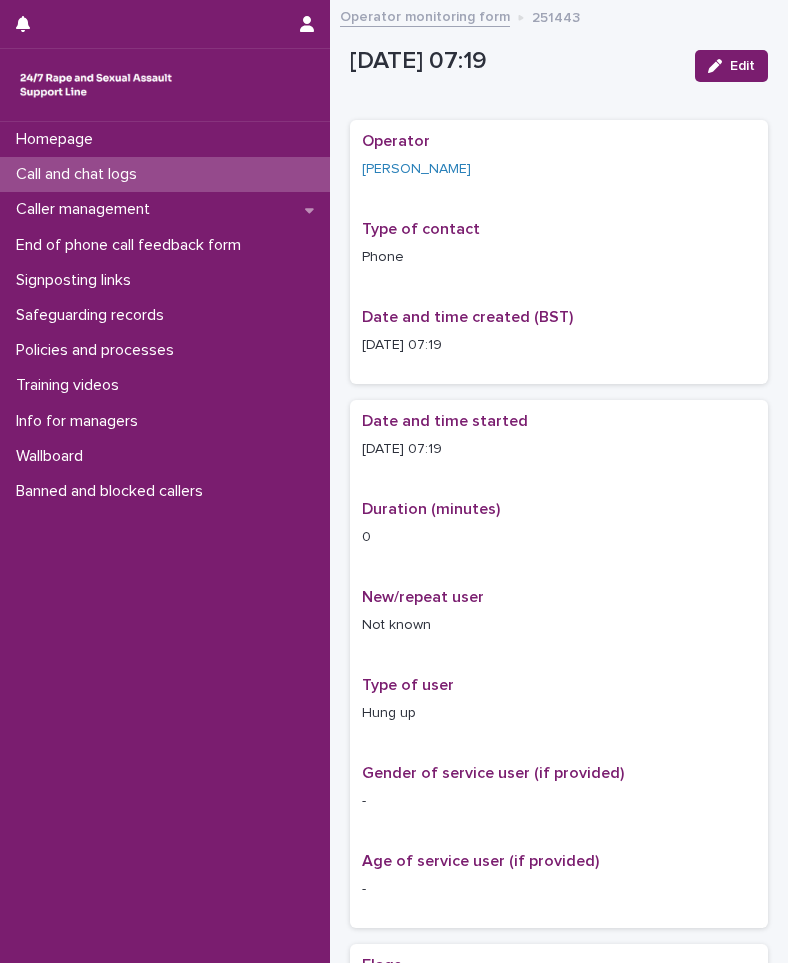 click on "Call and chat logs" at bounding box center [165, 174] 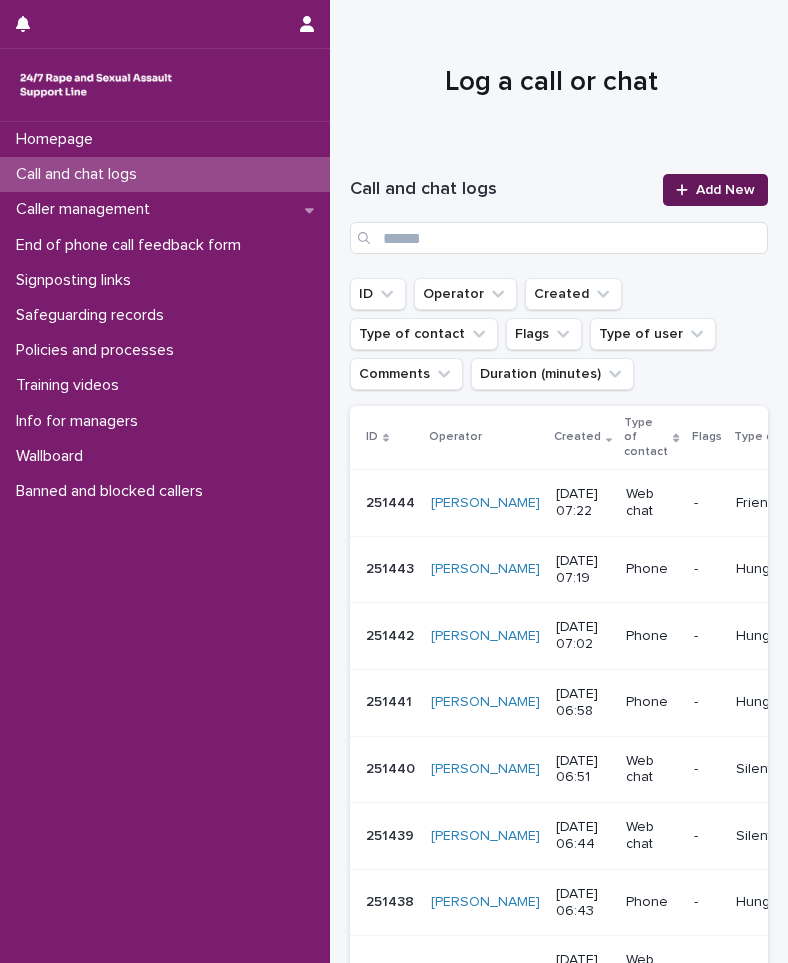 click on "Add New" at bounding box center (715, 190) 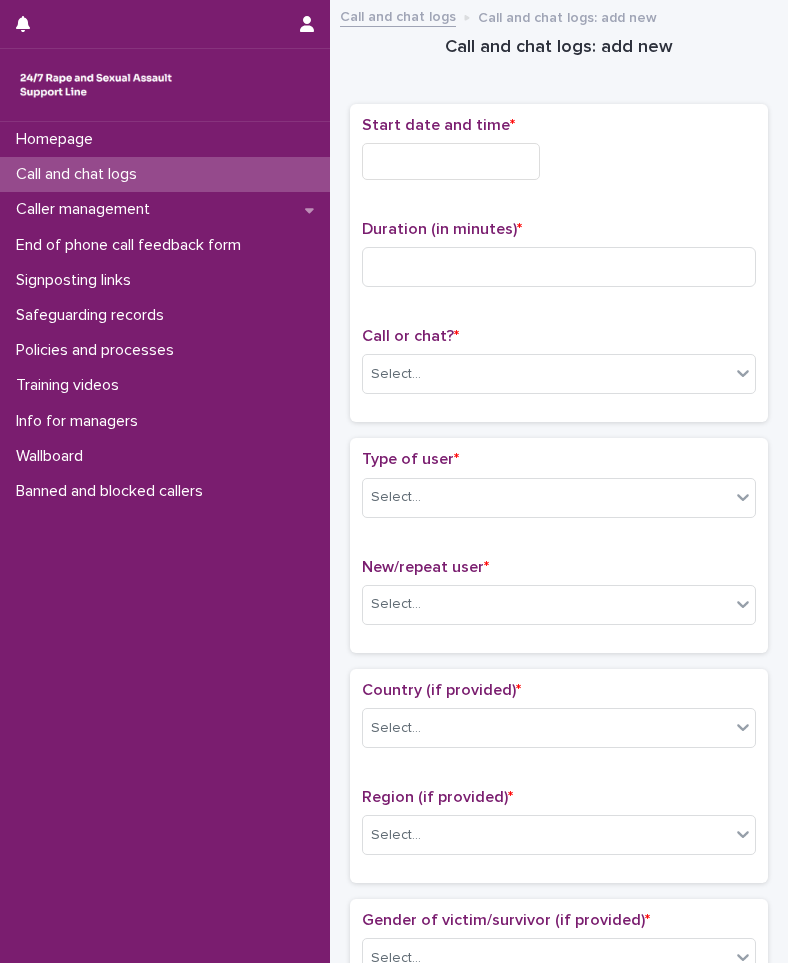 click at bounding box center (451, 161) 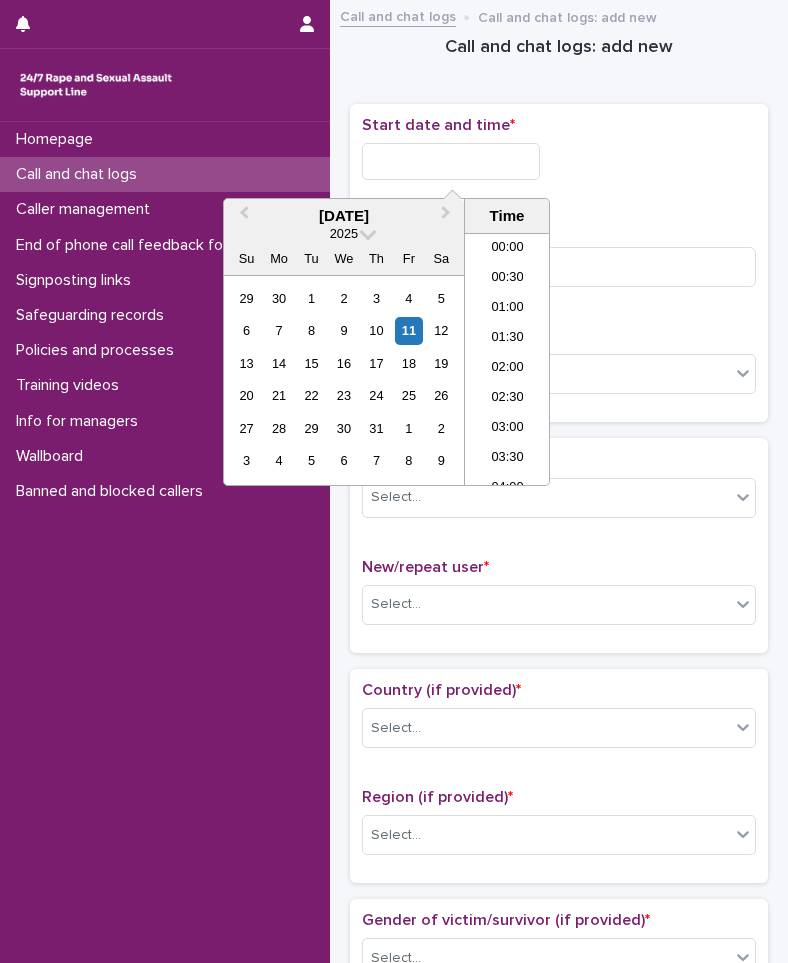 scroll, scrollTop: 310, scrollLeft: 0, axis: vertical 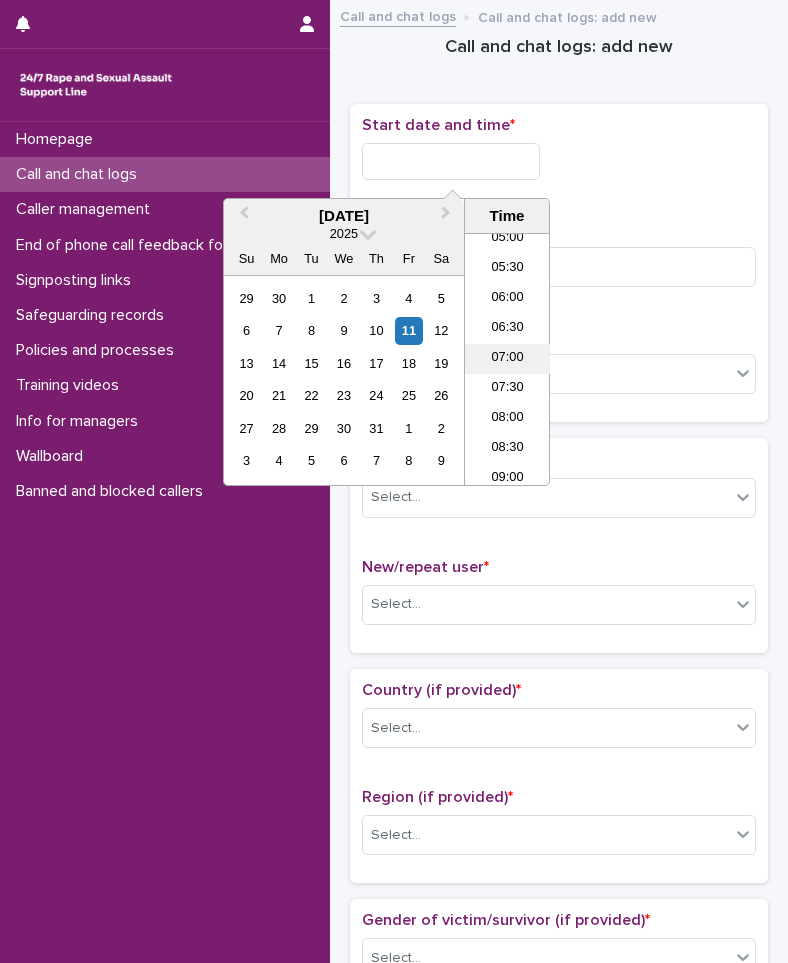 click on "07:00" at bounding box center [507, 359] 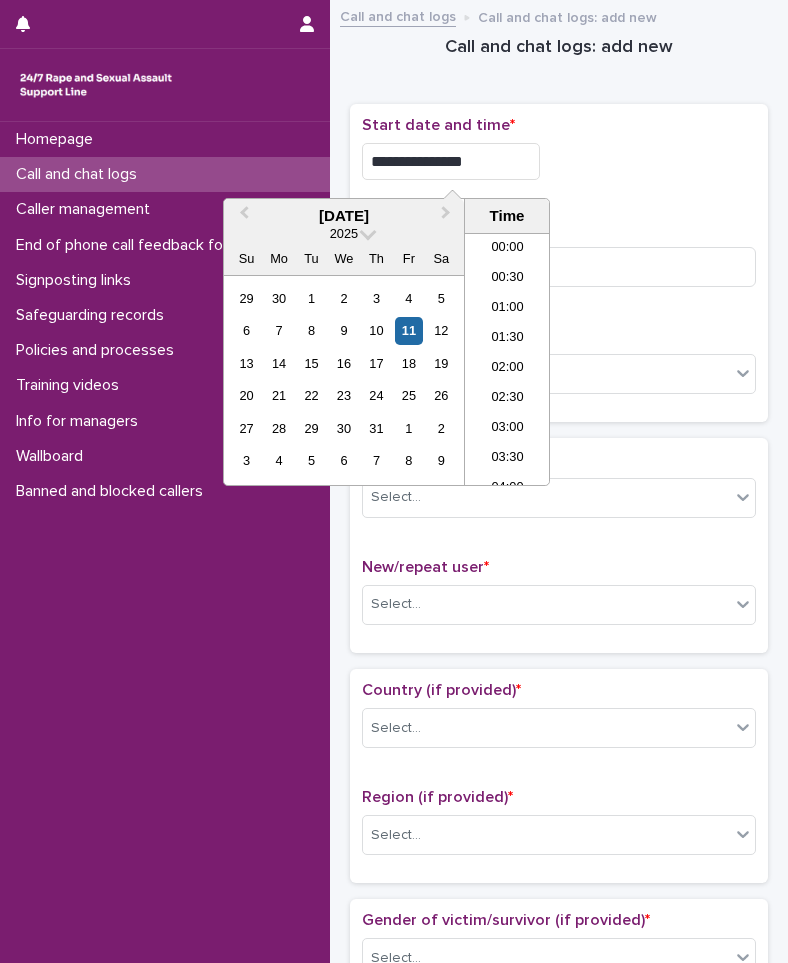 scroll, scrollTop: 310, scrollLeft: 0, axis: vertical 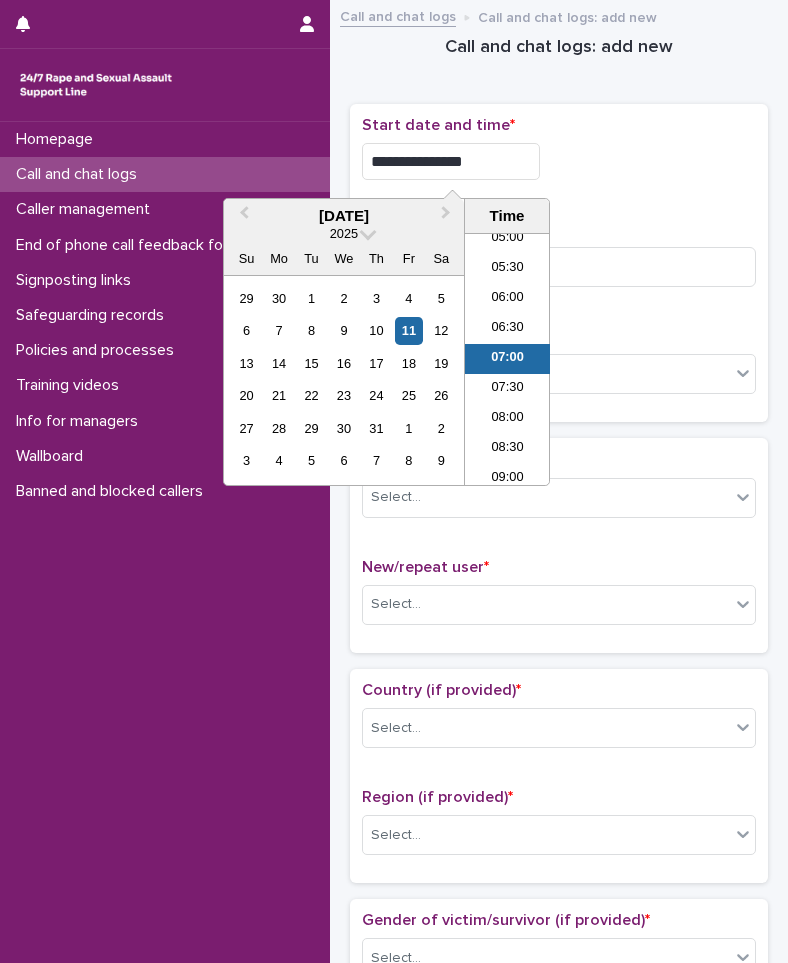 click on "**********" at bounding box center [451, 161] 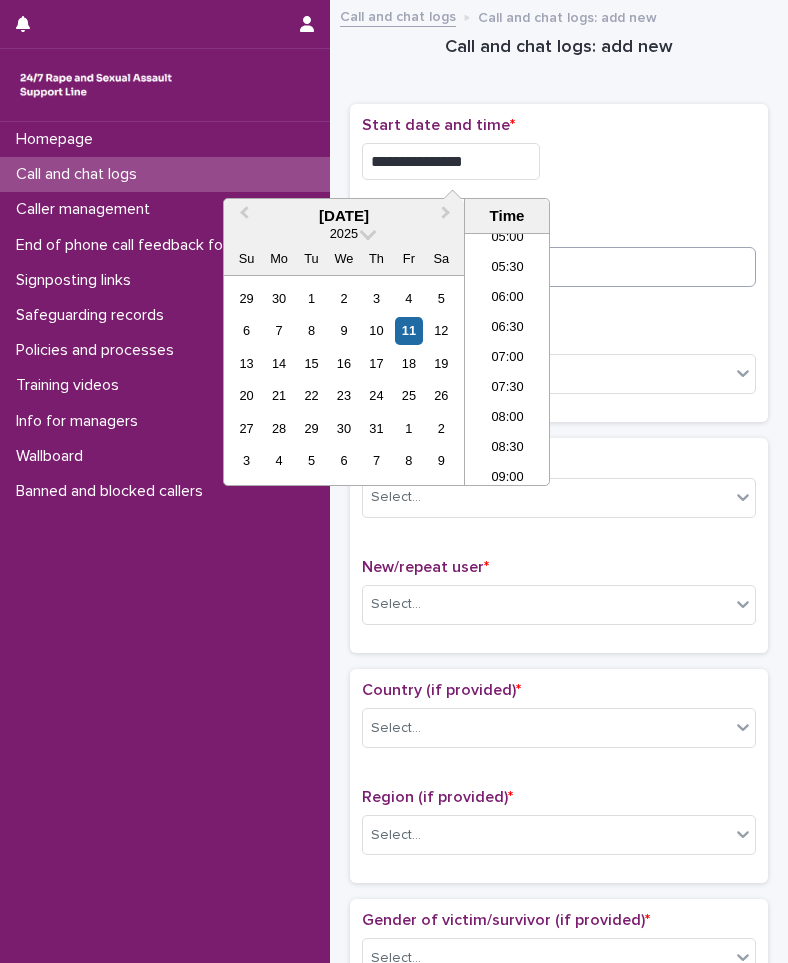 type on "**********" 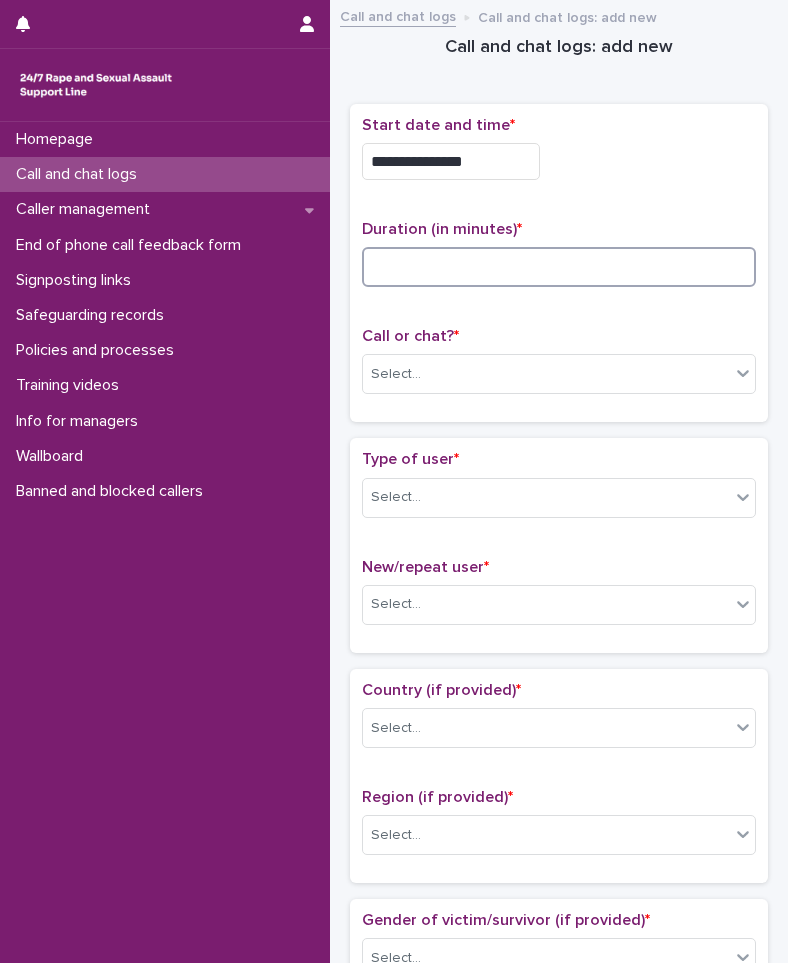 click at bounding box center [559, 267] 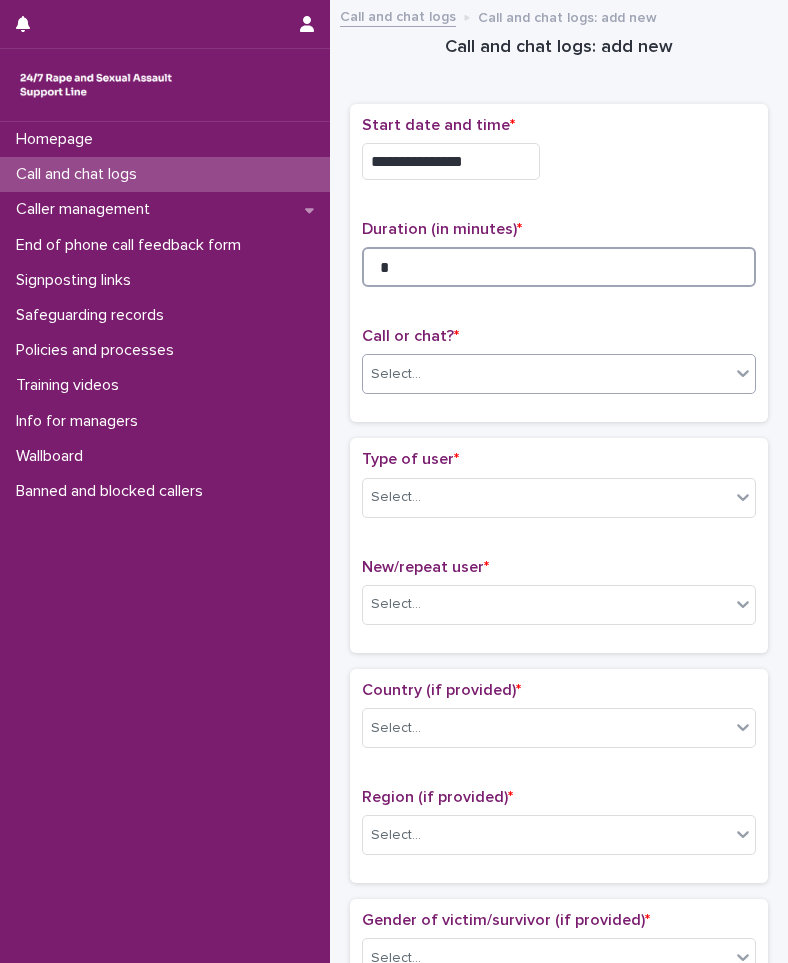 type on "*" 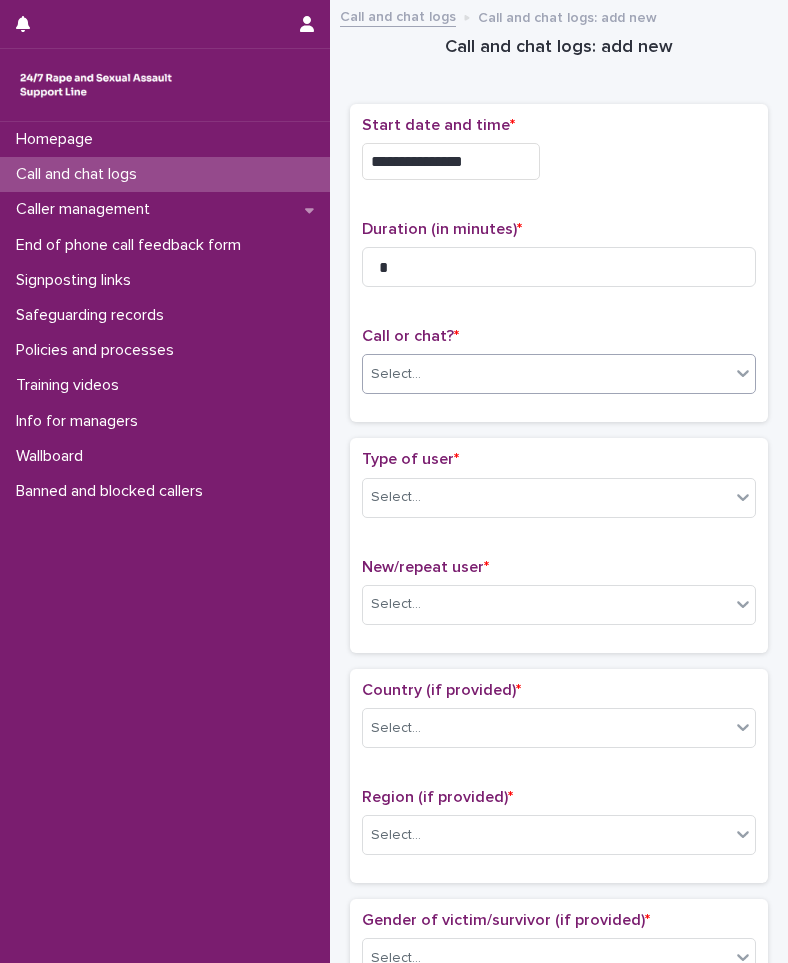 drag, startPoint x: 493, startPoint y: 367, endPoint x: 473, endPoint y: 392, distance: 32.01562 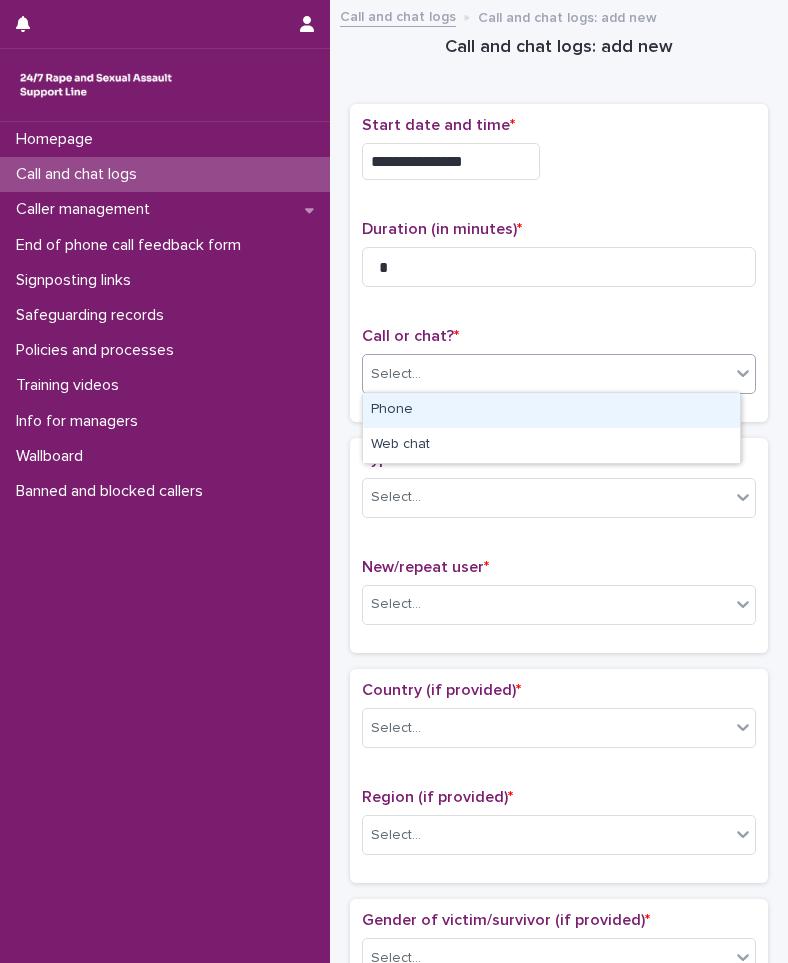 click on "Phone" at bounding box center (551, 410) 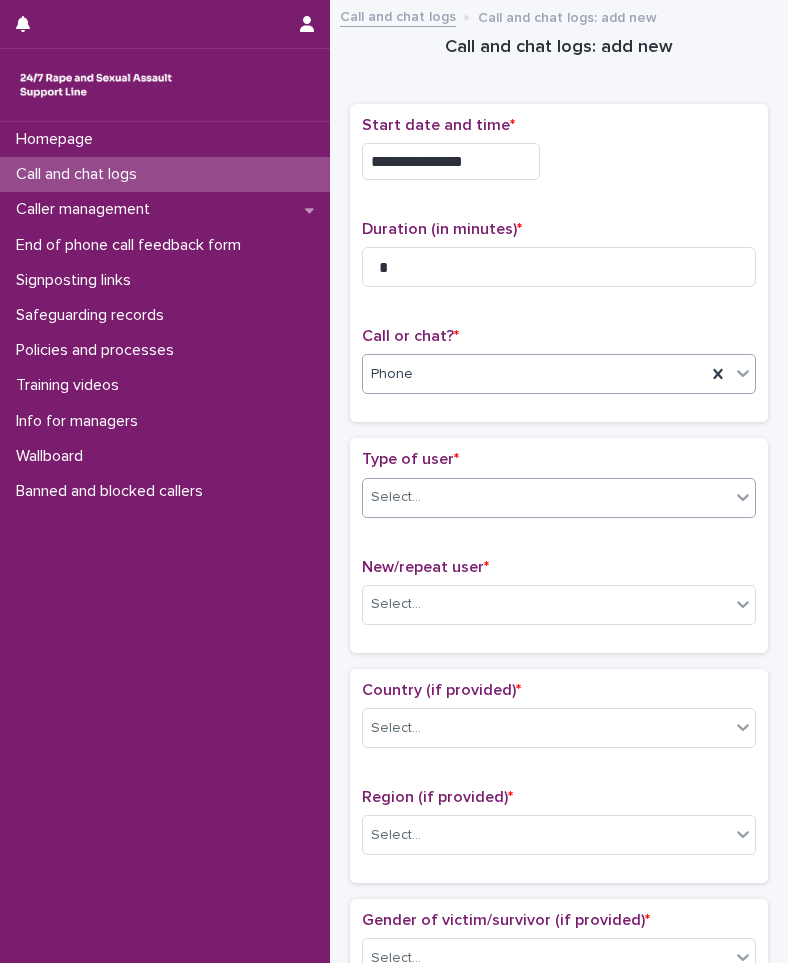 click on "Select..." at bounding box center (546, 497) 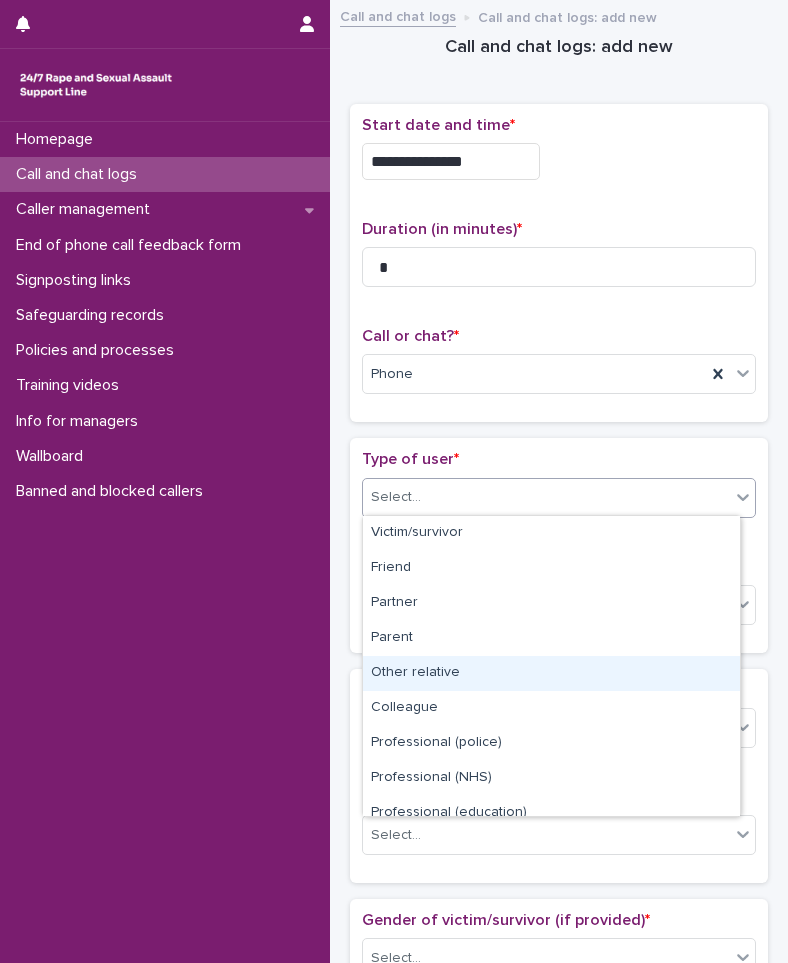 scroll, scrollTop: 225, scrollLeft: 0, axis: vertical 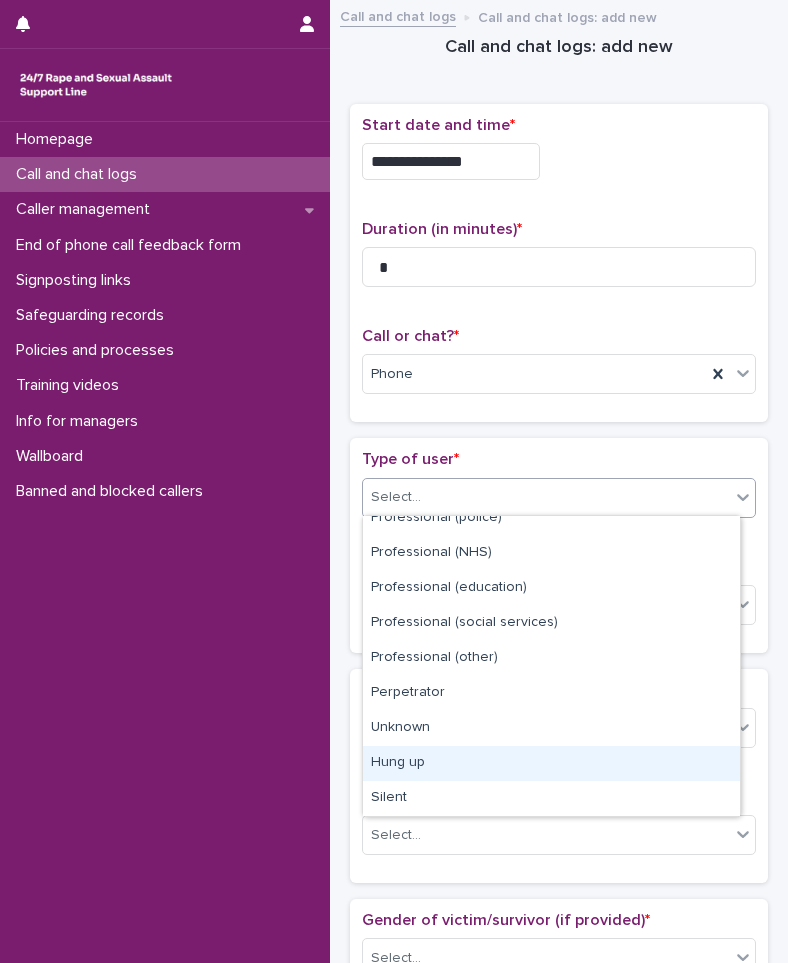 click on "Hung up" at bounding box center (551, 763) 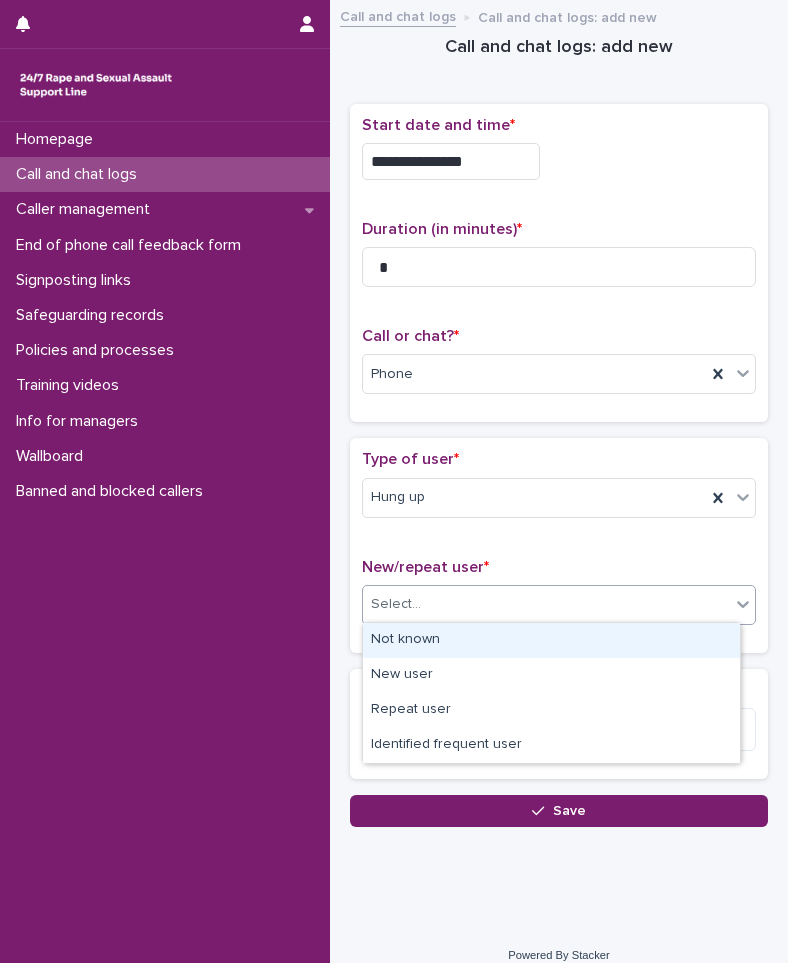 click on "Select..." at bounding box center (546, 604) 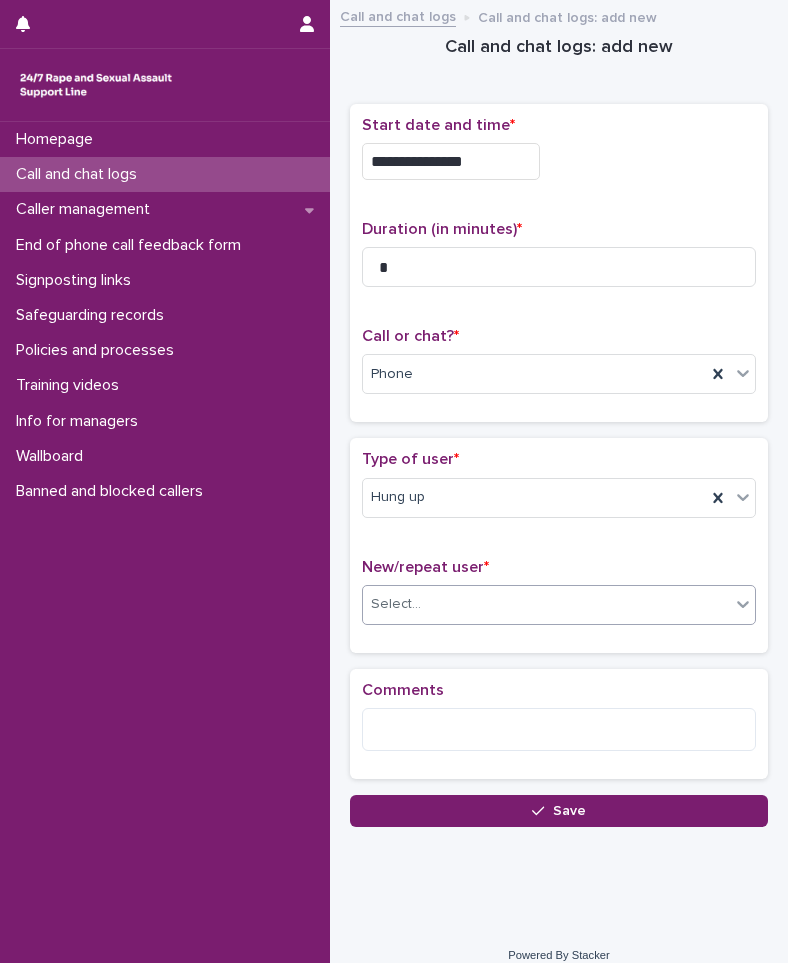 click on "Type of user * Hung up New/repeat user *   option Not known, selected.     0 results available. Select is focused ,type to refine list, press Down to open the menu,  Select..." at bounding box center (559, 545) 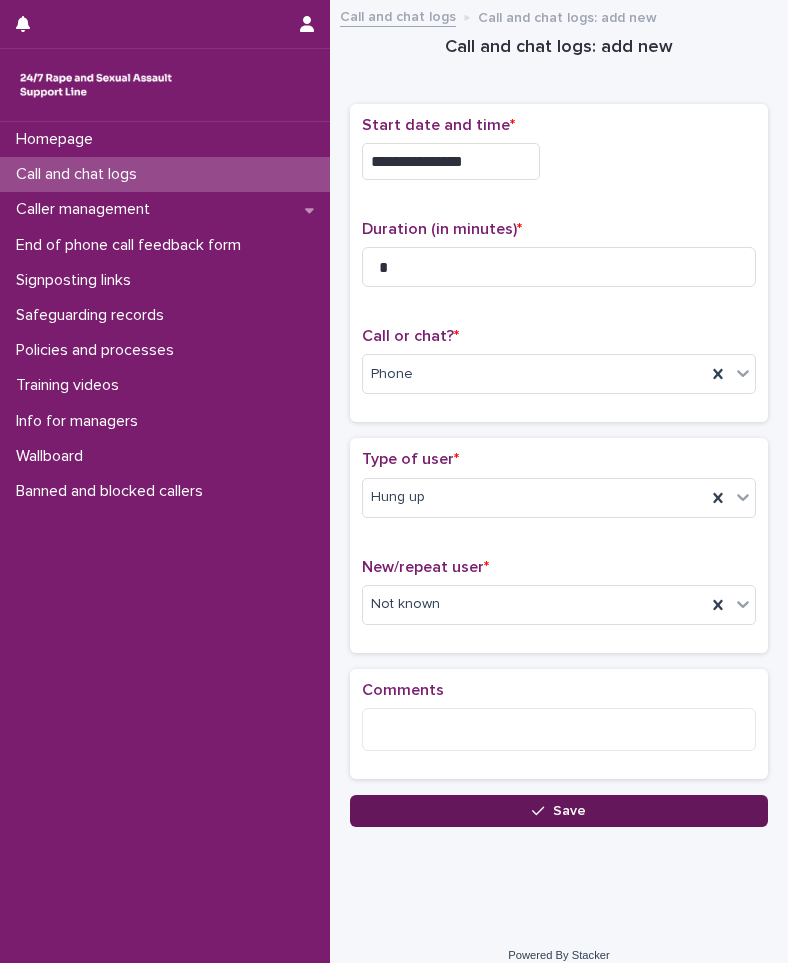 click on "Save" at bounding box center [559, 811] 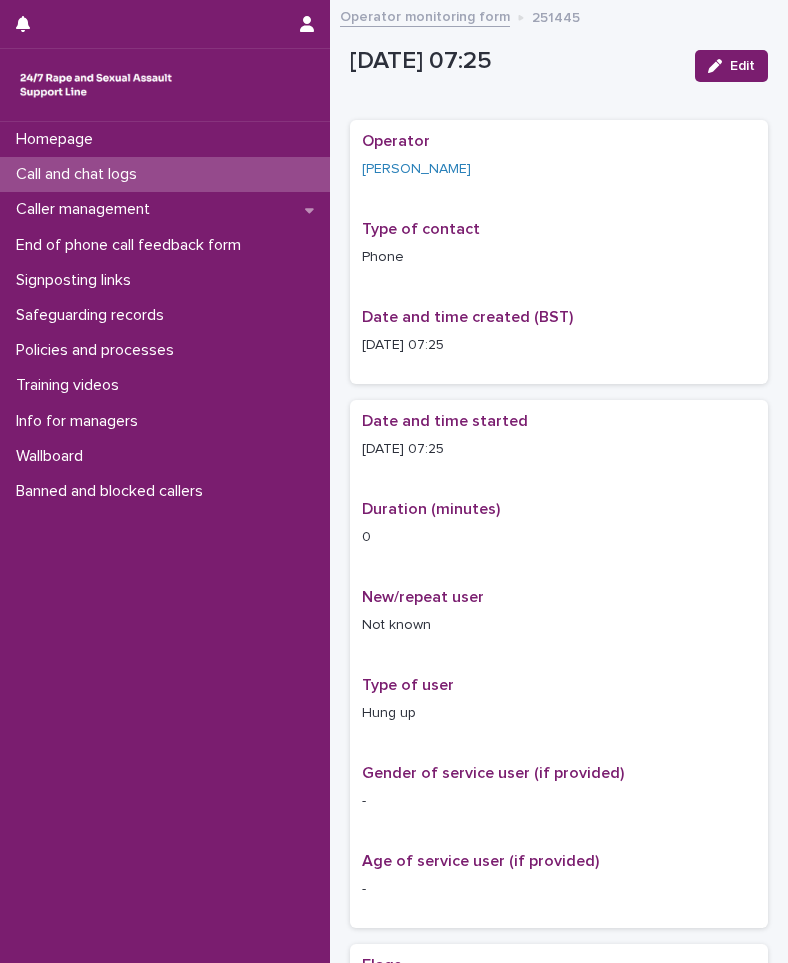 click on "Call and chat logs" at bounding box center [165, 174] 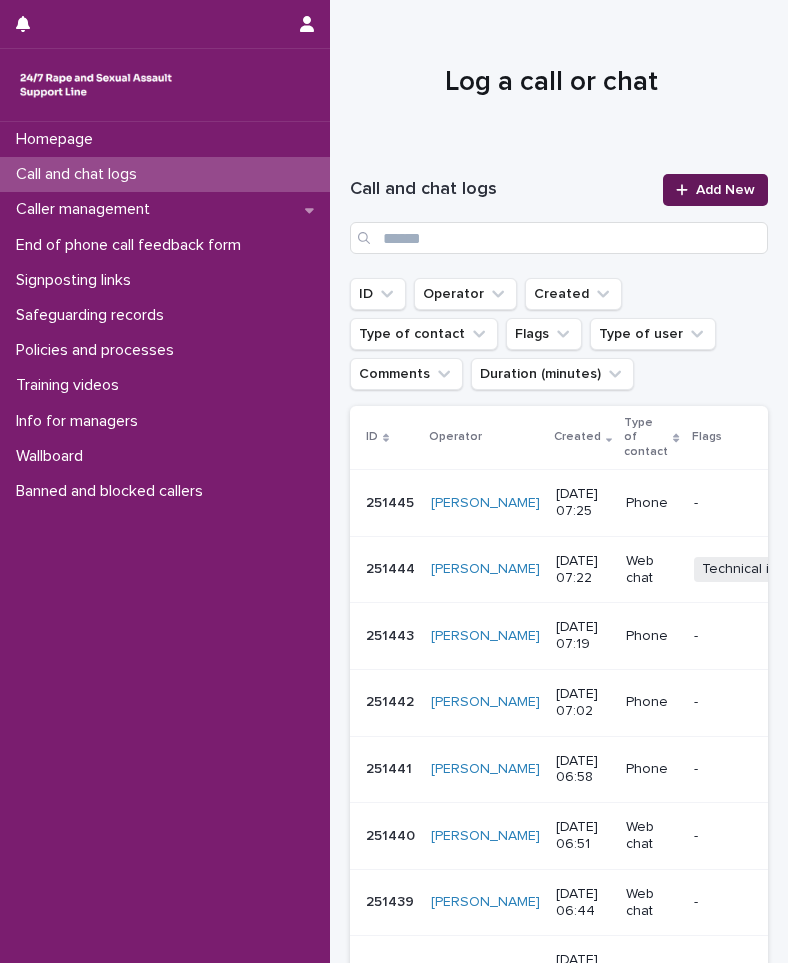 click on "Add New" at bounding box center (715, 190) 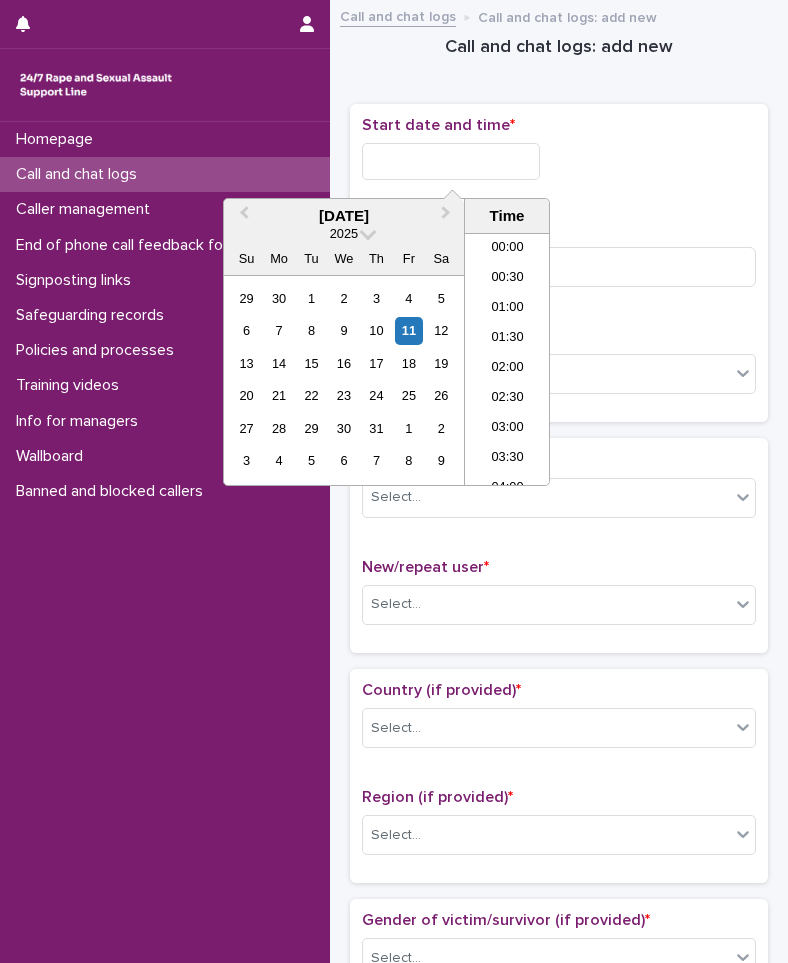 click at bounding box center [451, 161] 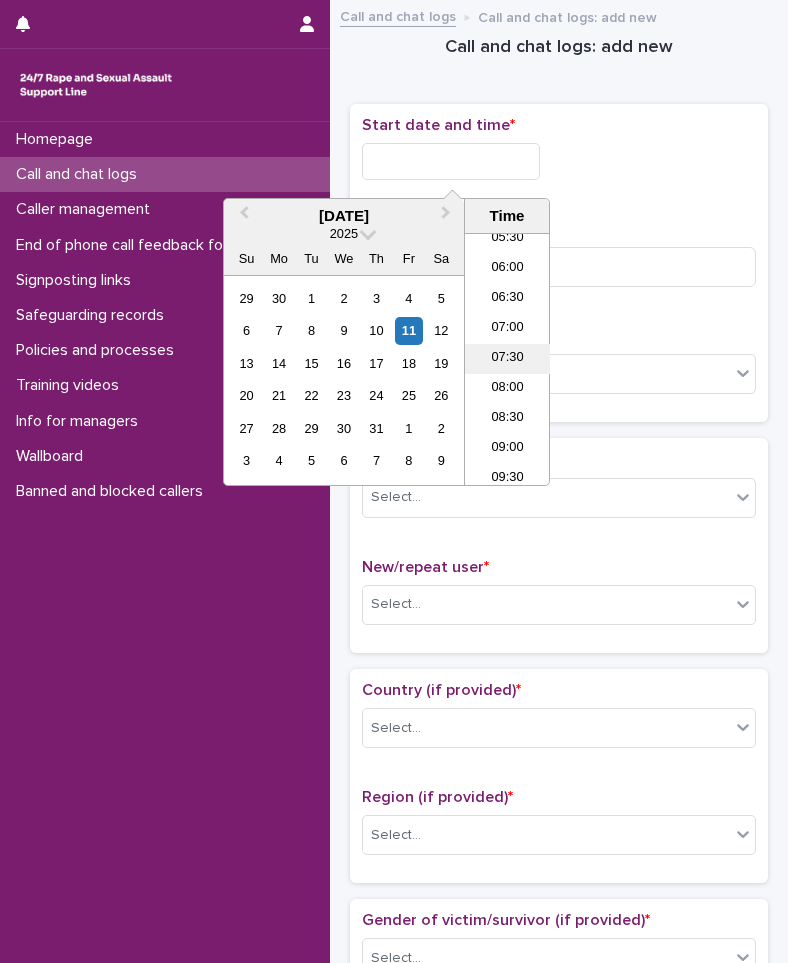 click on "07:30" at bounding box center [507, 359] 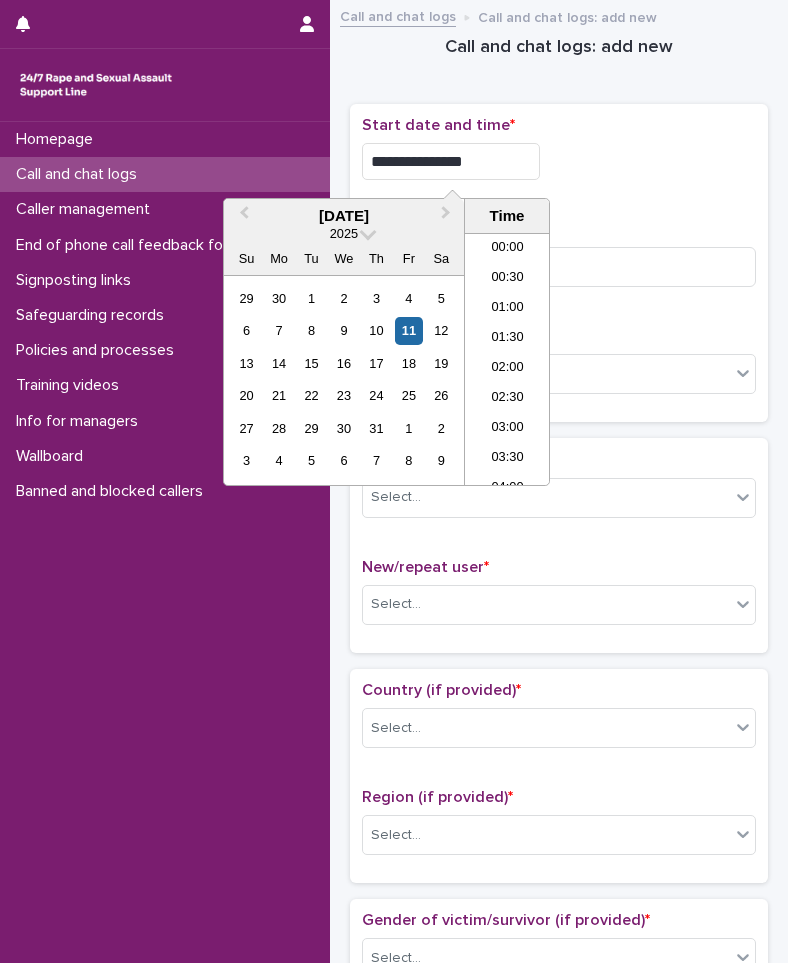 click on "**********" at bounding box center (451, 161) 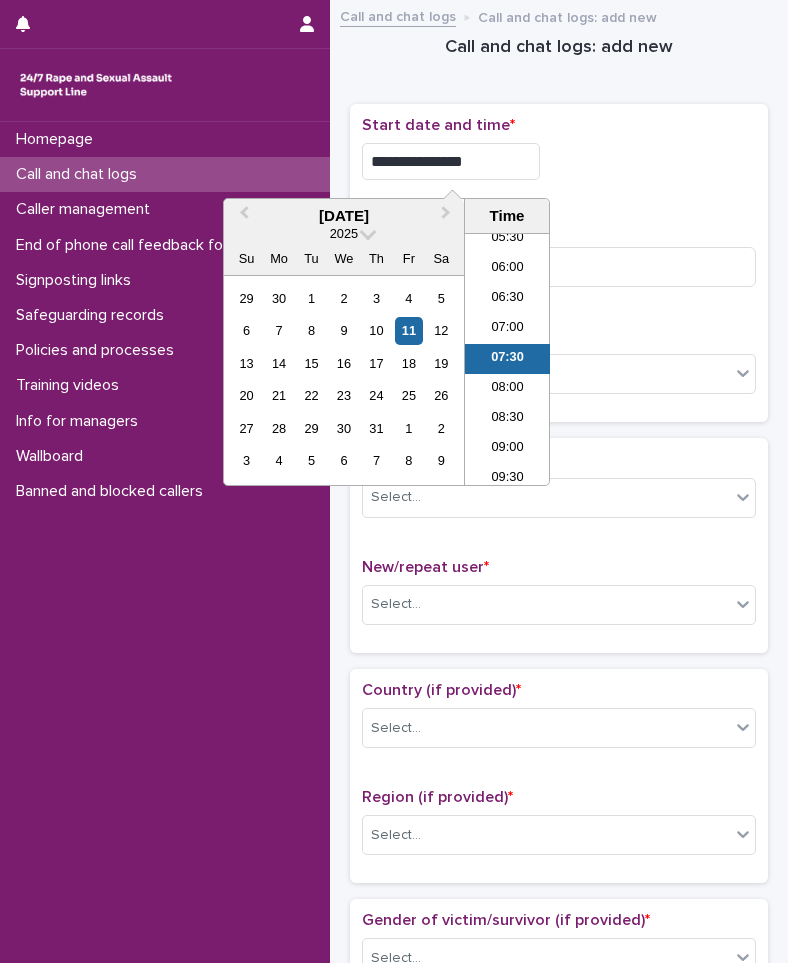 click on "**********" at bounding box center (451, 161) 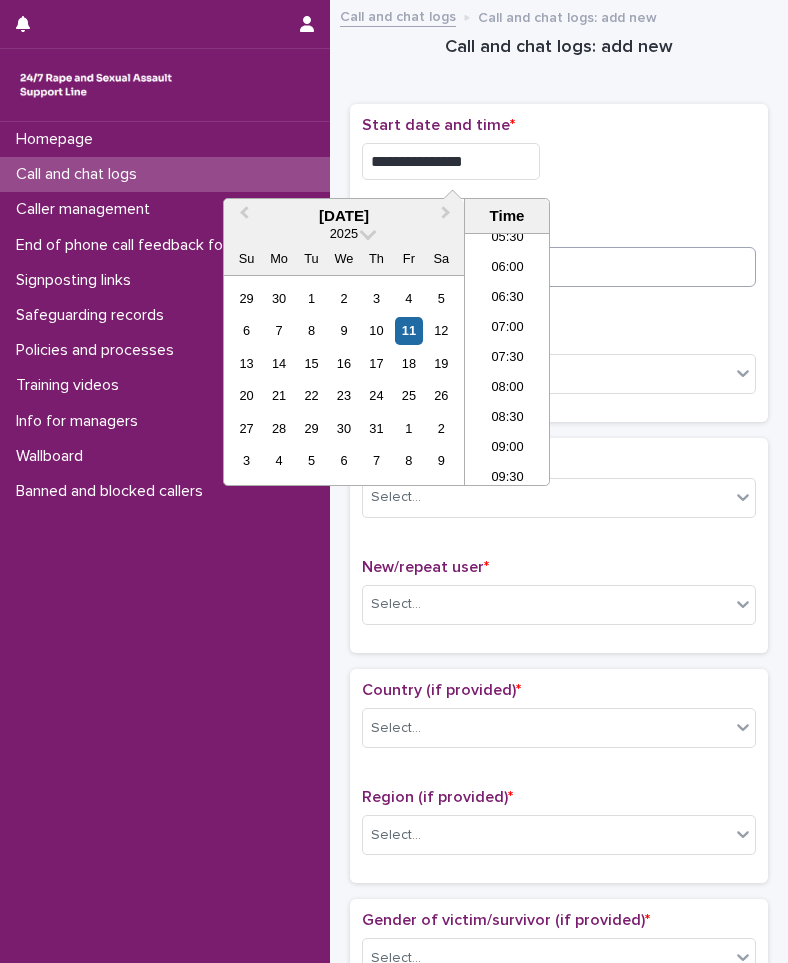 type on "**********" 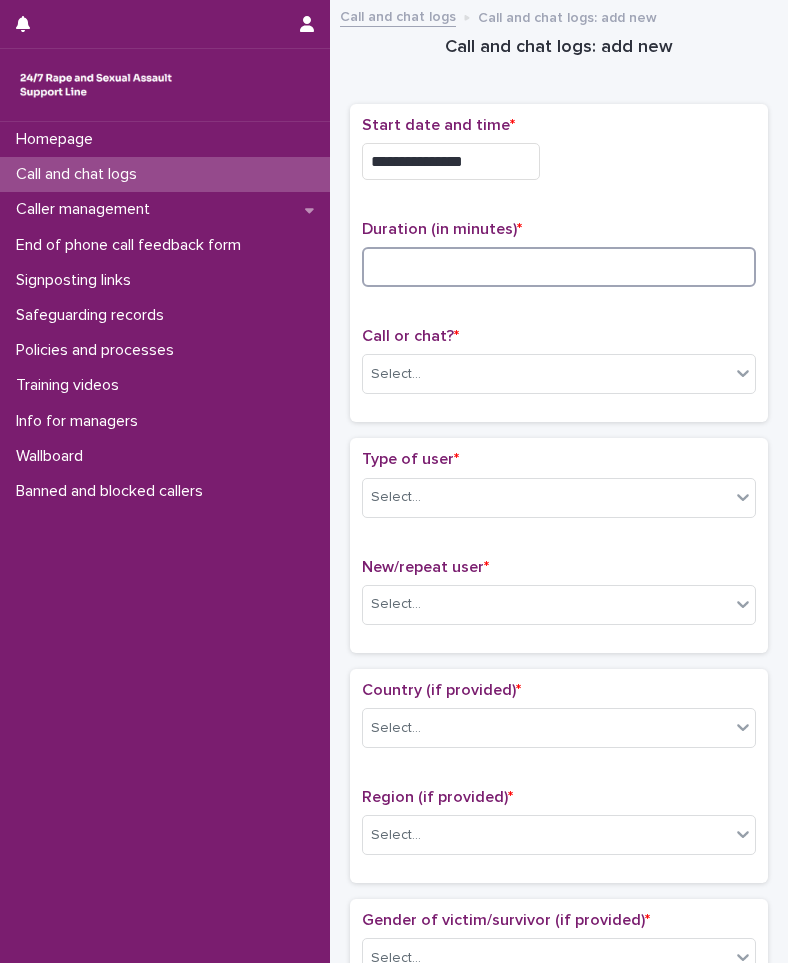 click at bounding box center (559, 267) 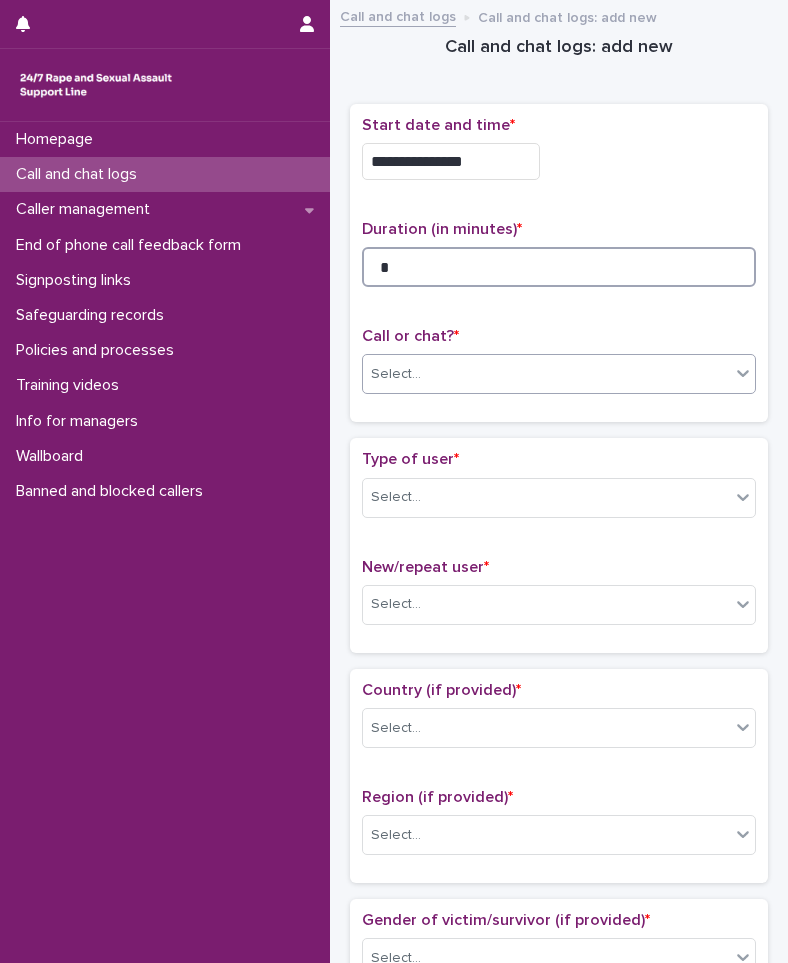 type on "*" 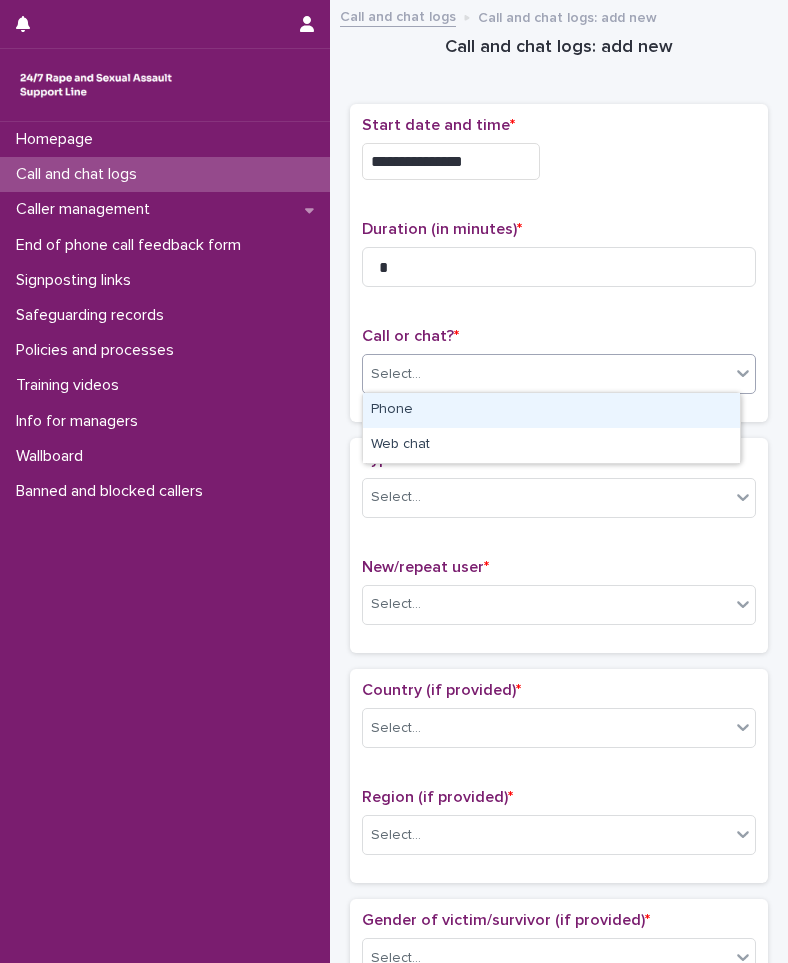 drag, startPoint x: 528, startPoint y: 359, endPoint x: 433, endPoint y: 405, distance: 105.550934 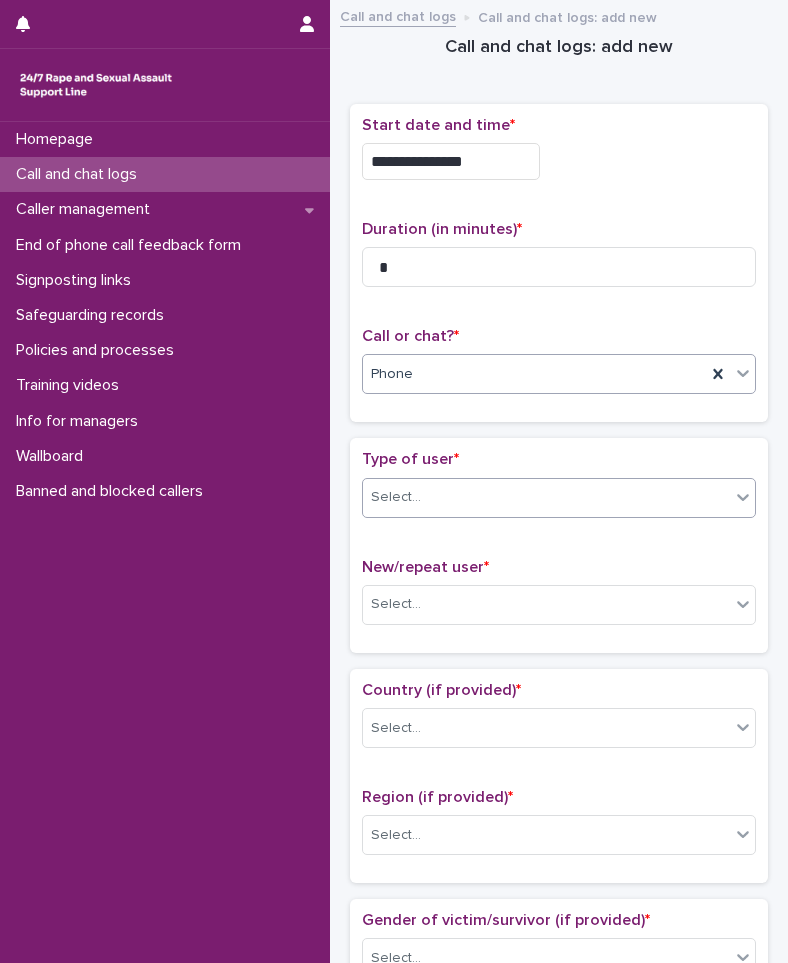 click on "Select..." at bounding box center (396, 497) 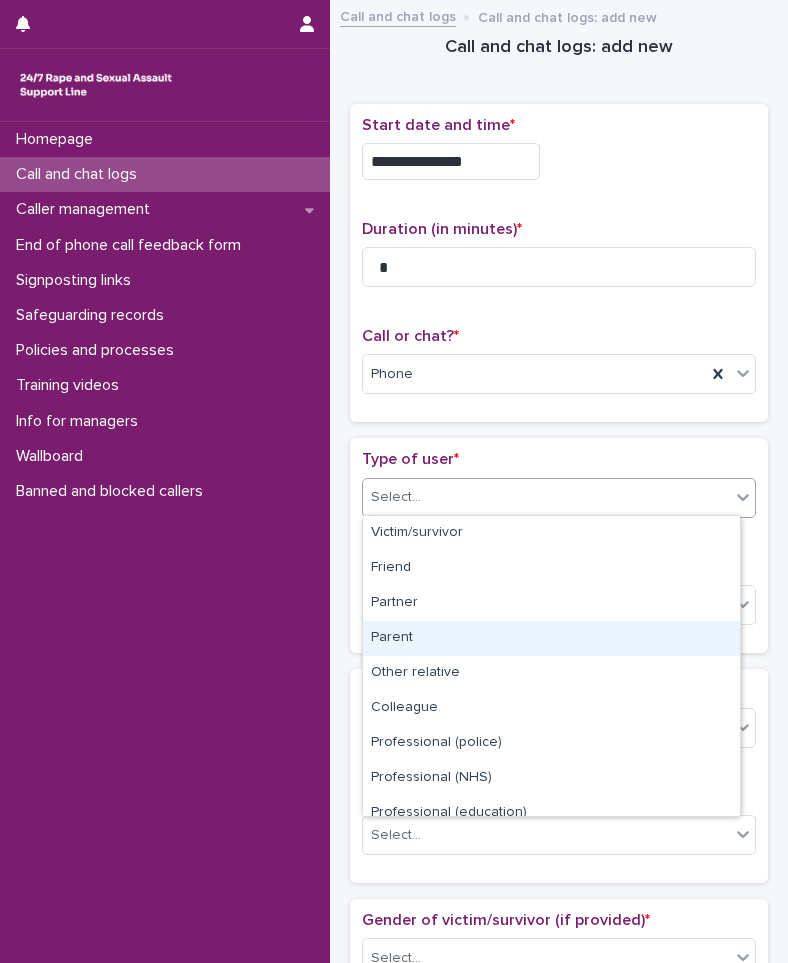 scroll, scrollTop: 225, scrollLeft: 0, axis: vertical 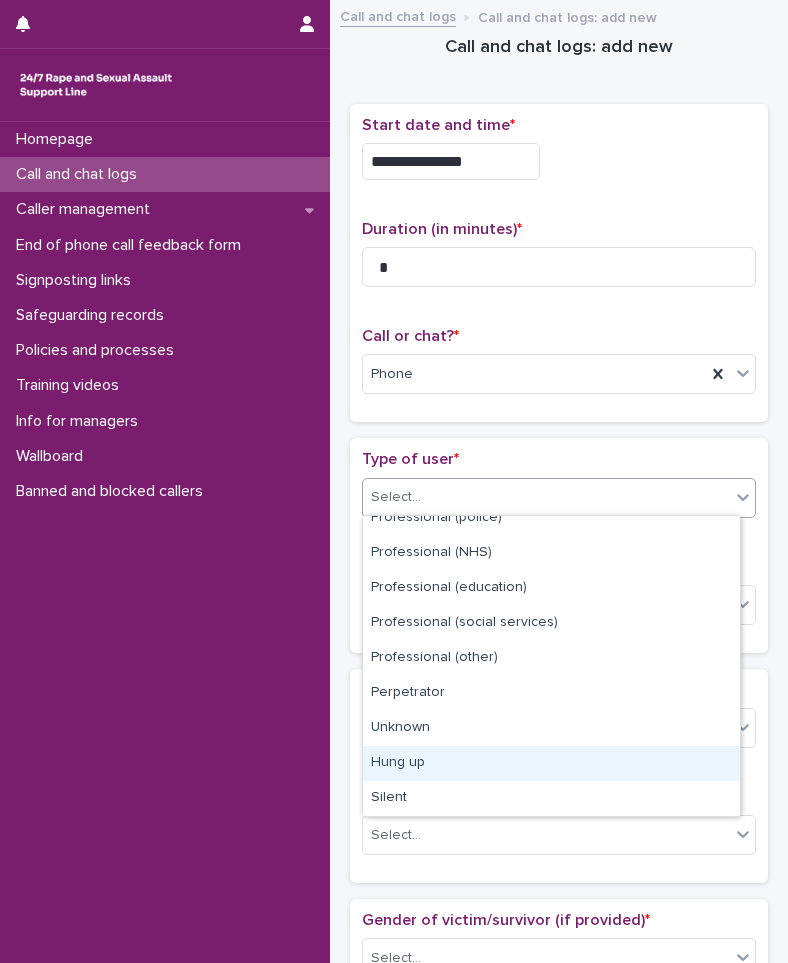 click on "Hung up" at bounding box center (551, 763) 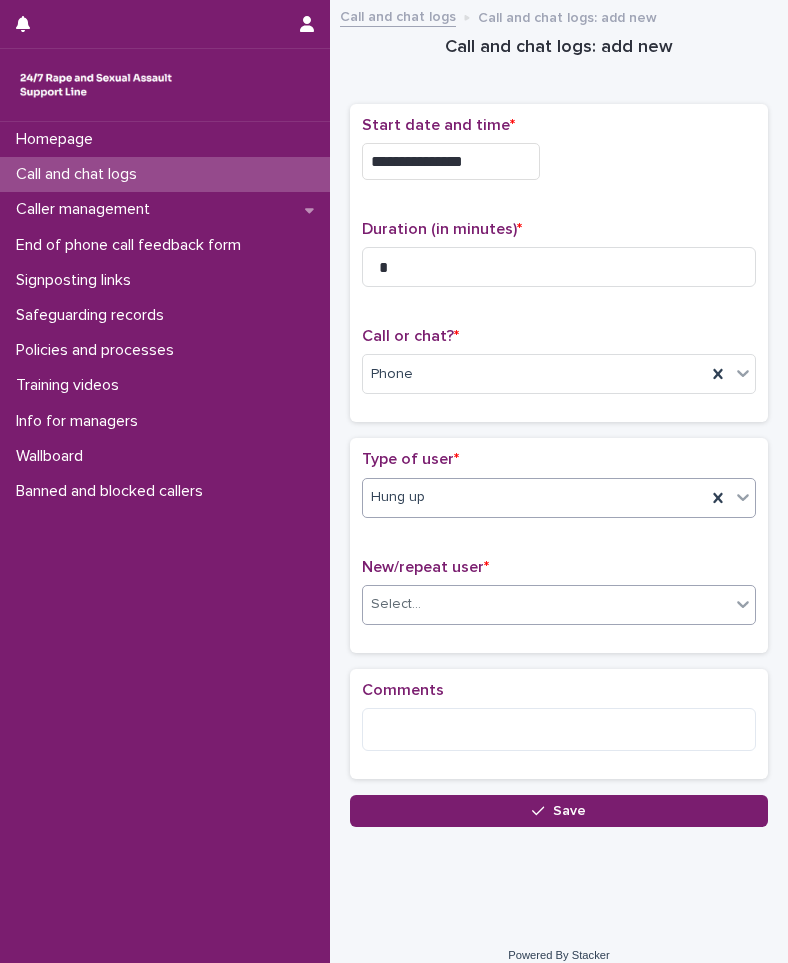click on "Select..." at bounding box center (546, 604) 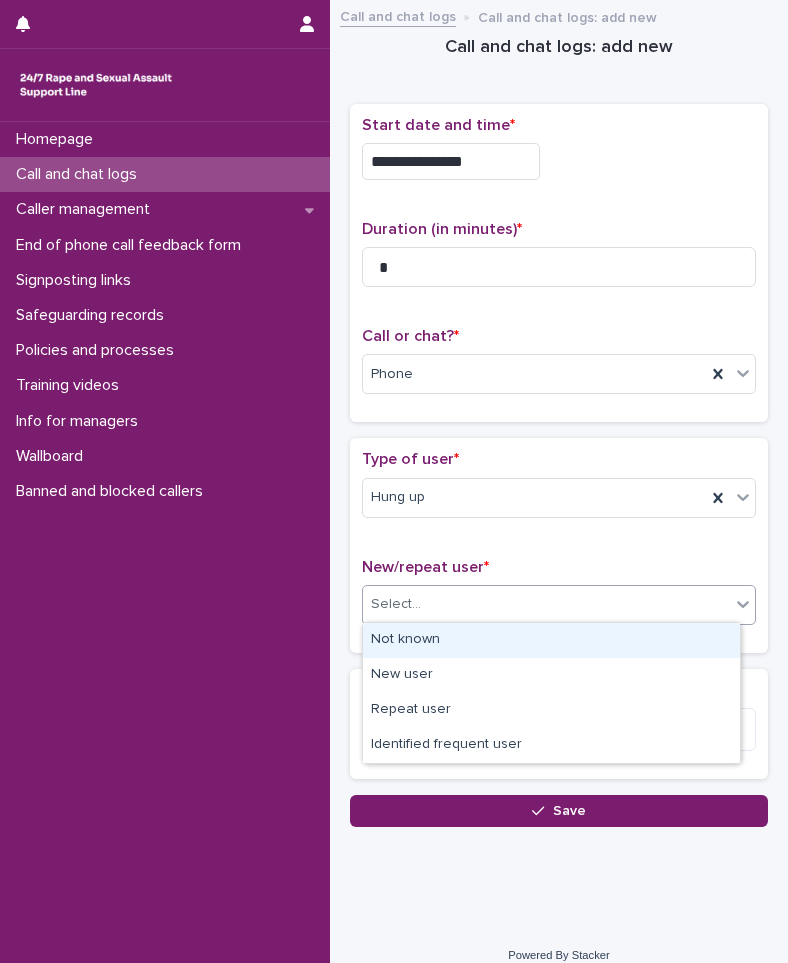 click on "Not known" at bounding box center [551, 640] 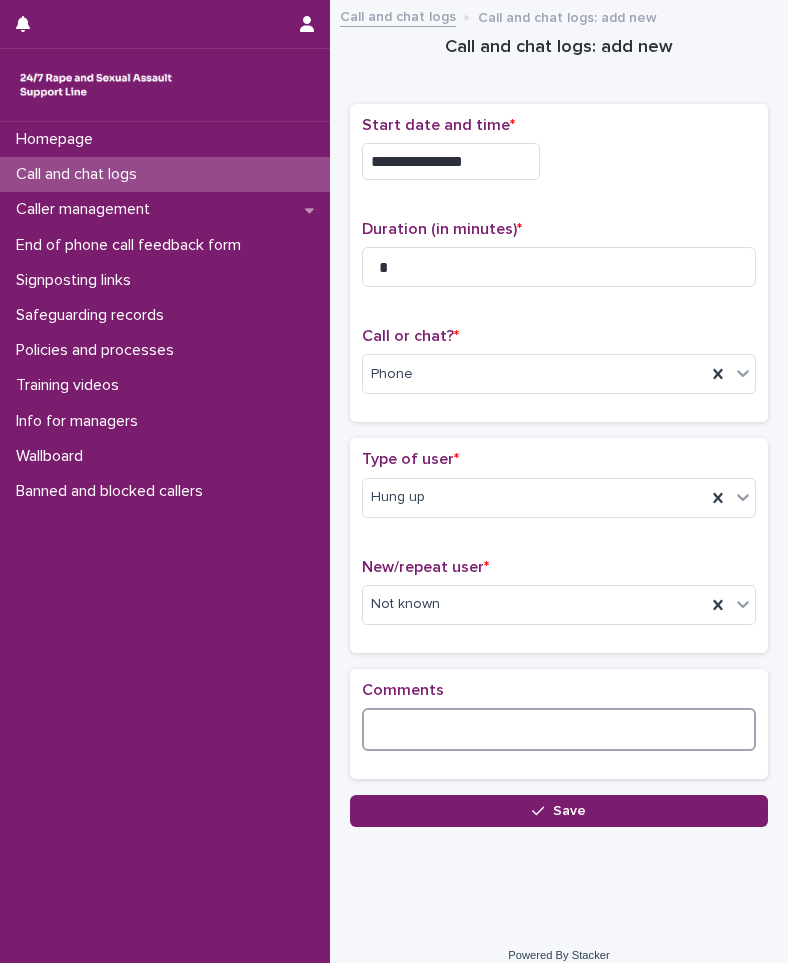 drag, startPoint x: 401, startPoint y: 738, endPoint x: 401, endPoint y: 752, distance: 14 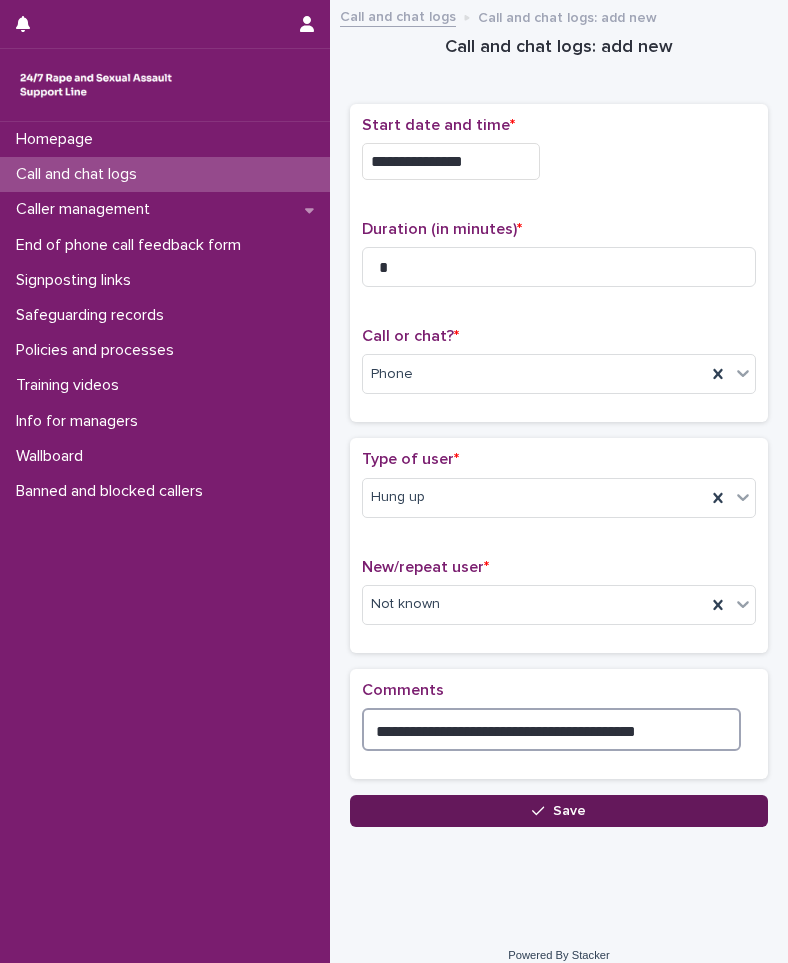 type on "**********" 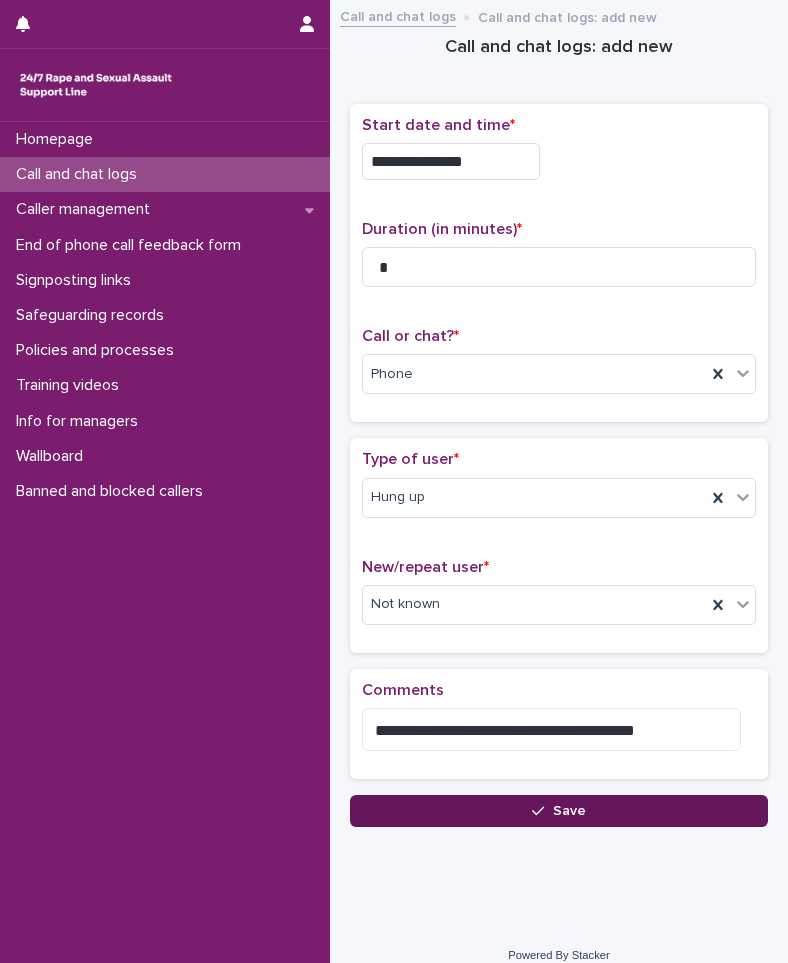 click 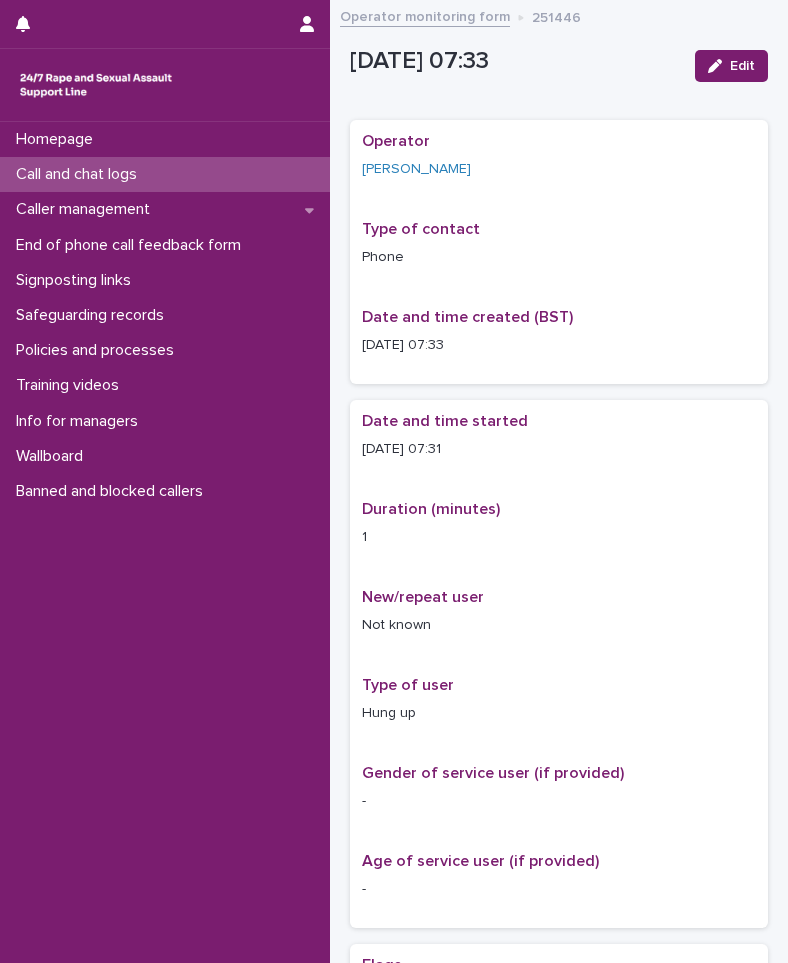 click on "Call and chat logs" at bounding box center [80, 174] 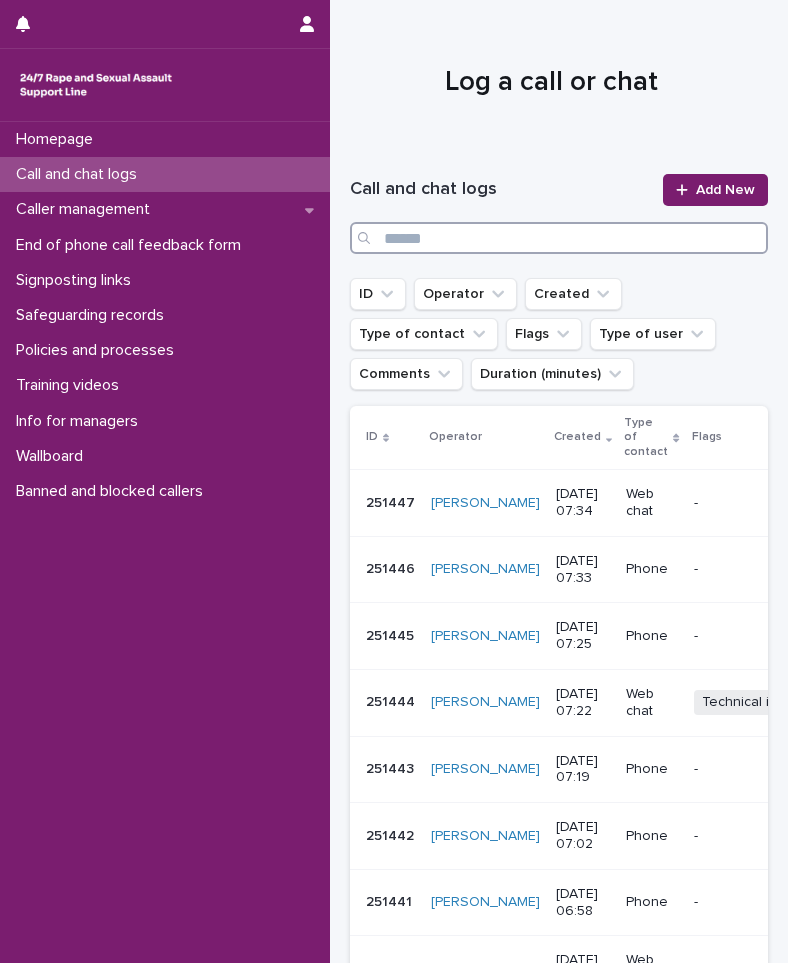 click at bounding box center (559, 238) 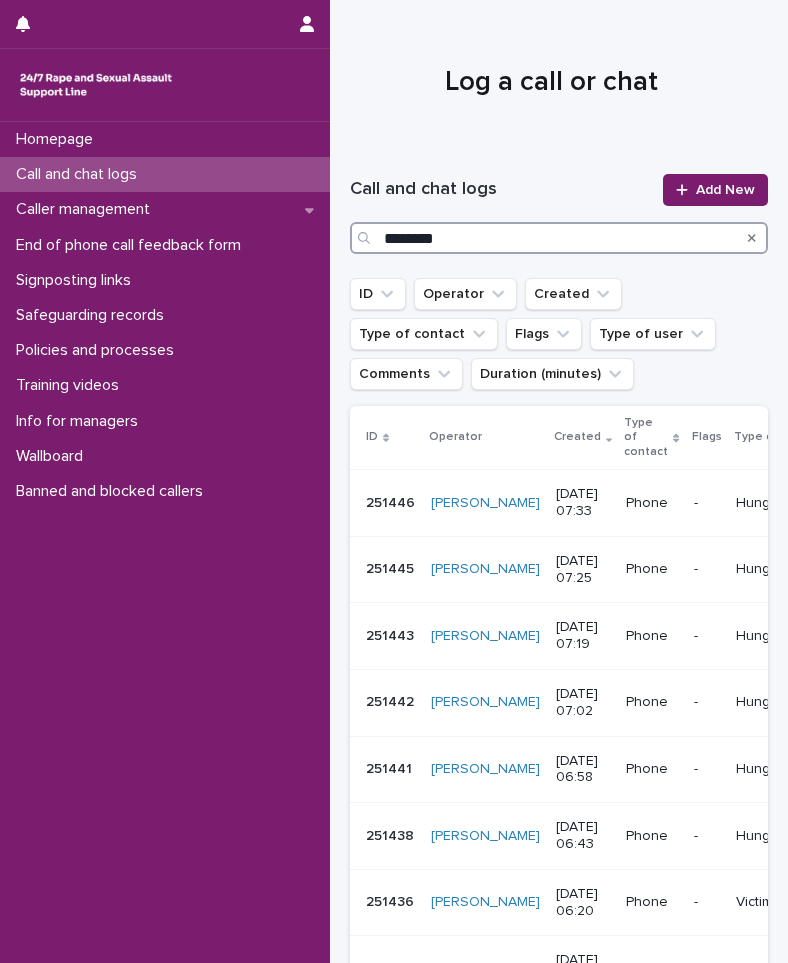 type on "********" 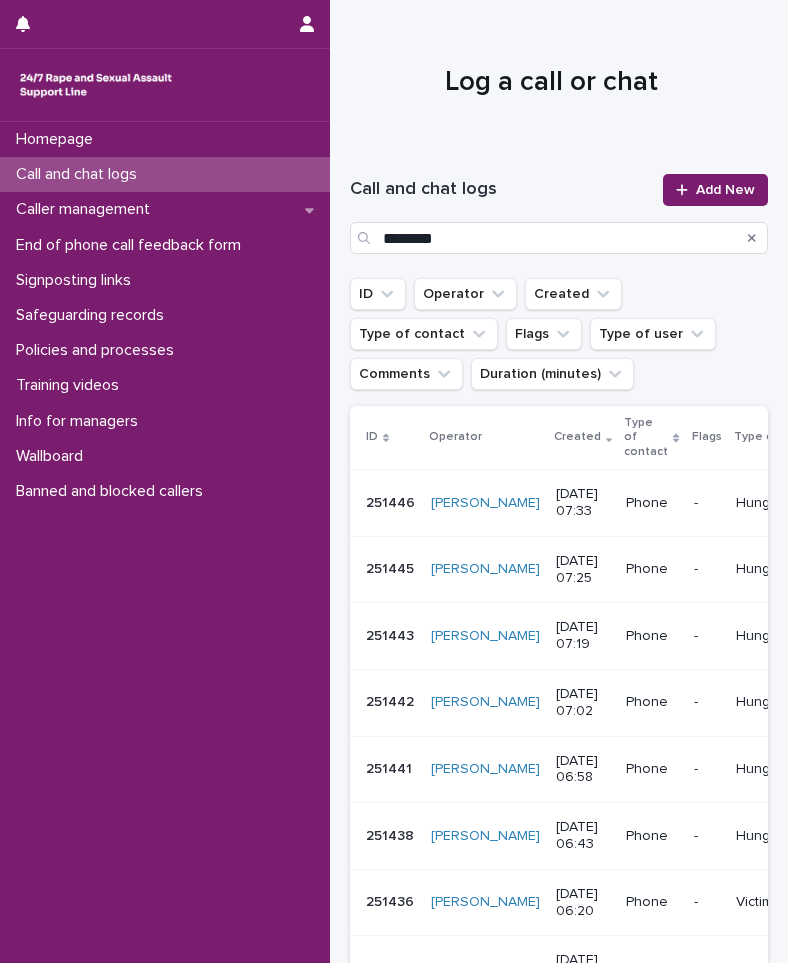 click 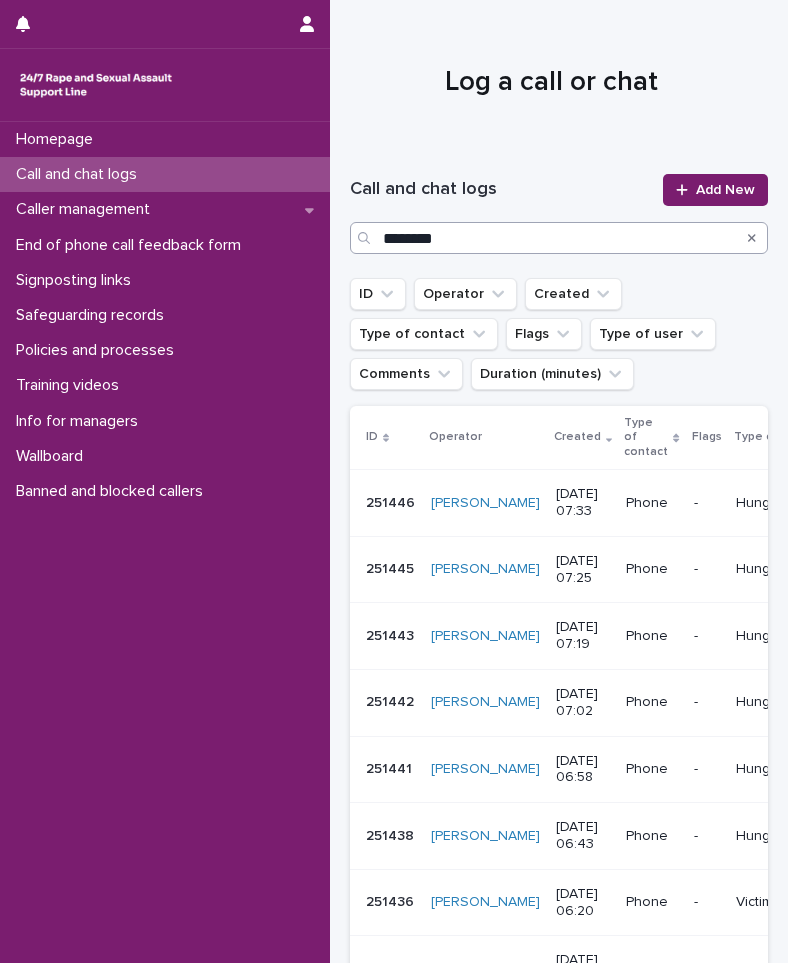 type 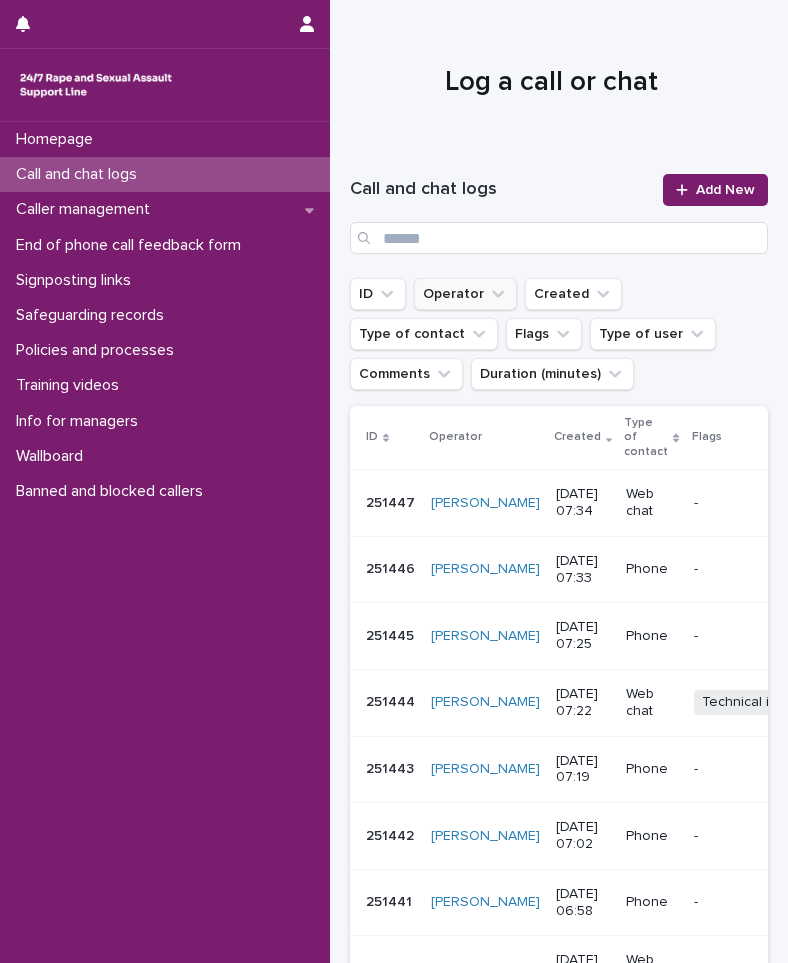 click 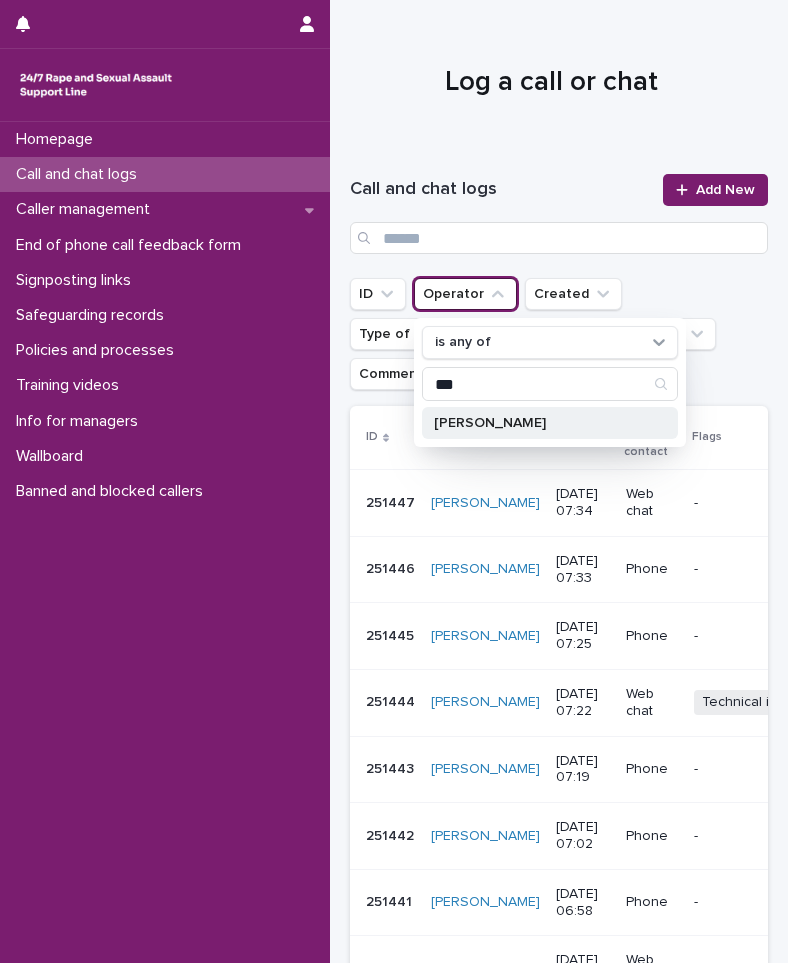type on "***" 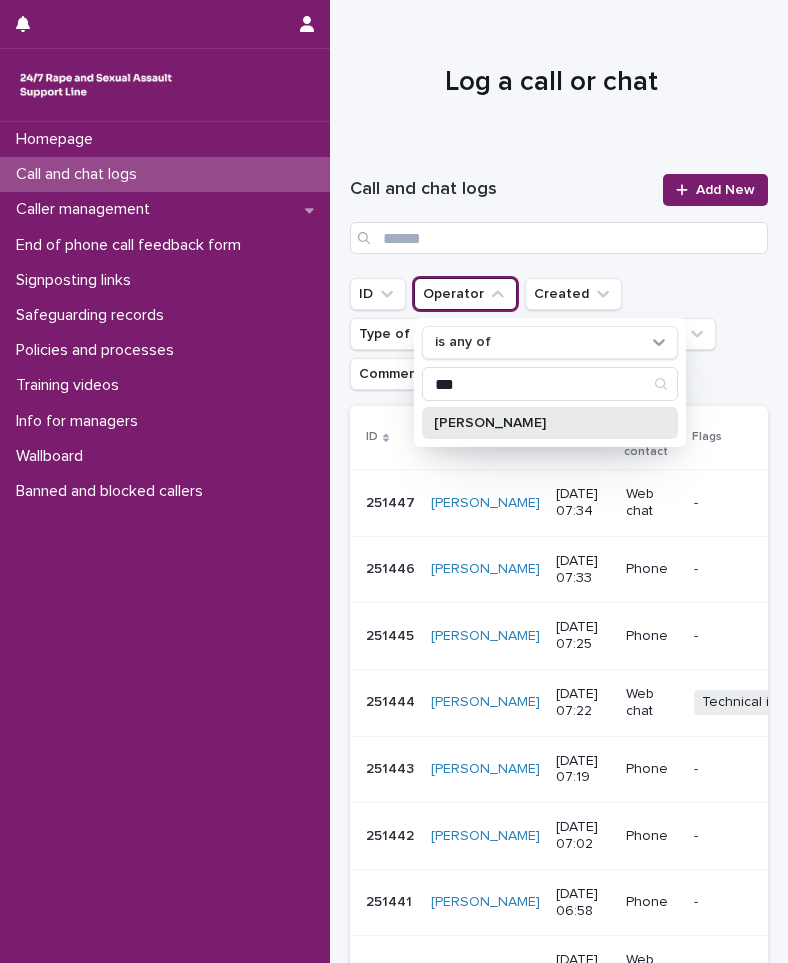 click on "[PERSON_NAME]" at bounding box center [540, 423] 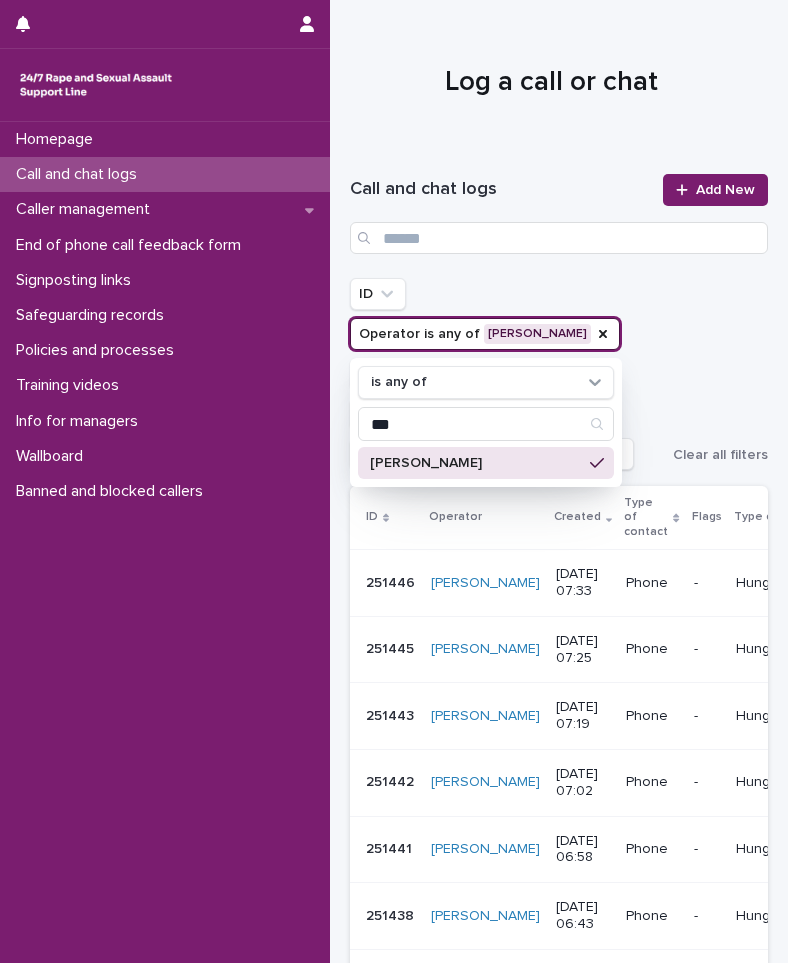 click on "ID Operator is any of [PERSON_NAME] is any of *** [PERSON_NAME] Created Type of contact Flags Type of user Comments Duration (minutes) Clear all filters" at bounding box center (559, 374) 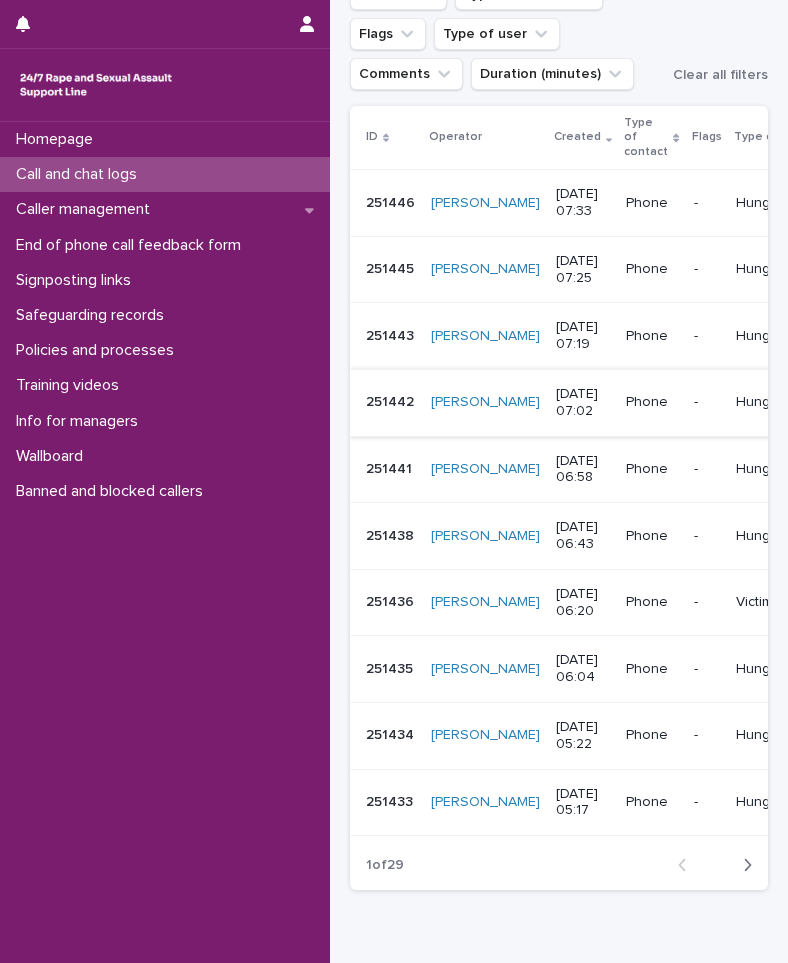 scroll, scrollTop: 495, scrollLeft: 0, axis: vertical 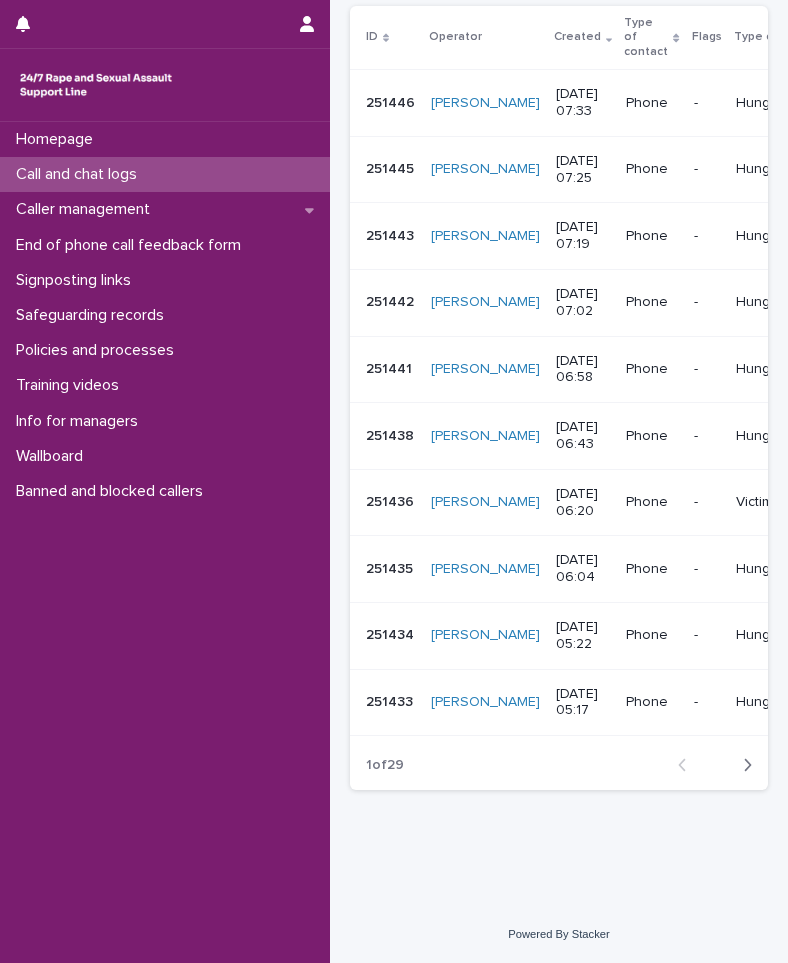 click 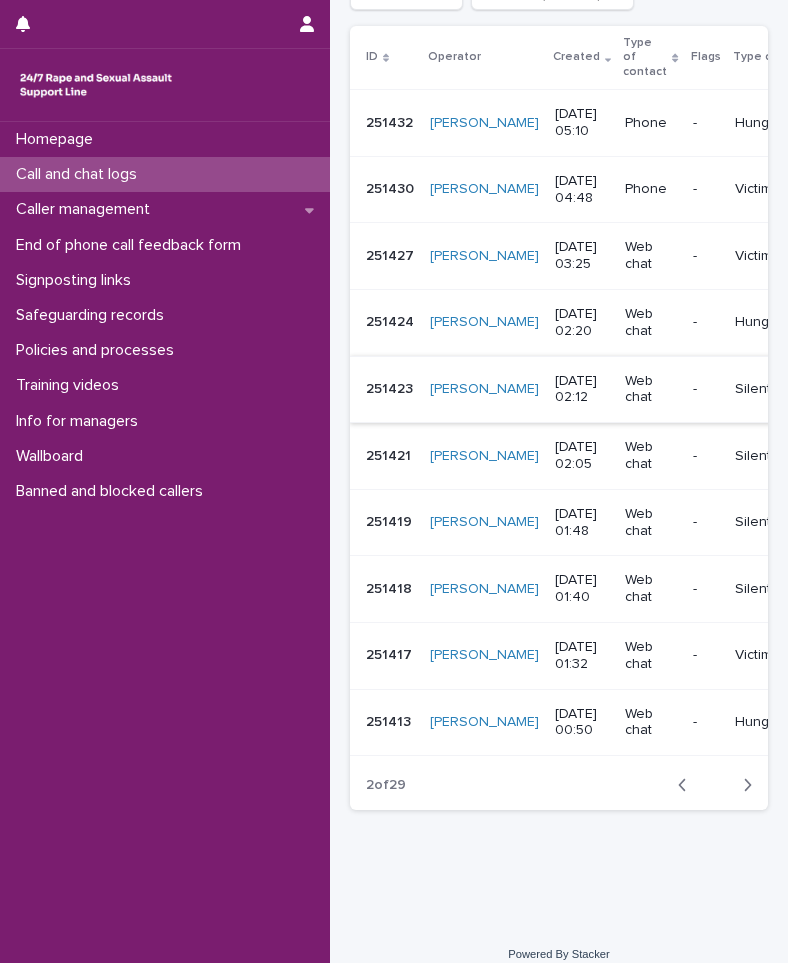scroll, scrollTop: 495, scrollLeft: 0, axis: vertical 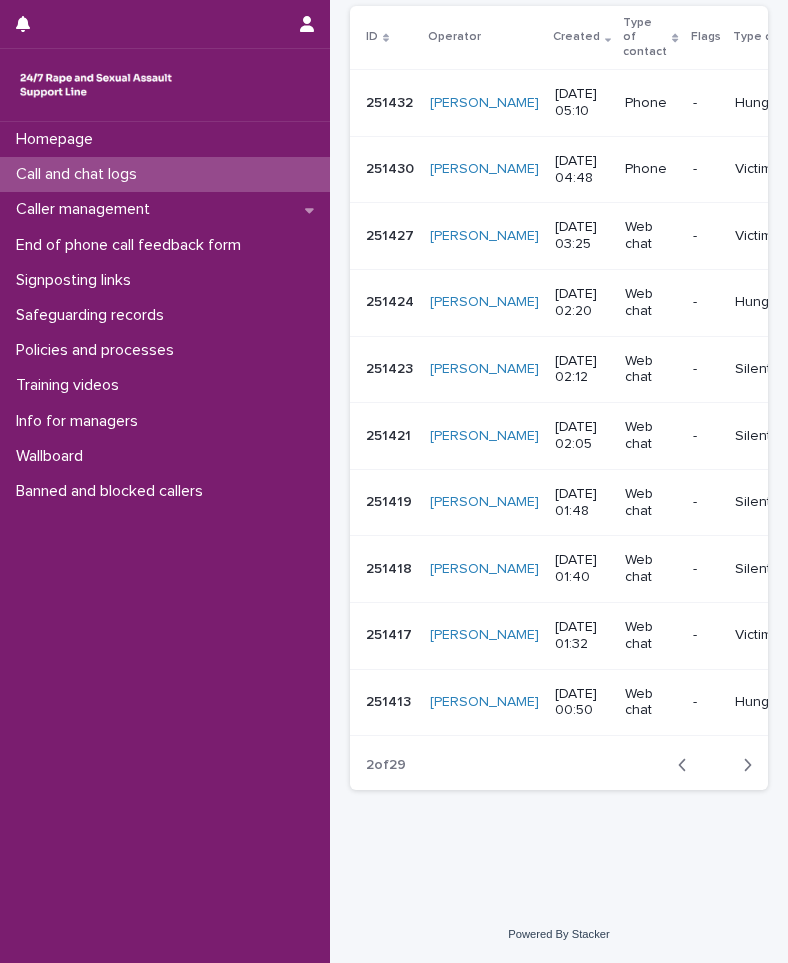 click on "Next" at bounding box center [741, 765] 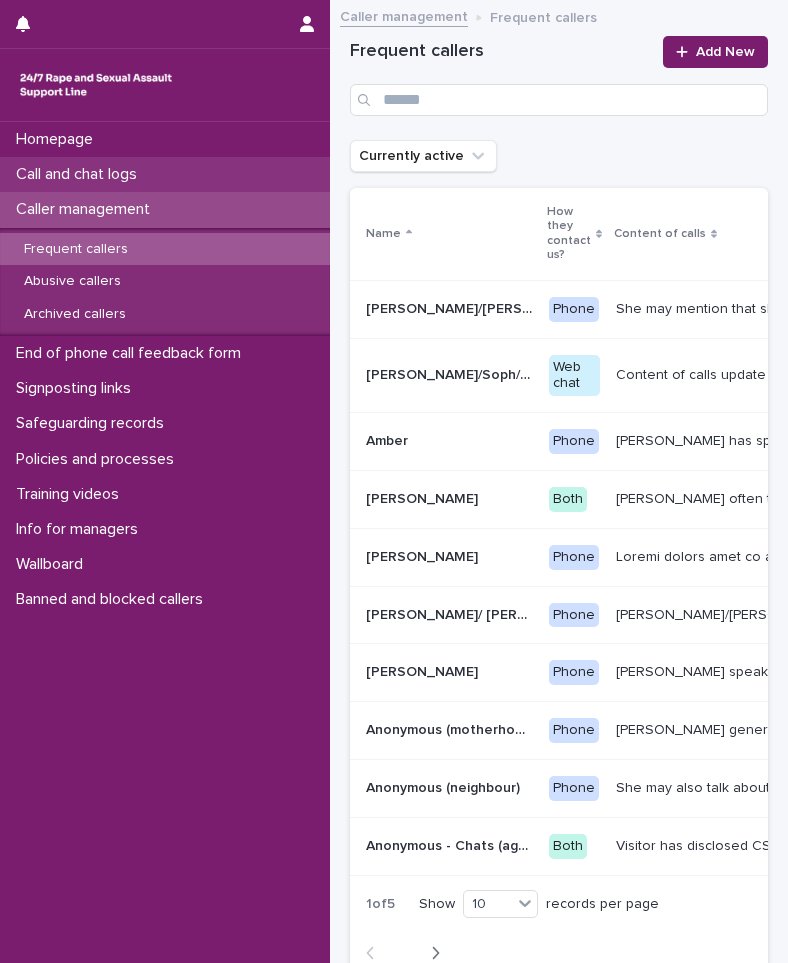 scroll, scrollTop: 0, scrollLeft: 0, axis: both 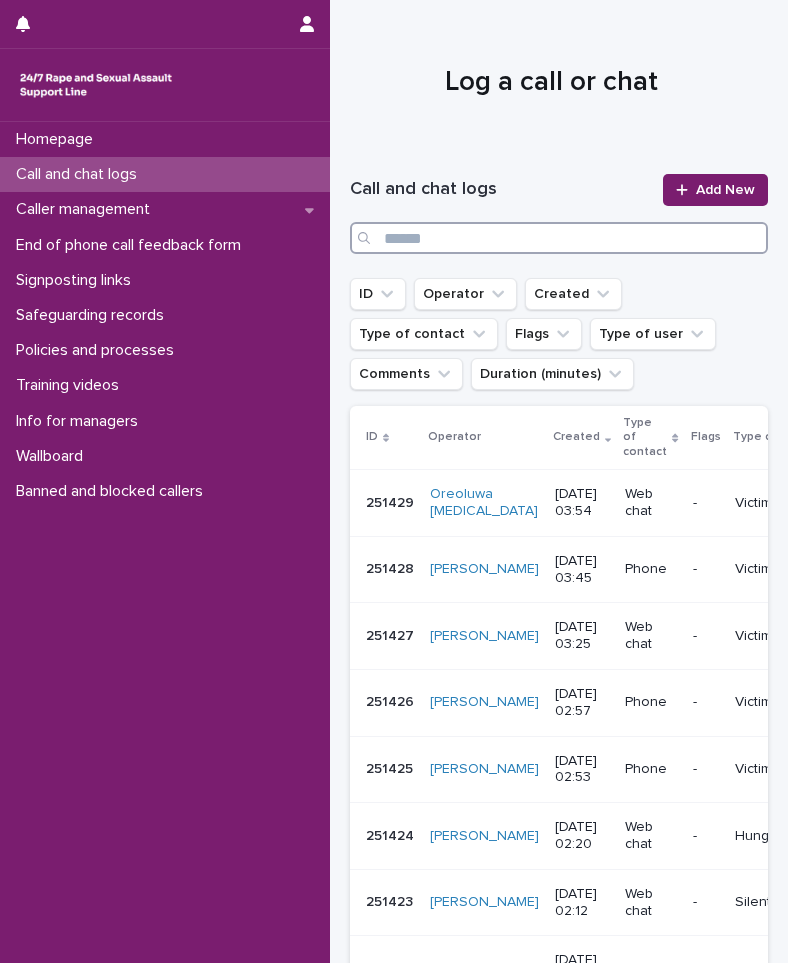 click at bounding box center (559, 238) 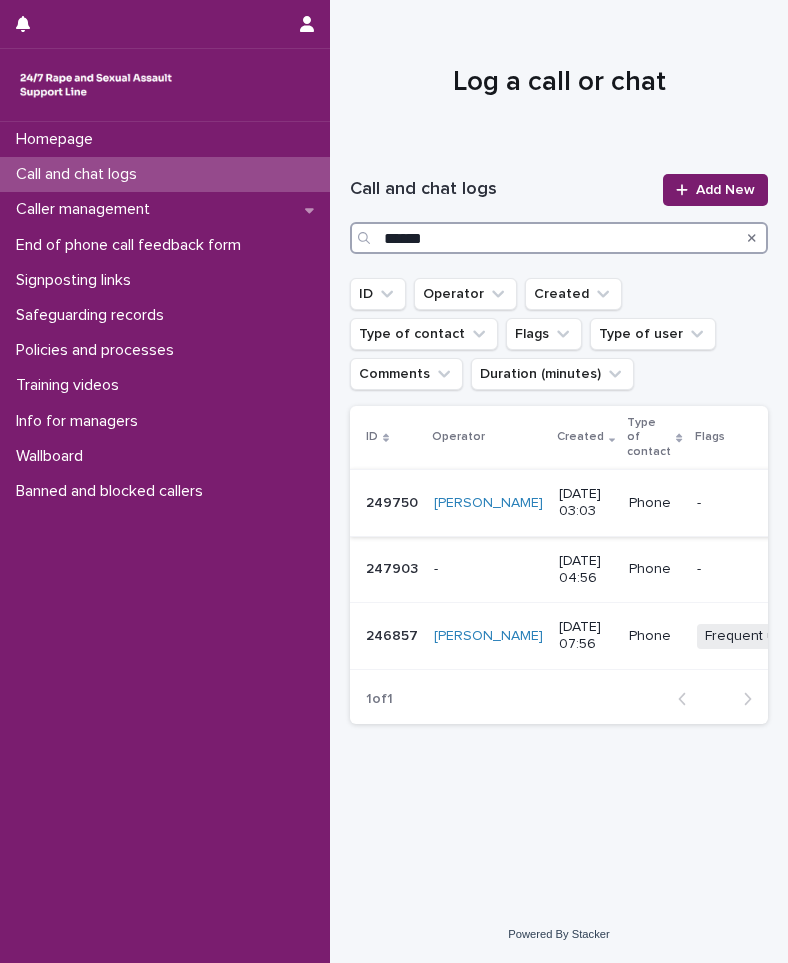 type on "******" 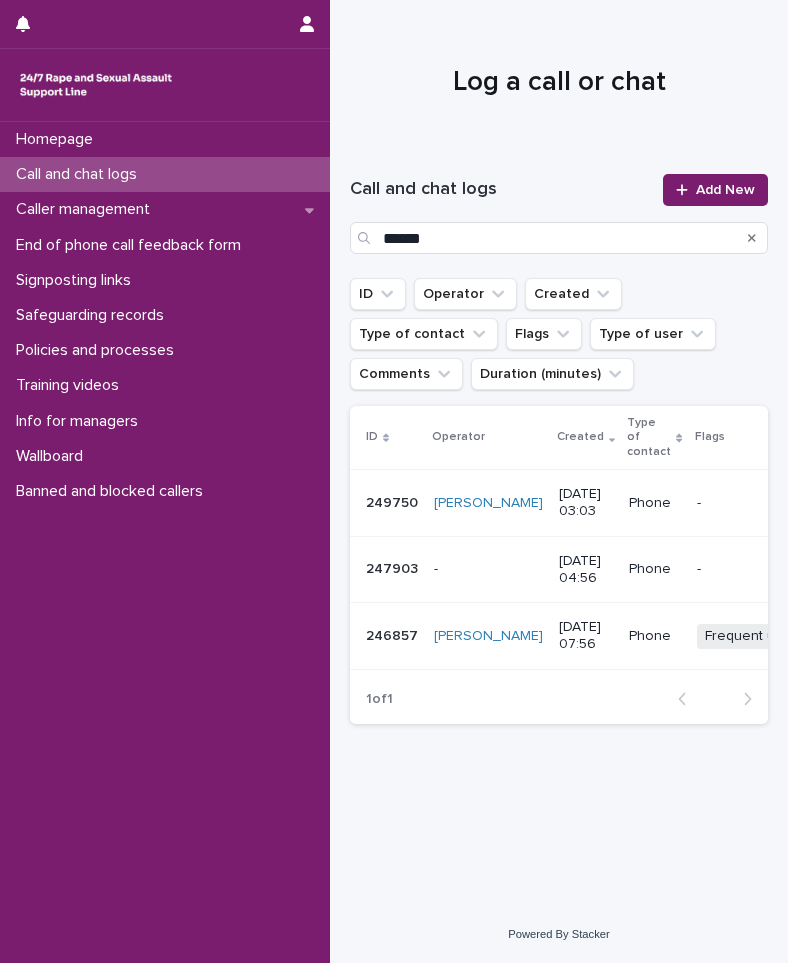click on "249750 249750" at bounding box center [392, 503] 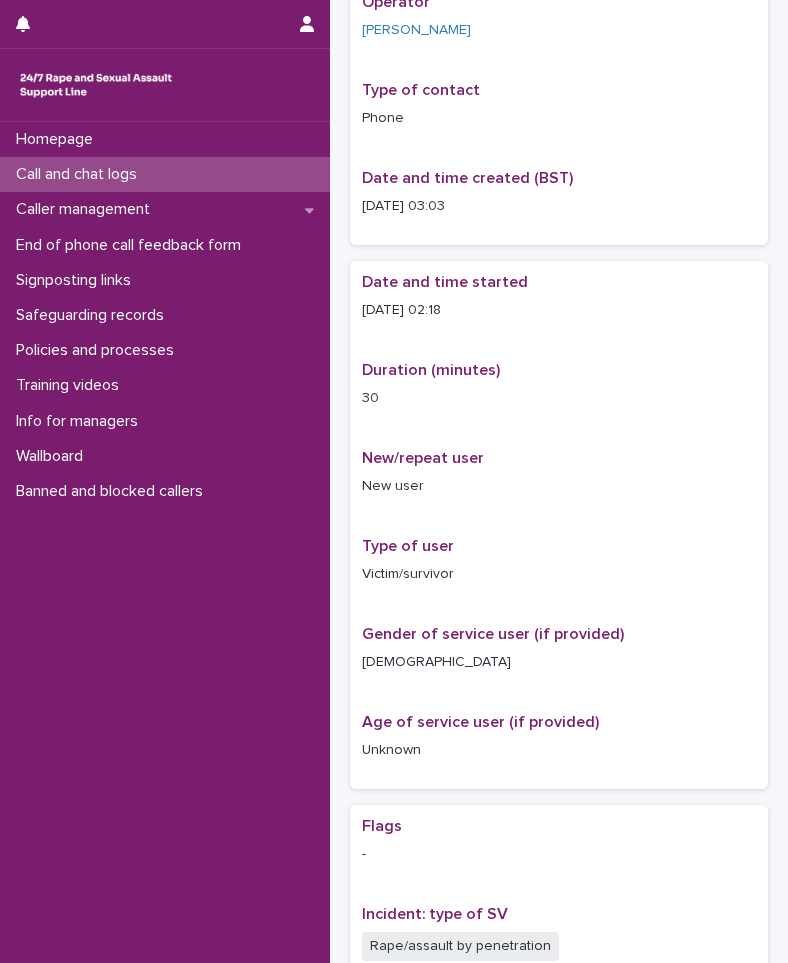 scroll, scrollTop: 600, scrollLeft: 0, axis: vertical 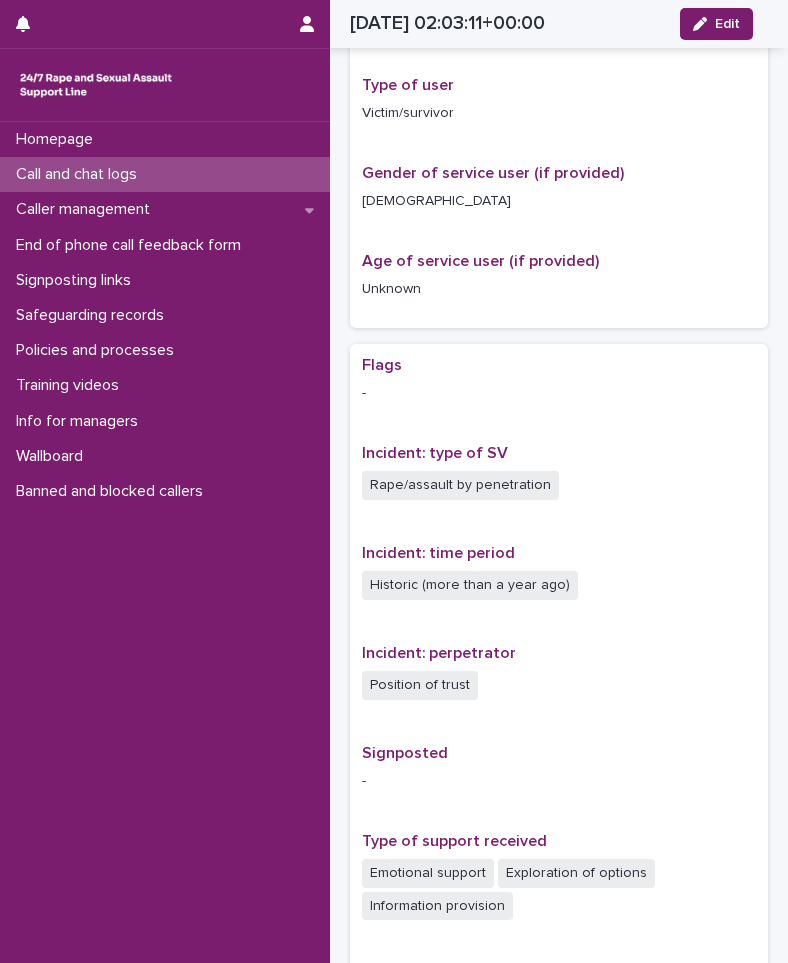 click on "Incident: time period Historic (more than a year ago)" at bounding box center [559, 582] 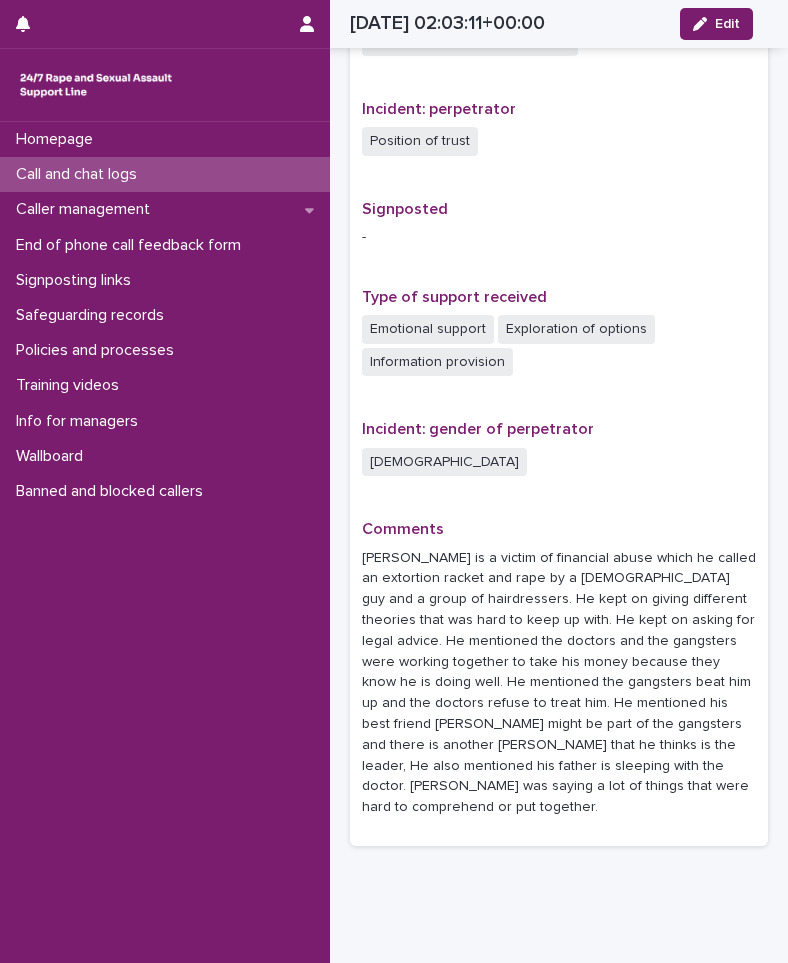 scroll, scrollTop: 1179, scrollLeft: 0, axis: vertical 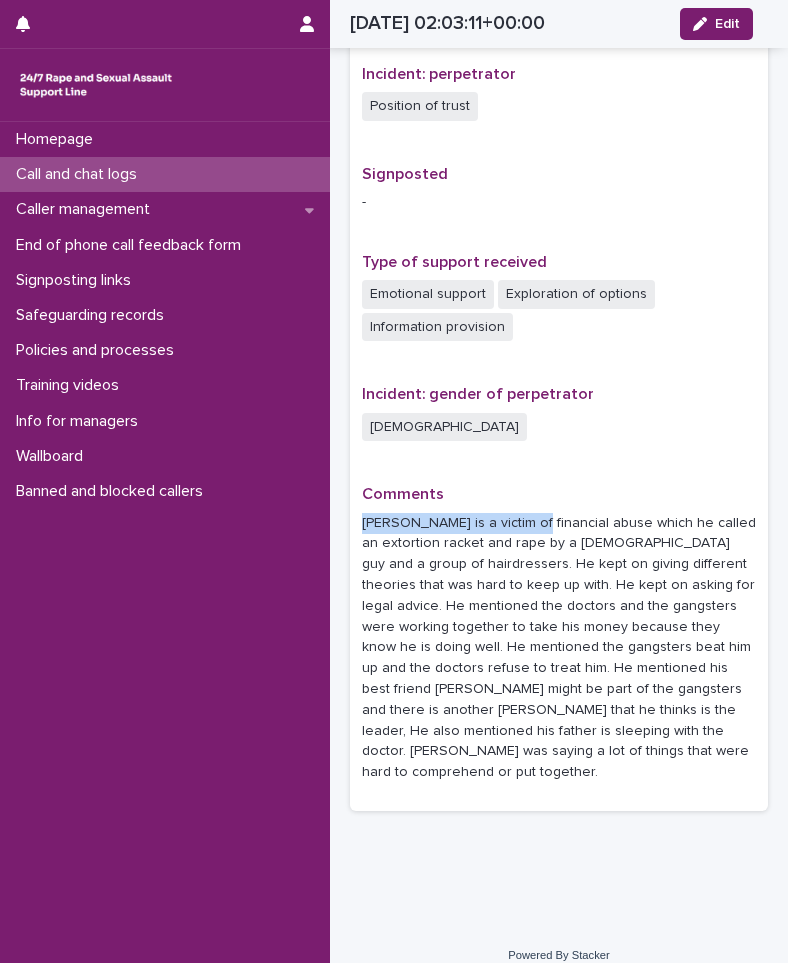 drag, startPoint x: 357, startPoint y: 516, endPoint x: 528, endPoint y: 517, distance: 171.00293 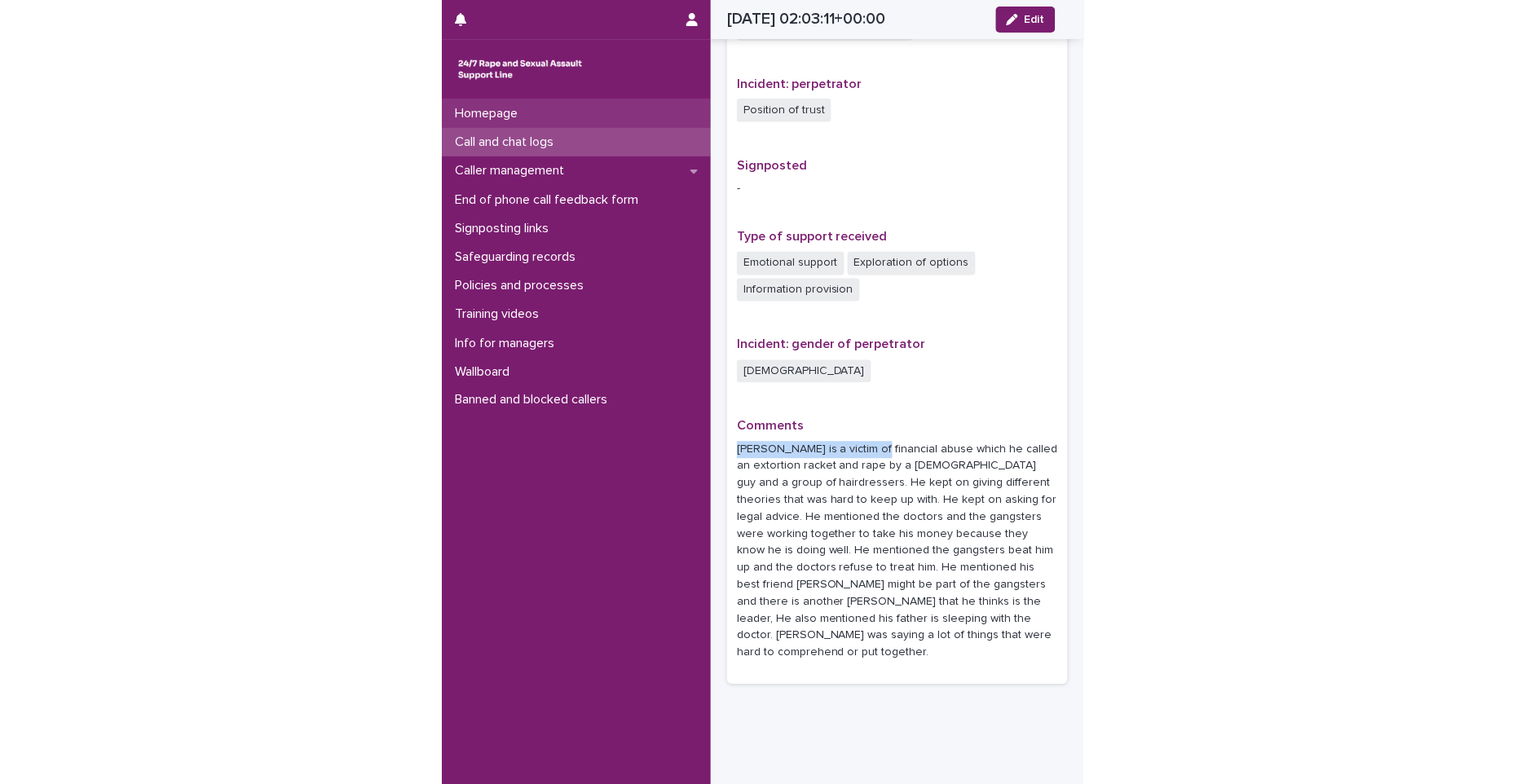 scroll, scrollTop: 961, scrollLeft: 0, axis: vertical 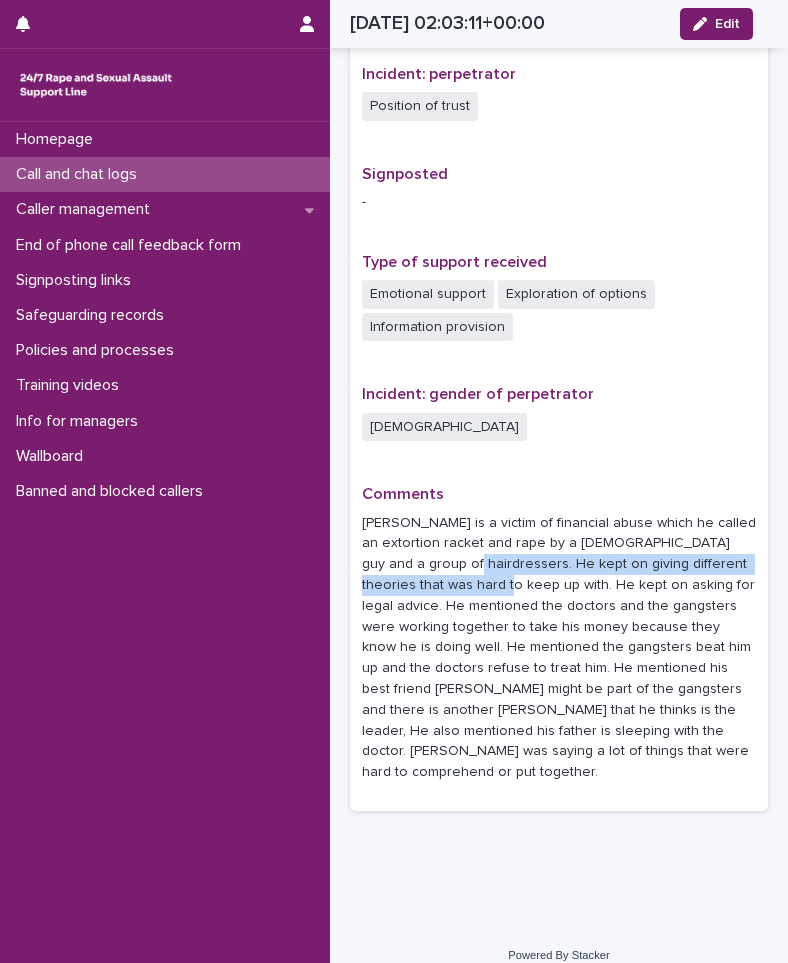 drag, startPoint x: 446, startPoint y: 563, endPoint x: 493, endPoint y: 587, distance: 52.773098 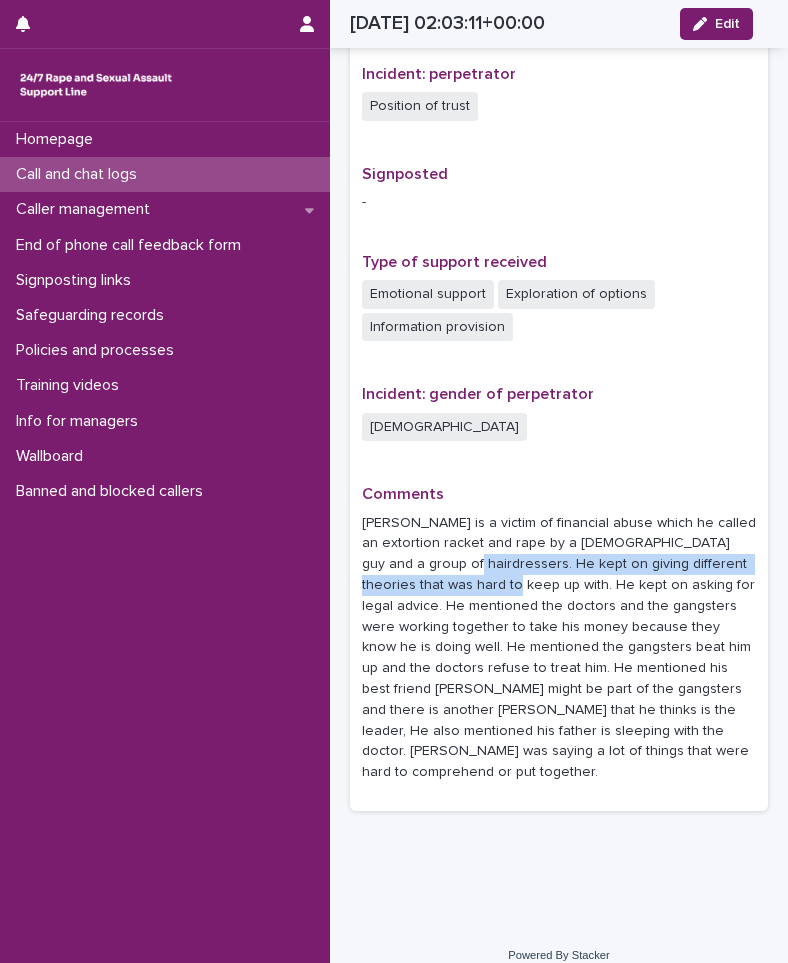 drag, startPoint x: 445, startPoint y: 565, endPoint x: 496, endPoint y: 587, distance: 55.542778 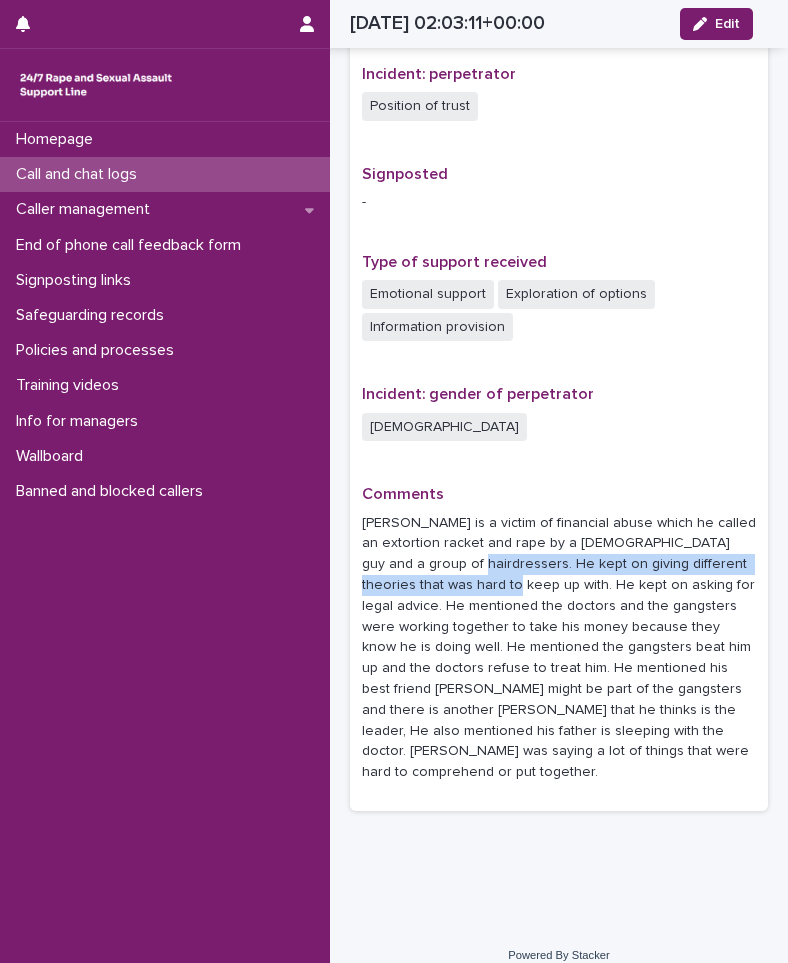 drag, startPoint x: 450, startPoint y: 565, endPoint x: 497, endPoint y: 584, distance: 50.695168 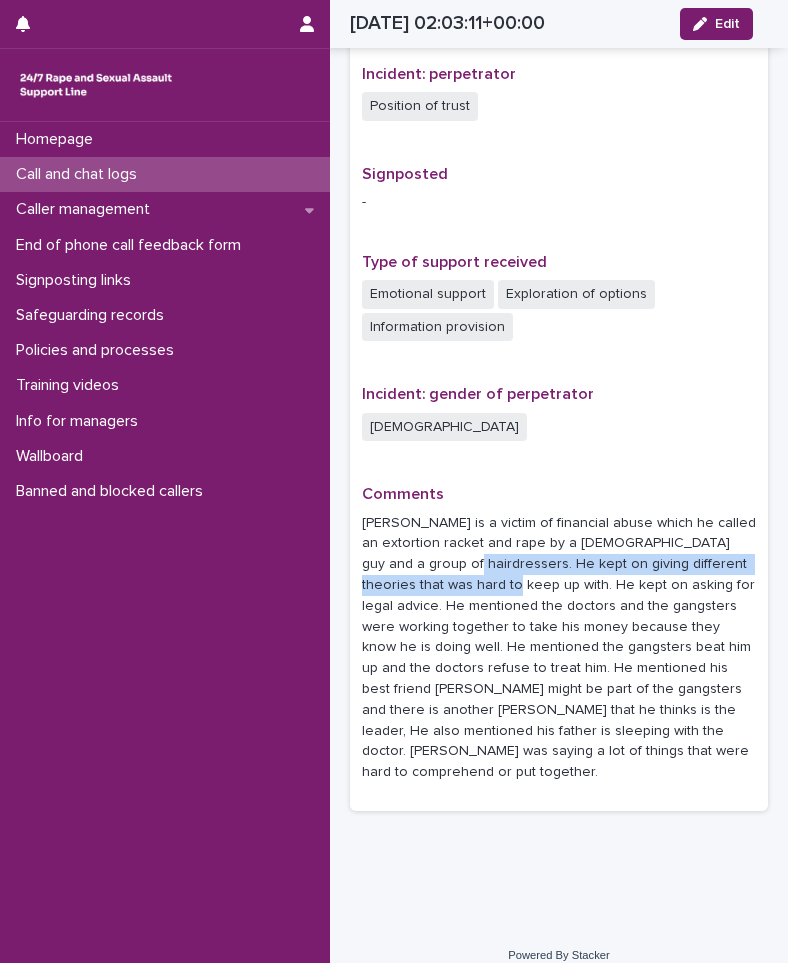 drag, startPoint x: 446, startPoint y: 560, endPoint x: 496, endPoint y: 584, distance: 55.461697 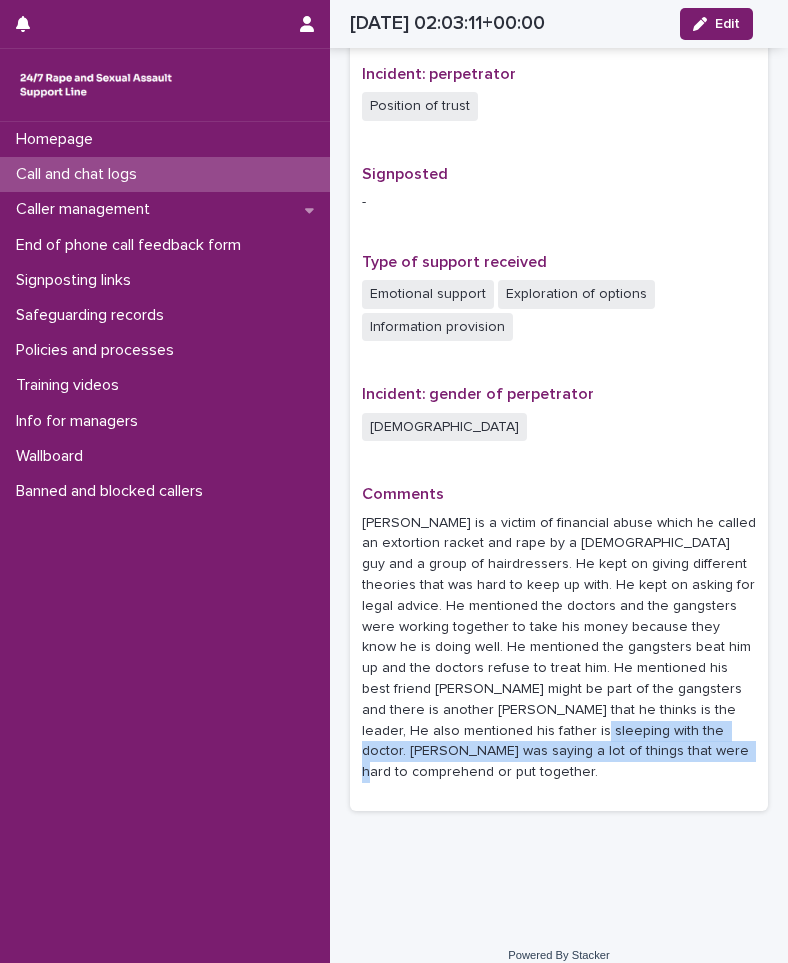 drag, startPoint x: 570, startPoint y: 734, endPoint x: 702, endPoint y: 761, distance: 134.73306 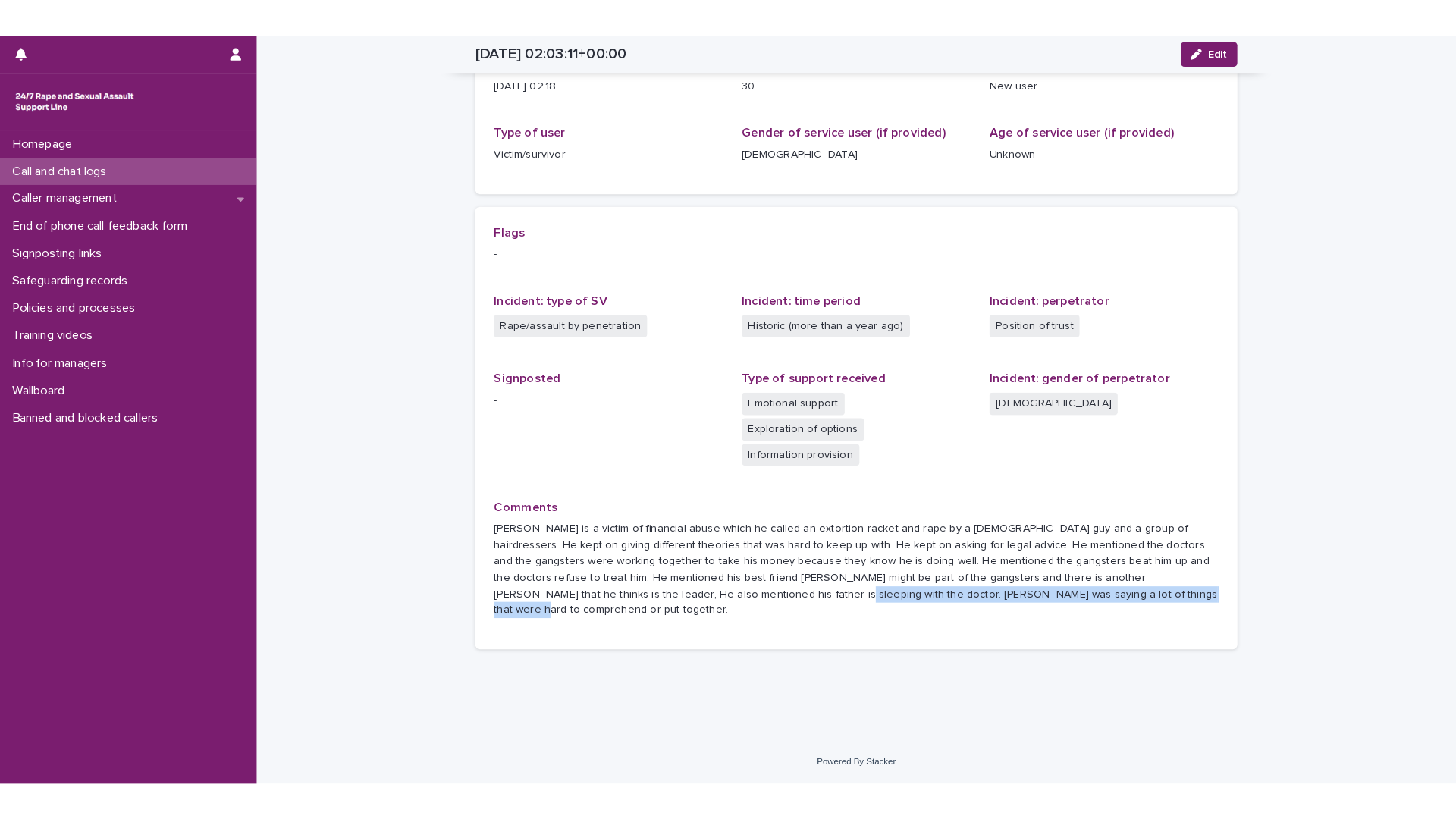 scroll, scrollTop: 164, scrollLeft: 0, axis: vertical 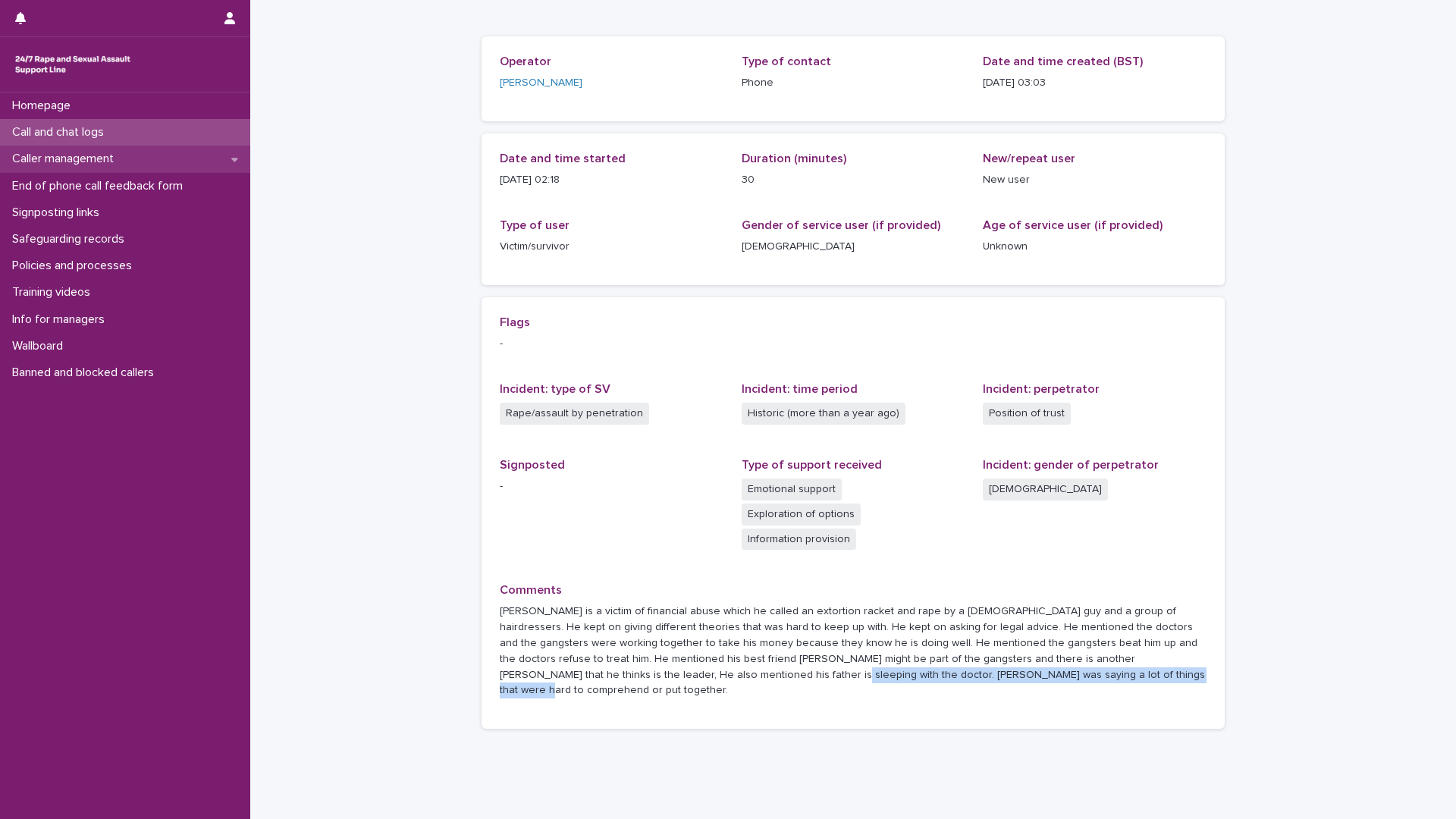 click on "Caller management" at bounding box center [66, 158] 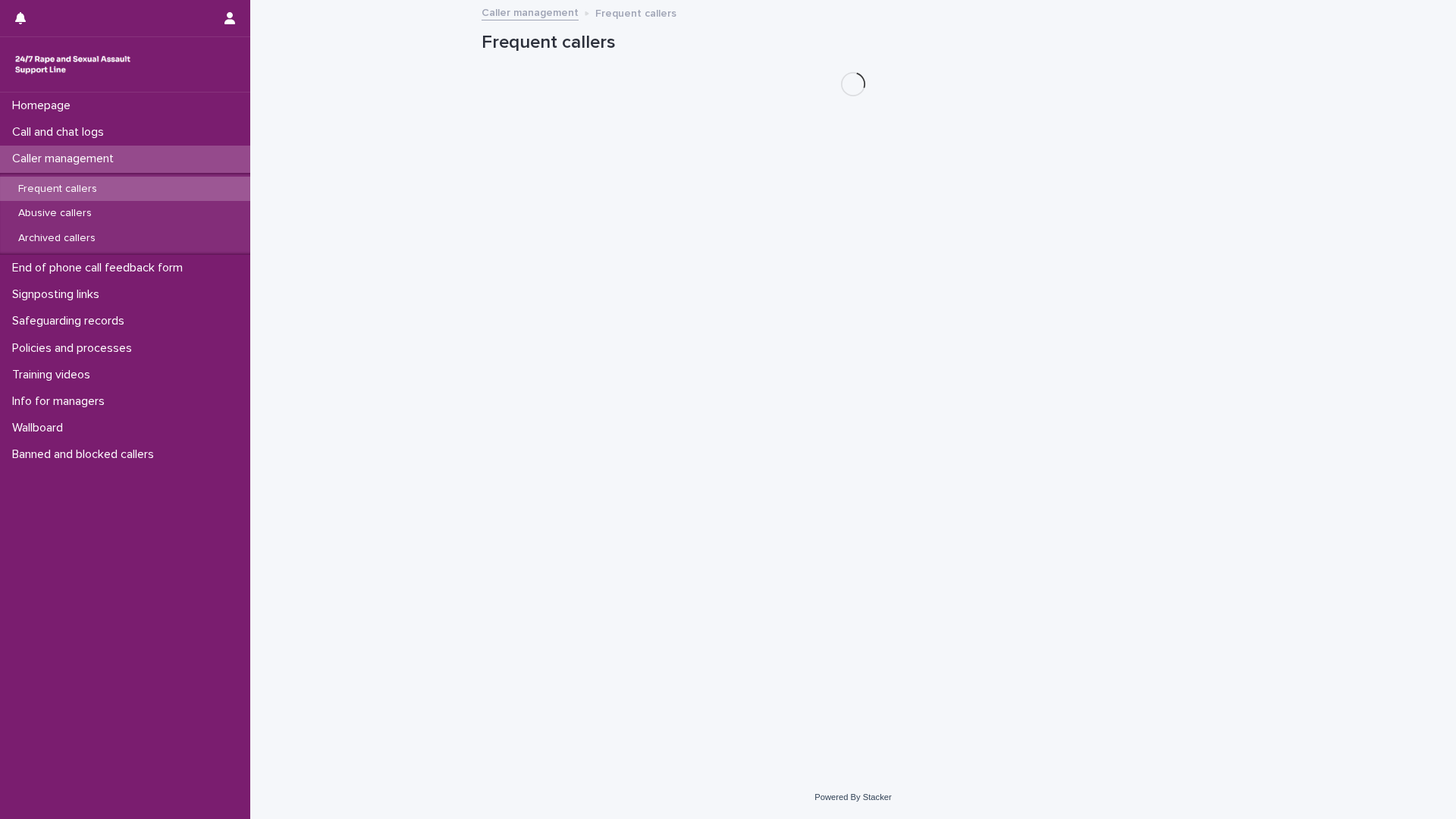 scroll, scrollTop: 0, scrollLeft: 0, axis: both 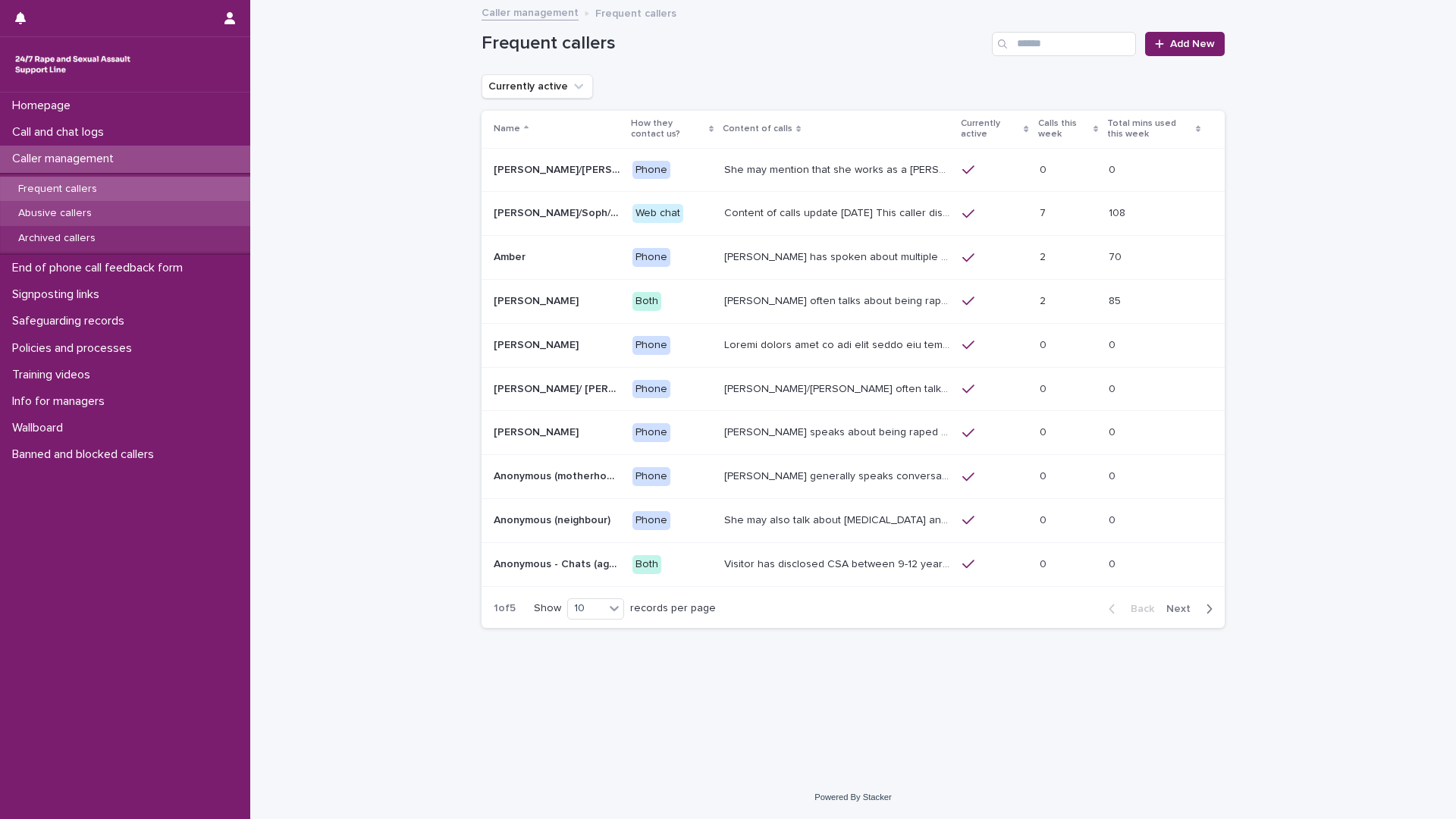 click on "Abusive callers" at bounding box center (55, 213) 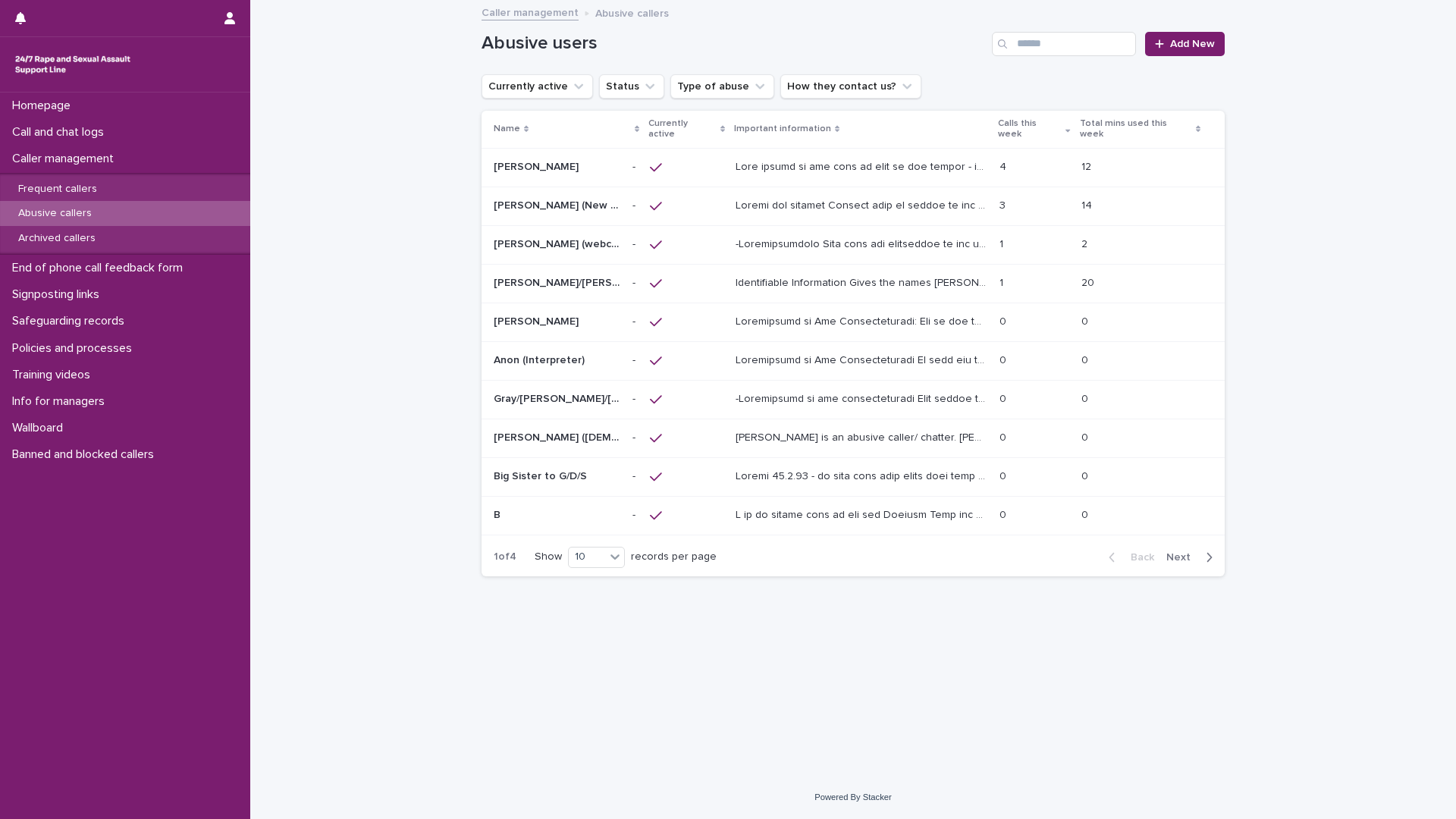 click at bounding box center (557, 167) 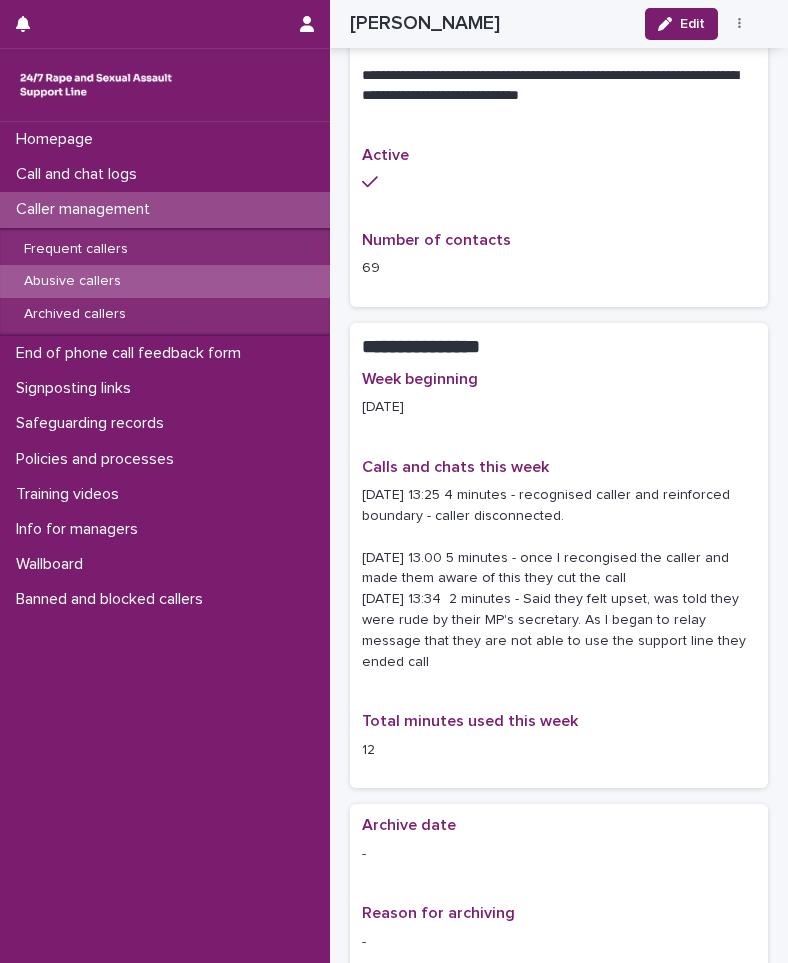 scroll, scrollTop: 2500, scrollLeft: 0, axis: vertical 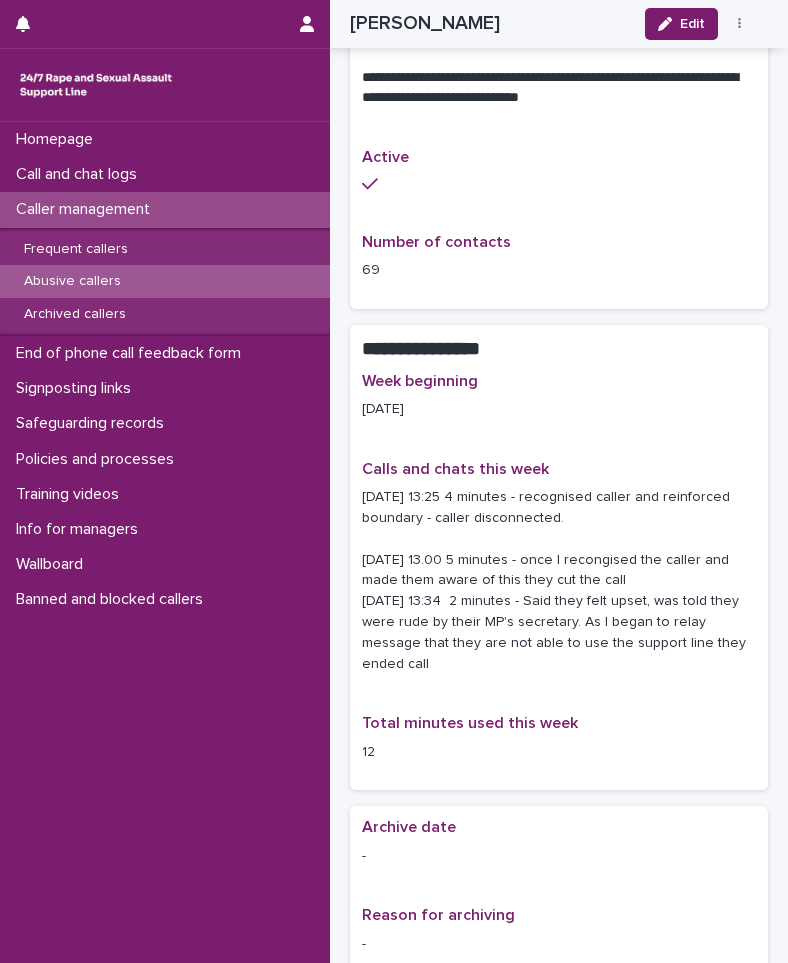 drag, startPoint x: 674, startPoint y: 25, endPoint x: 669, endPoint y: 272, distance: 247.0506 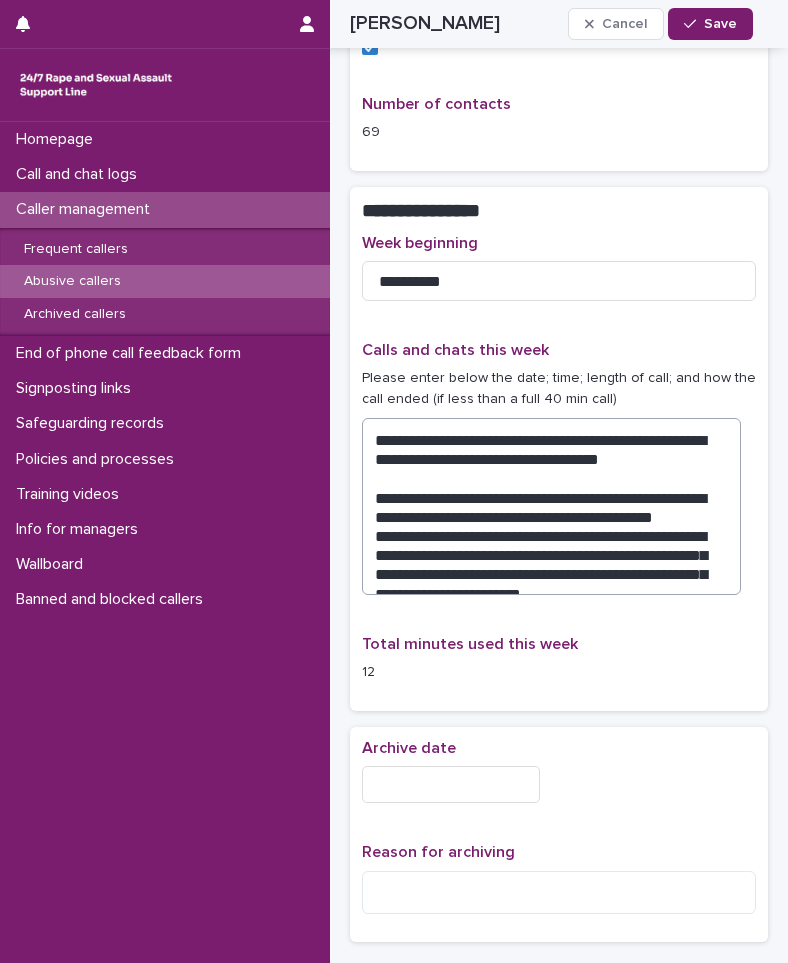 scroll, scrollTop: 2532, scrollLeft: 0, axis: vertical 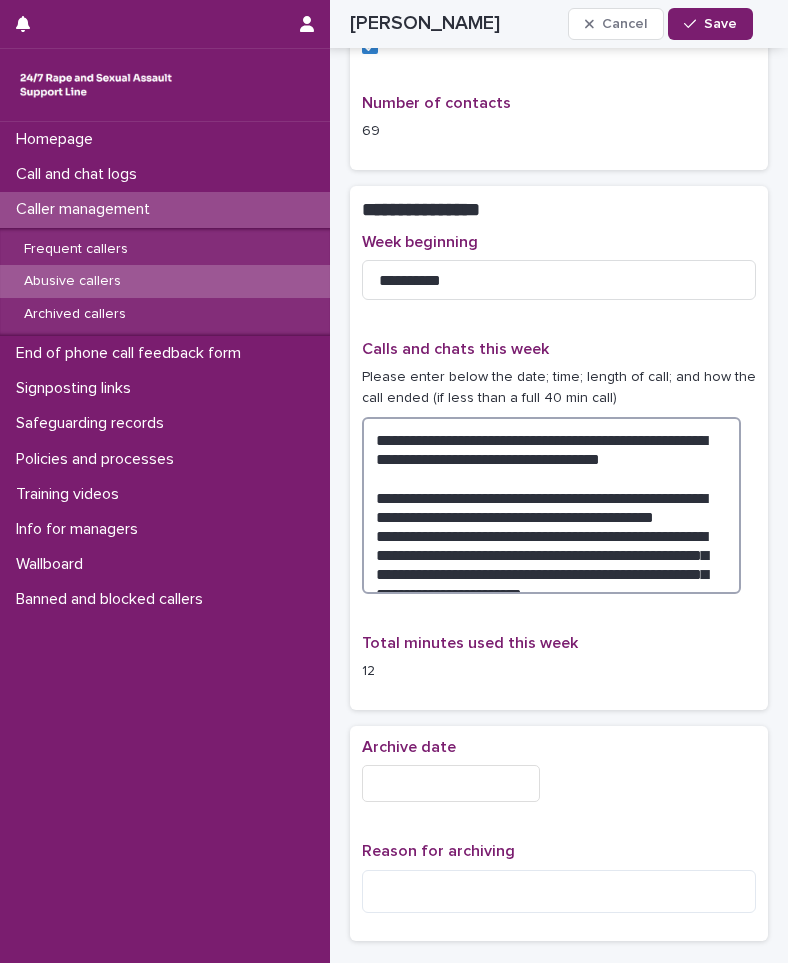click on "**********" at bounding box center [551, 505] 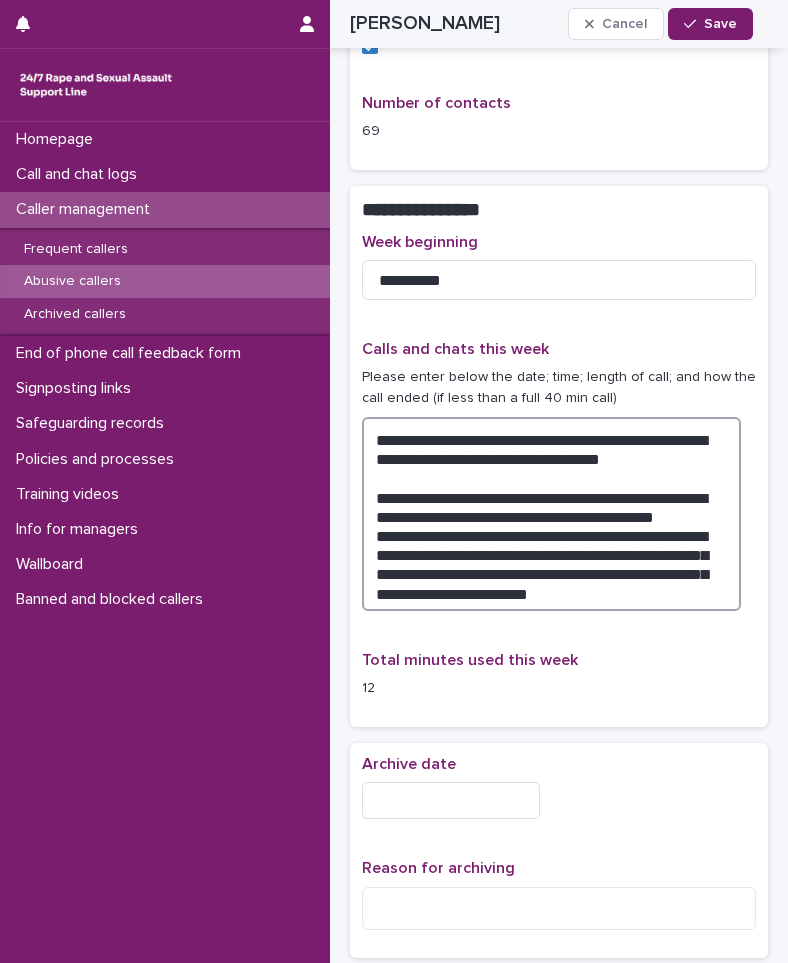 paste on "**********" 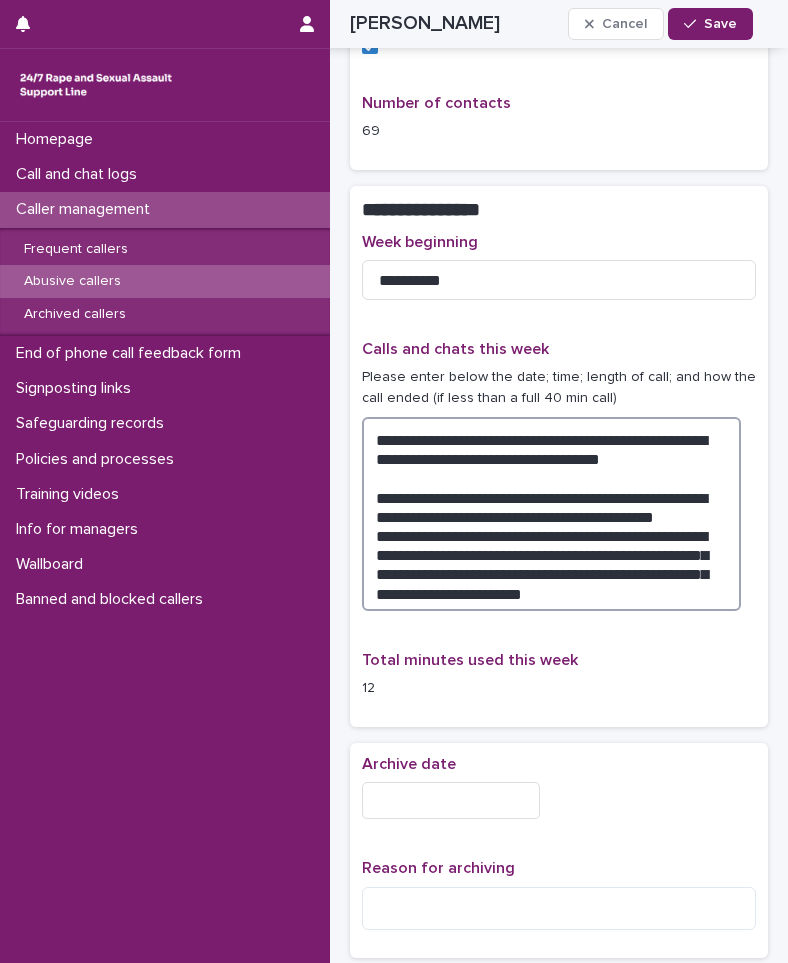 drag, startPoint x: 546, startPoint y: 486, endPoint x: 716, endPoint y: 484, distance: 170.01176 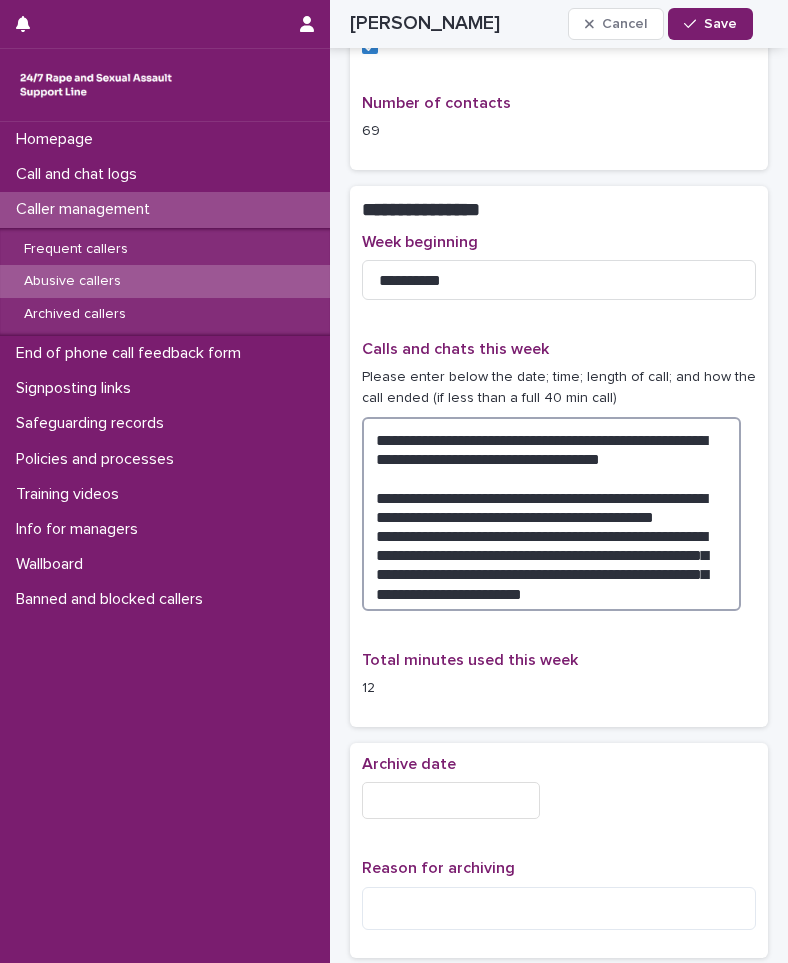 click on "**********" at bounding box center (551, 514) 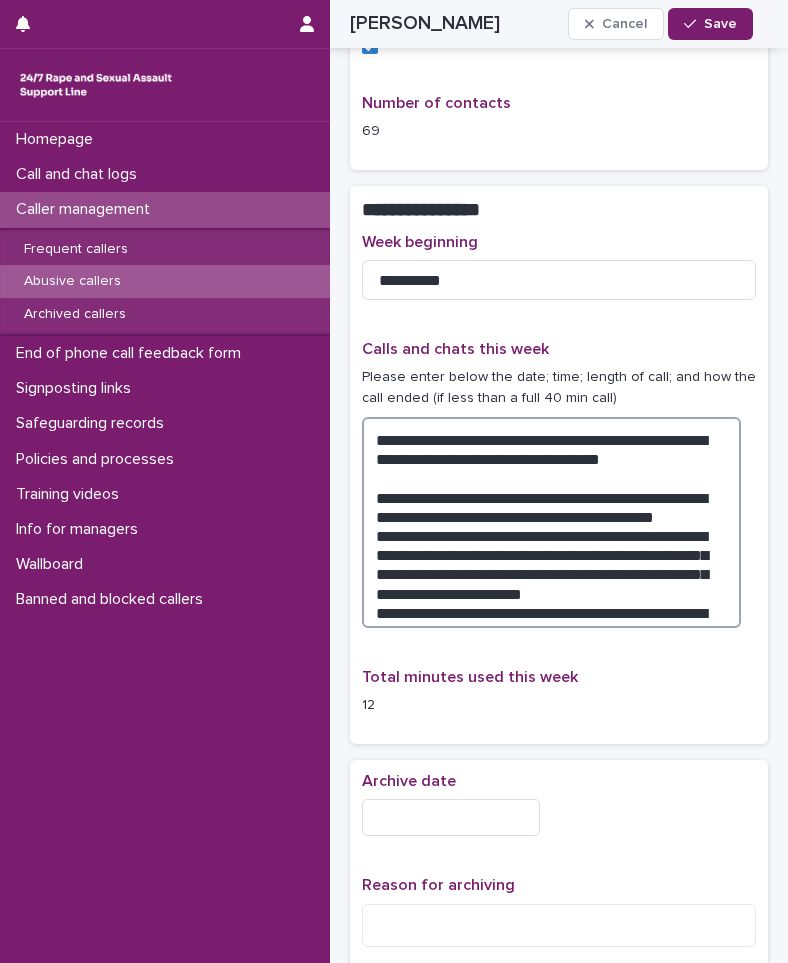 paste on "**********" 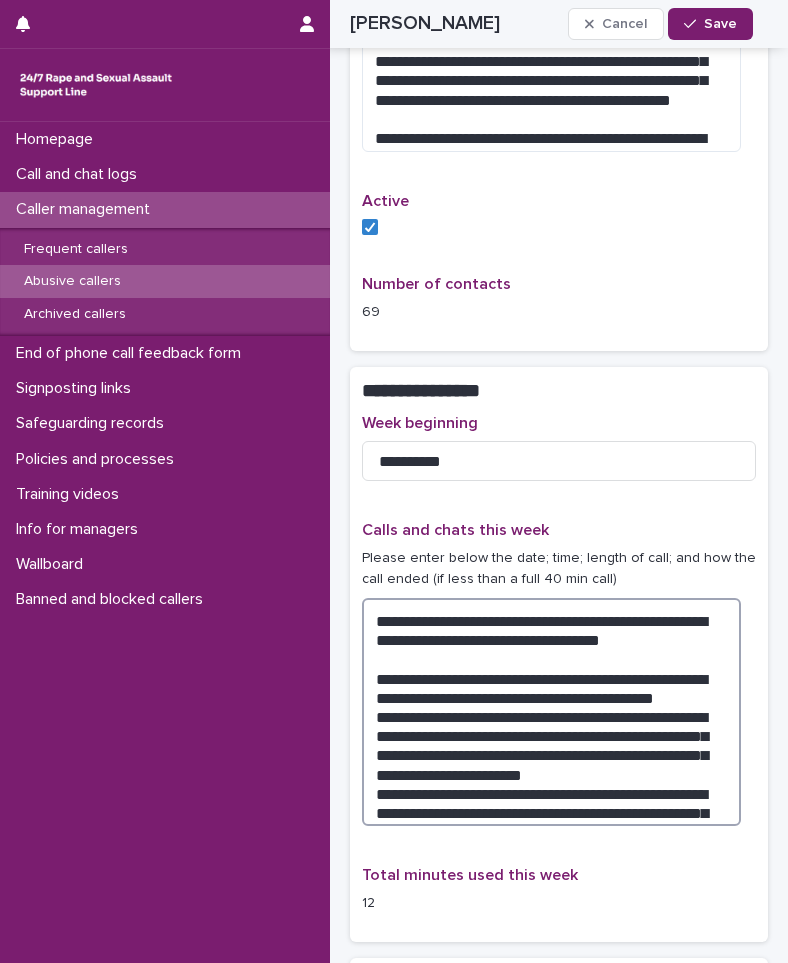 scroll, scrollTop: 2332, scrollLeft: 0, axis: vertical 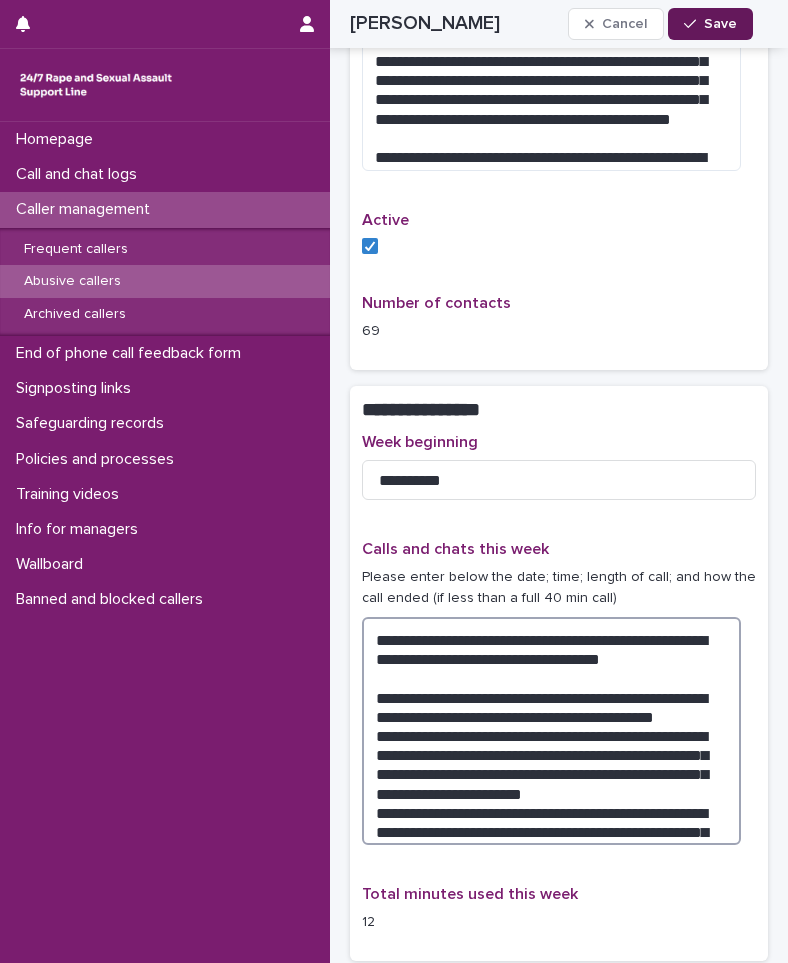 type on "**********" 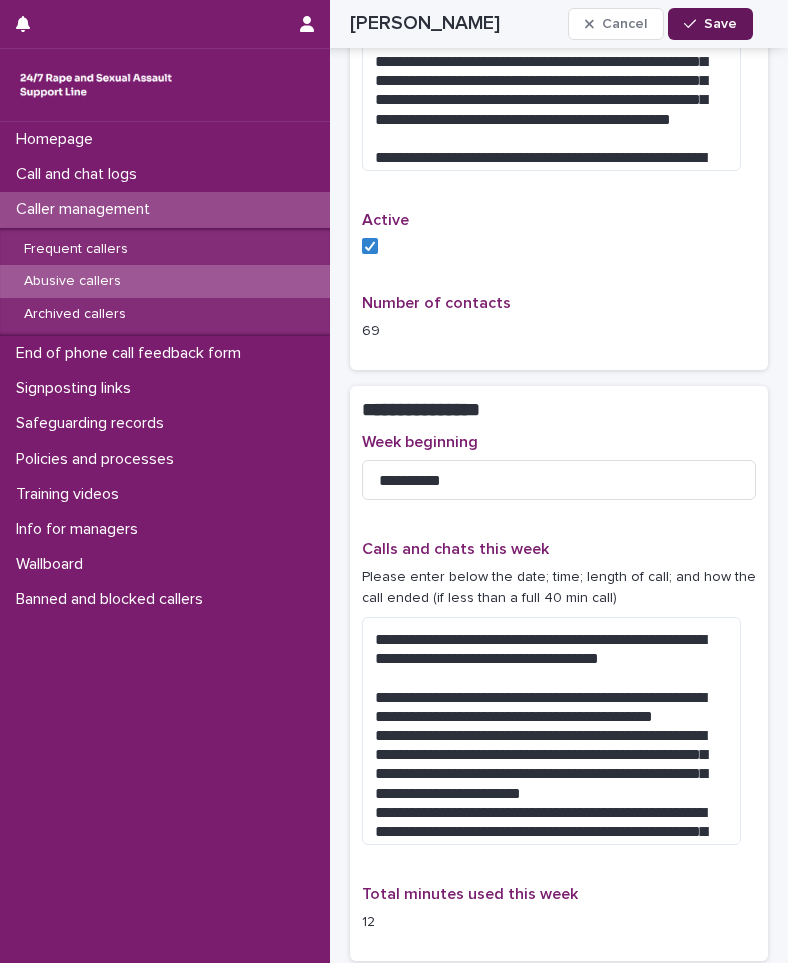 click on "Save" at bounding box center (720, 24) 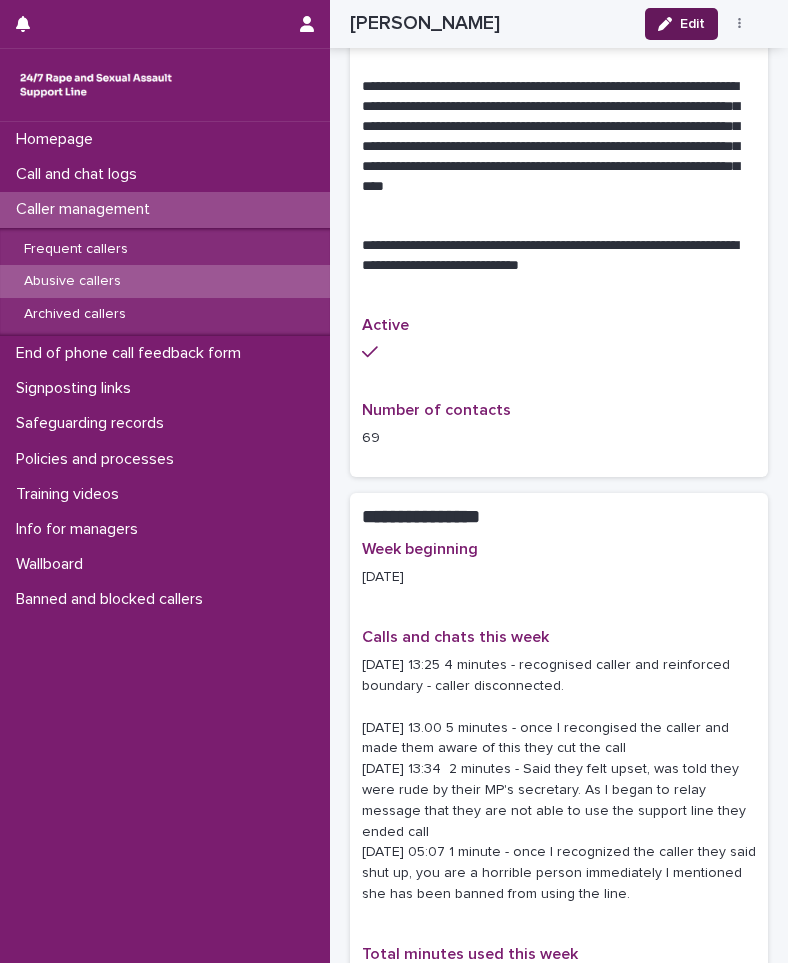 click 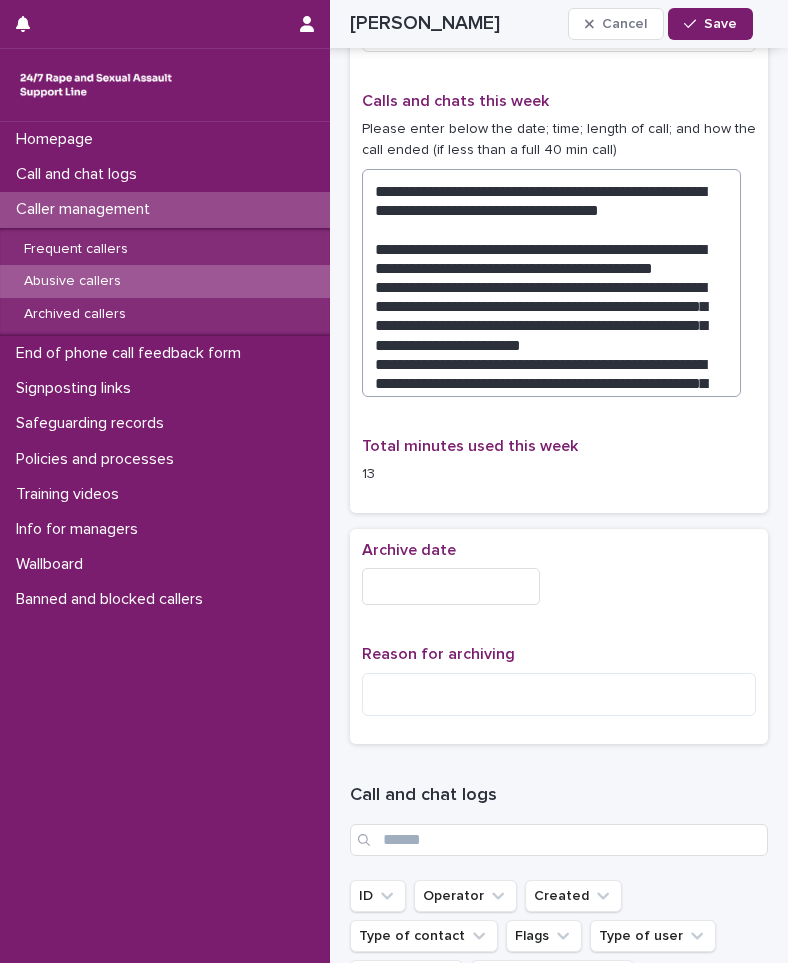 scroll, scrollTop: 2766, scrollLeft: 0, axis: vertical 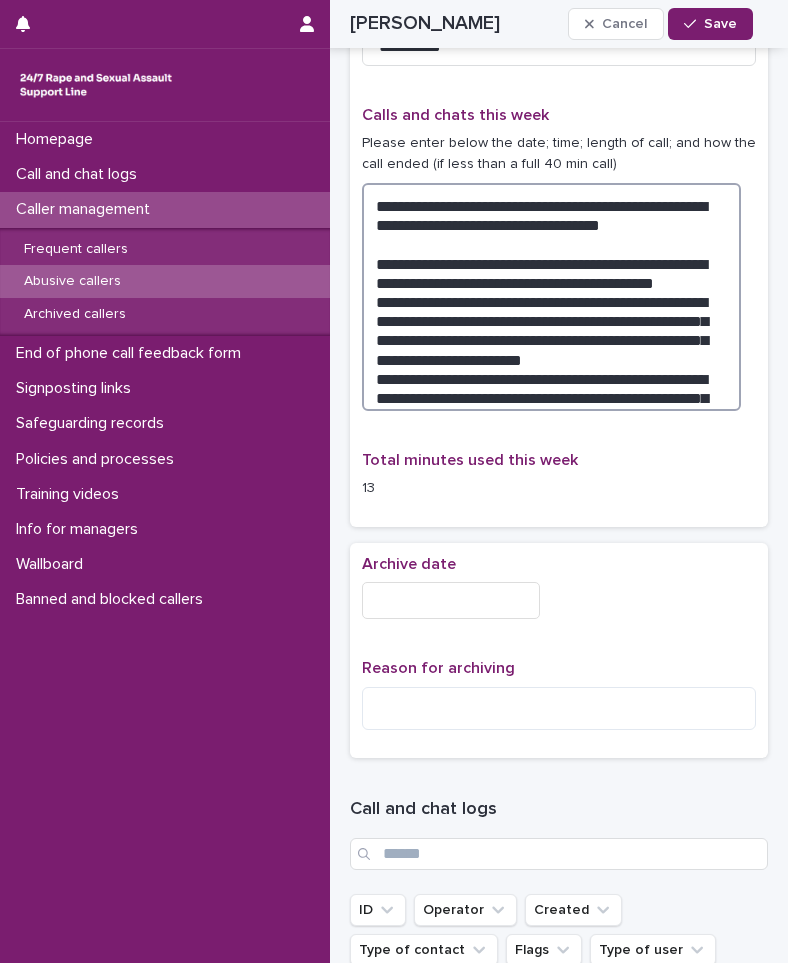 click on "**********" at bounding box center (551, 297) 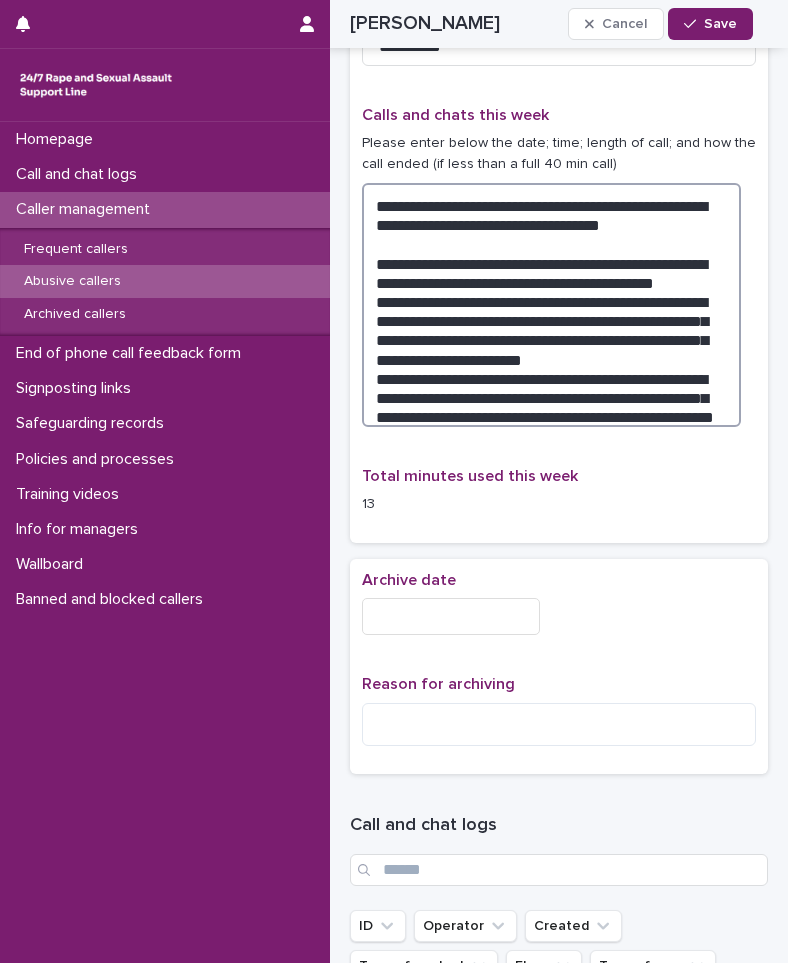 paste on "**********" 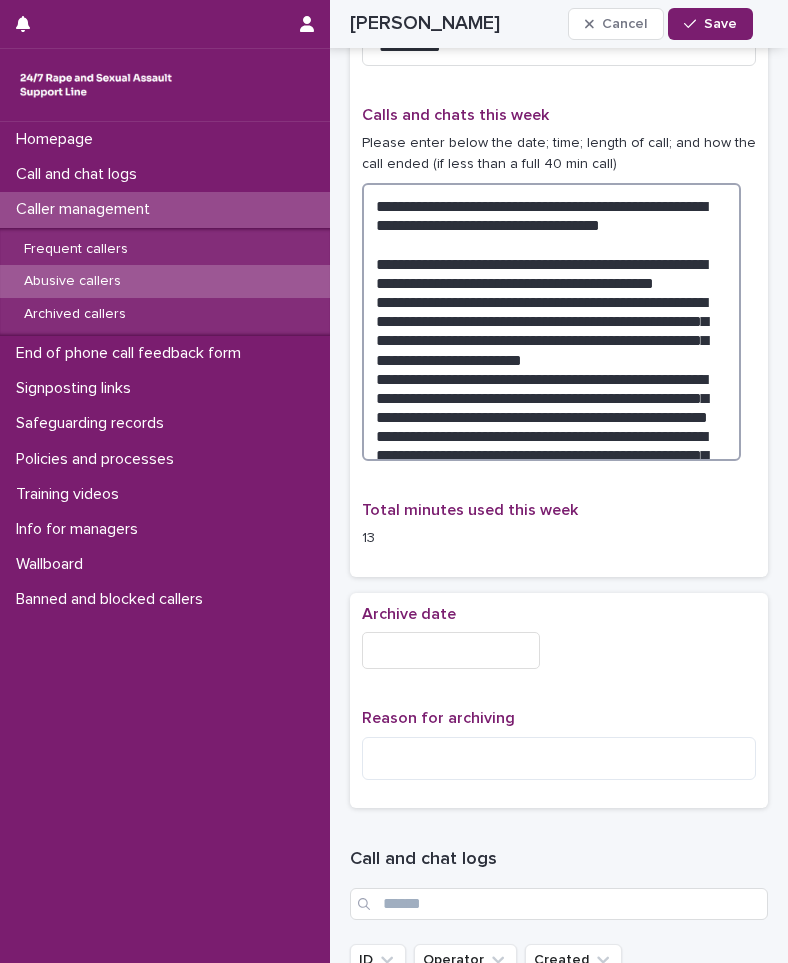click on "**********" at bounding box center (551, 322) 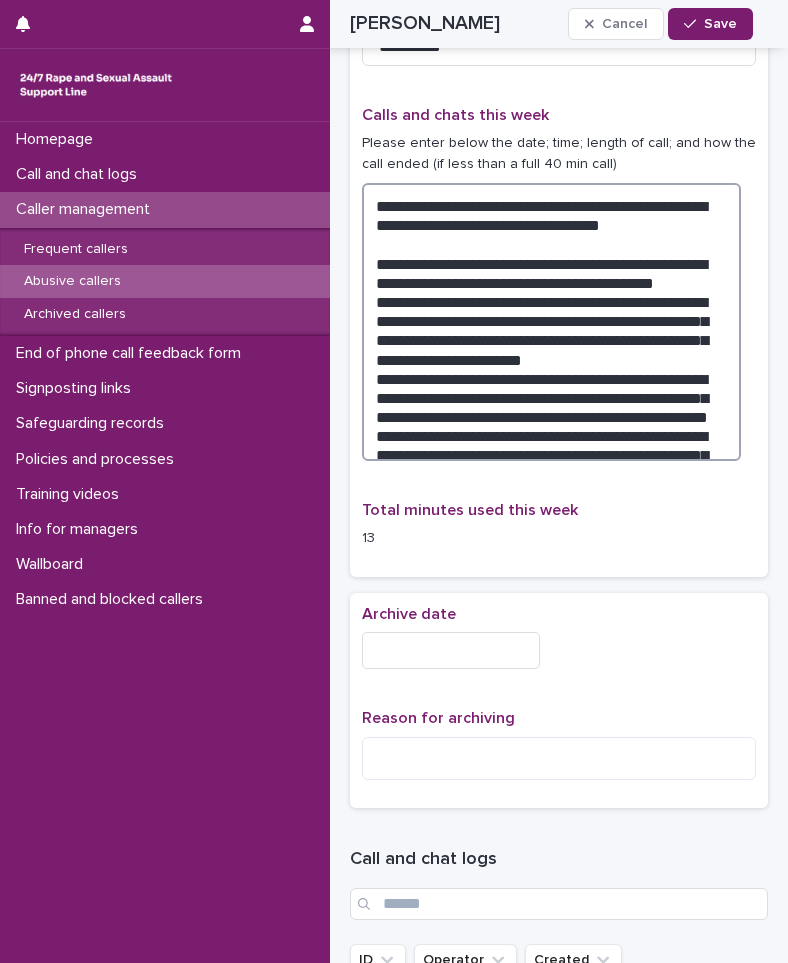 paste on "**********" 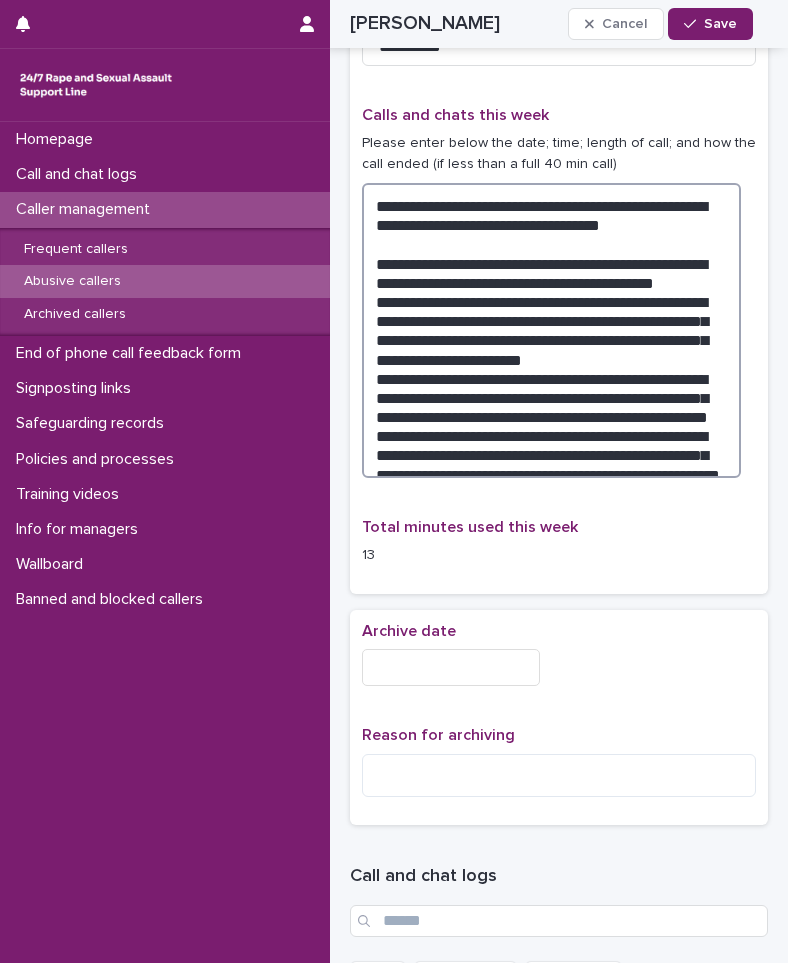 click on "**********" at bounding box center (551, 330) 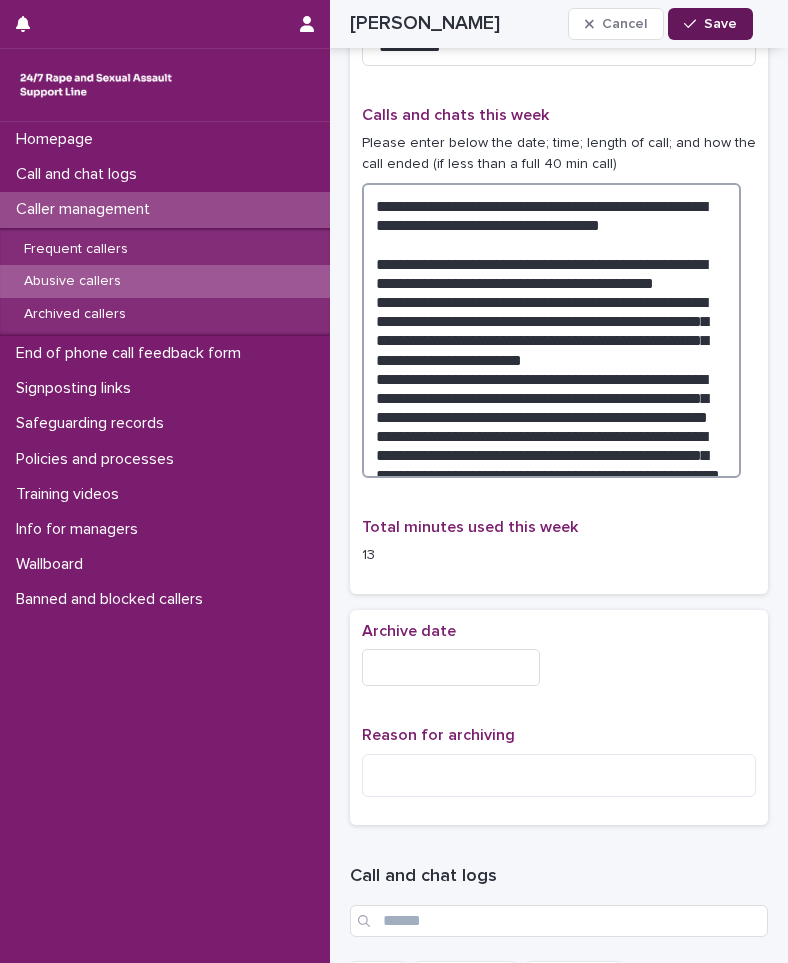 type on "**********" 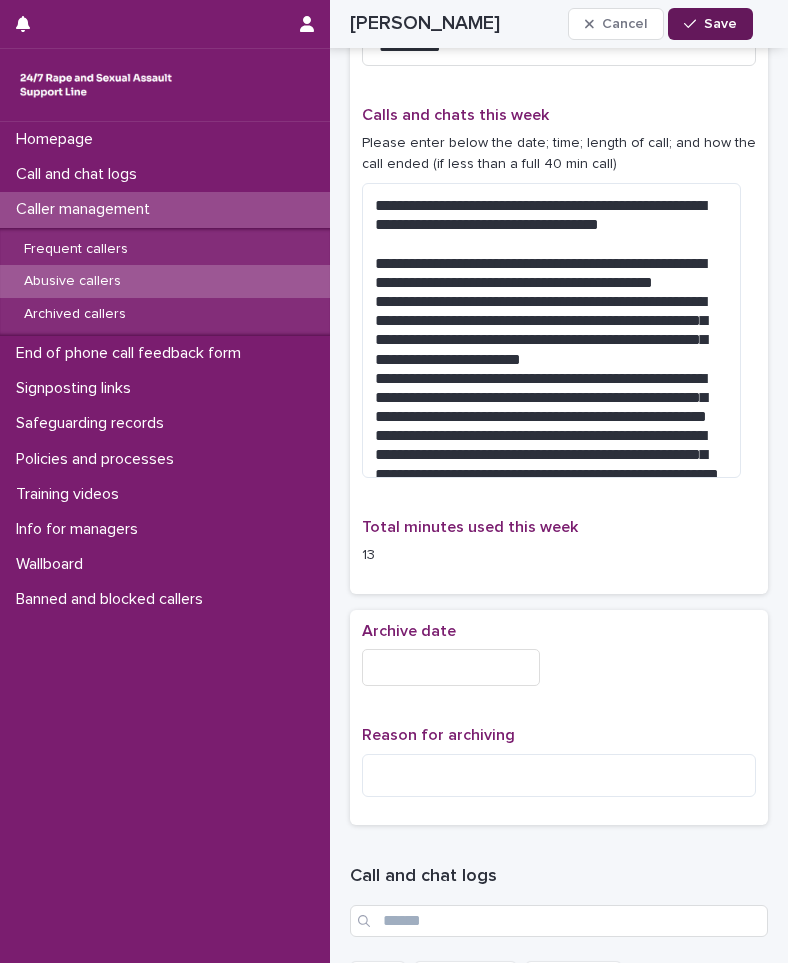 click on "Save" at bounding box center (720, 24) 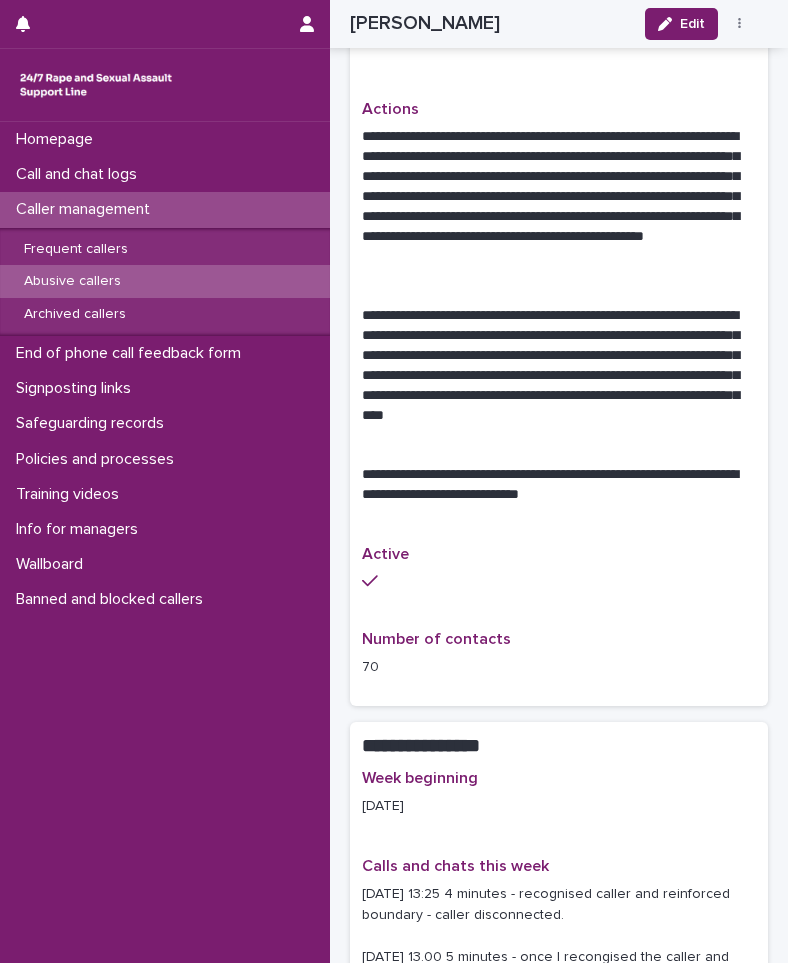scroll, scrollTop: 2166, scrollLeft: 0, axis: vertical 